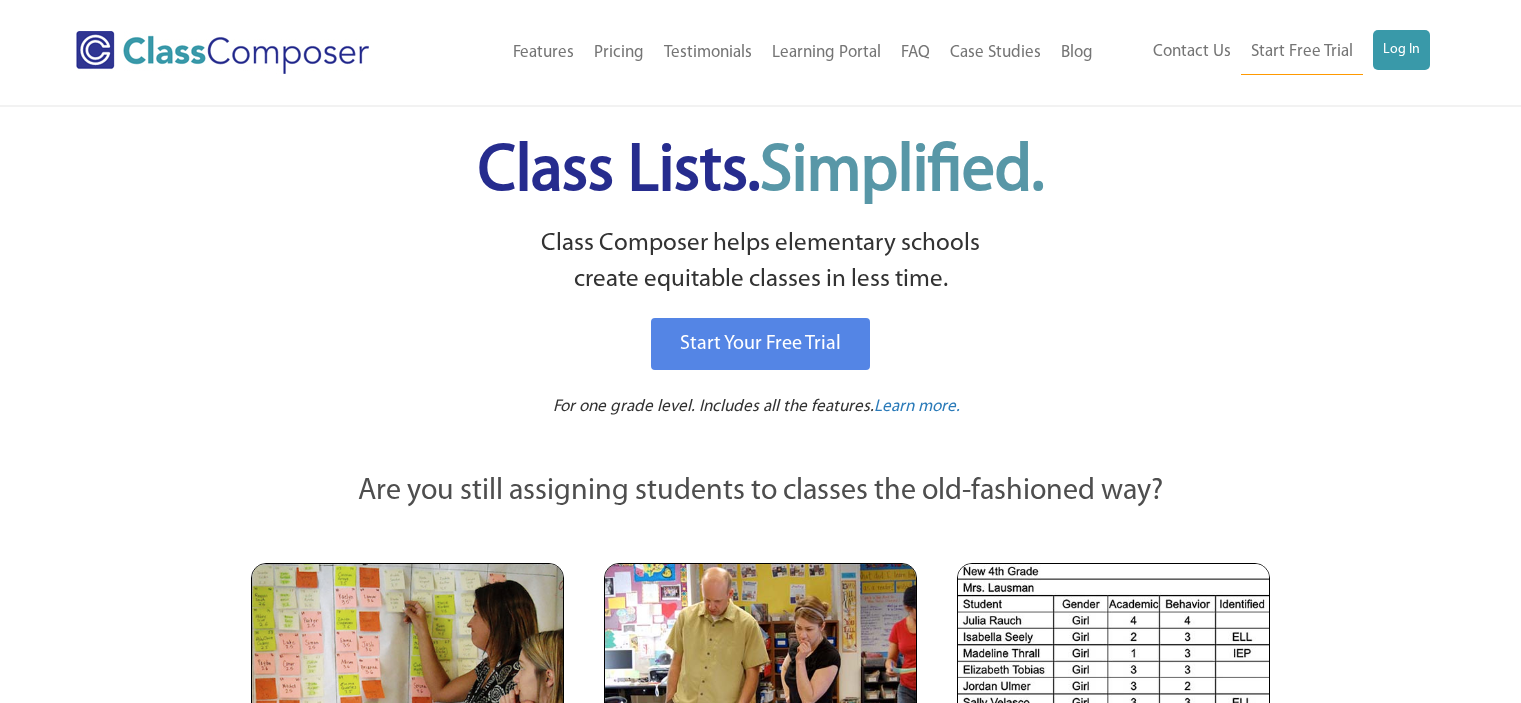 scroll, scrollTop: 0, scrollLeft: 0, axis: both 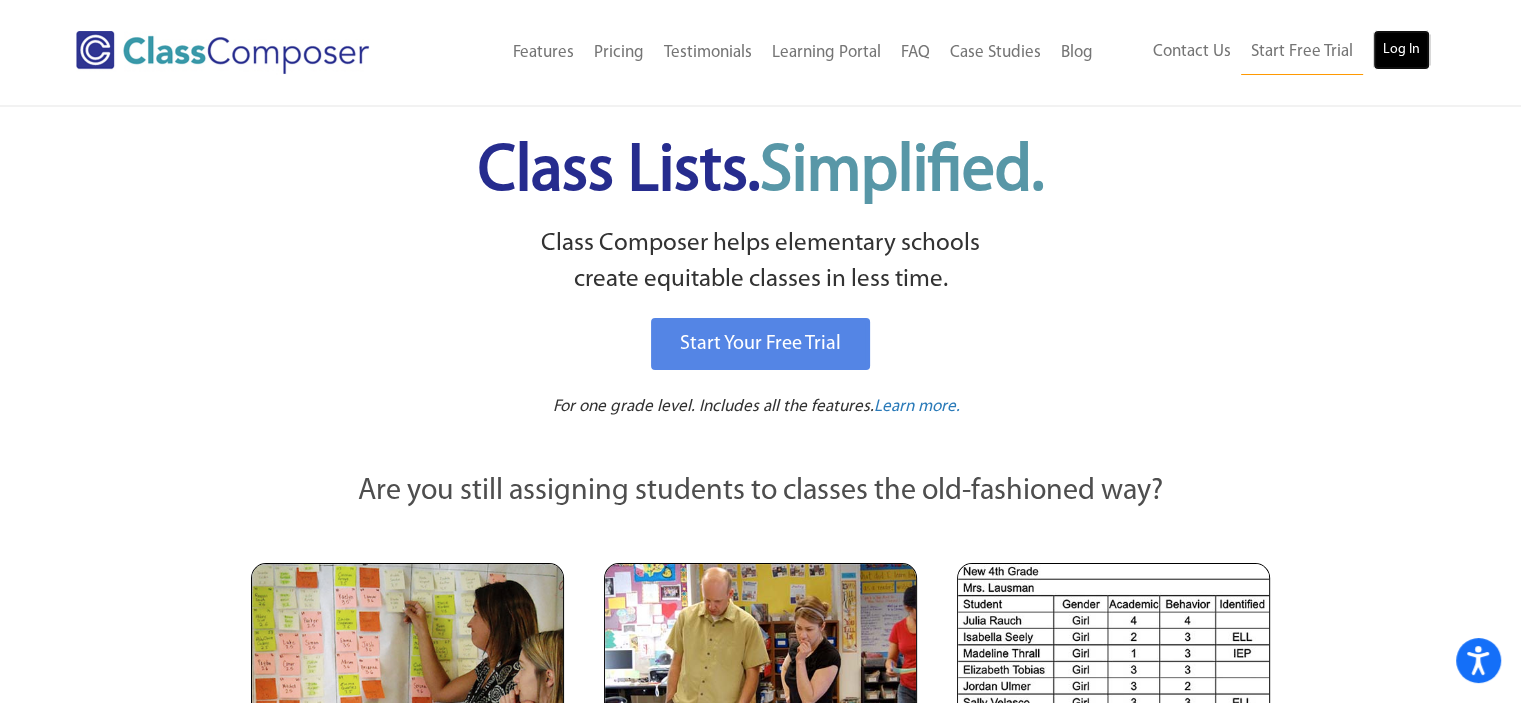 click on "Log In" at bounding box center [1401, 50] 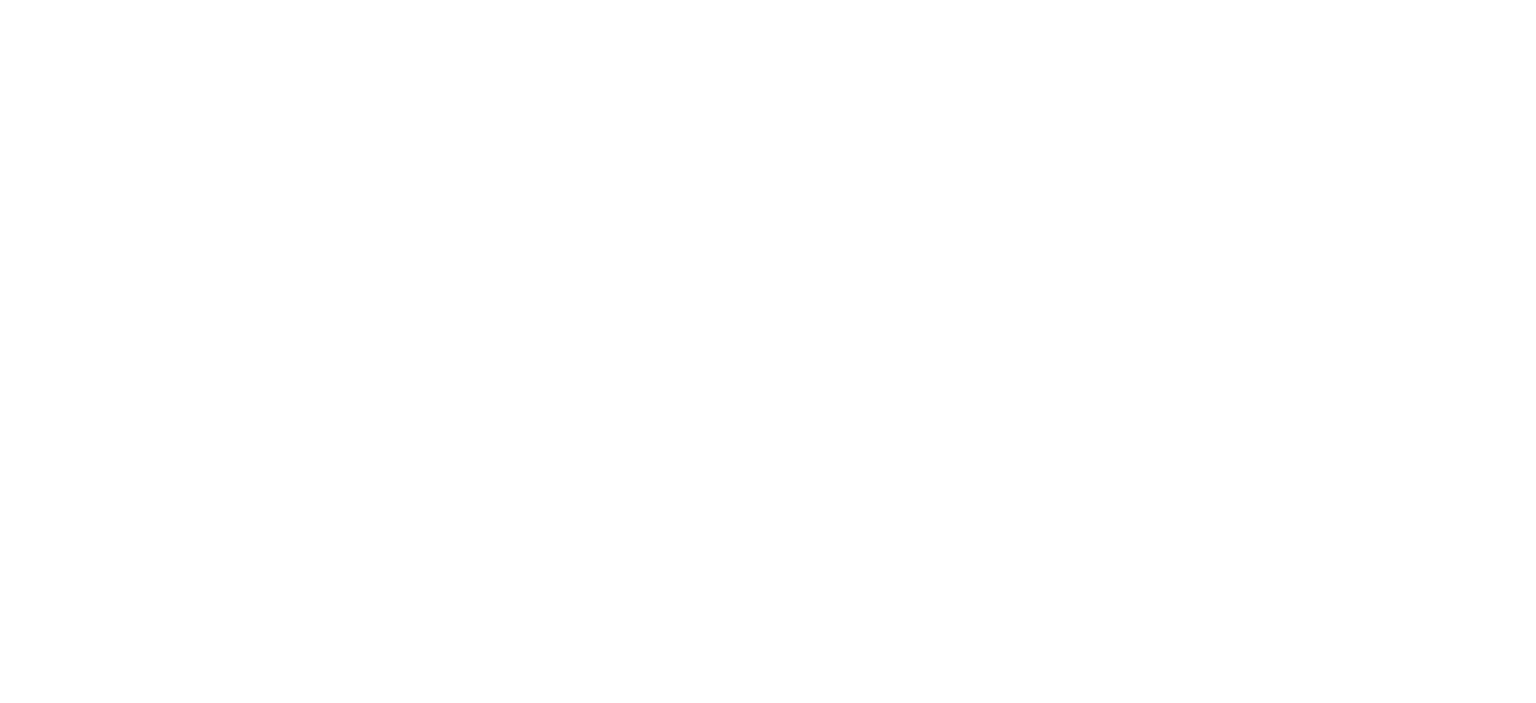 scroll, scrollTop: 0, scrollLeft: 0, axis: both 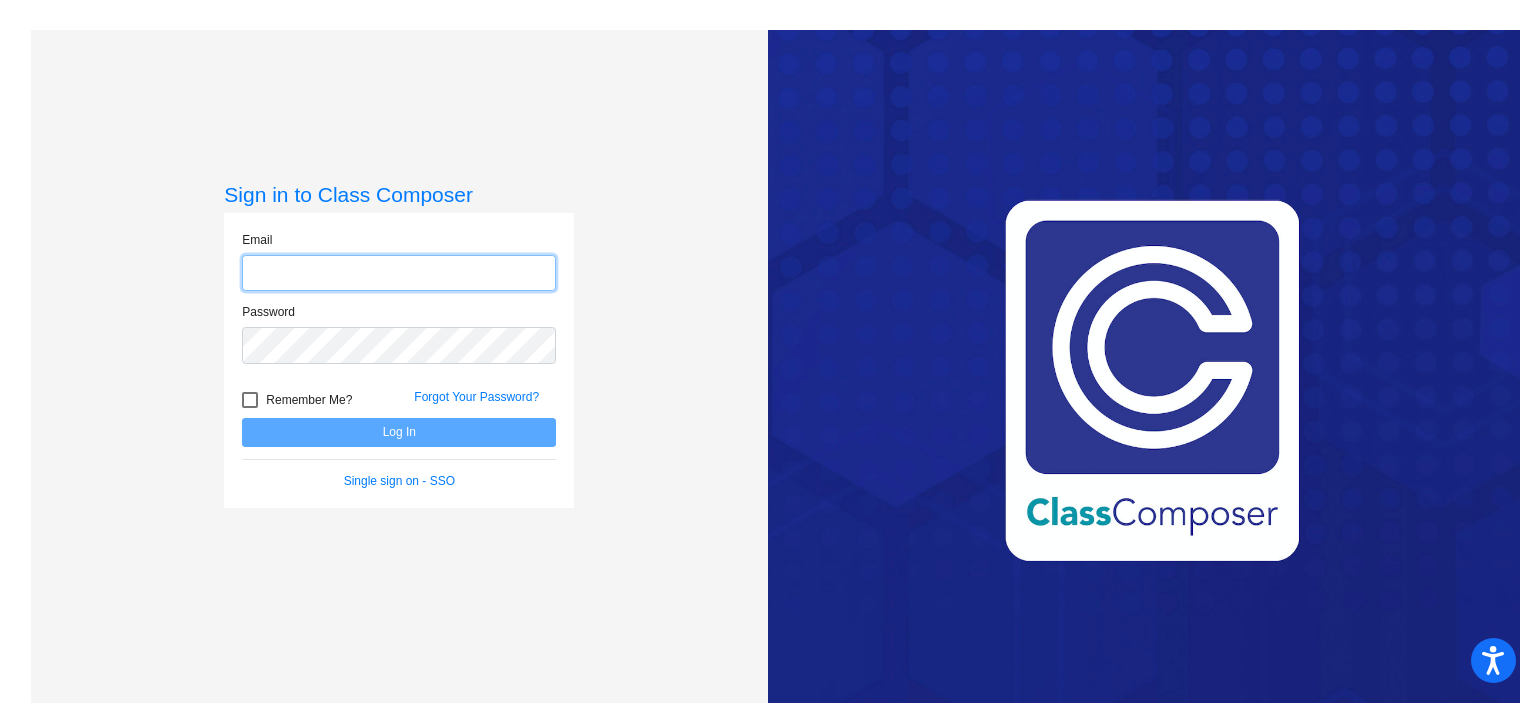 type on "jpace@rbbschools.net" 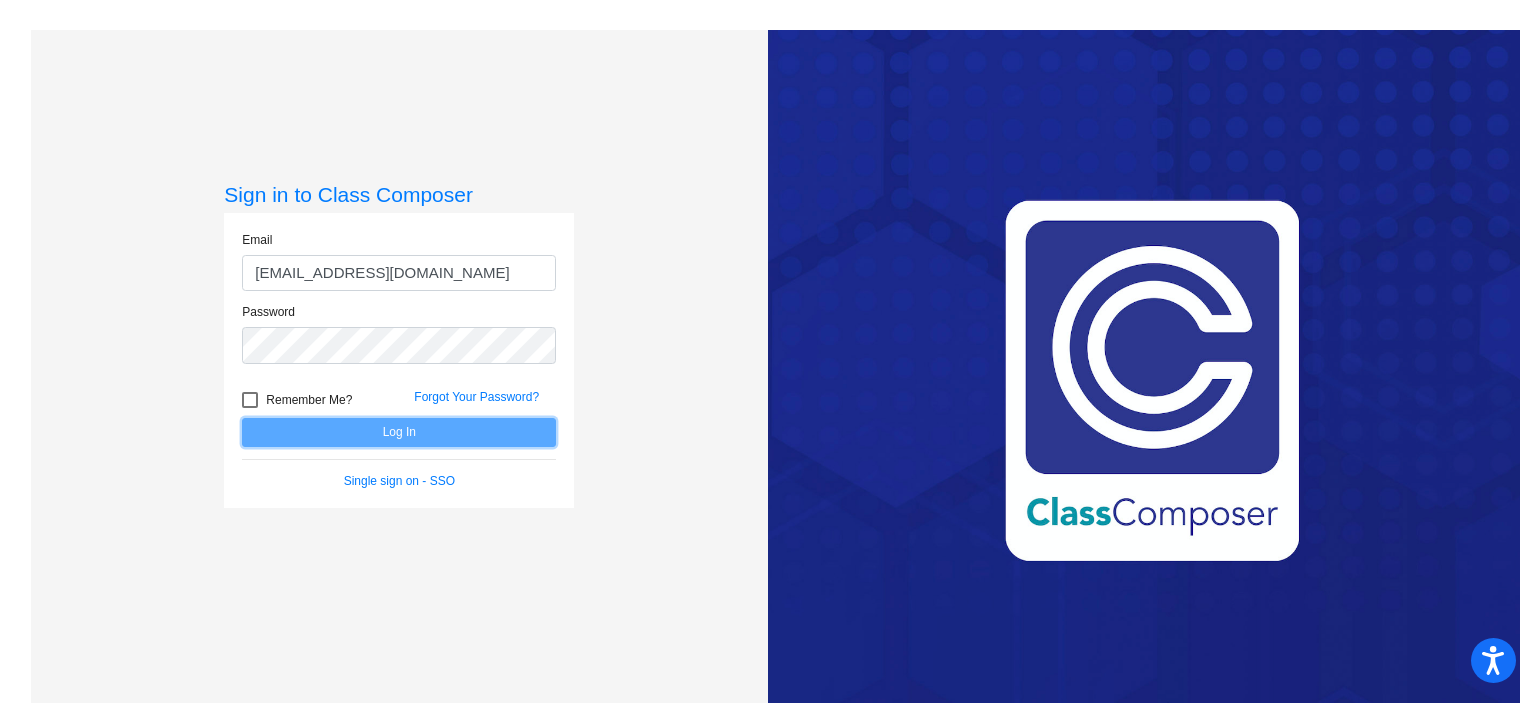 click on "Log In" 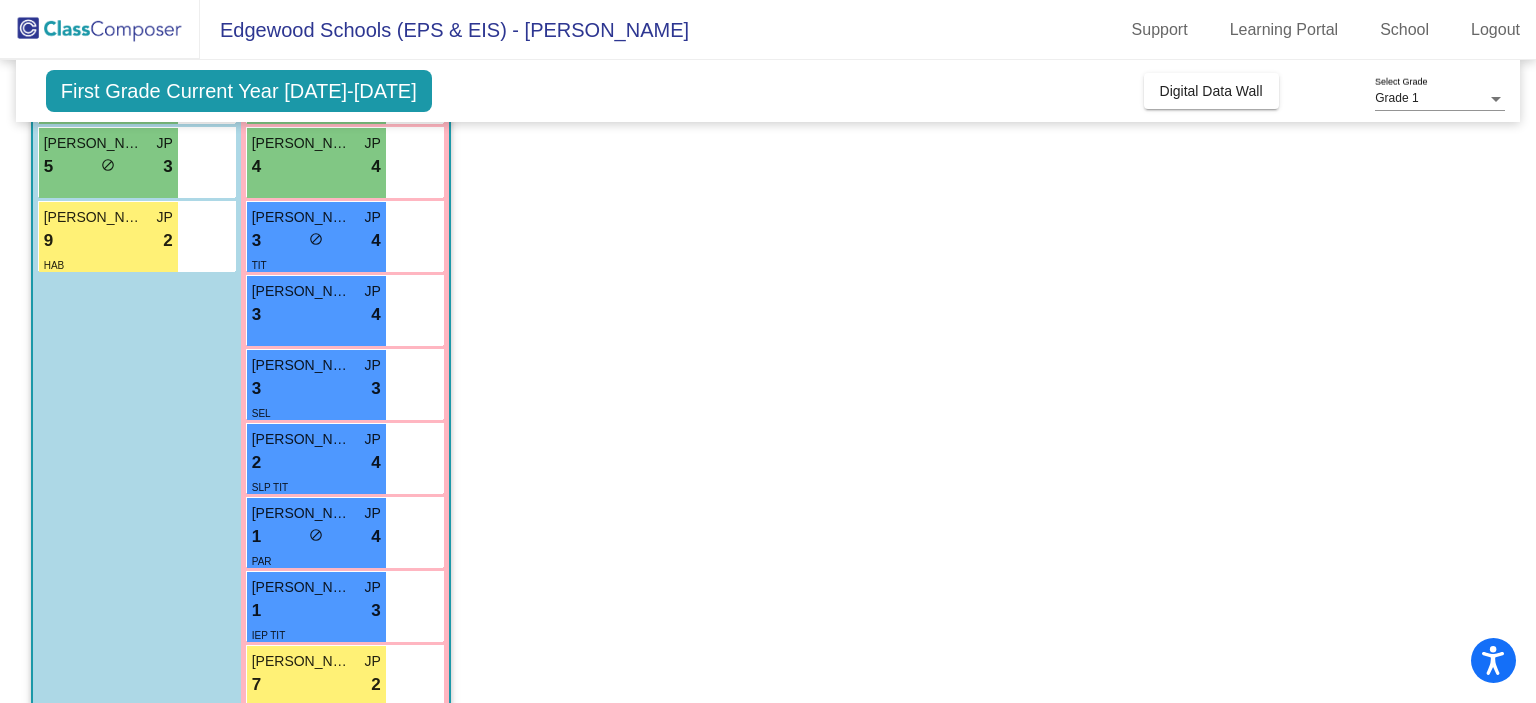 scroll, scrollTop: 0, scrollLeft: 0, axis: both 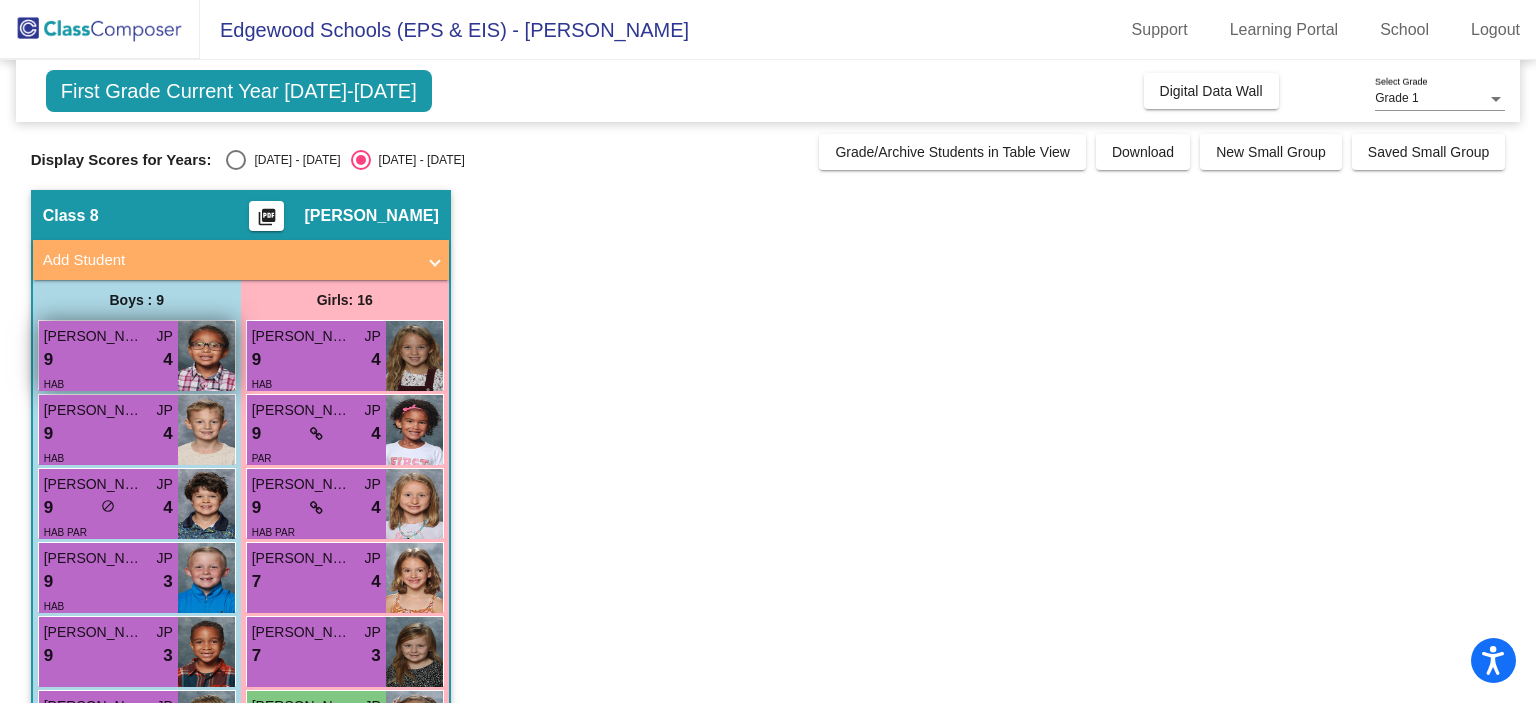 click on "Noah Gardner" at bounding box center [94, 336] 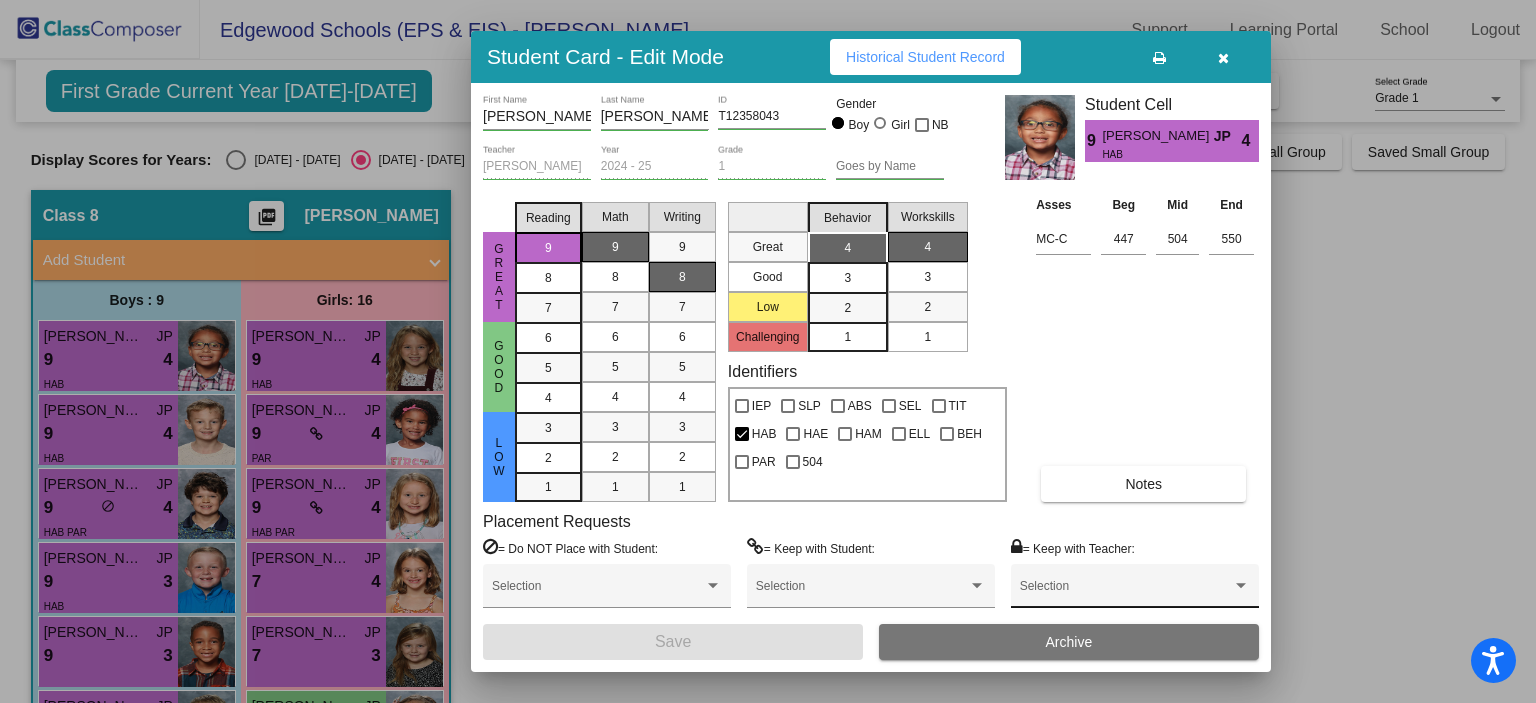click at bounding box center (1126, 593) 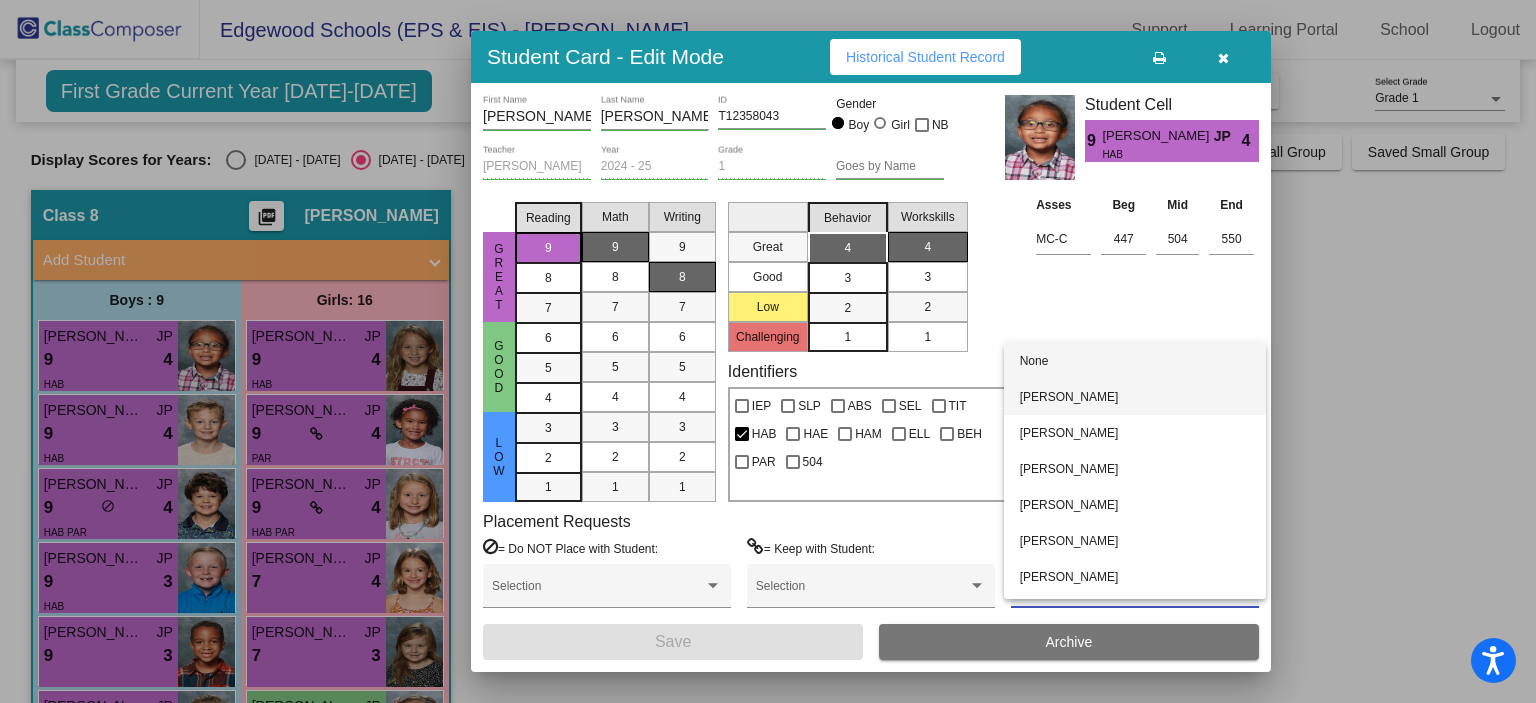 click at bounding box center (768, 351) 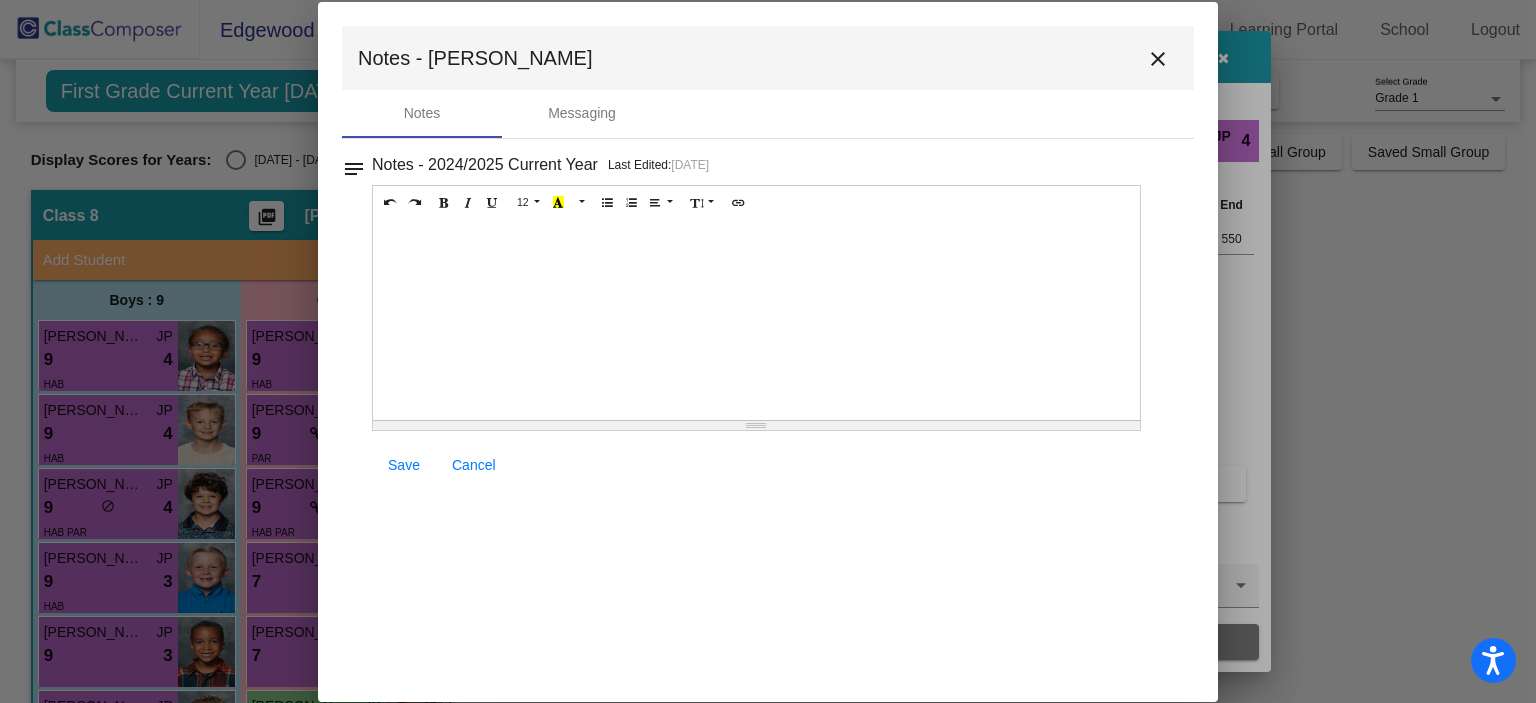 click at bounding box center [756, 320] 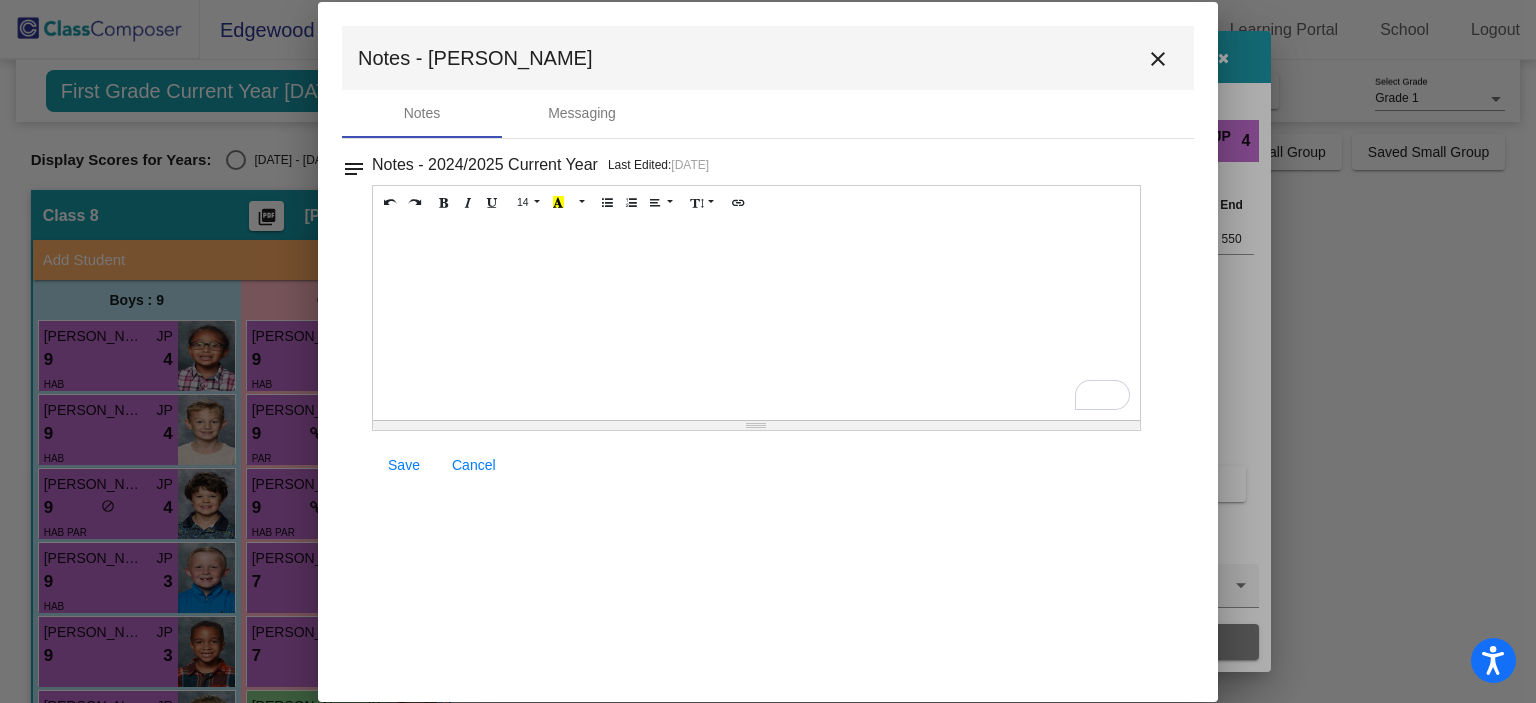 type 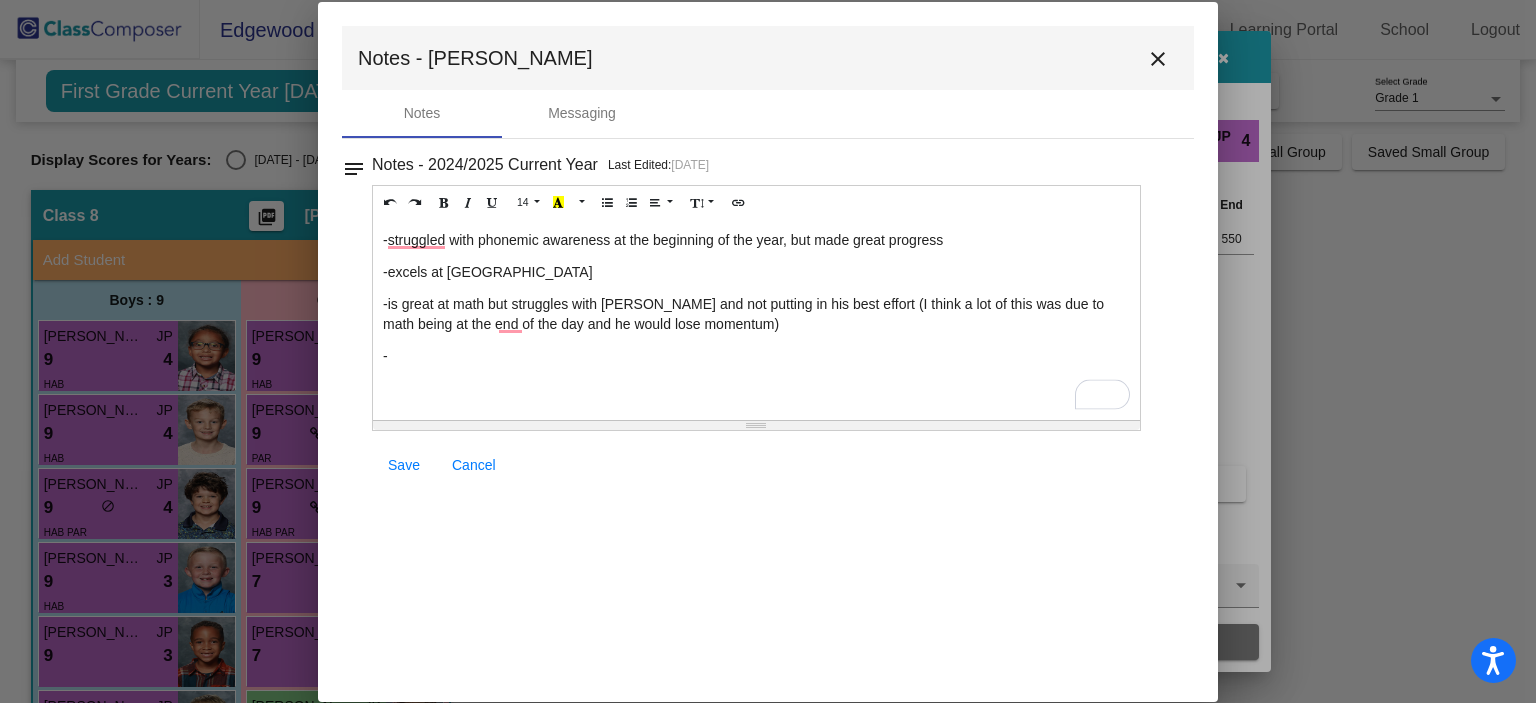 click on "-excels at reading" at bounding box center [756, 272] 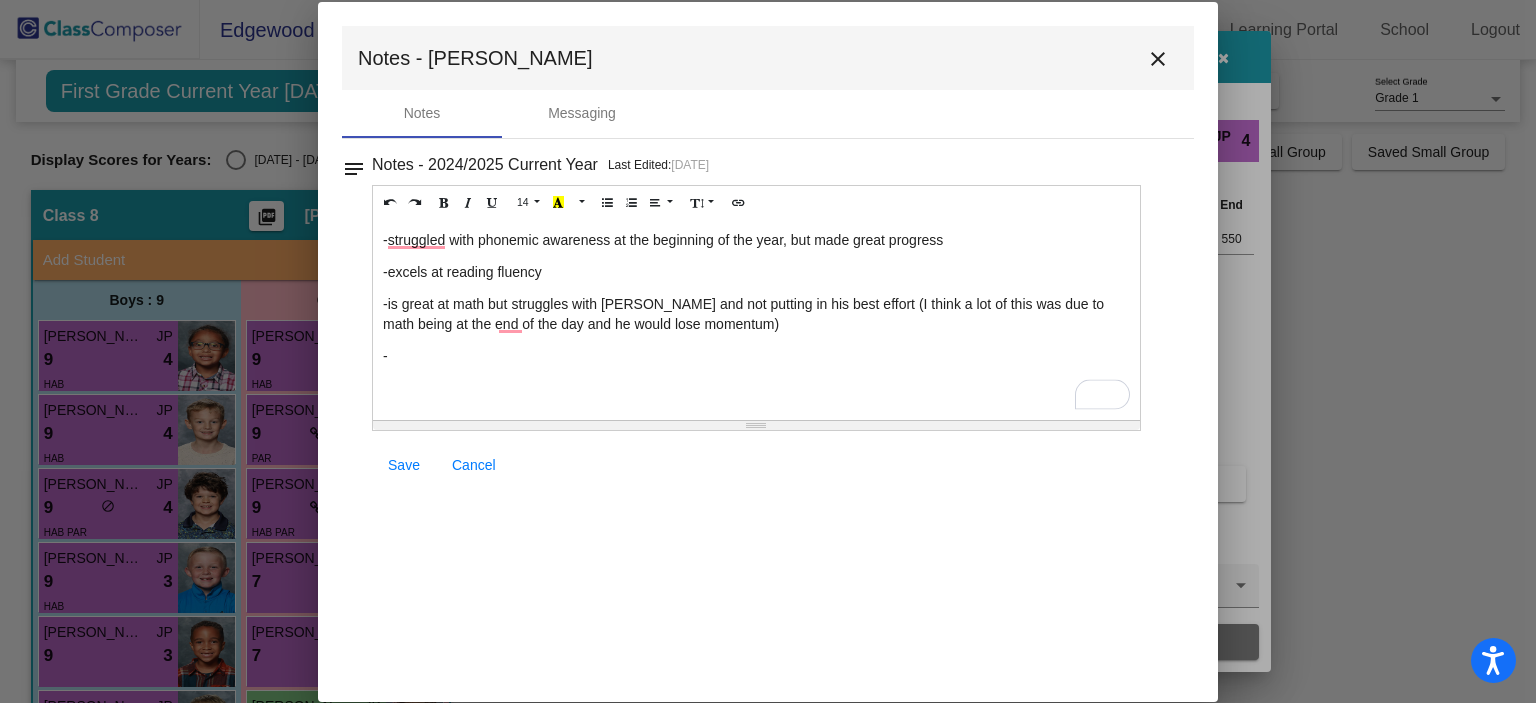 click on "-" at bounding box center [756, 356] 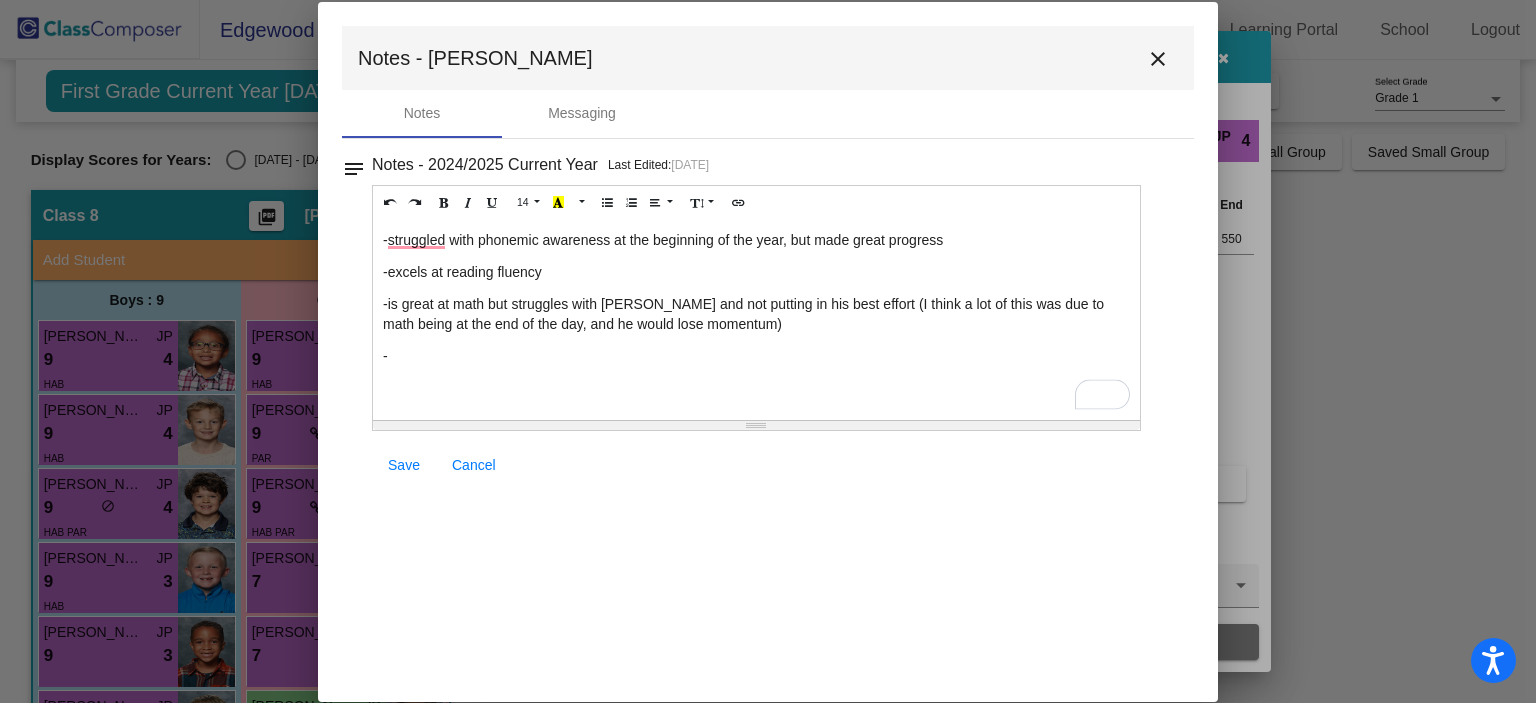 click on "-" at bounding box center (756, 356) 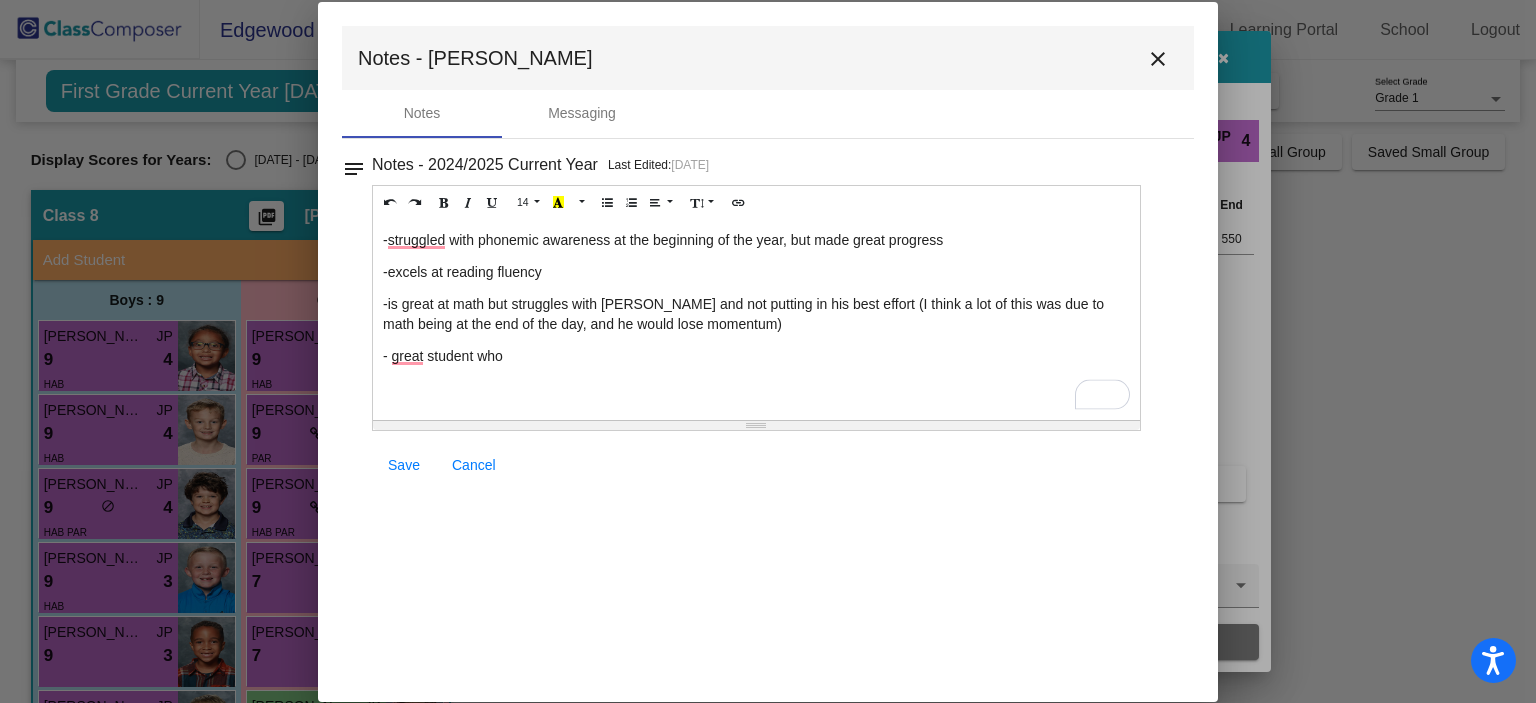 click on "-excels at reading fluency" at bounding box center [756, 272] 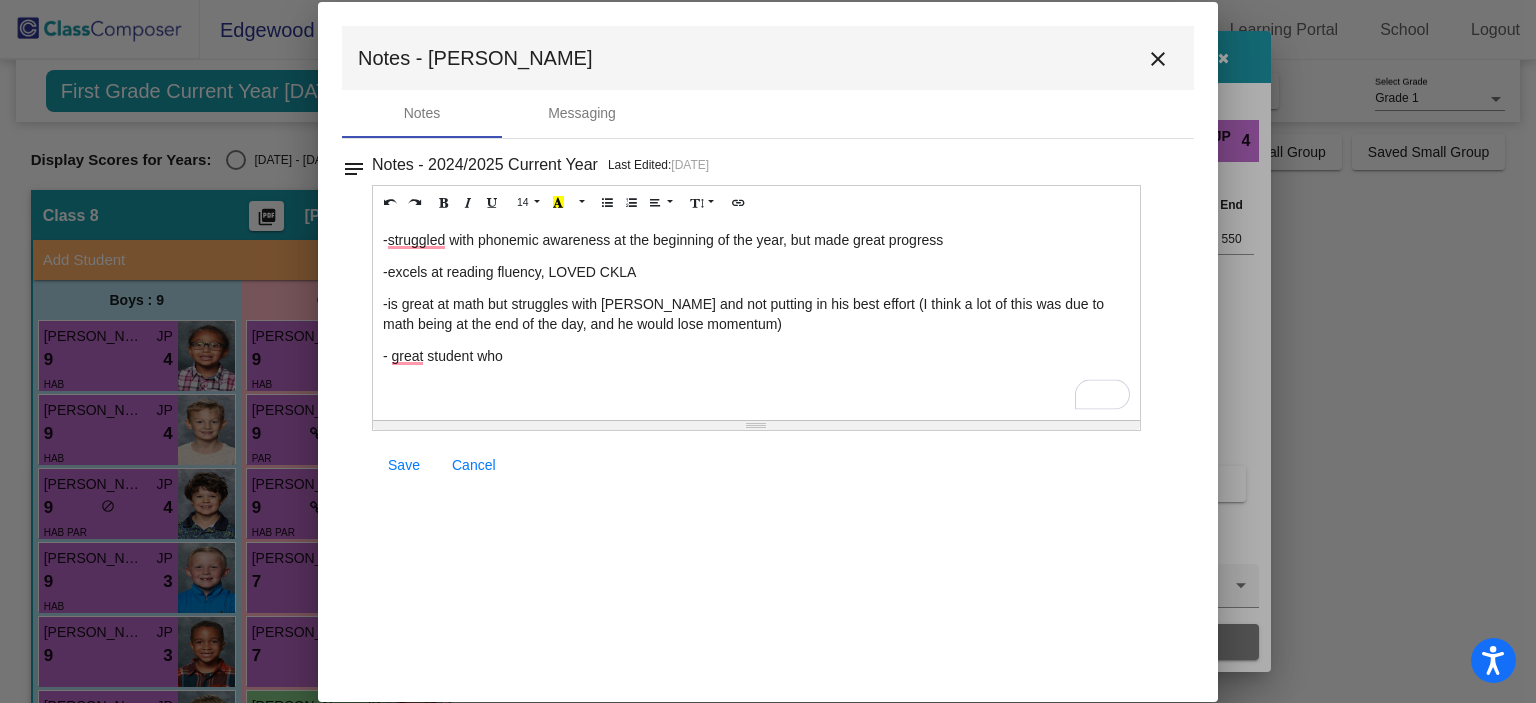 click on "- great student who" at bounding box center (756, 356) 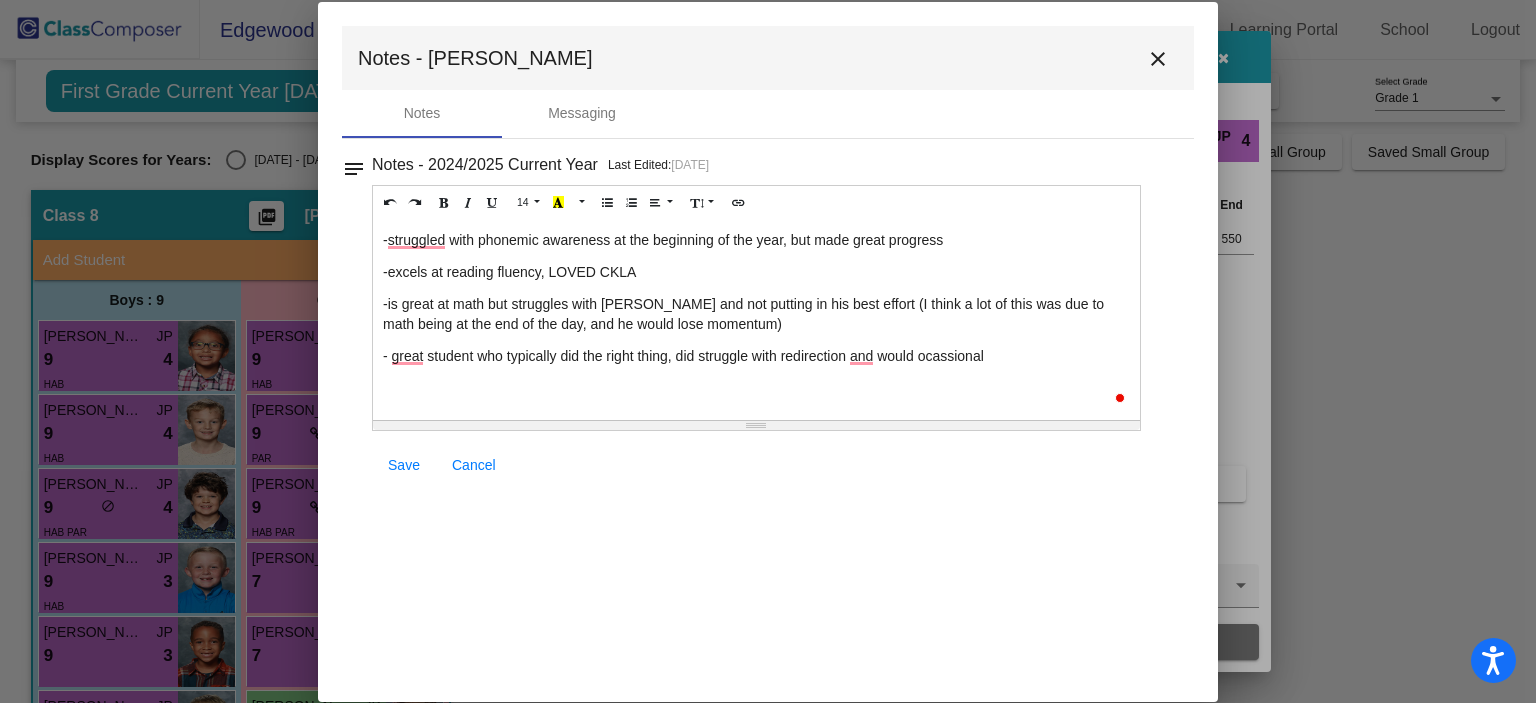 click on "- great student who typically did the right thing, did struggle with redirection and would ocassionally shut down" at bounding box center [756, 356] 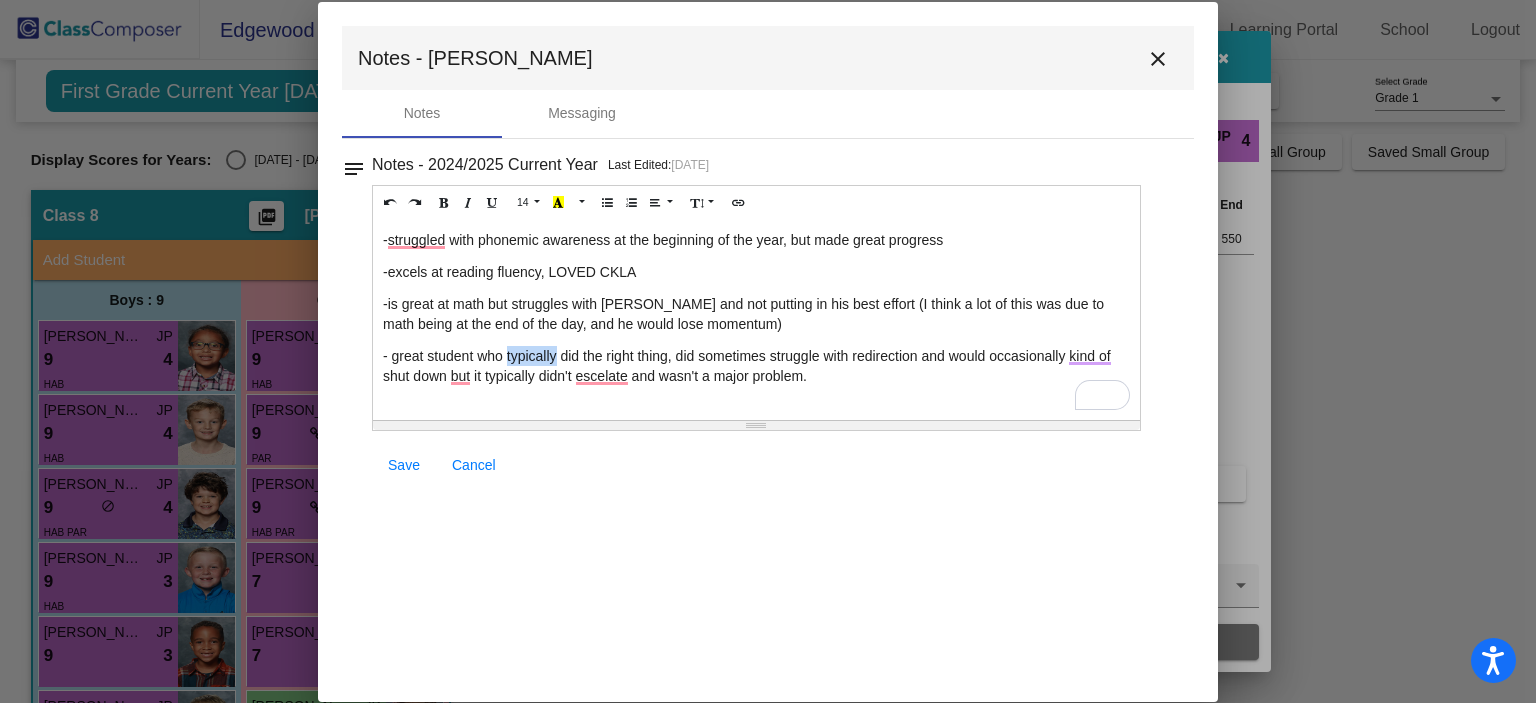 drag, startPoint x: 556, startPoint y: 360, endPoint x: 506, endPoint y: 363, distance: 50.08992 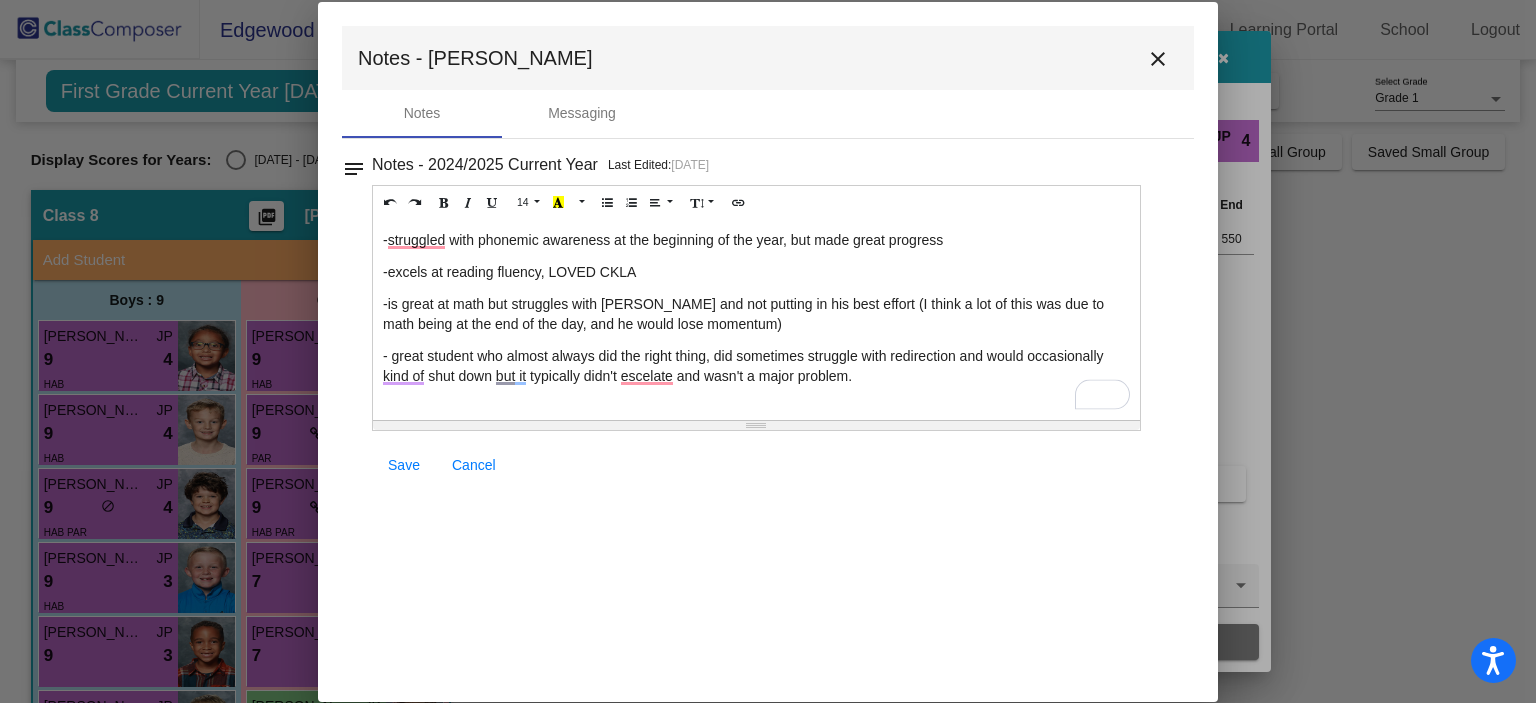 click on "- great student who almost always did the right thing, did sometimes struggle with redirection and would occasionally kind of shut down but it typically didn't escelate and wasn't a major problem." at bounding box center (756, 366) 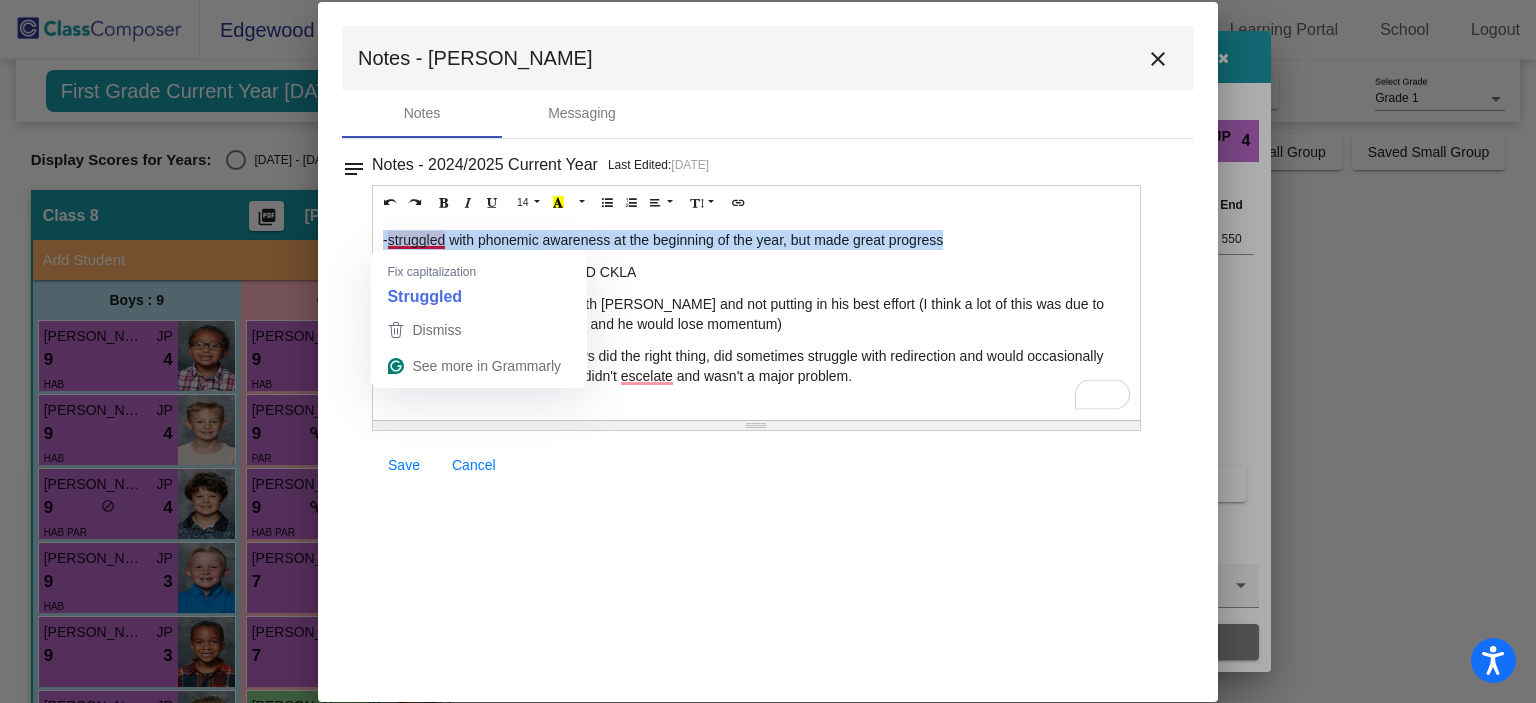 drag, startPoint x: 964, startPoint y: 239, endPoint x: 377, endPoint y: 236, distance: 587.0077 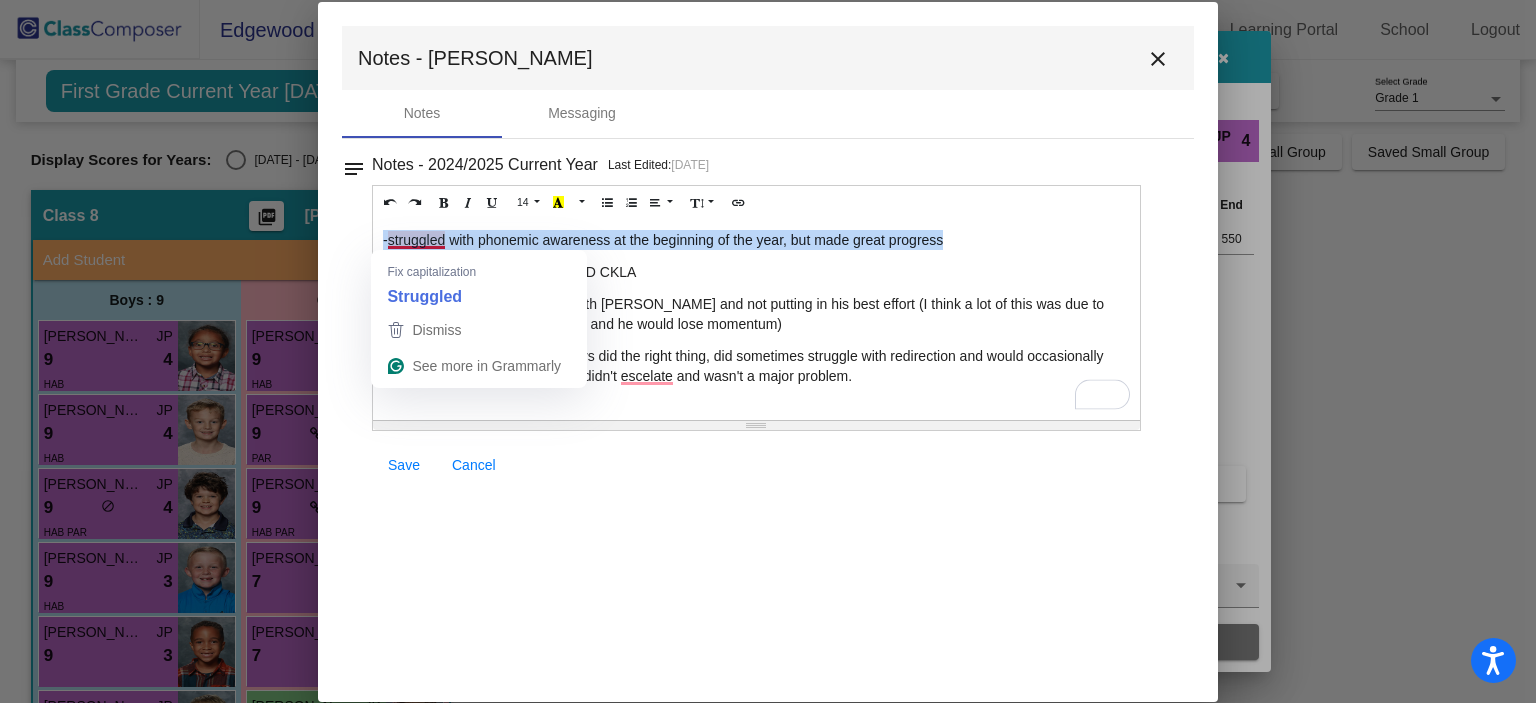 click on "-struggled with phonemic awareness at the beginning of the year, but made great progress -excels at reading fluency, LOVED CKLA -is great at math but struggles with rushing and not putting in his best effort (I think a lot of this was due to math being at the end of the day, and he would lose momentum) - great student who almost always did the right thing, did sometimes struggle with redirection and would occasionally kind of shut down but it typically didn't escelate and wasn't a major problem." at bounding box center (756, 320) 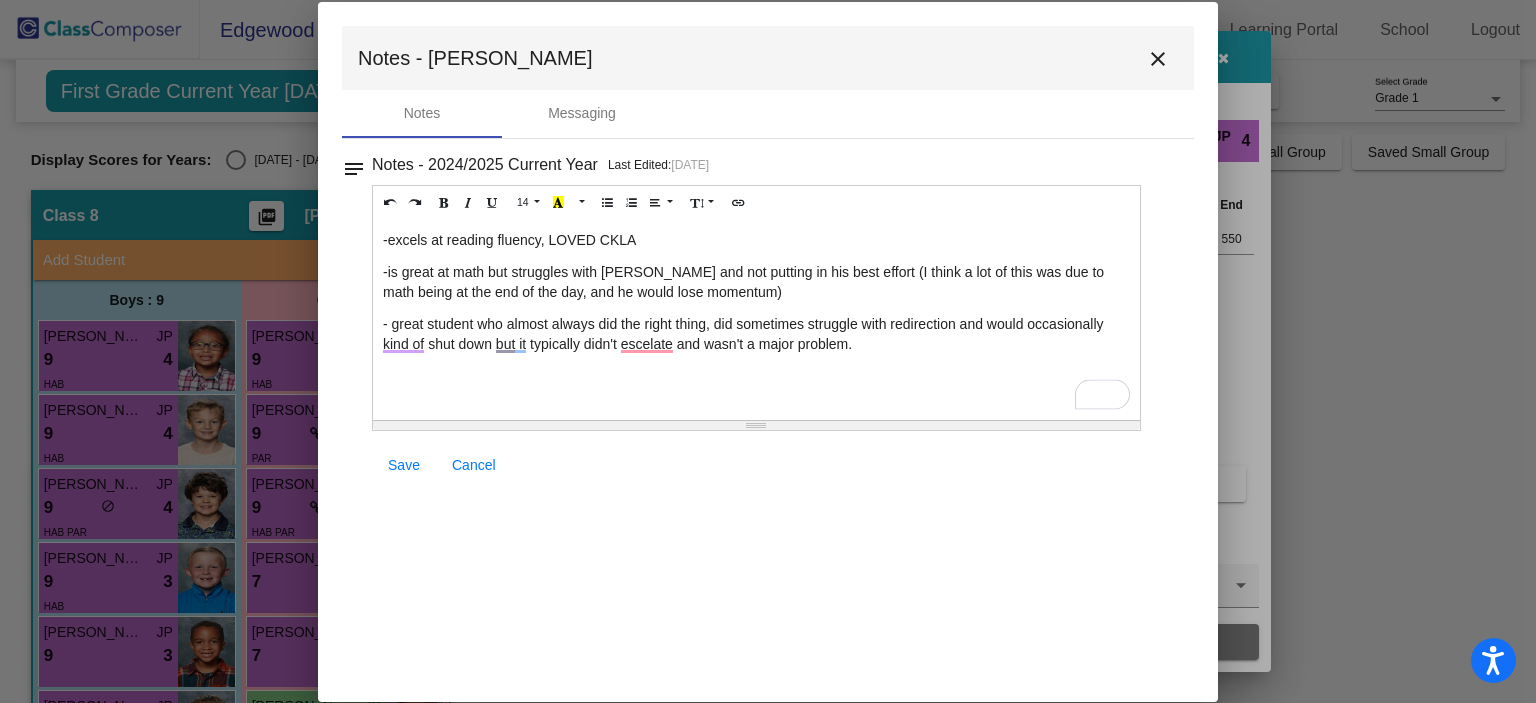 click on "-excels at reading fluency, LOVED CKLA" at bounding box center (756, 240) 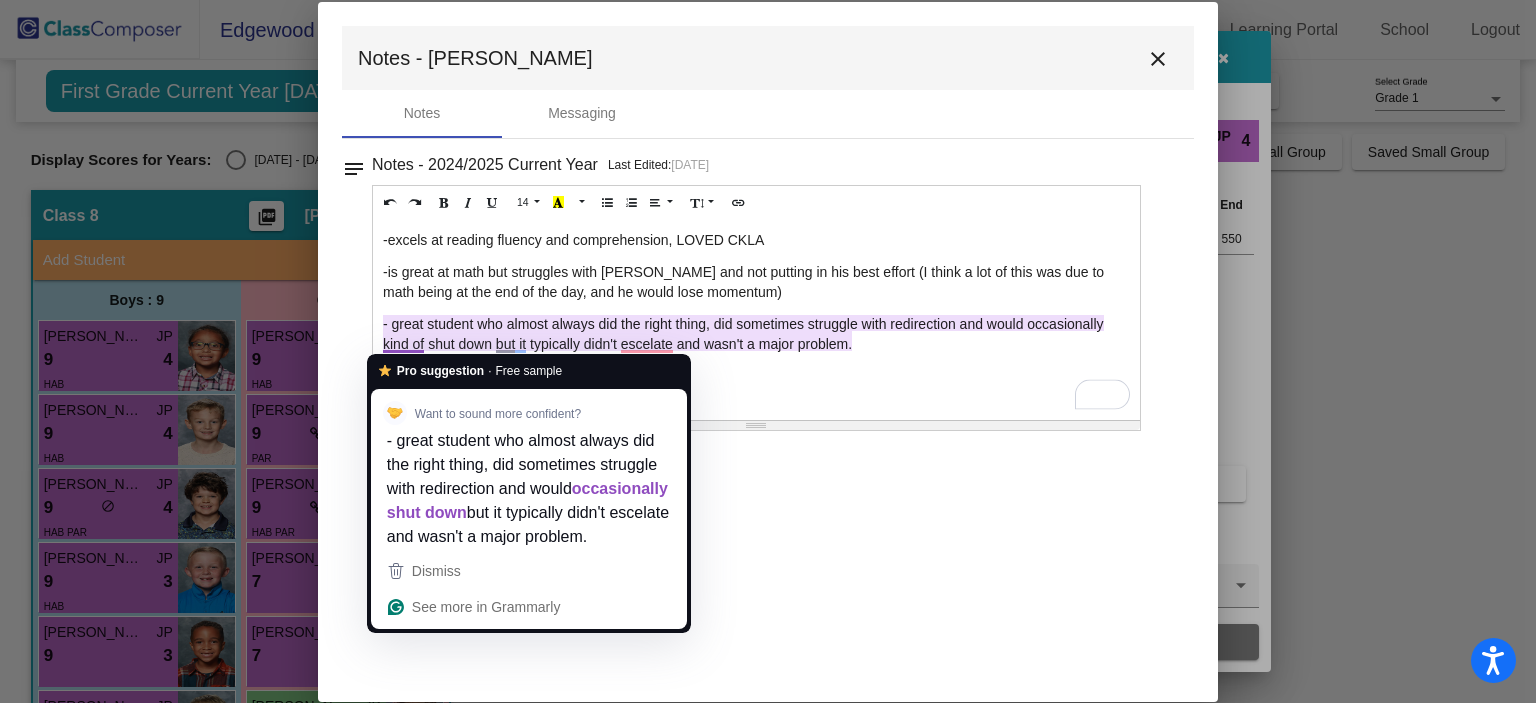 click on "- great student who almost always did the right thing, did sometimes struggle with redirection and would occasionally kind of shut down but it typically didn't escelate and wasn't a major problem." at bounding box center [756, 334] 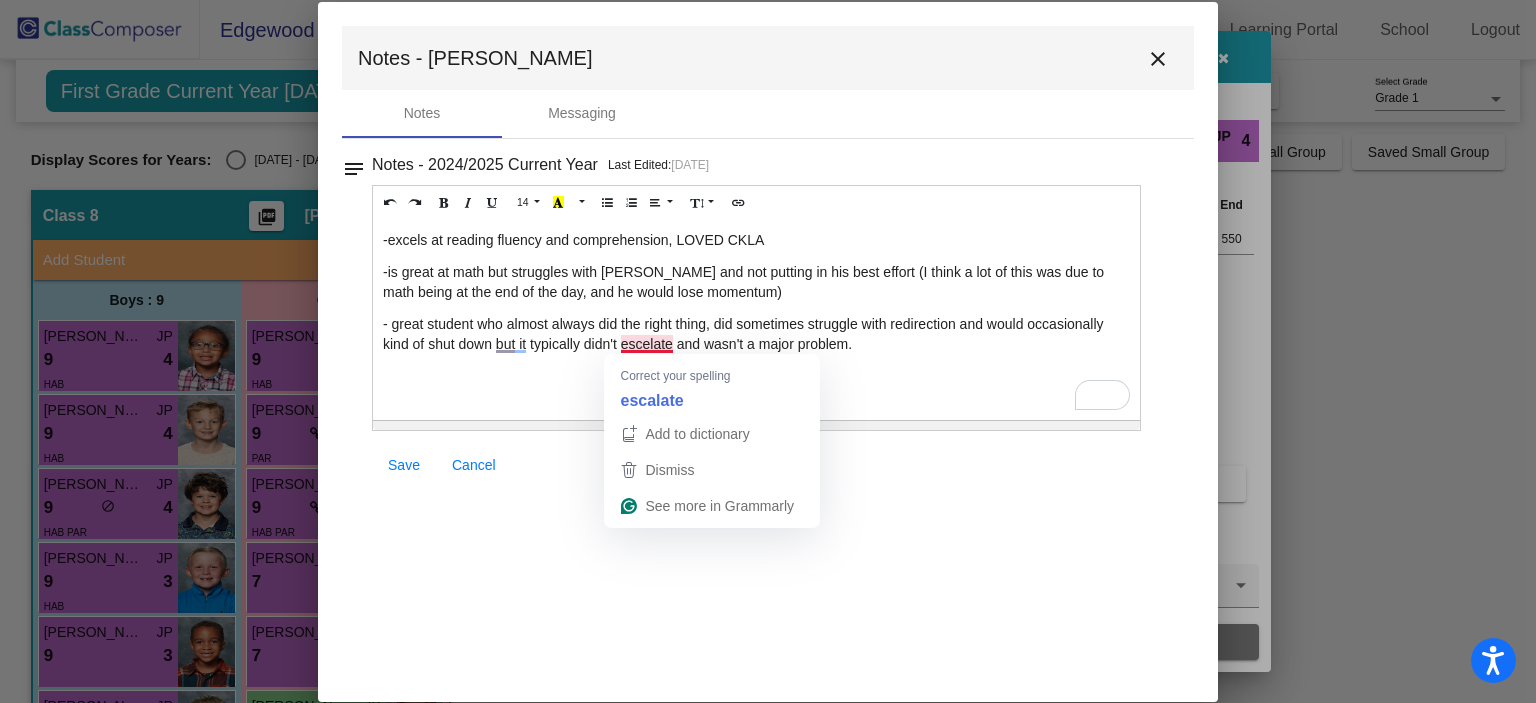 click on "- great student who almost always did the right thing, did sometimes struggle with redirection and would occasionally kind of shut down but it typically didn't escelate and wasn't a major problem." at bounding box center (756, 334) 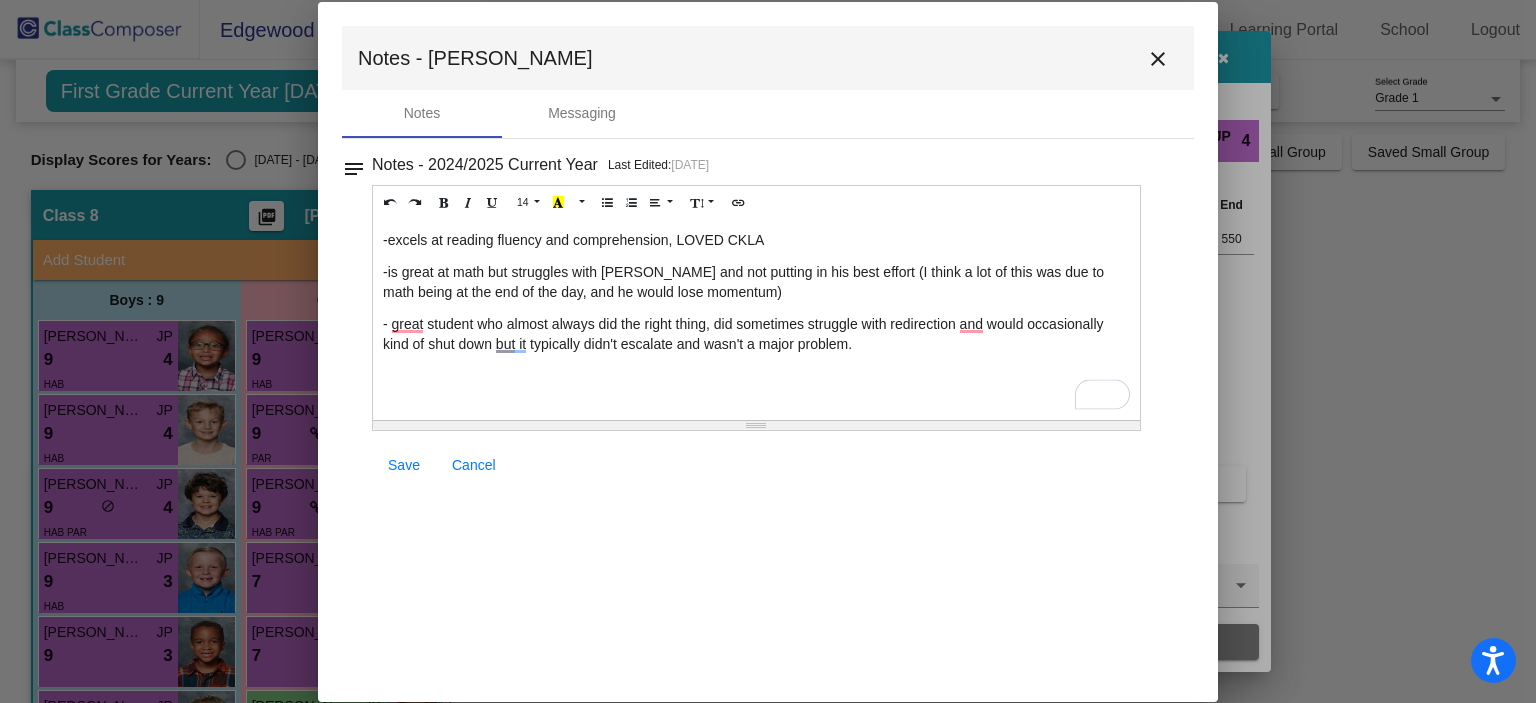 click on "- great student who almost always did the right thing, did sometimes struggle with redirection and would occasionally kind of shut down but it typically didn't escalate and wasn't a major problem." at bounding box center (756, 334) 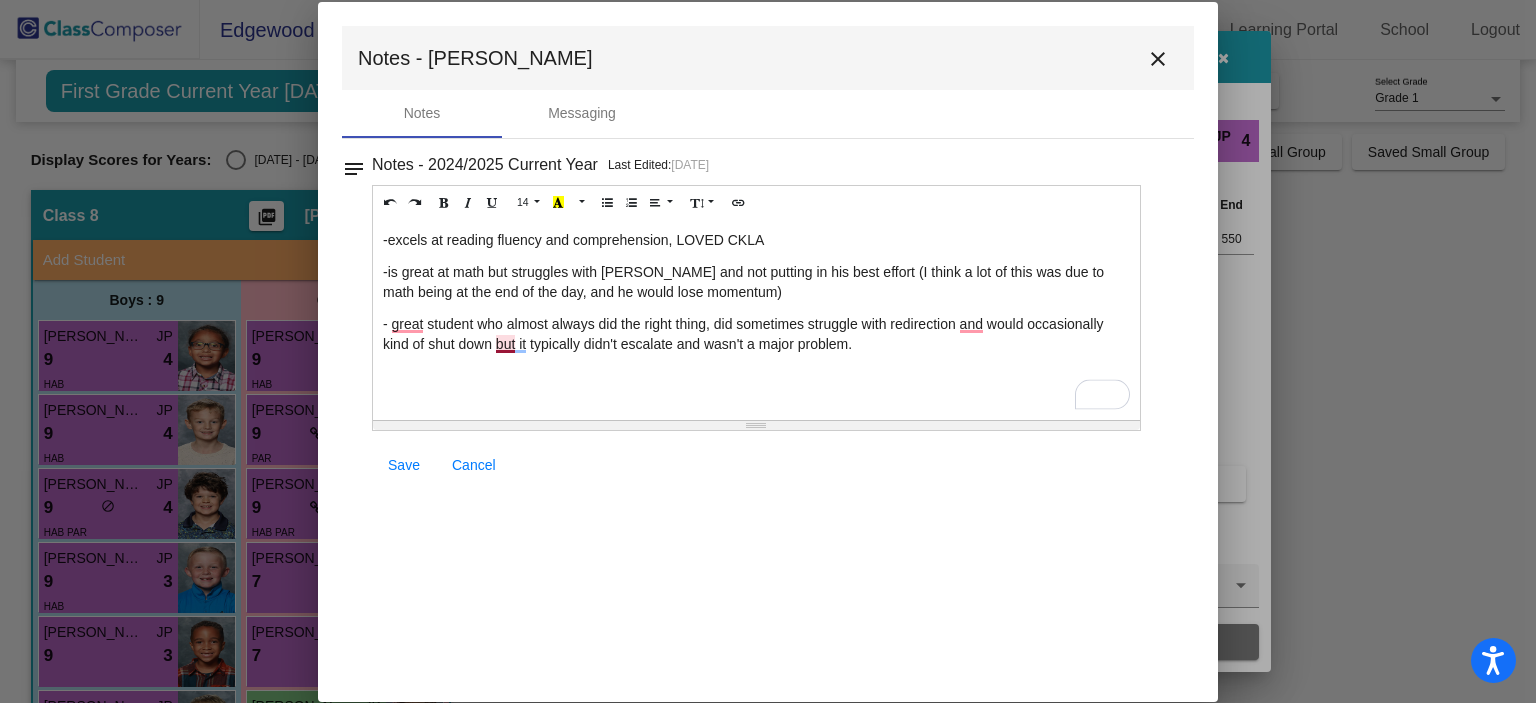 click on "- great student who almost always did the right thing, did sometimes struggle with redirection and would occasionally kind of shut down but it typically didn't escalate and wasn't a major problem." at bounding box center [756, 334] 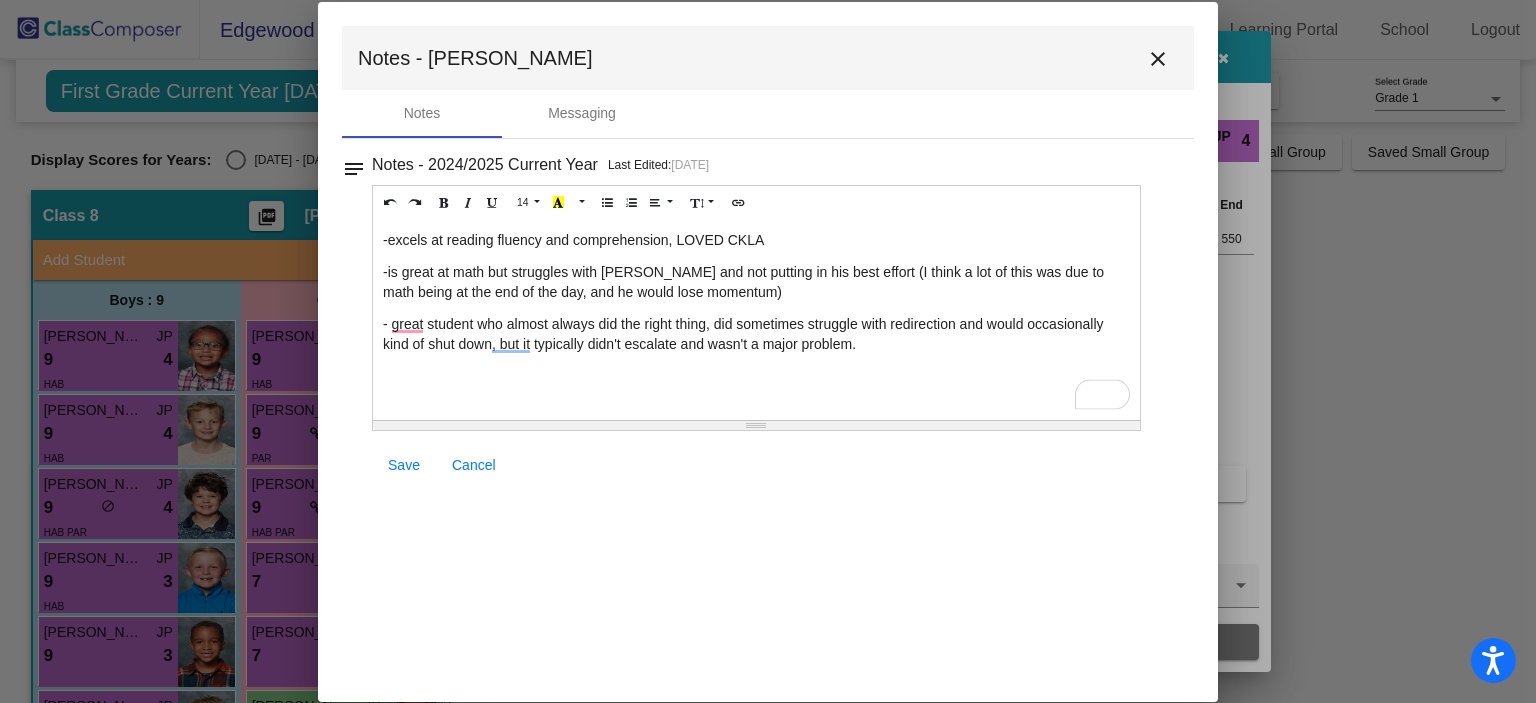 click on "-excels at reading fluency and comprehension, LOVED CKLA -is great at math but struggles with rushing and not putting in his best effort (I think a lot of this was due to math being at the end of the day, and he would lose momentum) - great student who almost always did the right thing, did sometimes struggle with redirection and would occasionally kind of shut down, but it typically didn't escalate and wasn't a major problem." at bounding box center [756, 320] 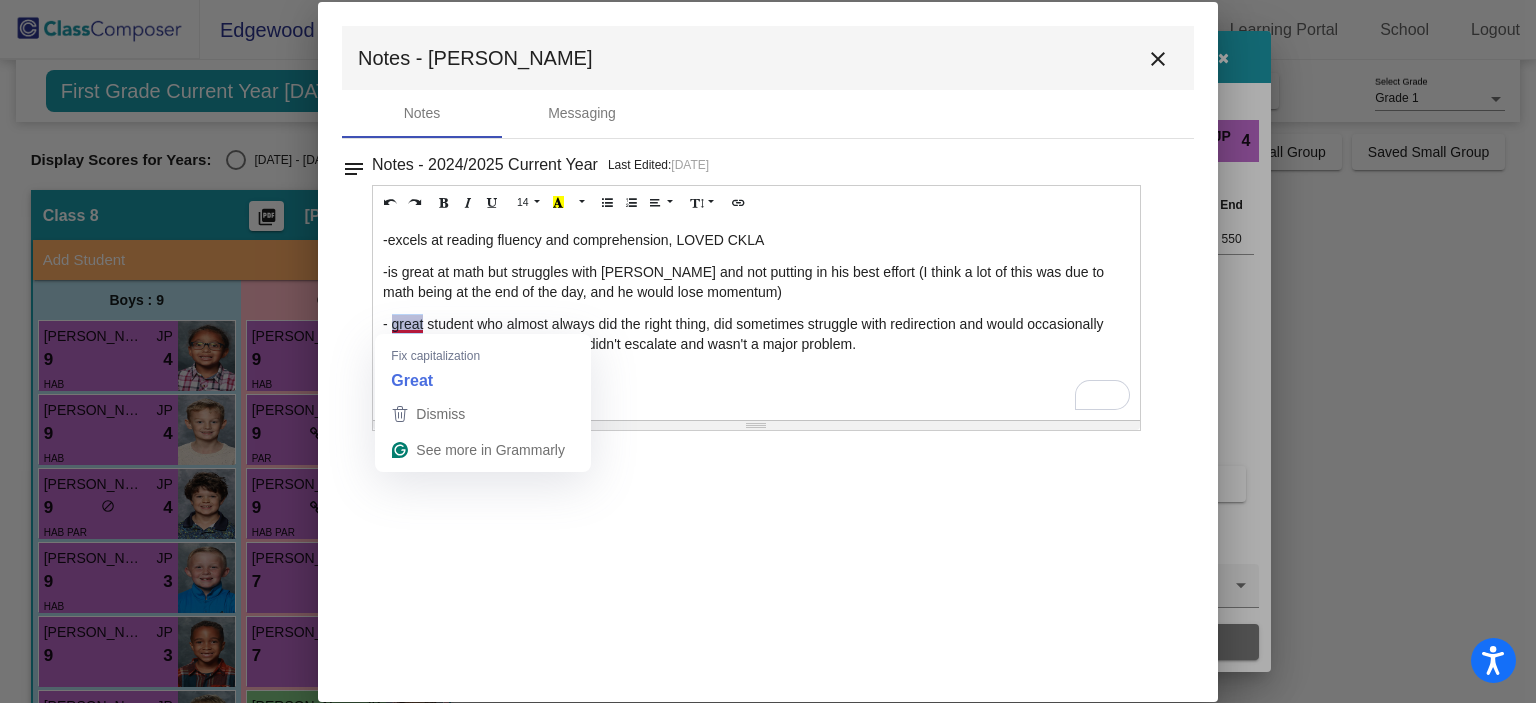 drag, startPoint x: 424, startPoint y: 319, endPoint x: 392, endPoint y: 325, distance: 32.55764 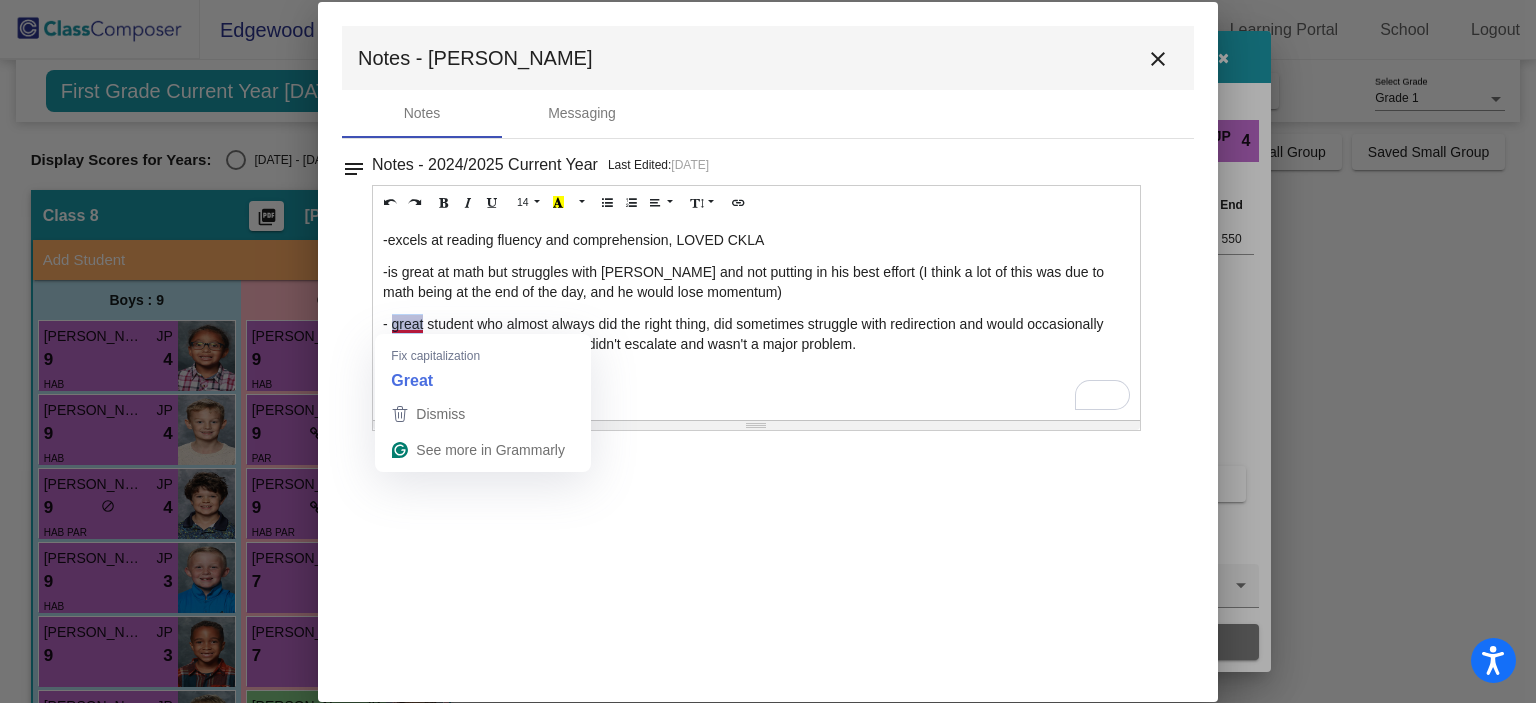 click on "- great student who almost always did the right thing, did sometimes struggle with redirection and would occasionally kind of shut down, but it typically didn't escalate and wasn't a major problem." at bounding box center [756, 334] 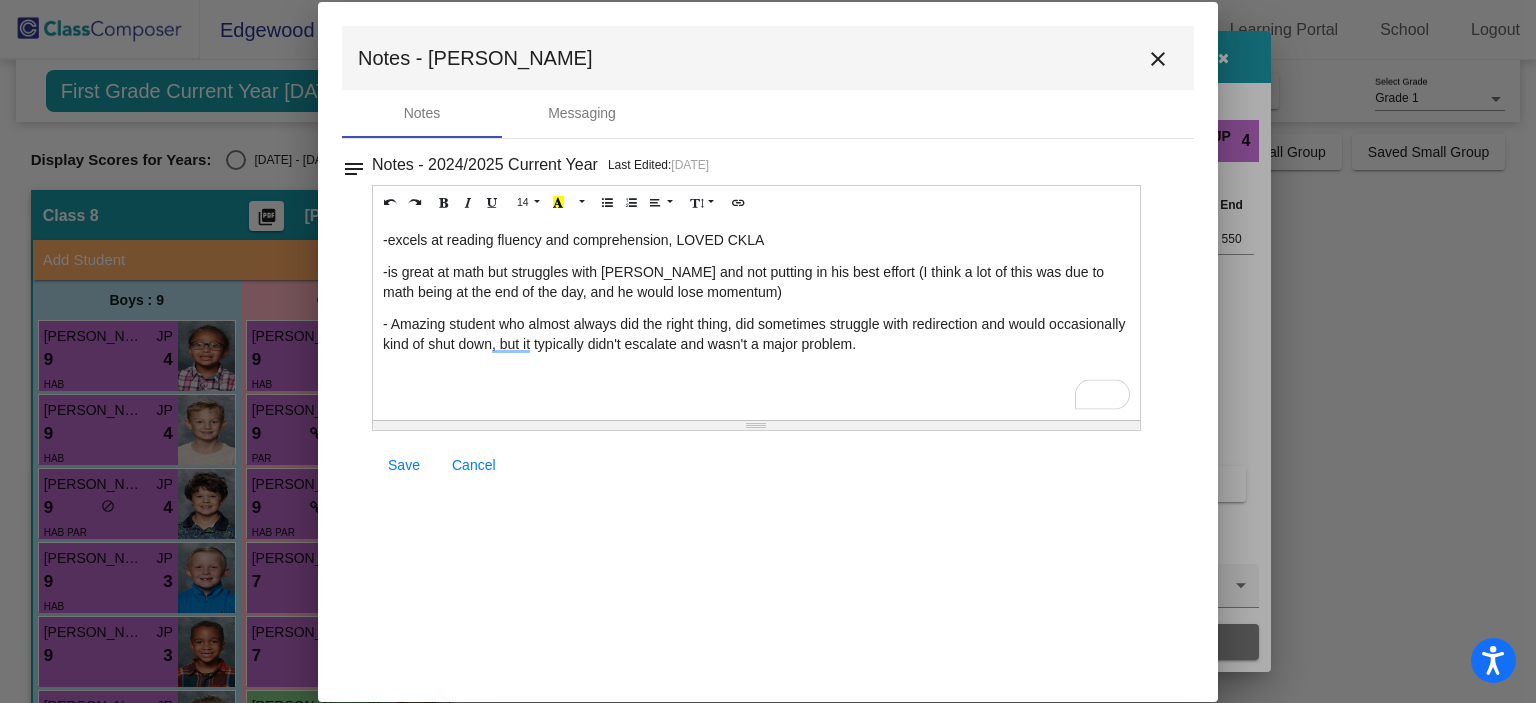 click on "- Amazing student who almost always did the right thing, did sometimes struggle with redirection and would occasionally kind of shut down, but it typically didn't escalate and wasn't a major problem." at bounding box center (756, 334) 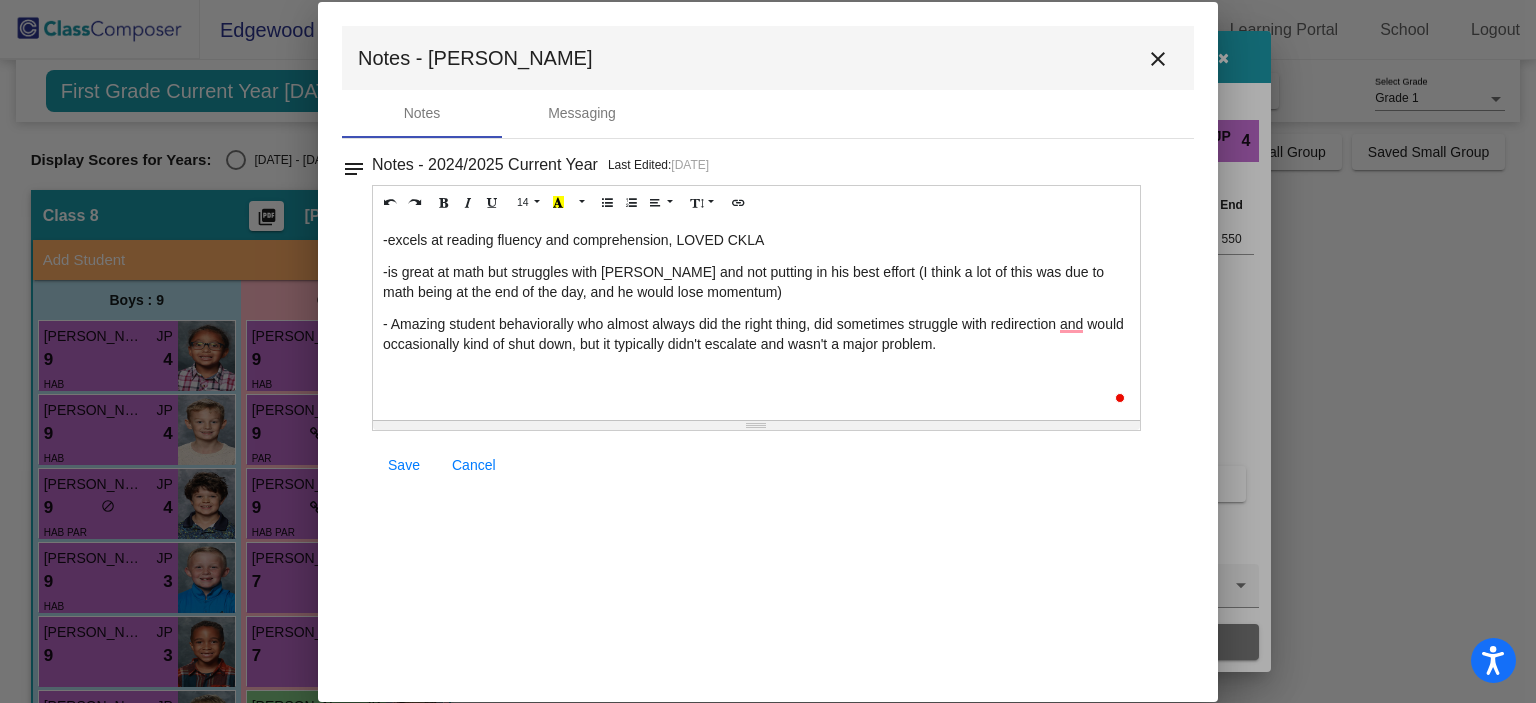 click on "- Amazing student behaviorally who almost always did the right thing, did sometimes struggle with redirection and would occasionally kind of shut down, but it typically didn't escalate and wasn't a major problem." at bounding box center (756, 334) 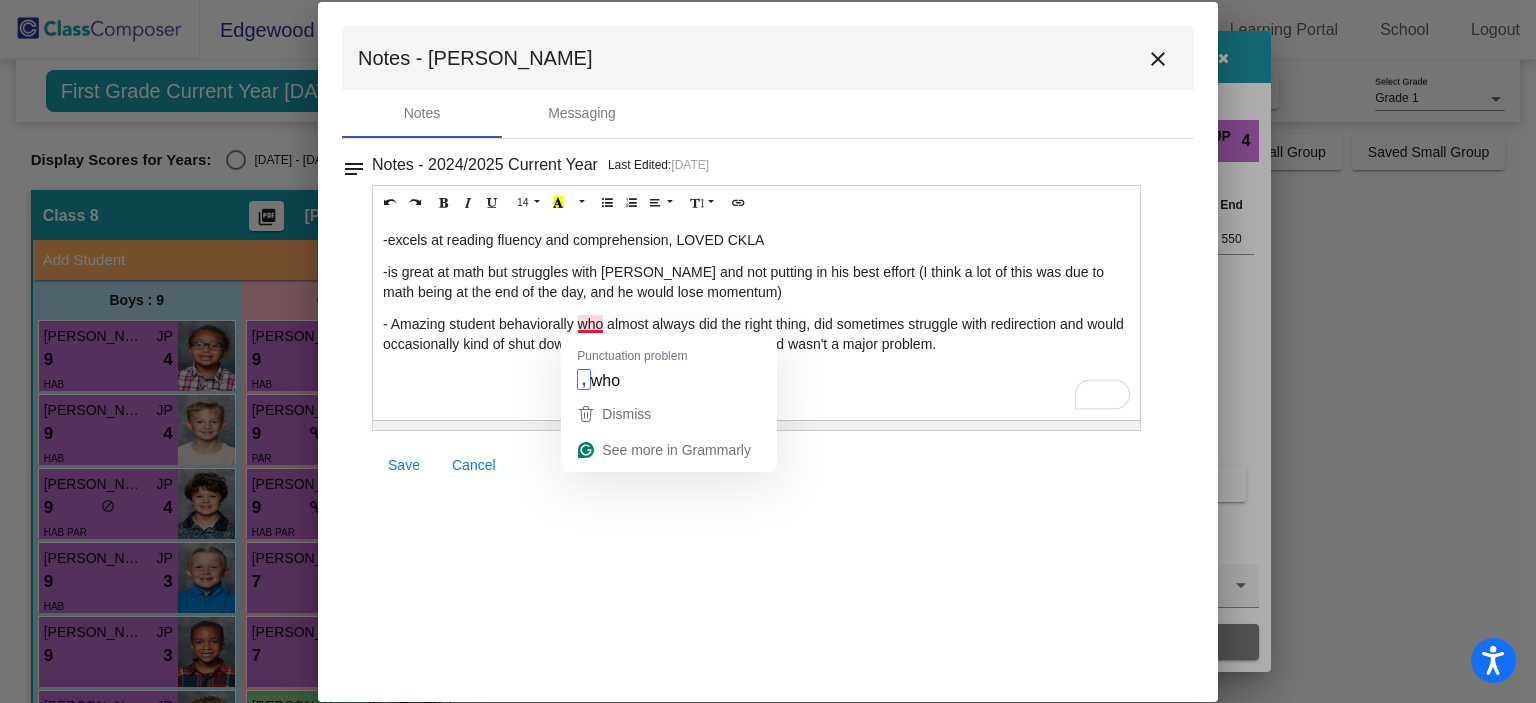 click on "- Amazing student behaviorally who almost always did the right thing, did sometimes struggle with redirection and would occasionally kind of shut down, but it typically didn't escalate and wasn't a major problem." at bounding box center (756, 334) 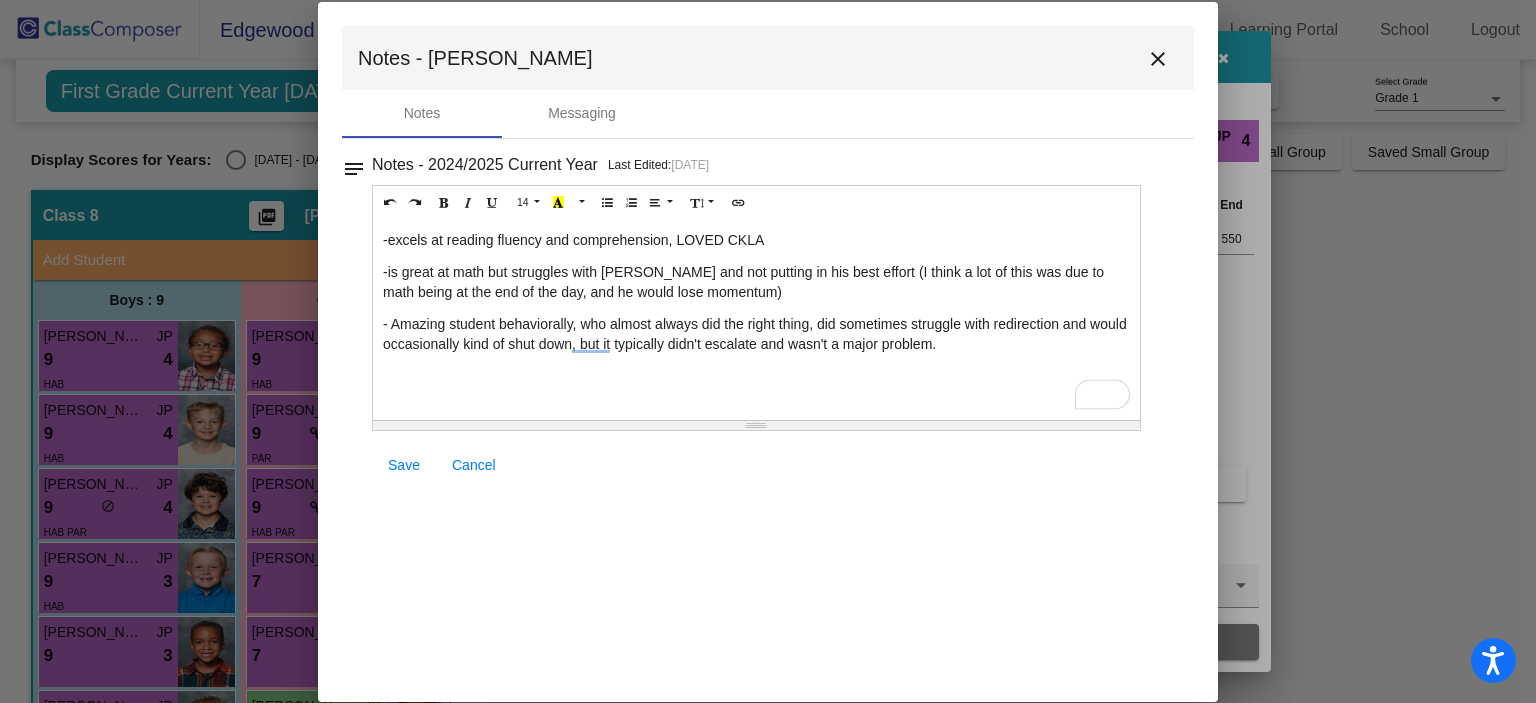 click on "- Amazing student behaviorally, who almost always did the right thing, did sometimes struggle with redirection and would occasionally kind of shut down, but it typically didn't escalate and wasn't a major problem." at bounding box center (756, 334) 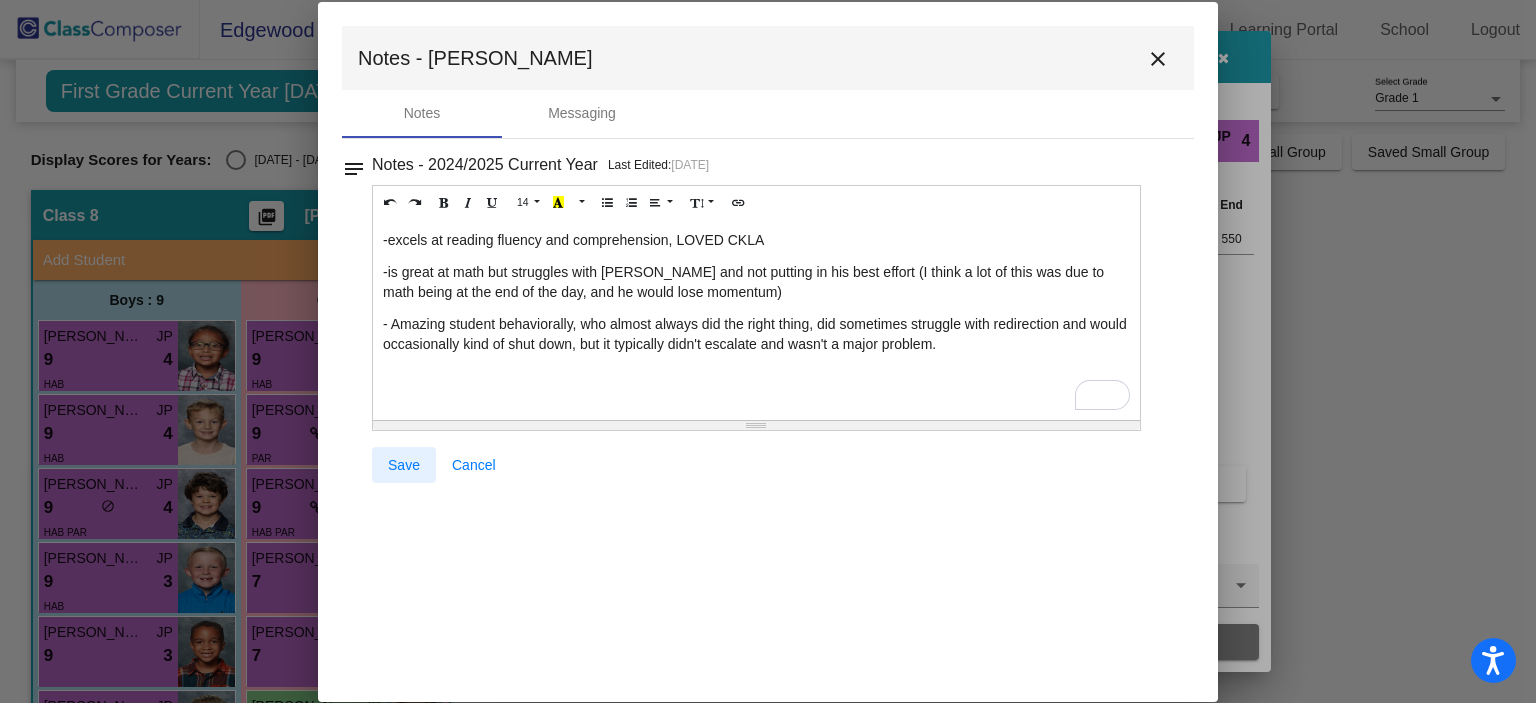 click on "Save" at bounding box center (404, 465) 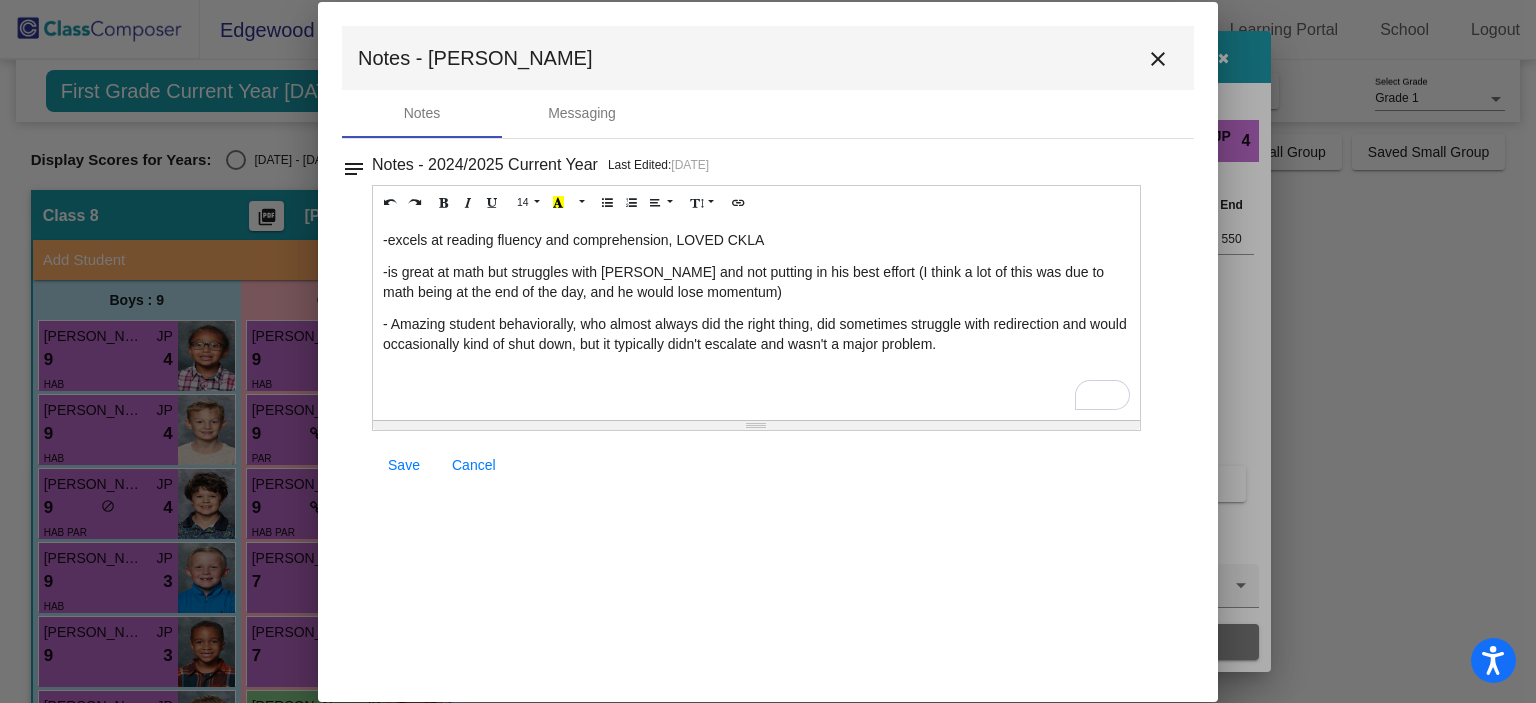 click on "close" at bounding box center (1158, 59) 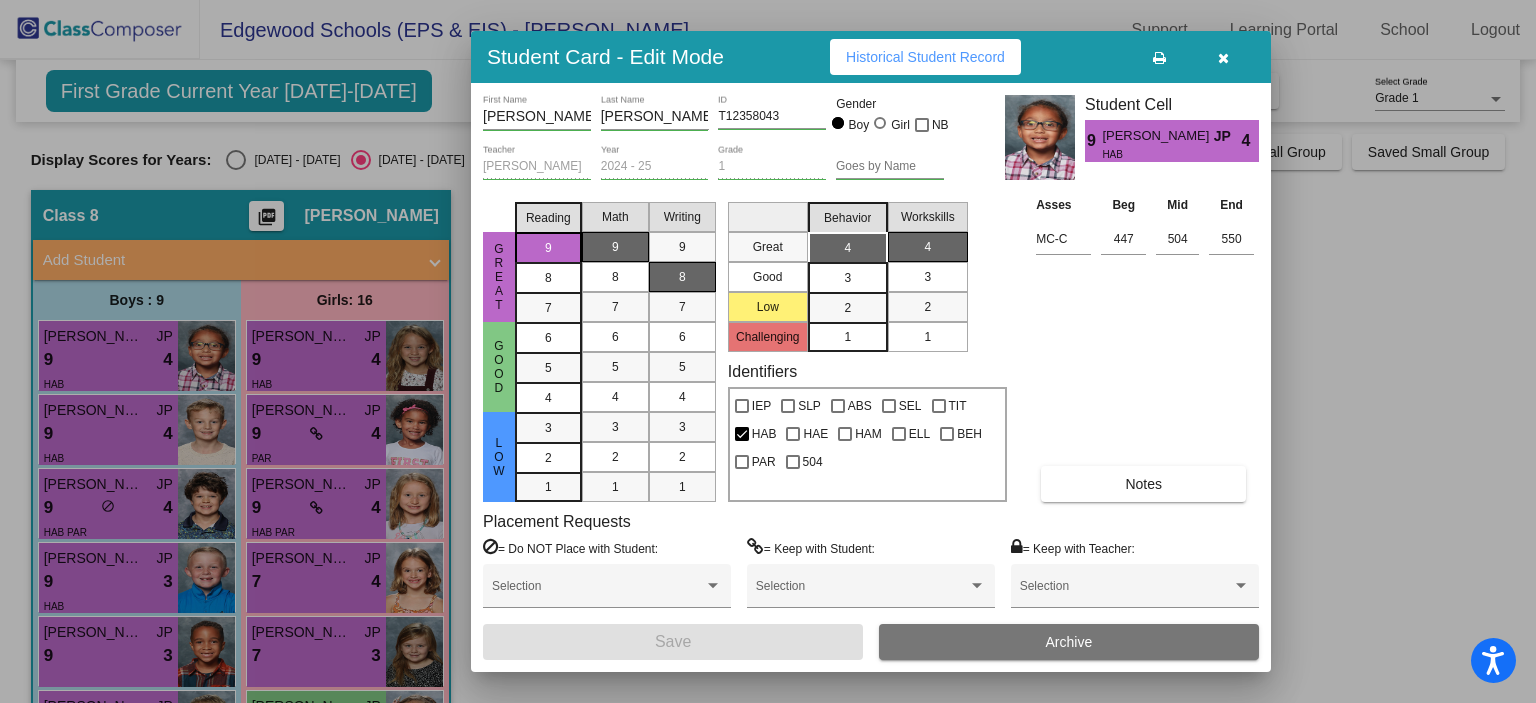 click on "Notes" at bounding box center (1143, 484) 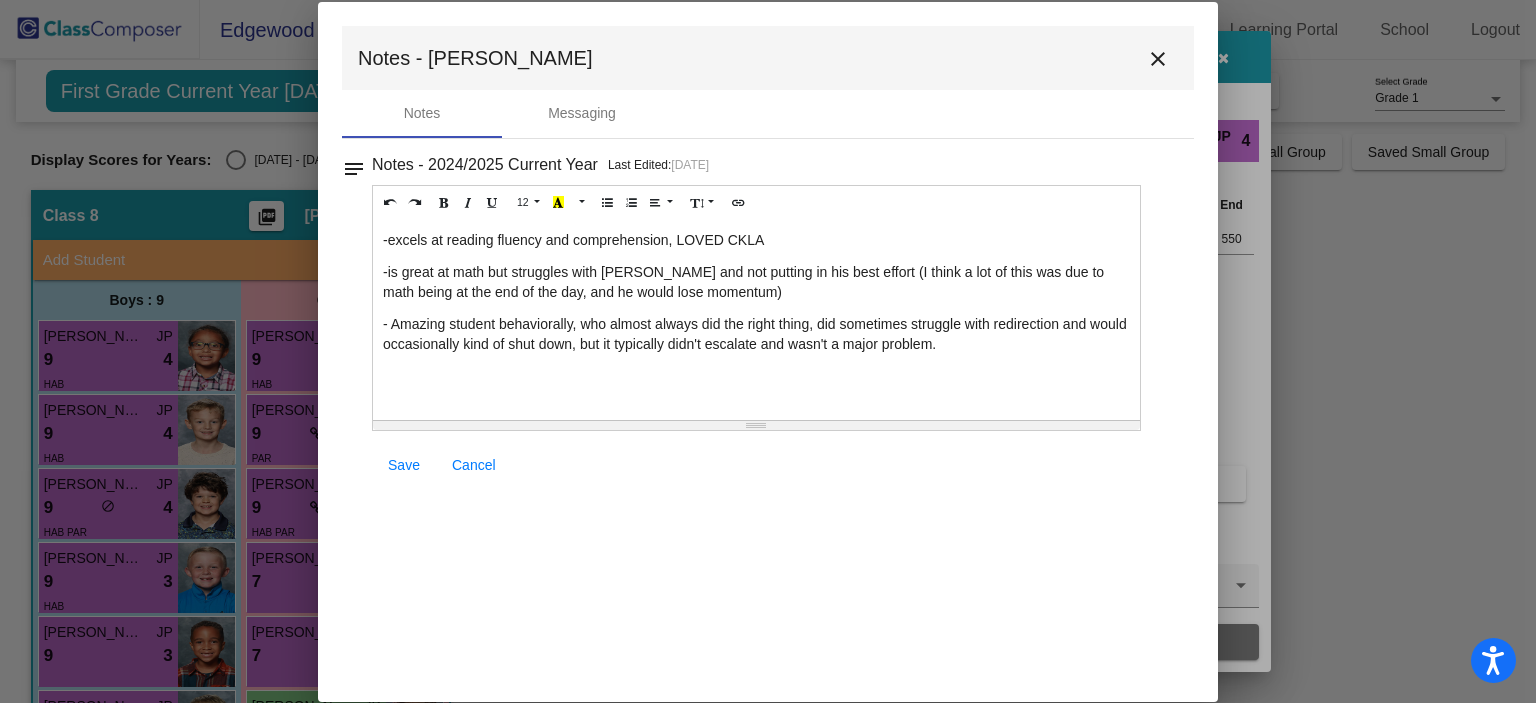 click on "Save" at bounding box center (404, 465) 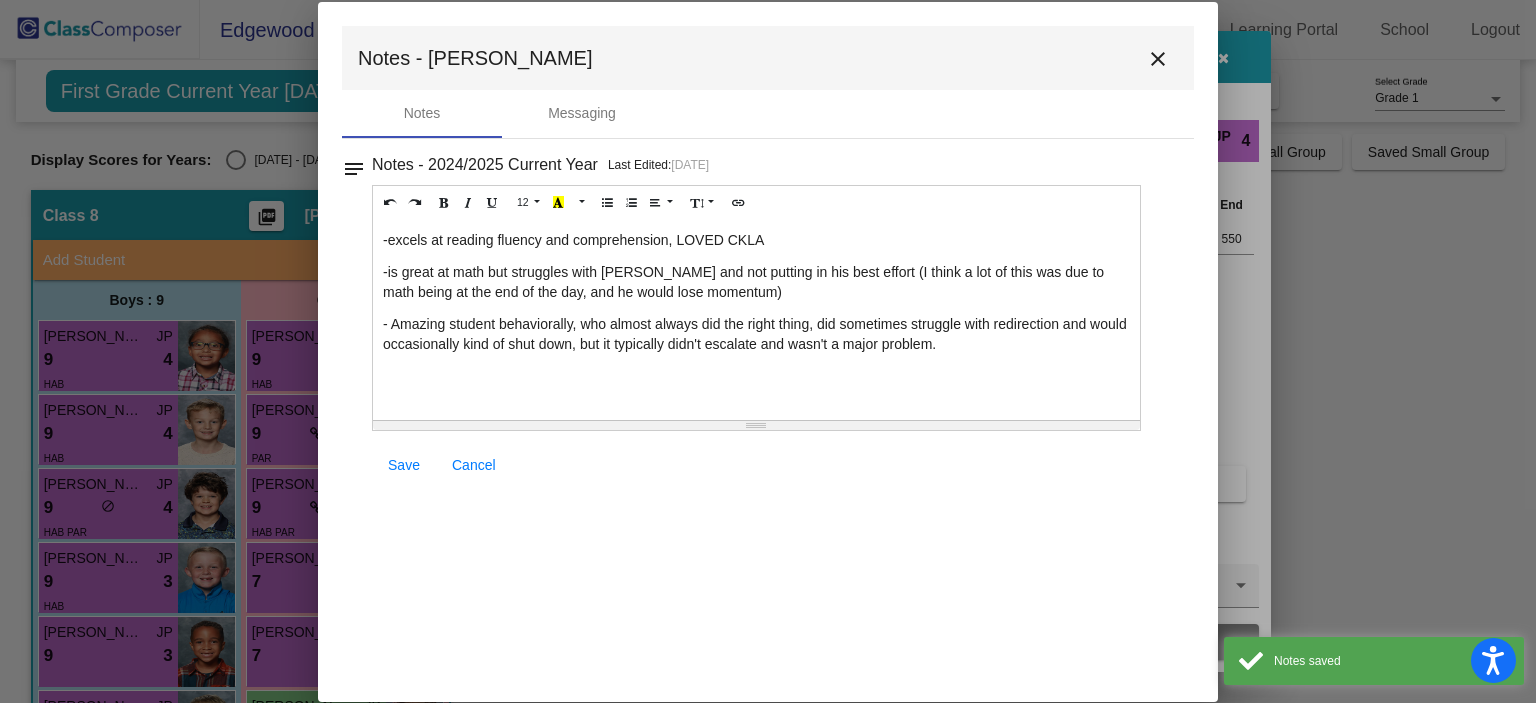 click on "close" at bounding box center (1158, 59) 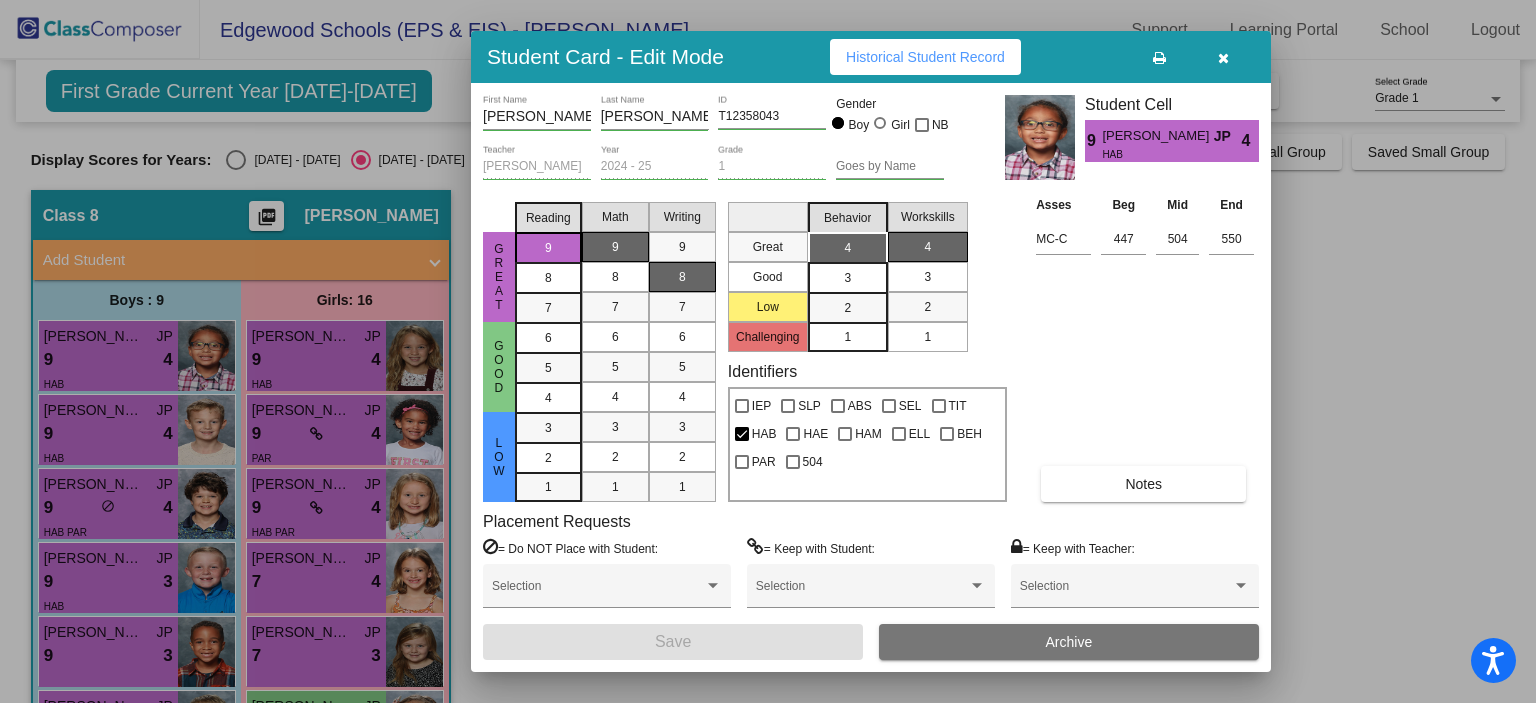 click at bounding box center [1223, 58] 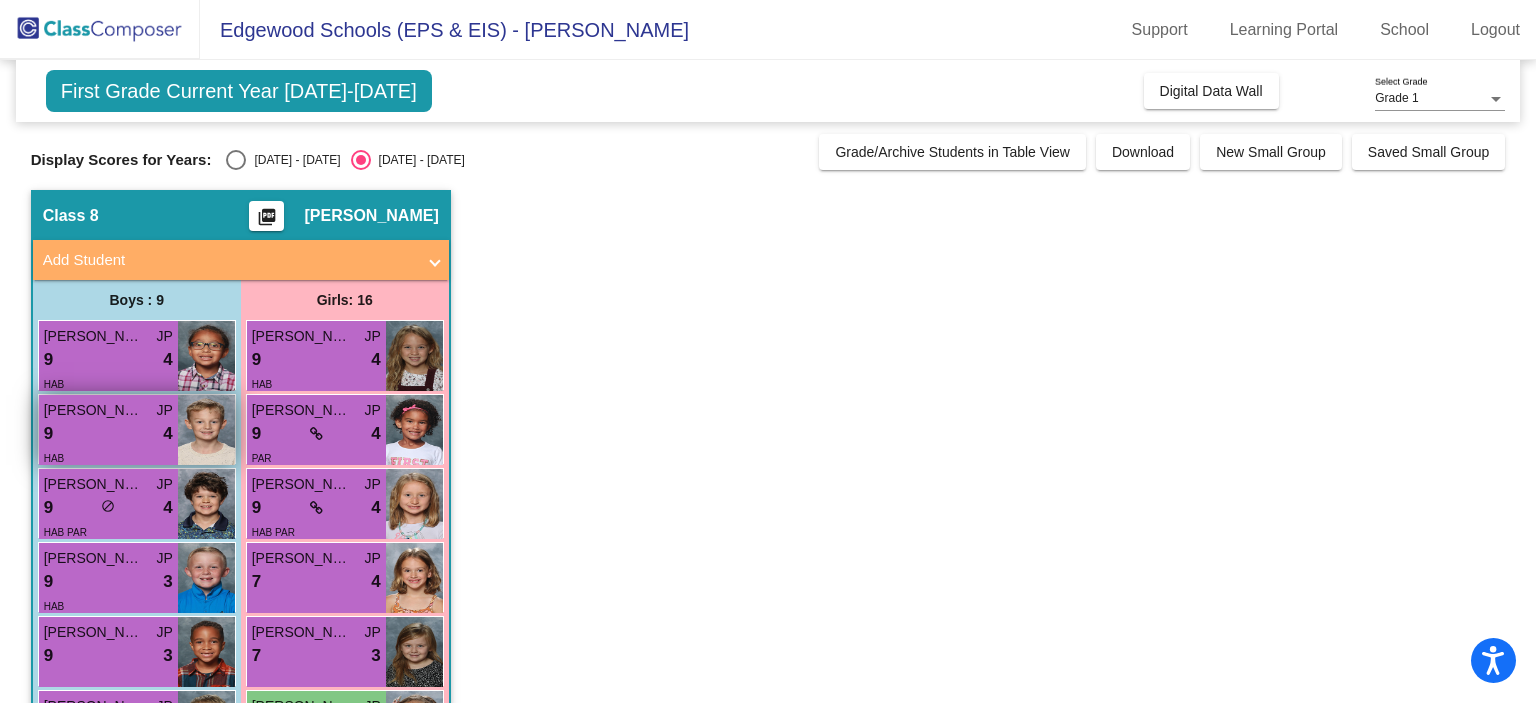 click on "9 lock do_not_disturb_alt 4" at bounding box center (108, 434) 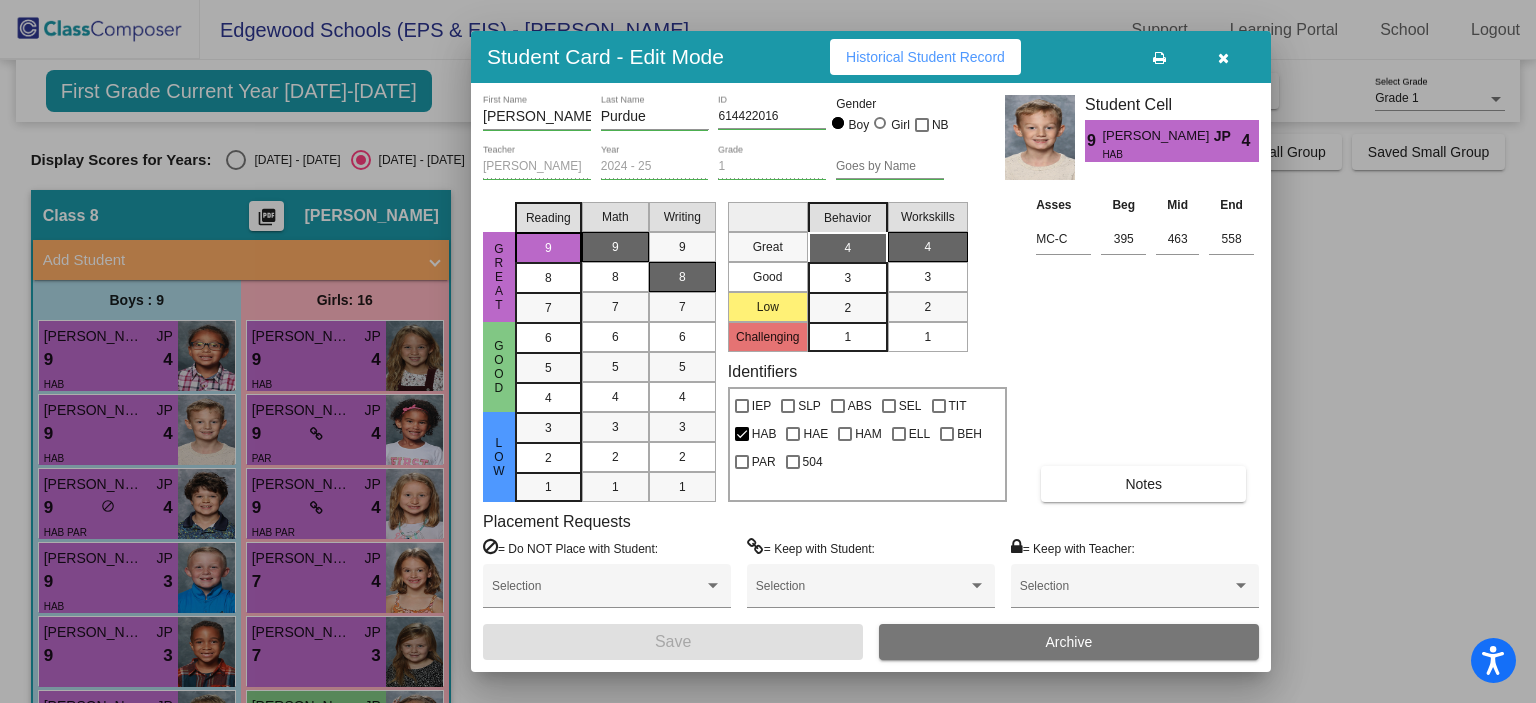 click on "Notes" at bounding box center (1143, 484) 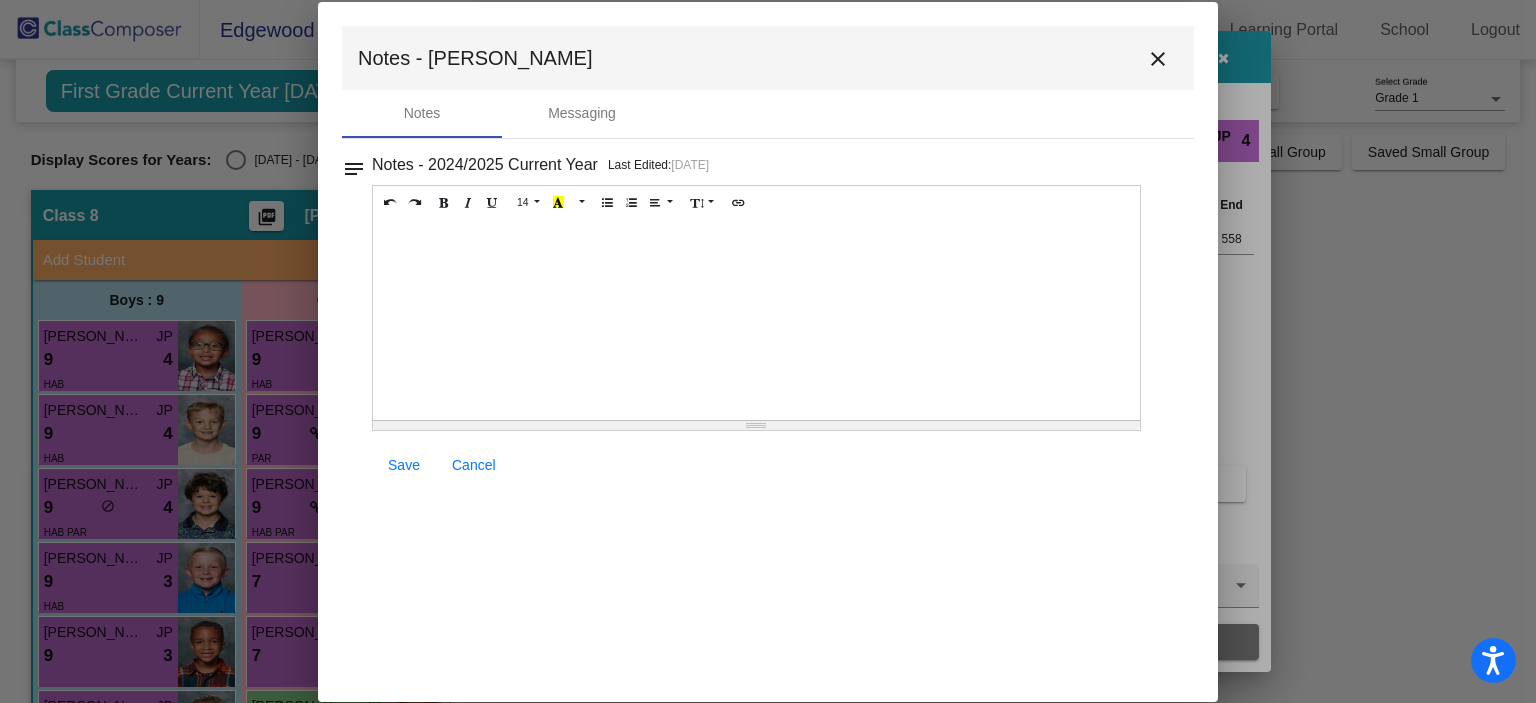 click at bounding box center [756, 320] 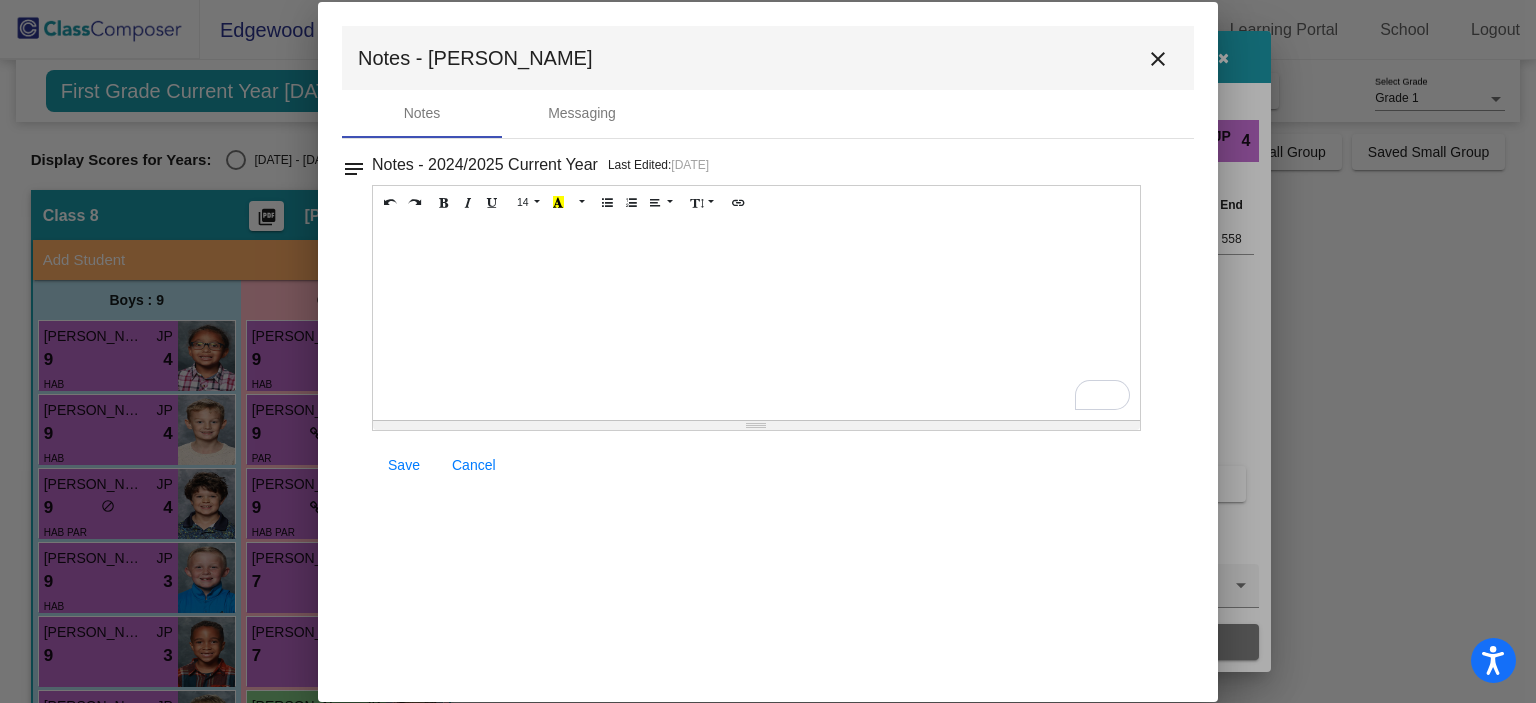 type 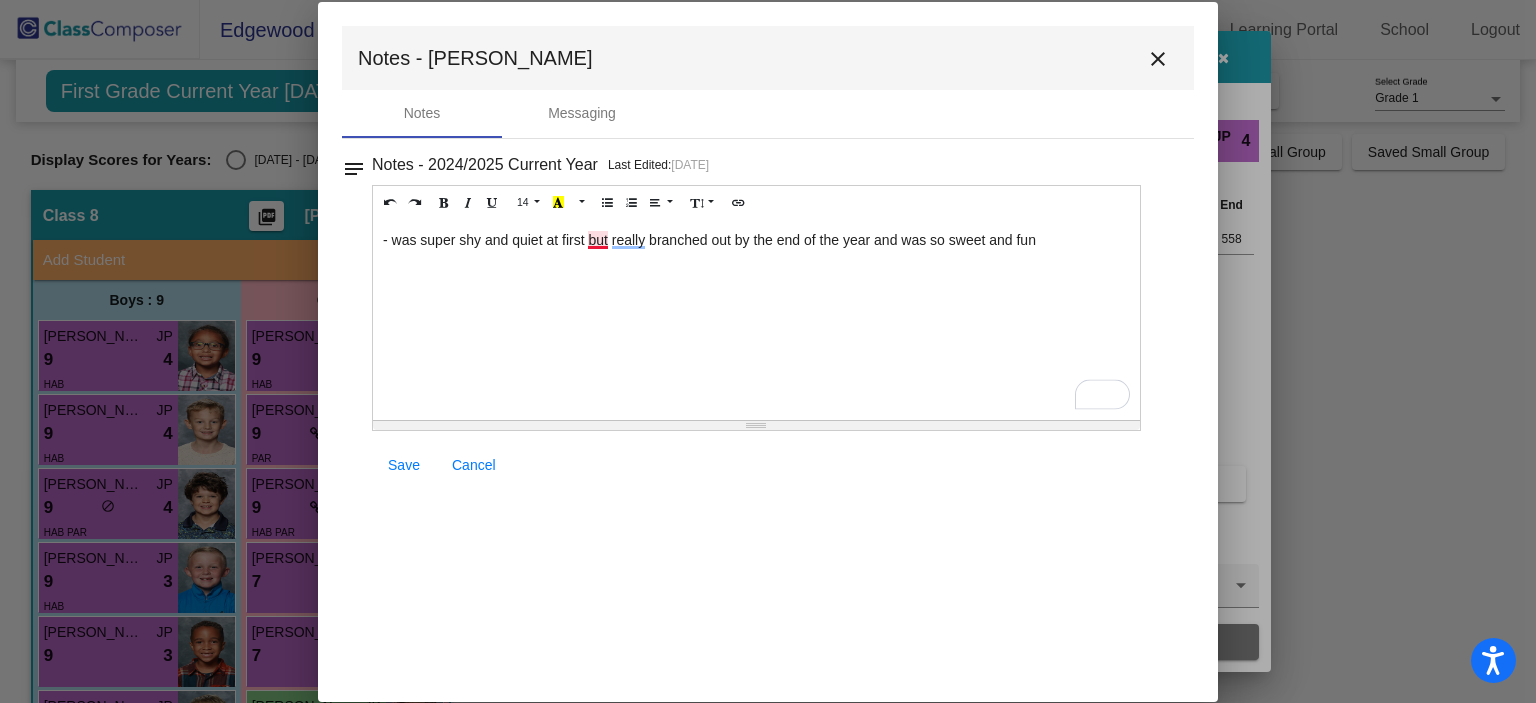 click on "- was super shy and quiet at first but really branched out by the end of the year and was so sweet and fun" at bounding box center (756, 240) 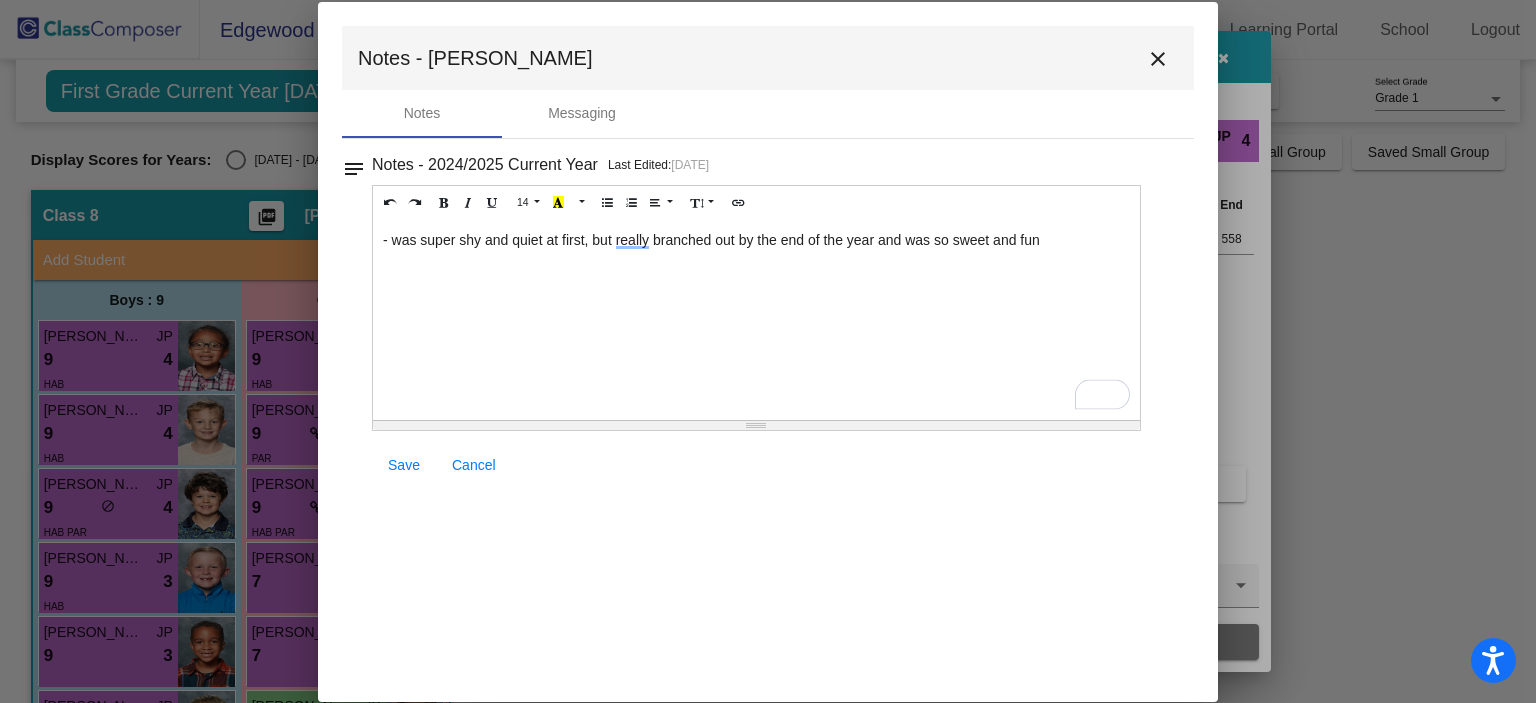 click on "- was super shy and quiet at first, but really branched out by the end of the year and was so sweet and fun" at bounding box center [756, 240] 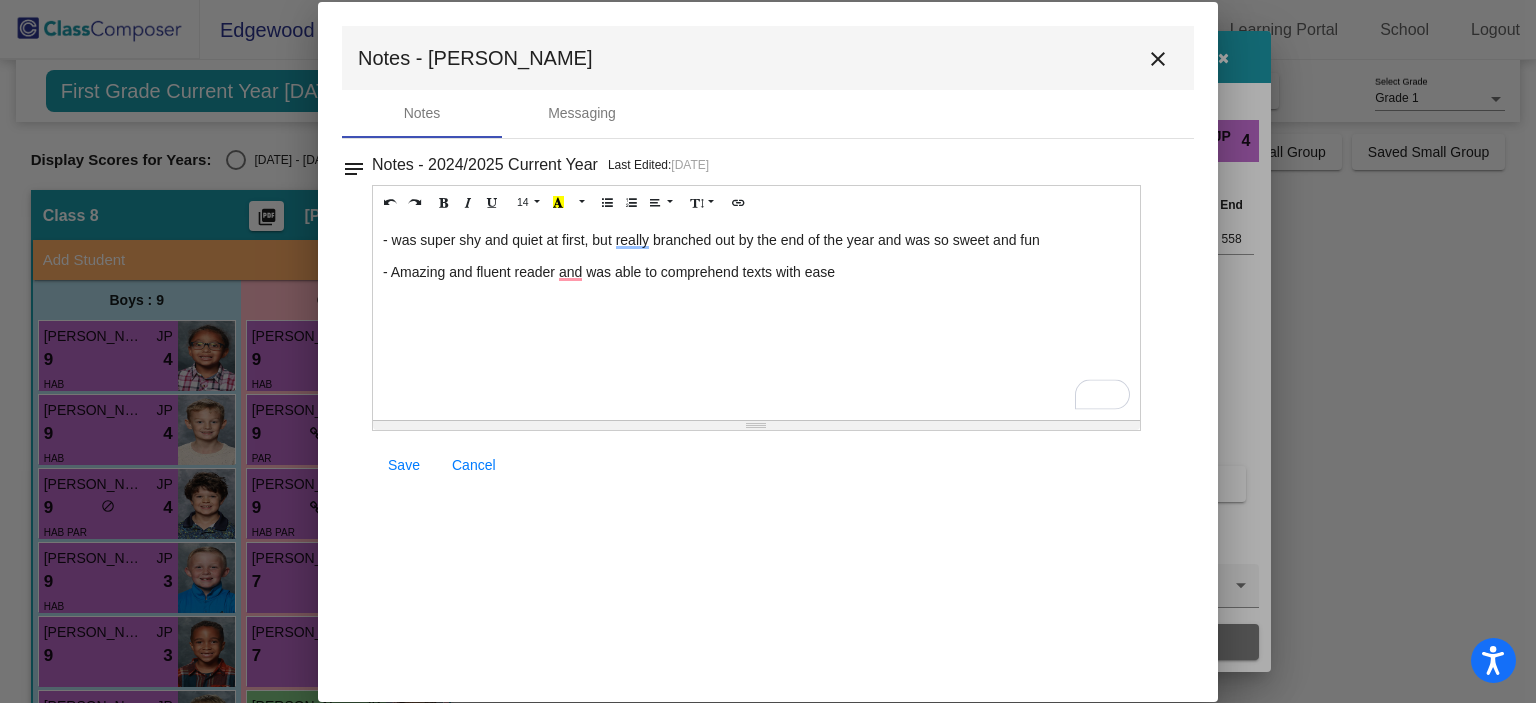 click on "- Amazing and fluent reader and was able to comprehend texts with ease" at bounding box center (756, 272) 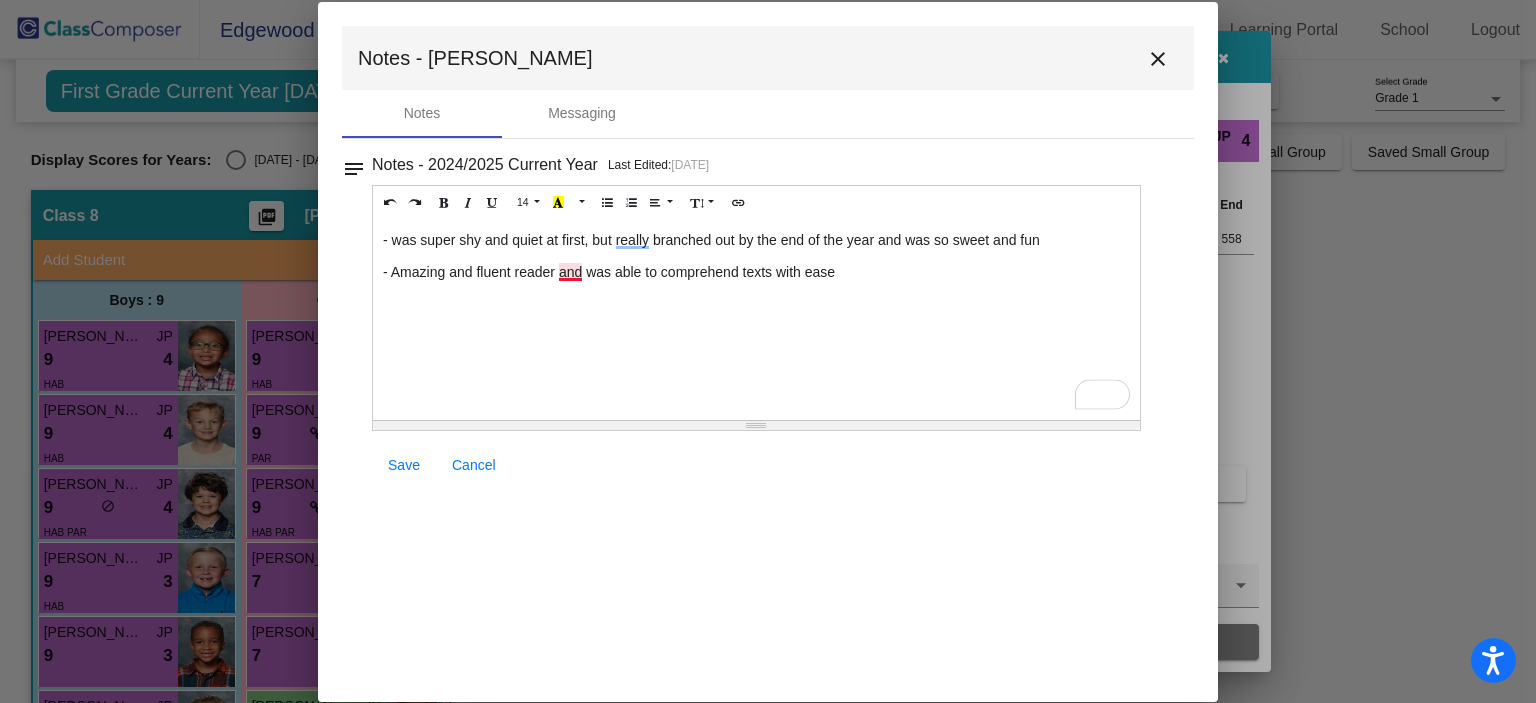 click on "- Amazing and fluent reader and was able to comprehend texts with ease" at bounding box center (756, 272) 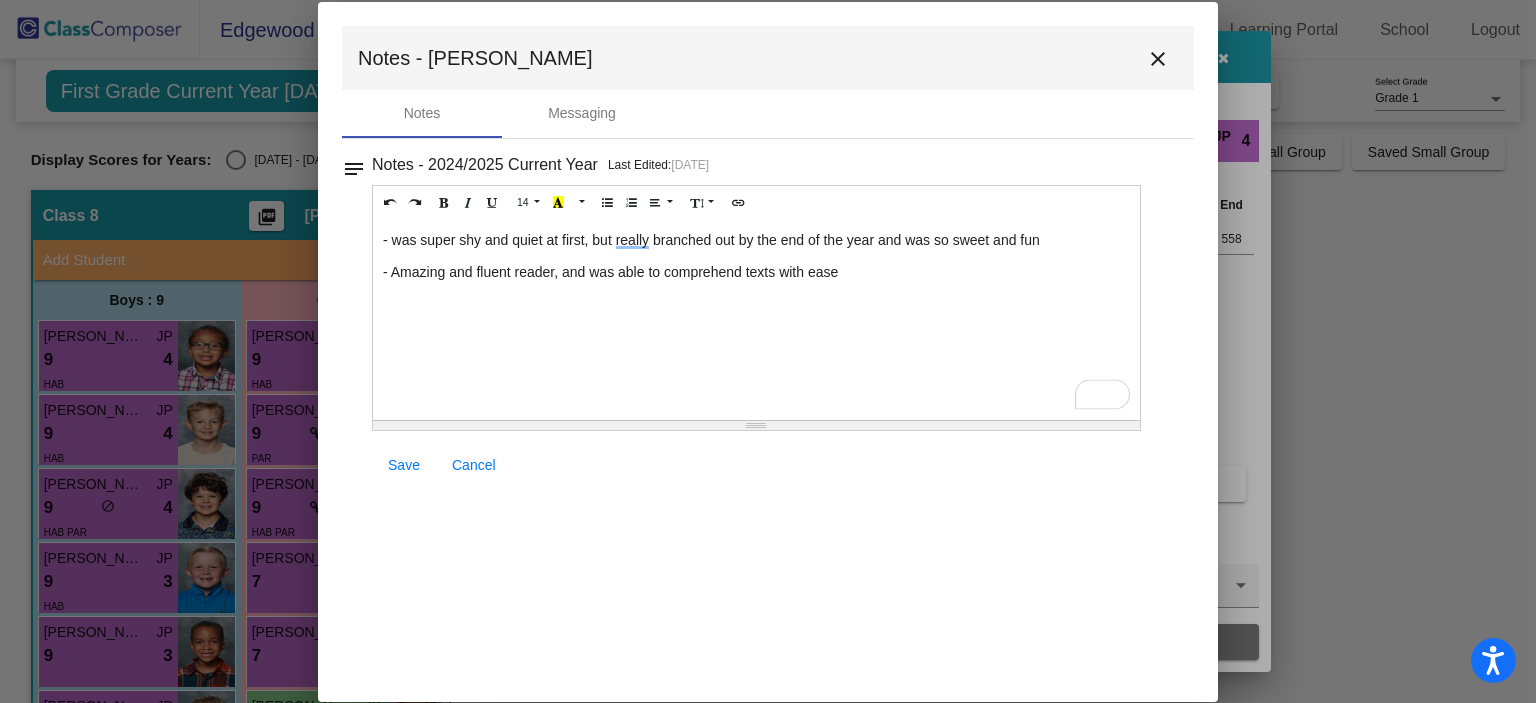 click on "- Amazing and fluent reader, and was able to comprehend texts with ease" at bounding box center (756, 272) 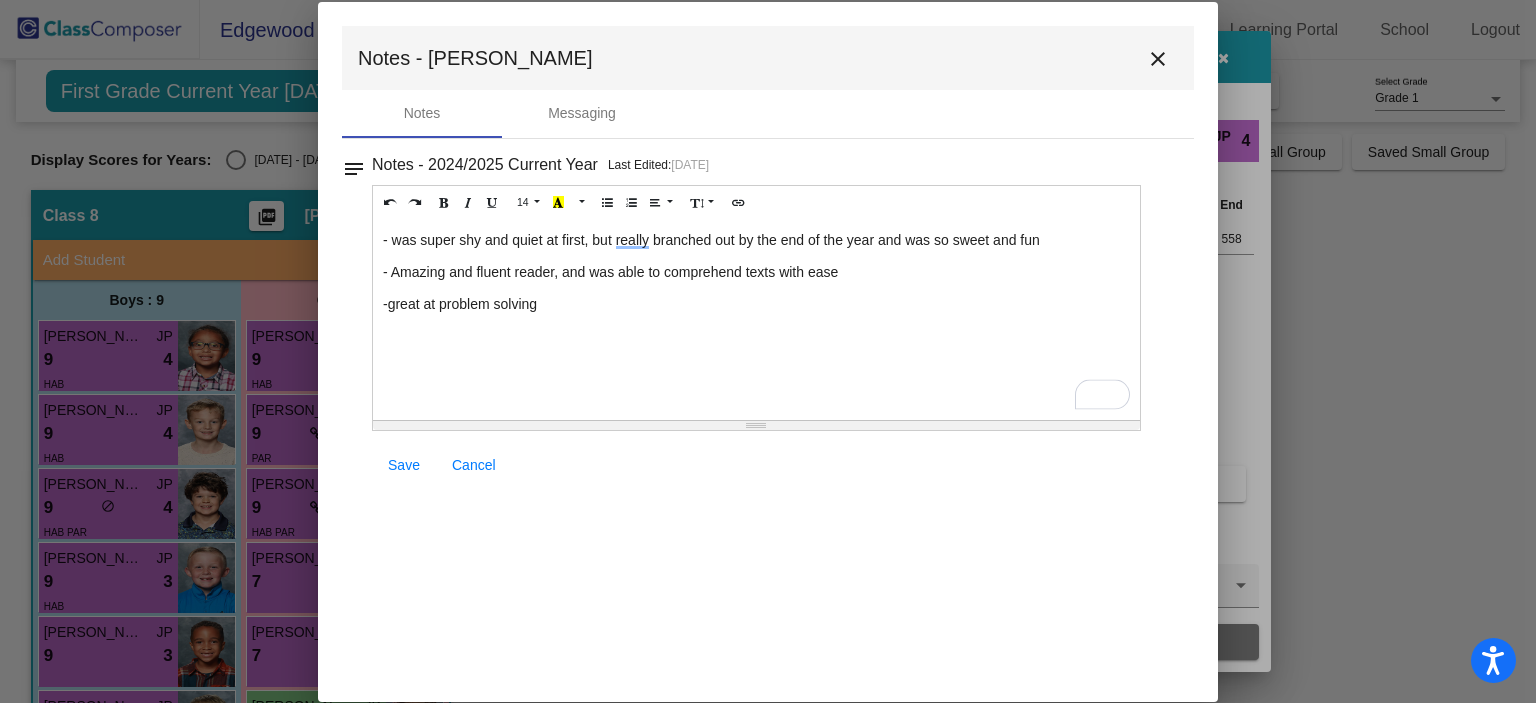 click on "- Amazing and fluent reader, and was able to comprehend texts with ease" at bounding box center [756, 272] 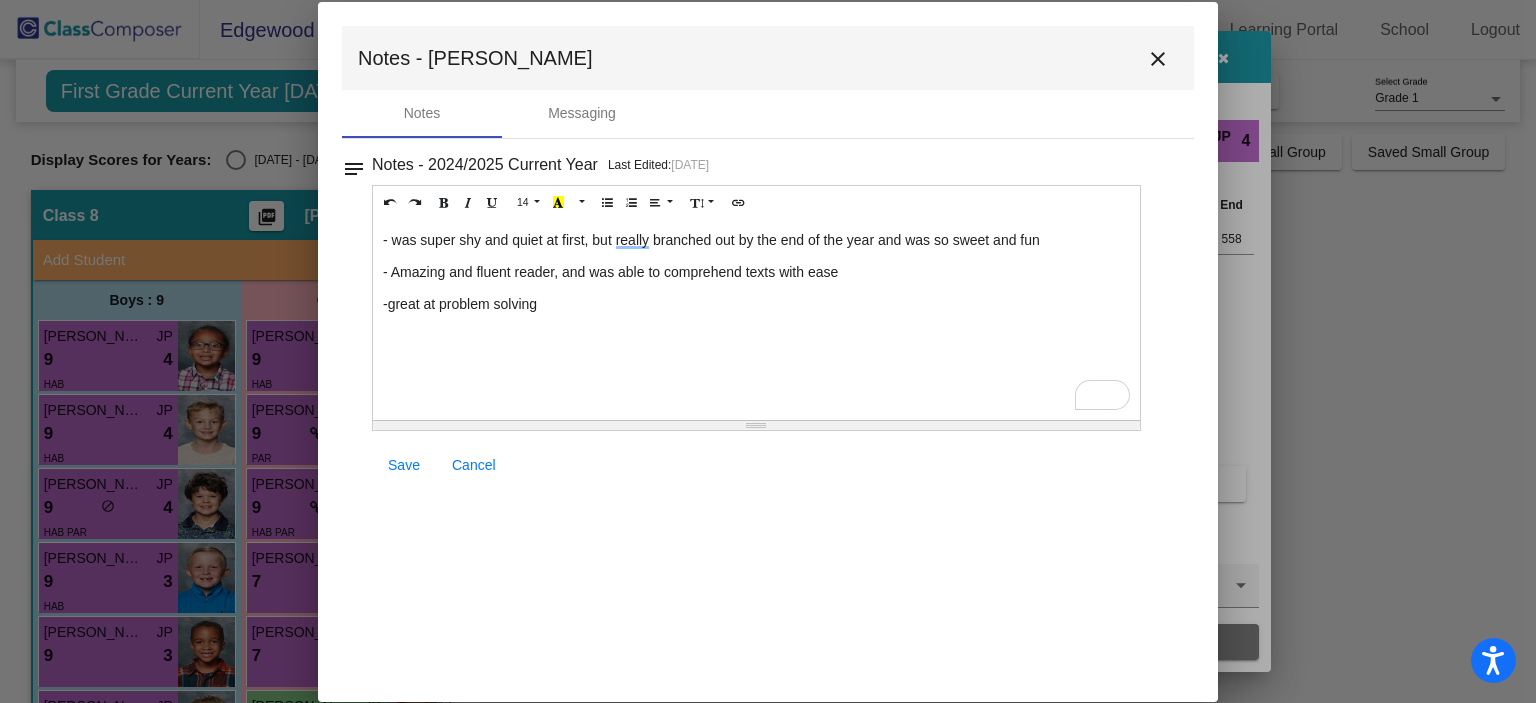 click on "- Amazing and fluent reader, and was able to comprehend texts with ease" at bounding box center (756, 272) 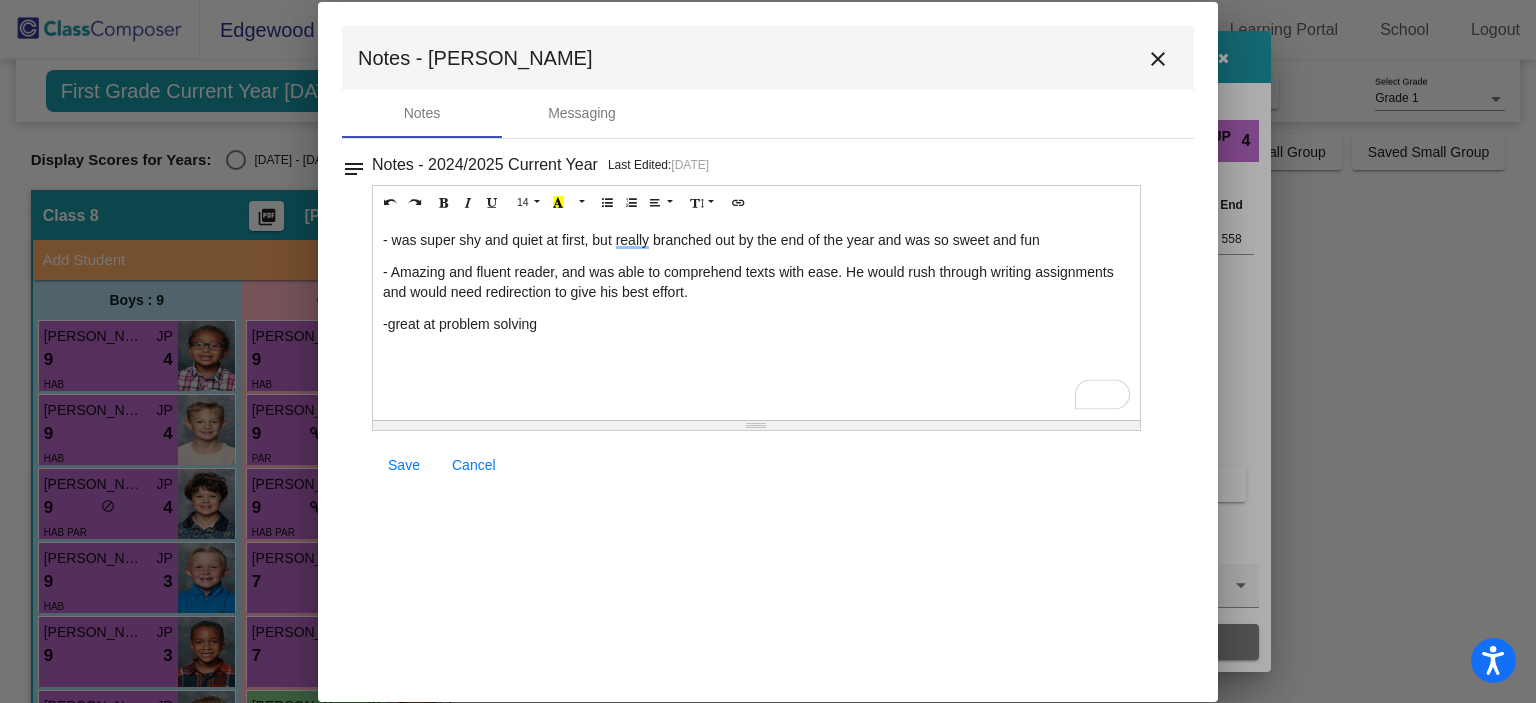 click on "-great at problem solving" at bounding box center (756, 324) 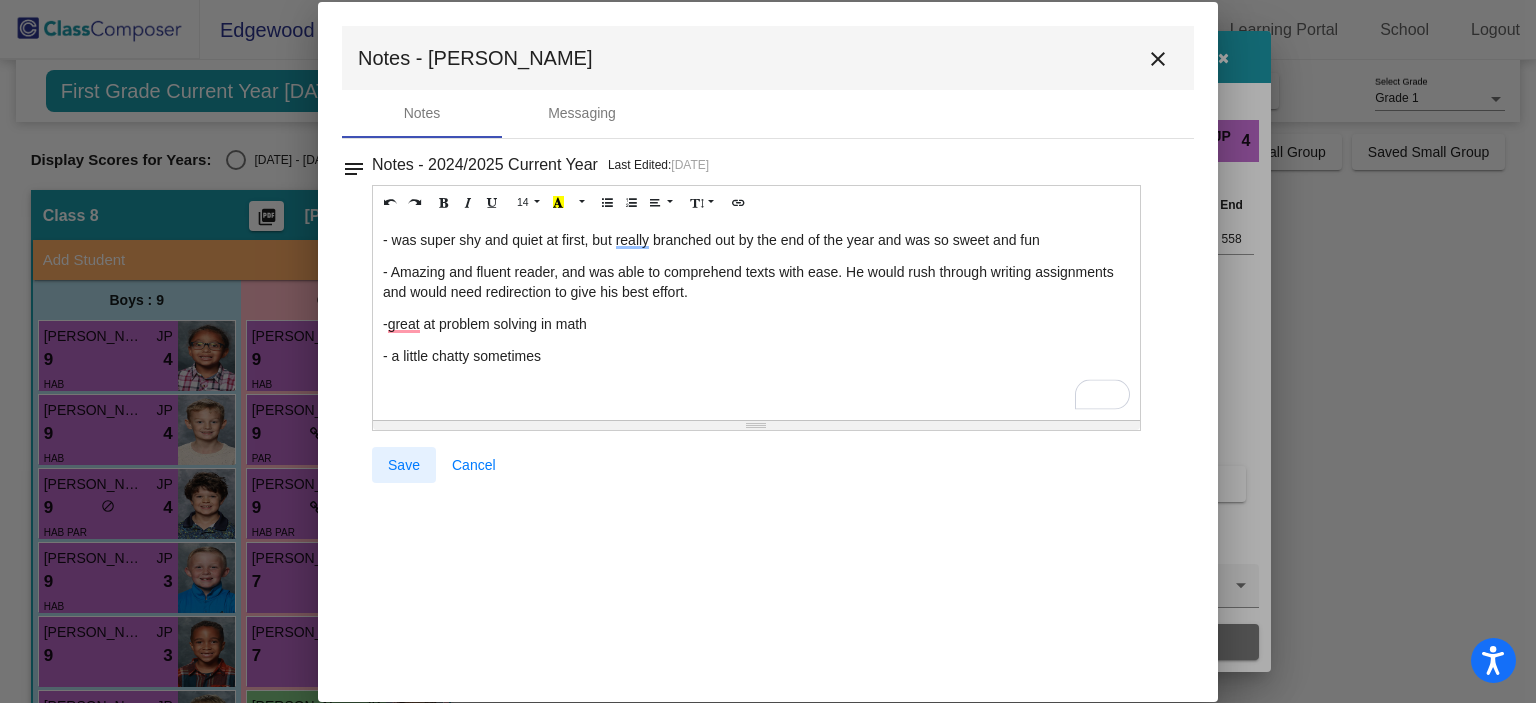 click on "Save" at bounding box center [404, 465] 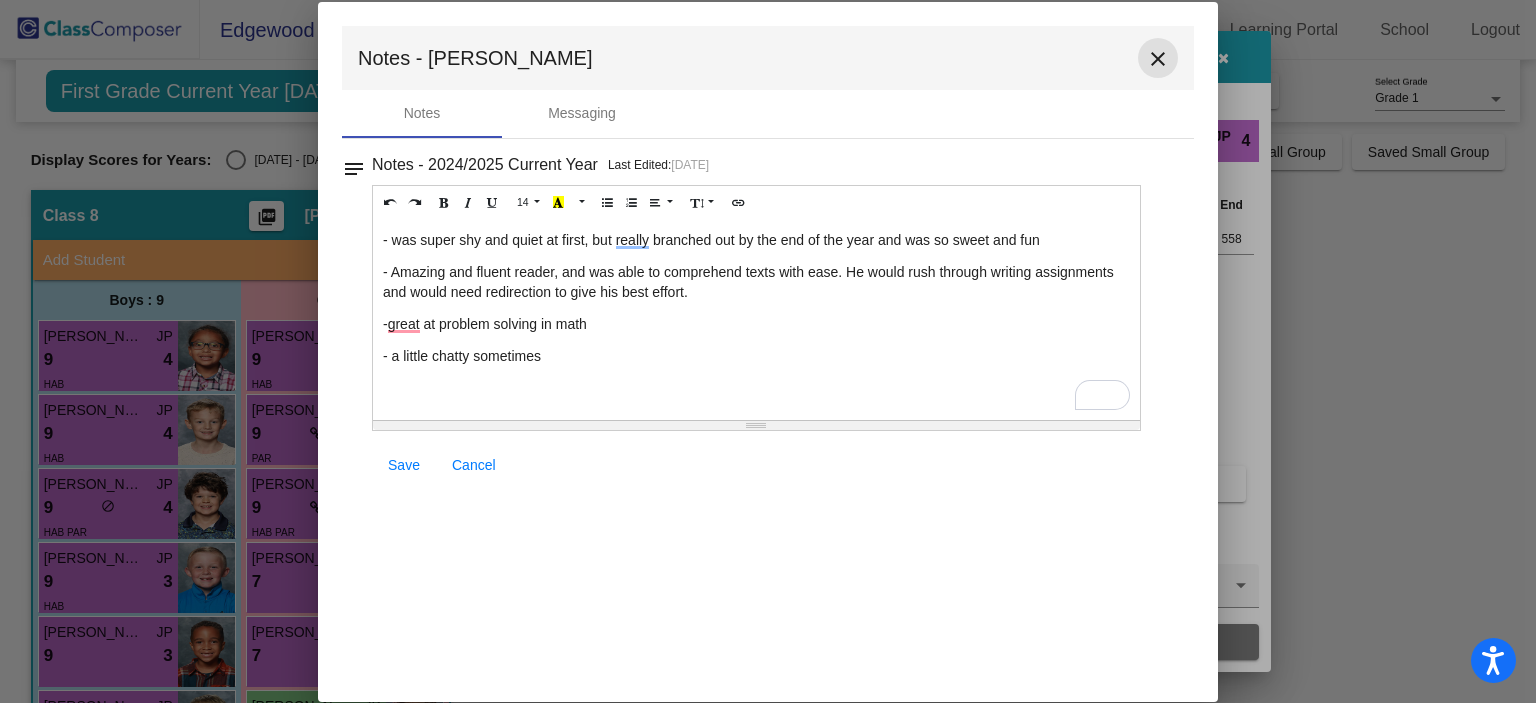 click on "close" at bounding box center [1158, 59] 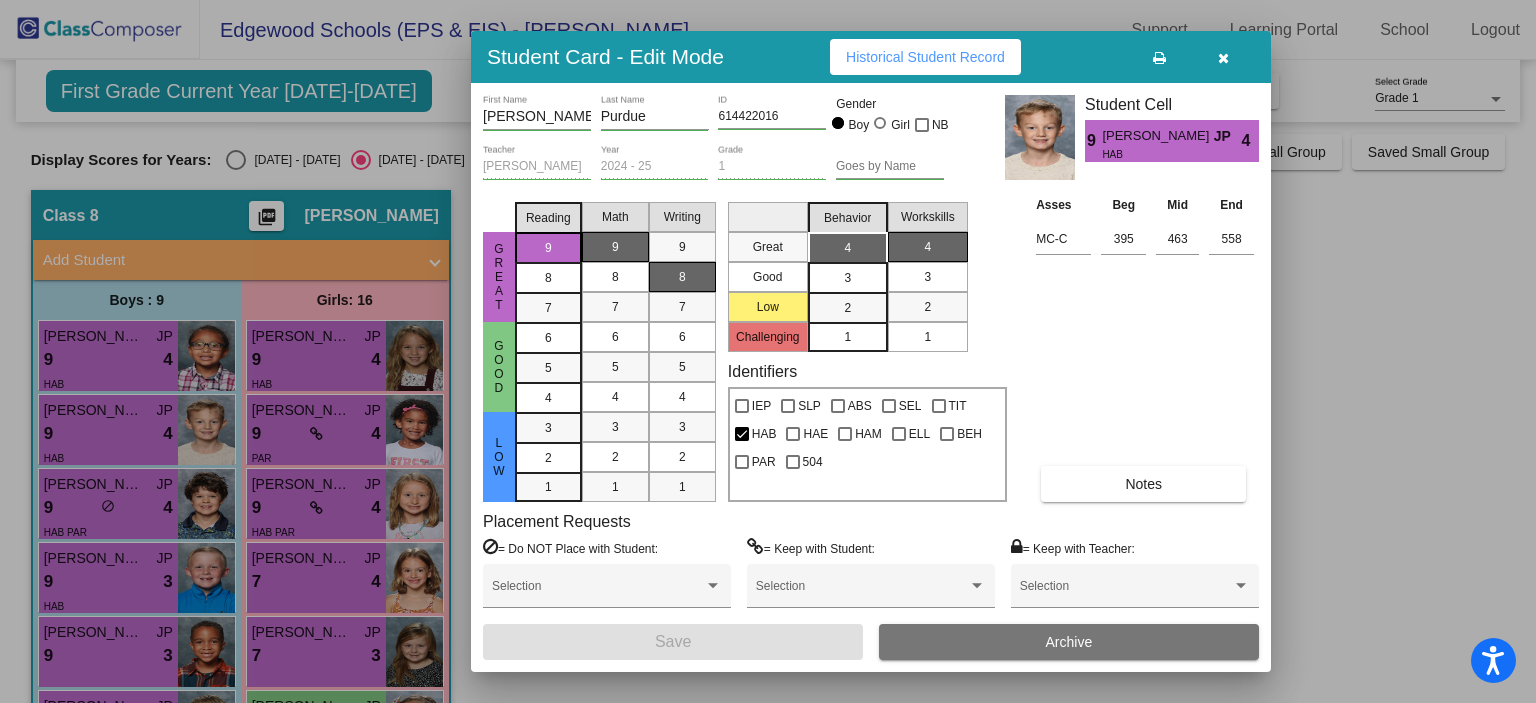 click at bounding box center [1223, 58] 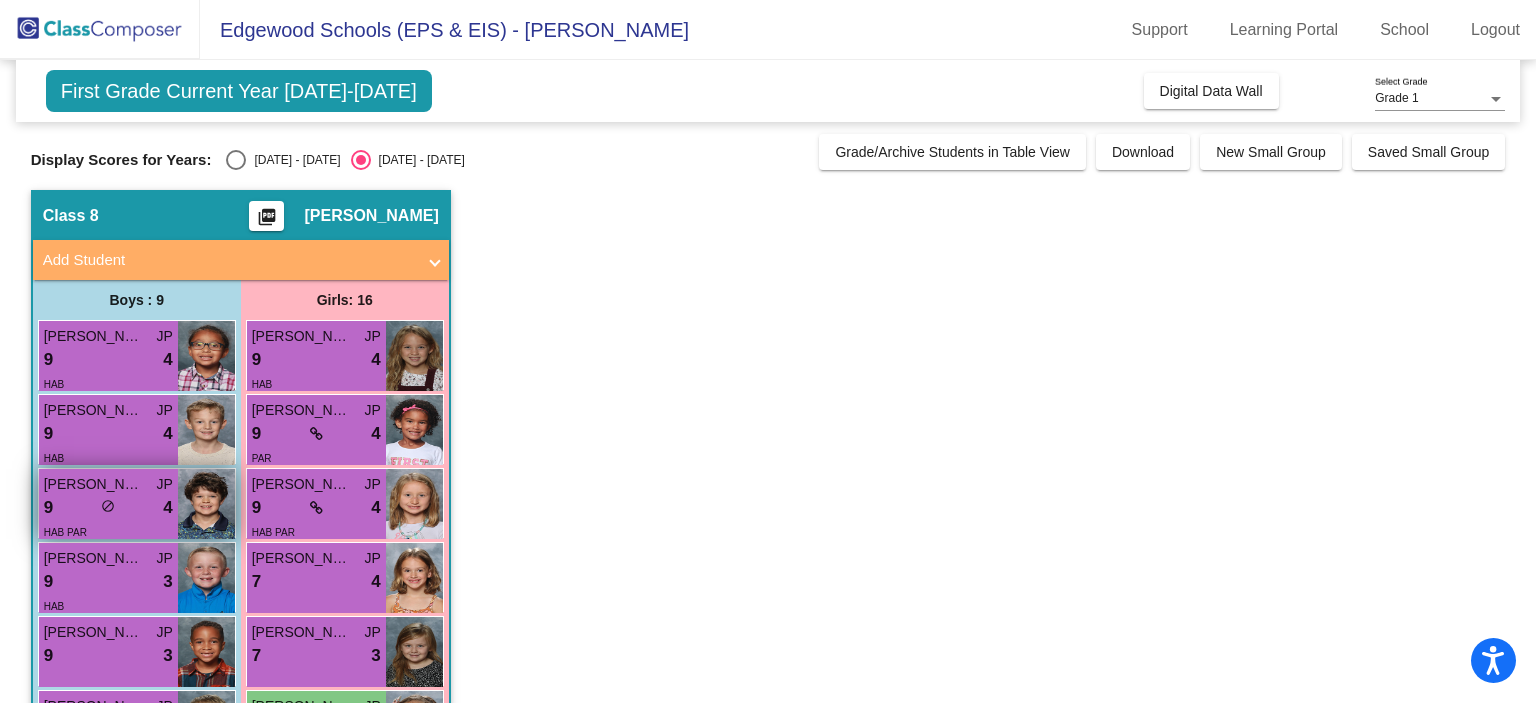 click on "lock do_not_disturb_alt" at bounding box center (108, 508) 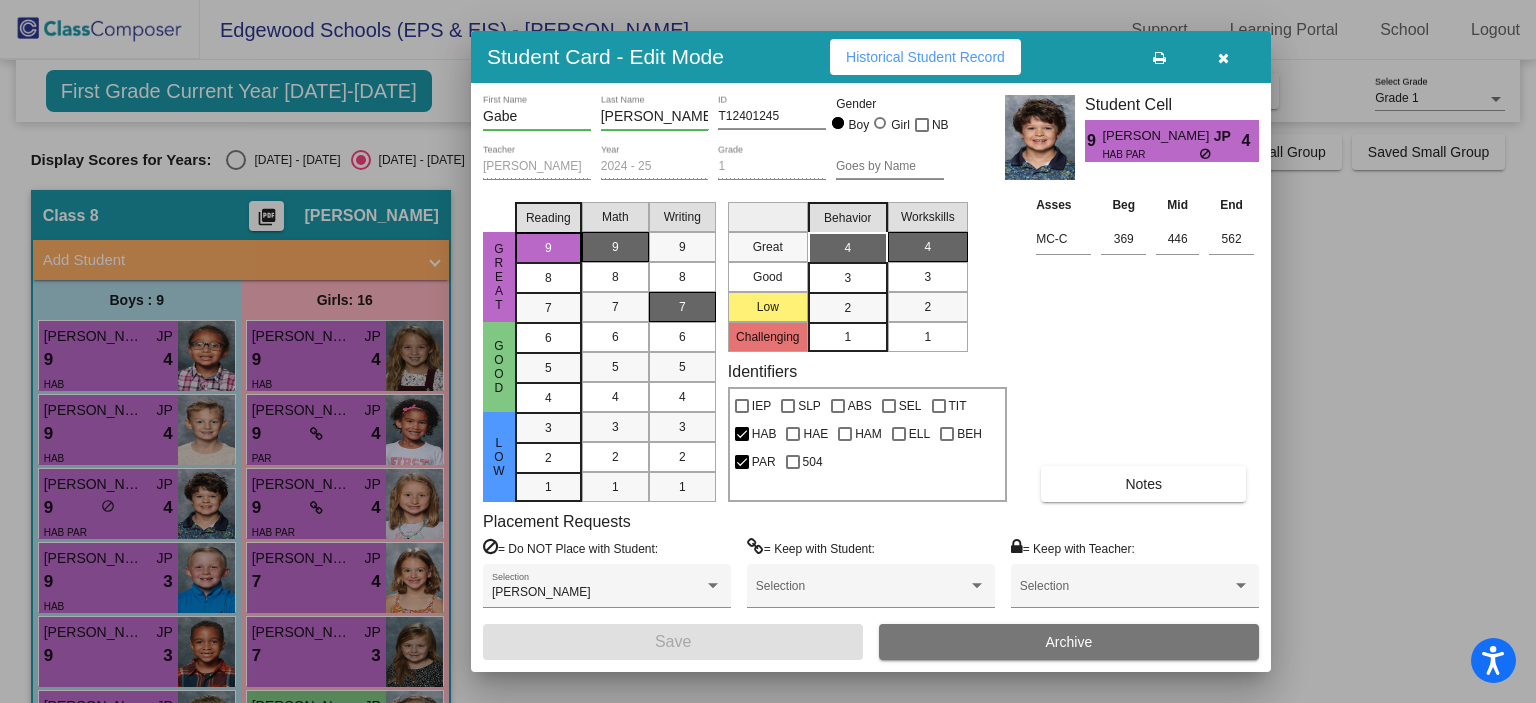 click on "Notes" at bounding box center (1143, 484) 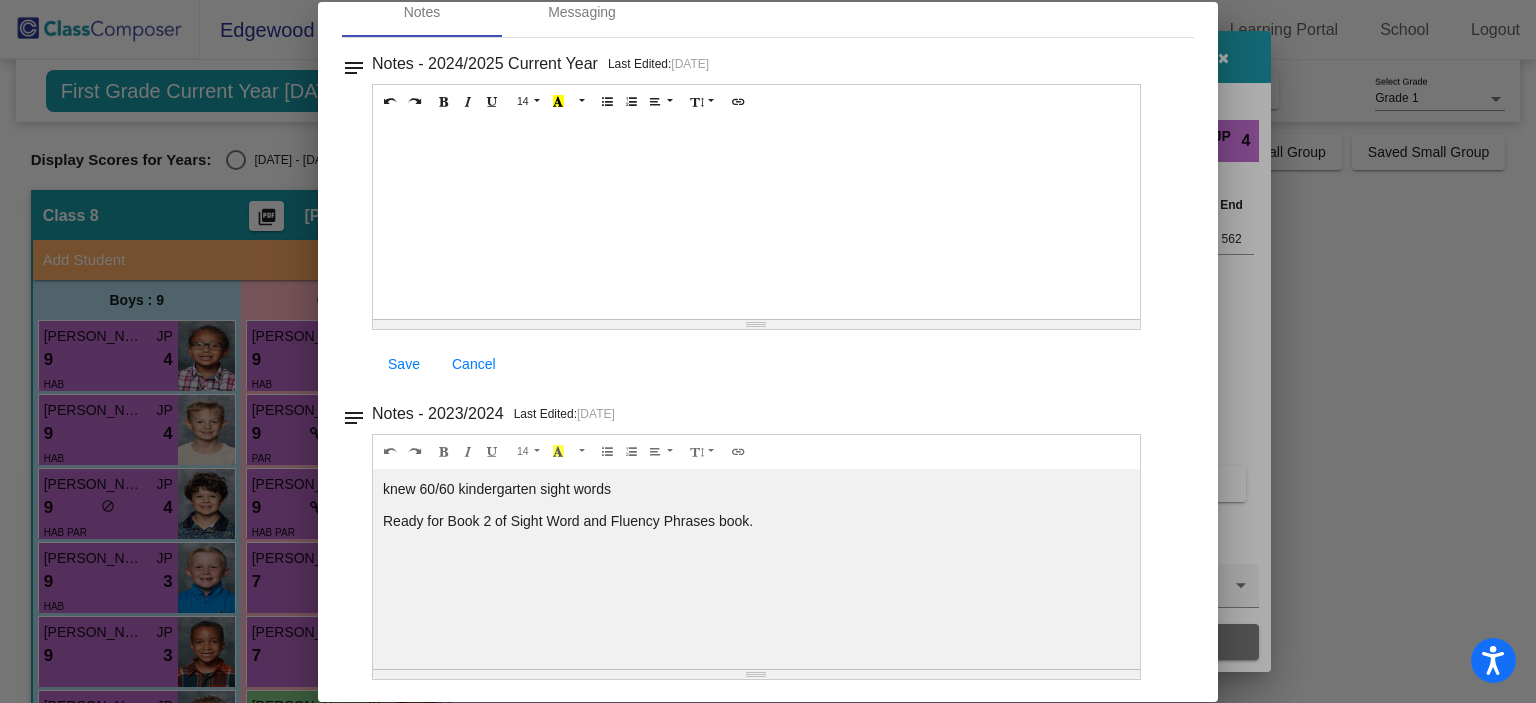 scroll, scrollTop: 0, scrollLeft: 0, axis: both 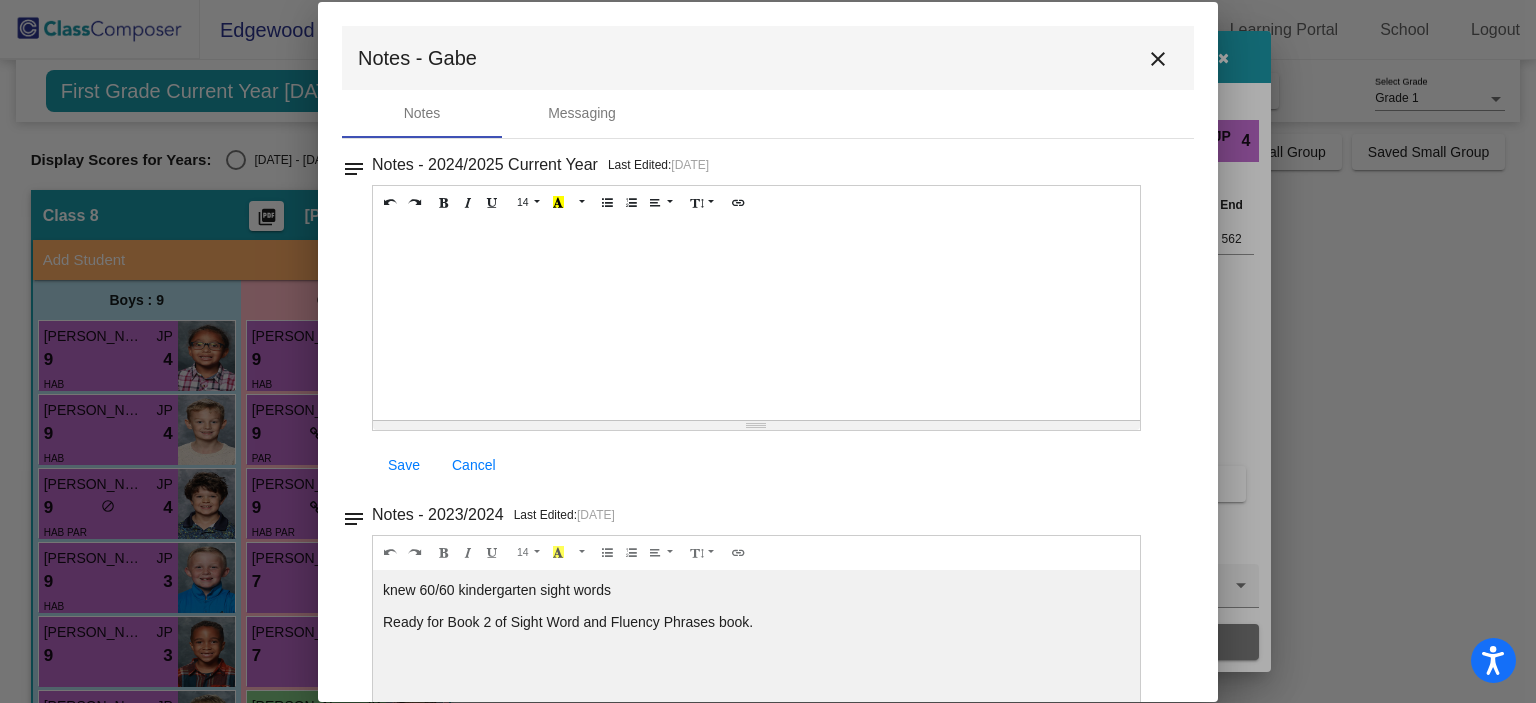 click at bounding box center (756, 320) 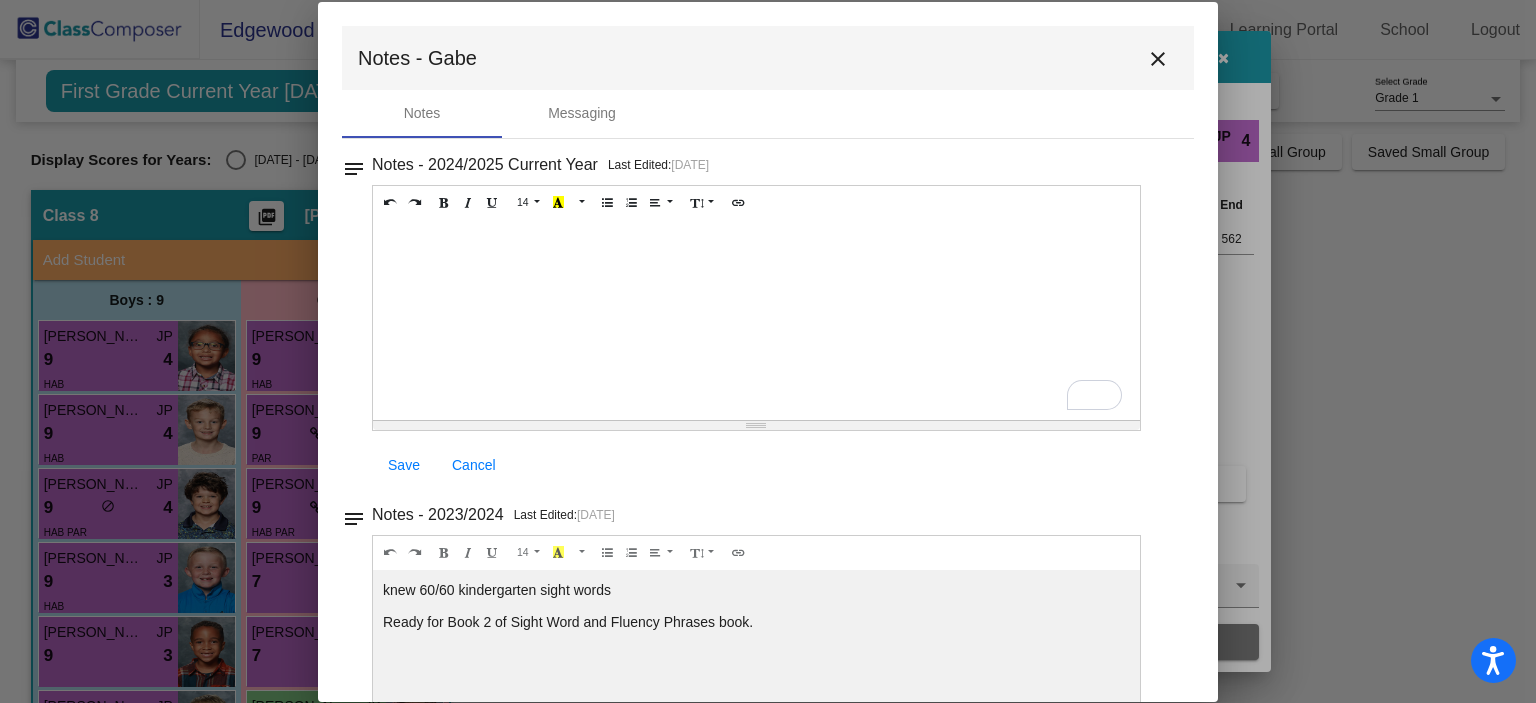 type 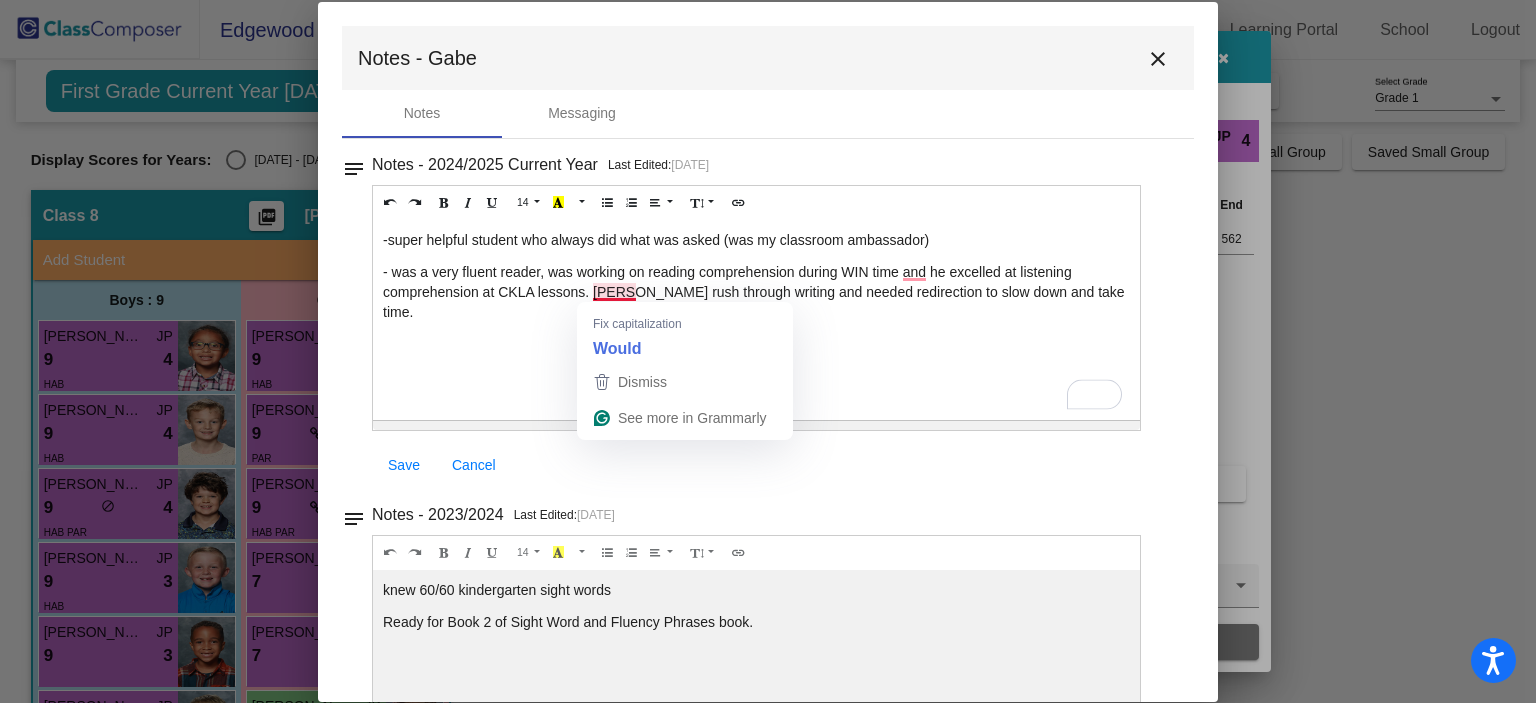 click on "- was a very fluent reader, was working on reading comprehension during WIN time and he excelled at listening comprehension at CKLA lessons. WOuld rush through writing and needed redirection to slow down and take time." at bounding box center [756, 292] 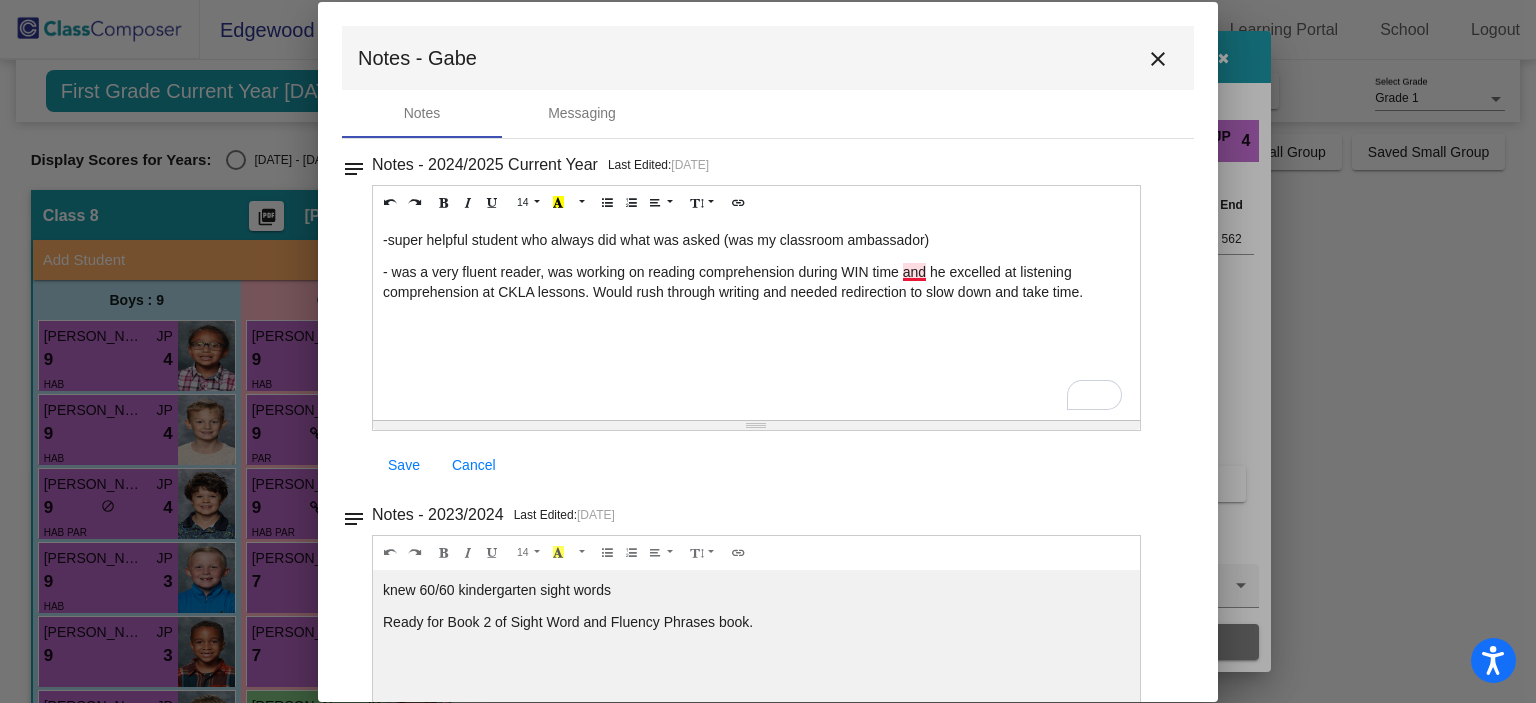 click on "- was a very fluent reader, was working on reading comprehension during WIN time and he excelled at listening comprehension at CKLA lessons. Would rush through writing and needed redirection to slow down and take time." at bounding box center (756, 282) 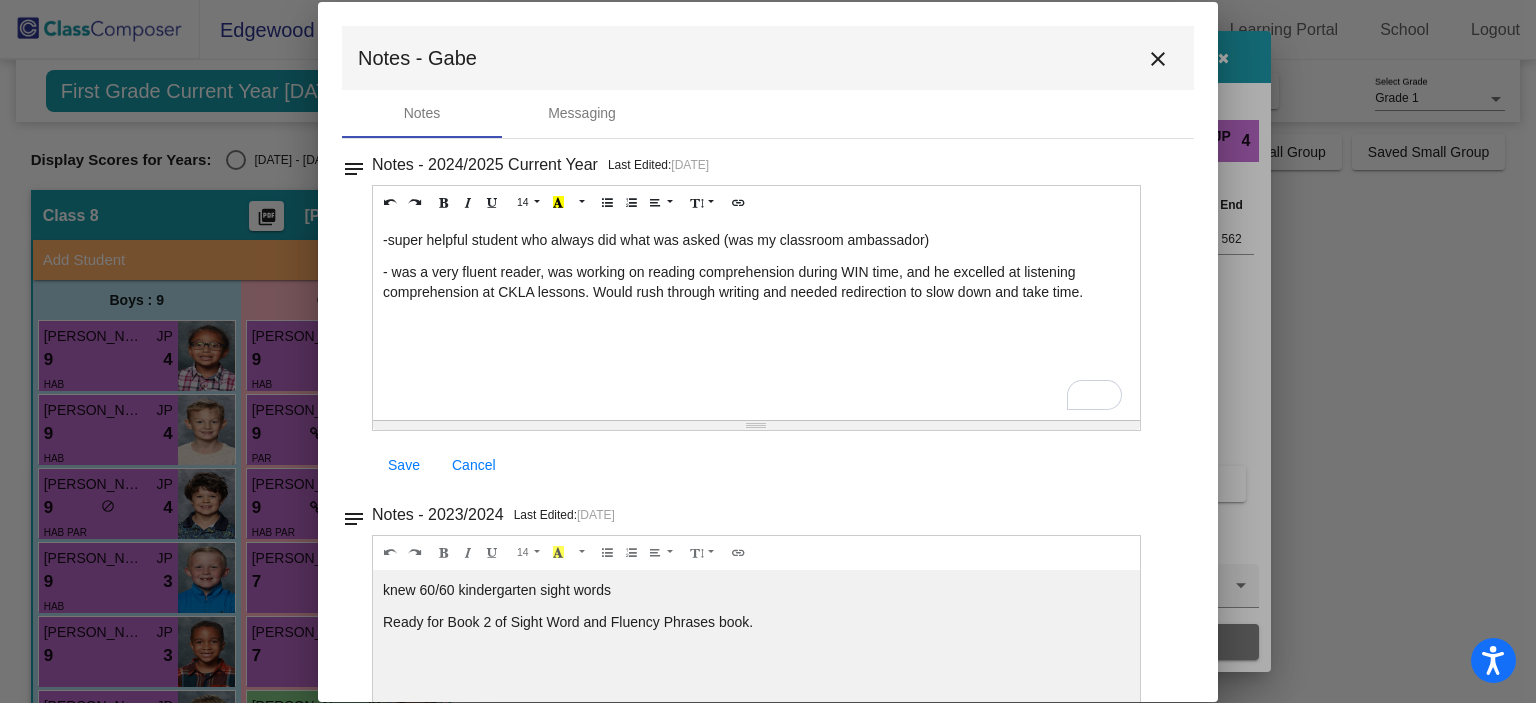 click on "- was a very fluent reader, was working on reading comprehension during WIN time, and he excelled at listening comprehension at CKLA lessons. Would rush through writing and needed redirection to slow down and take time." at bounding box center [756, 282] 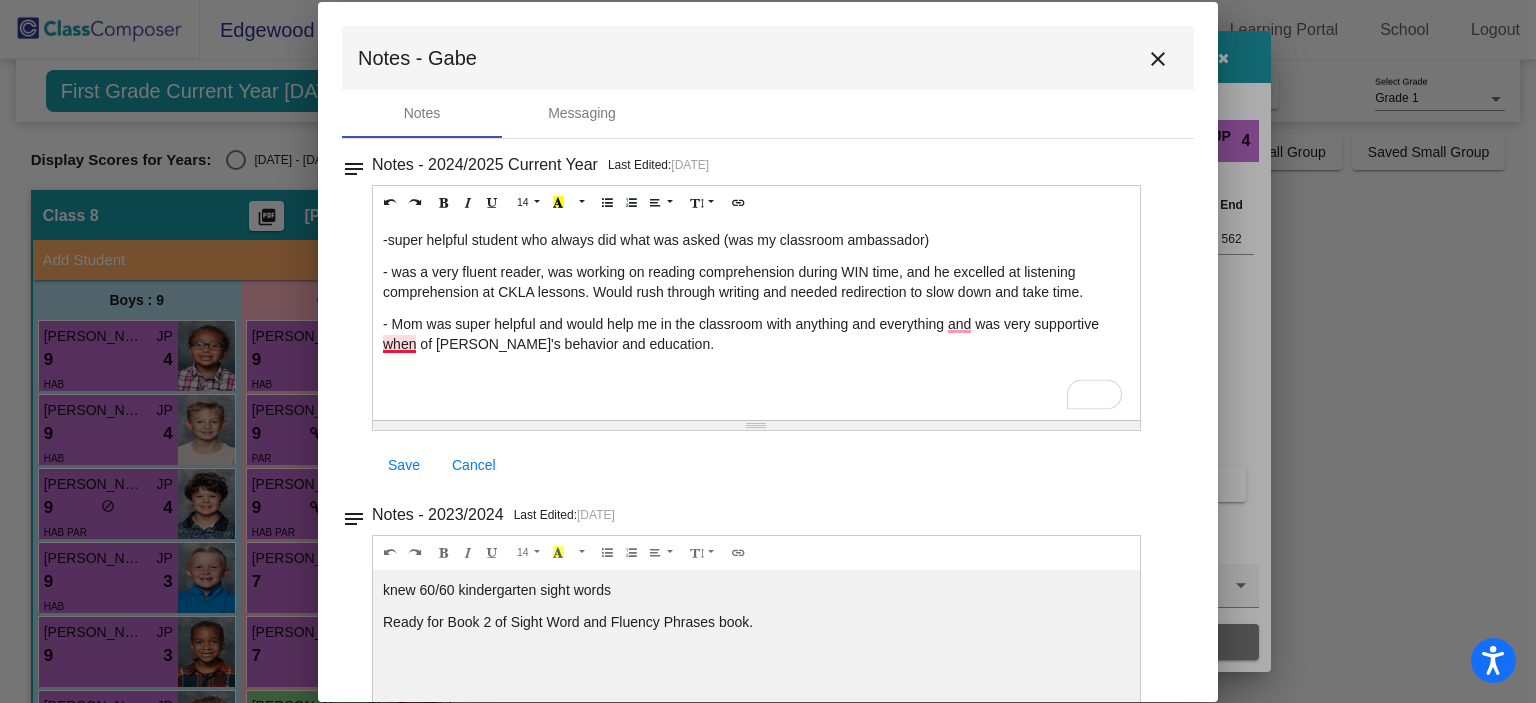 click on "- Mom was super helpful and would help me in the classroom with anything and everything and was very supportive when of Gabe's behavior and education." at bounding box center (756, 334) 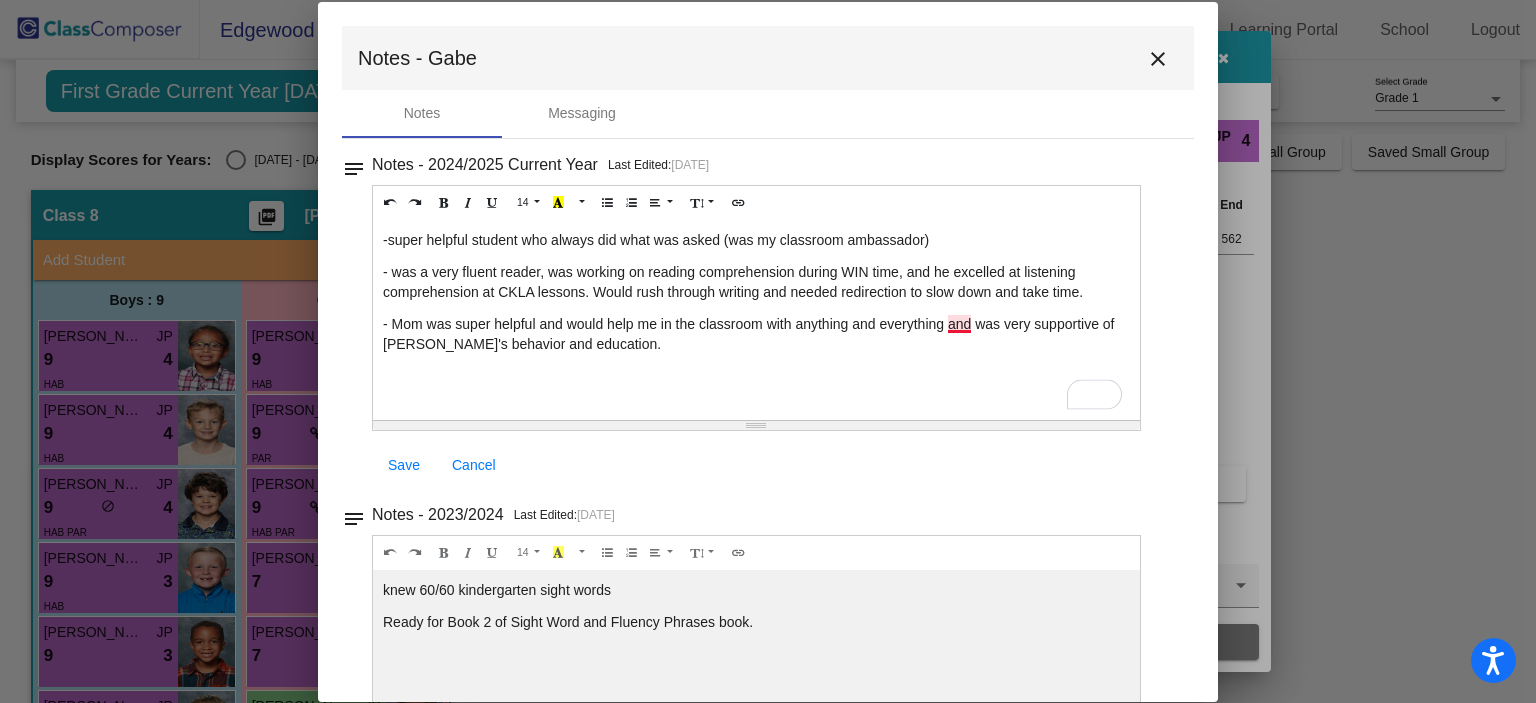 click on "- Mom was super helpful and would help me in the classroom with anything and everything and was very supportive of Gabe's behavior and education." at bounding box center [756, 334] 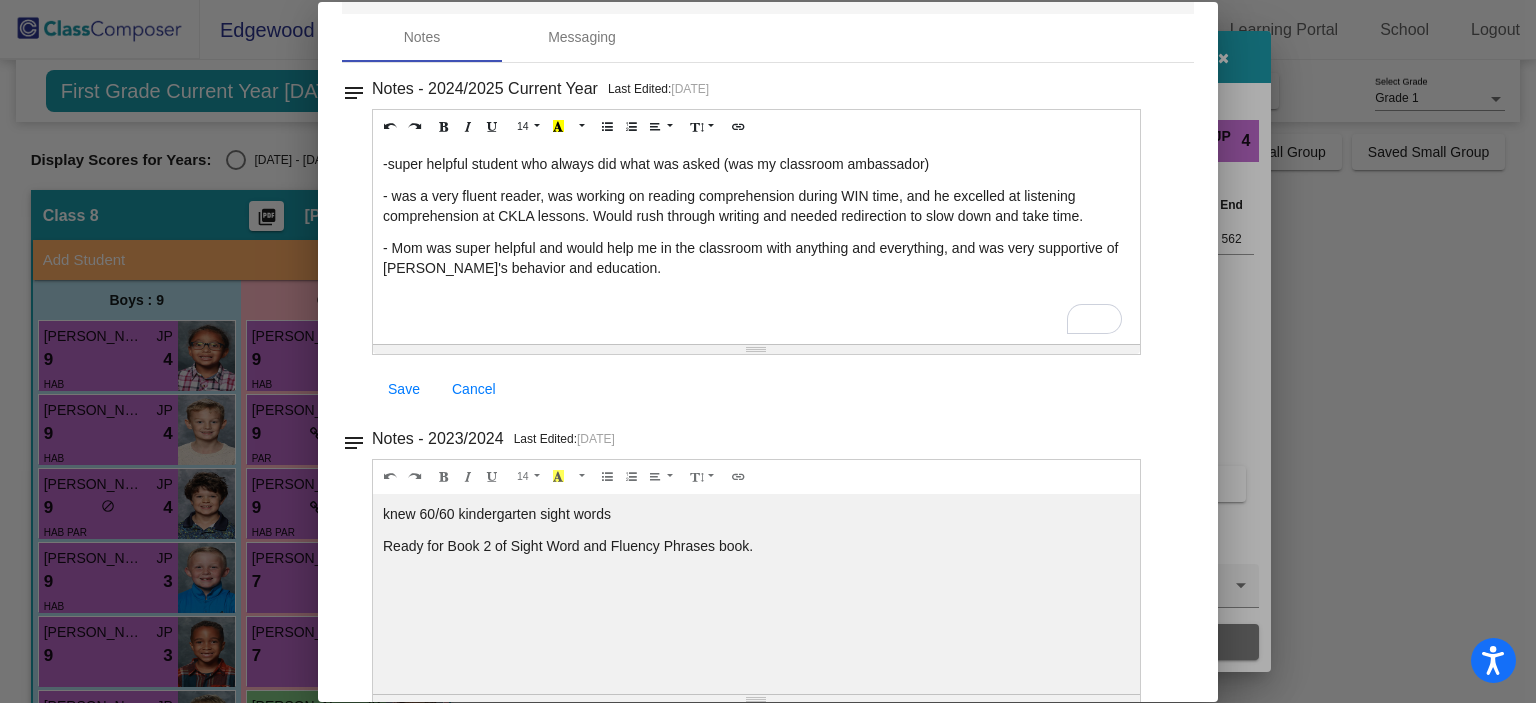 scroll, scrollTop: 76, scrollLeft: 0, axis: vertical 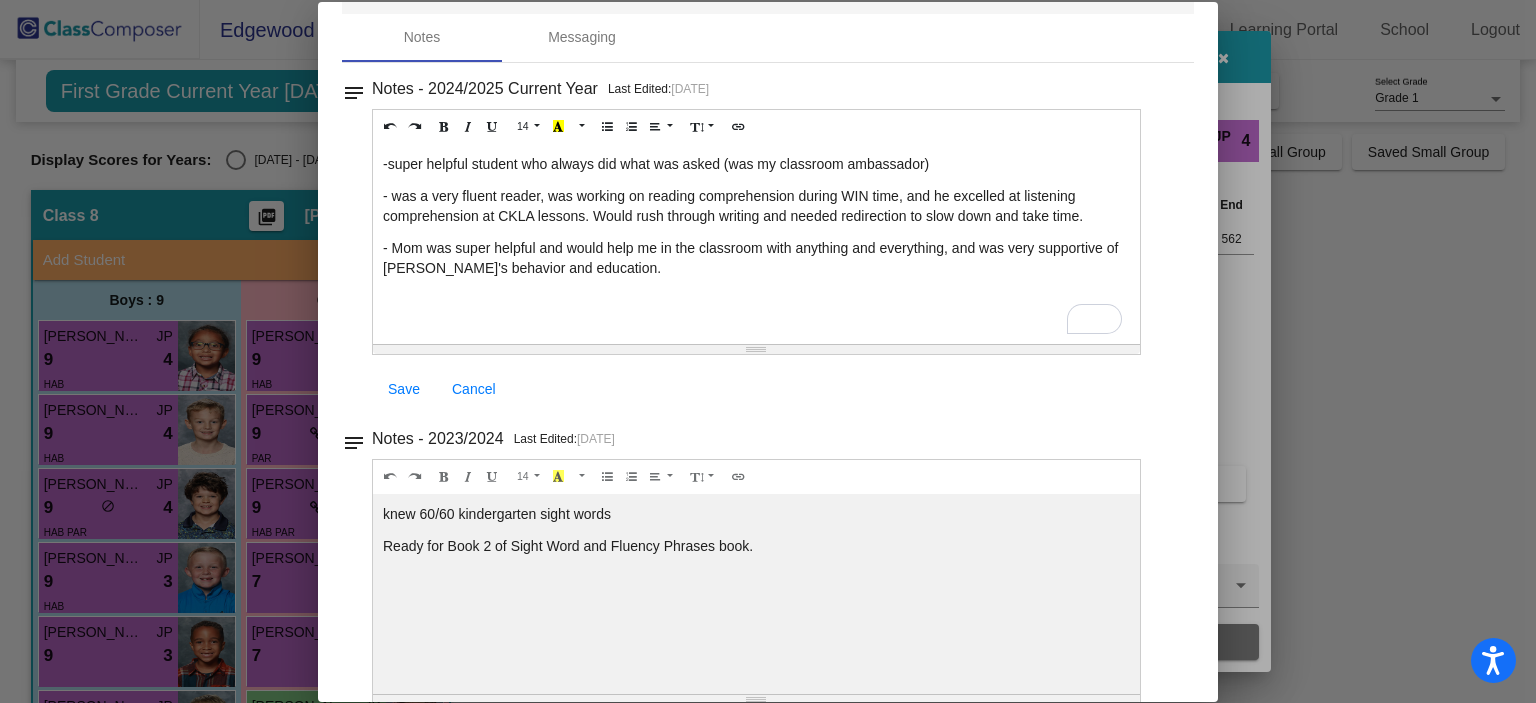click on "- was a very fluent reader, was working on reading comprehension during WIN time, and he excelled at listening comprehension at CKLA lessons. Would rush through writing and needed redirection to slow down and take time." at bounding box center (756, 206) 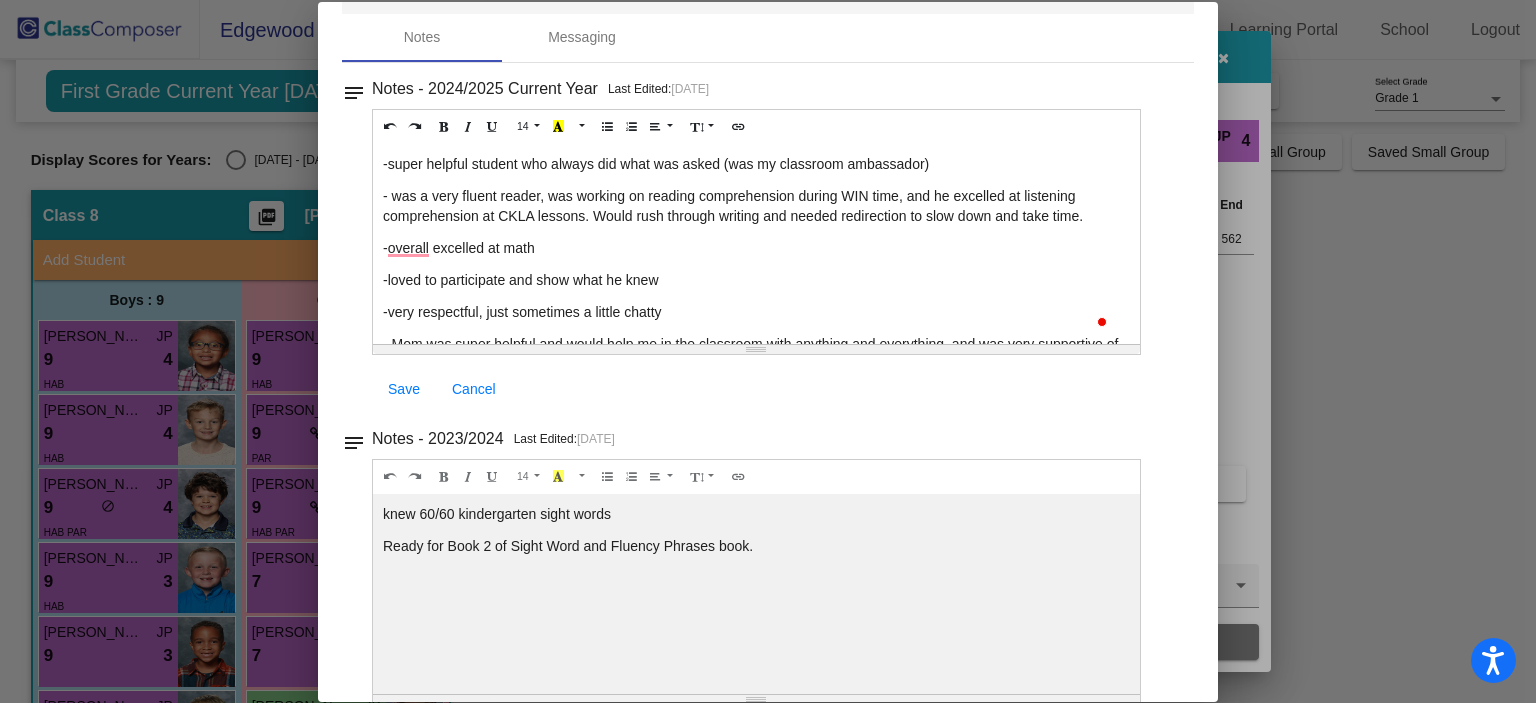 scroll, scrollTop: 52, scrollLeft: 0, axis: vertical 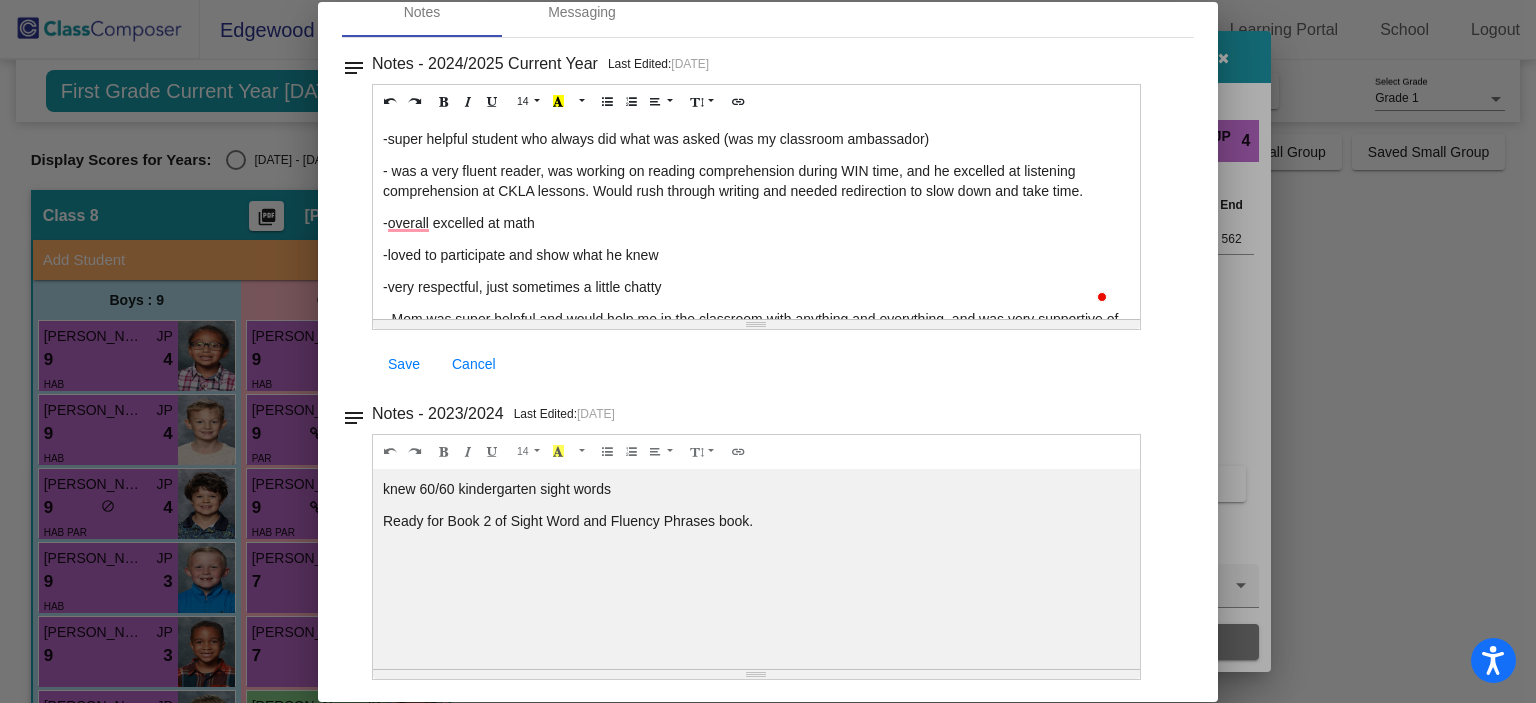 click on "Save" at bounding box center (404, 364) 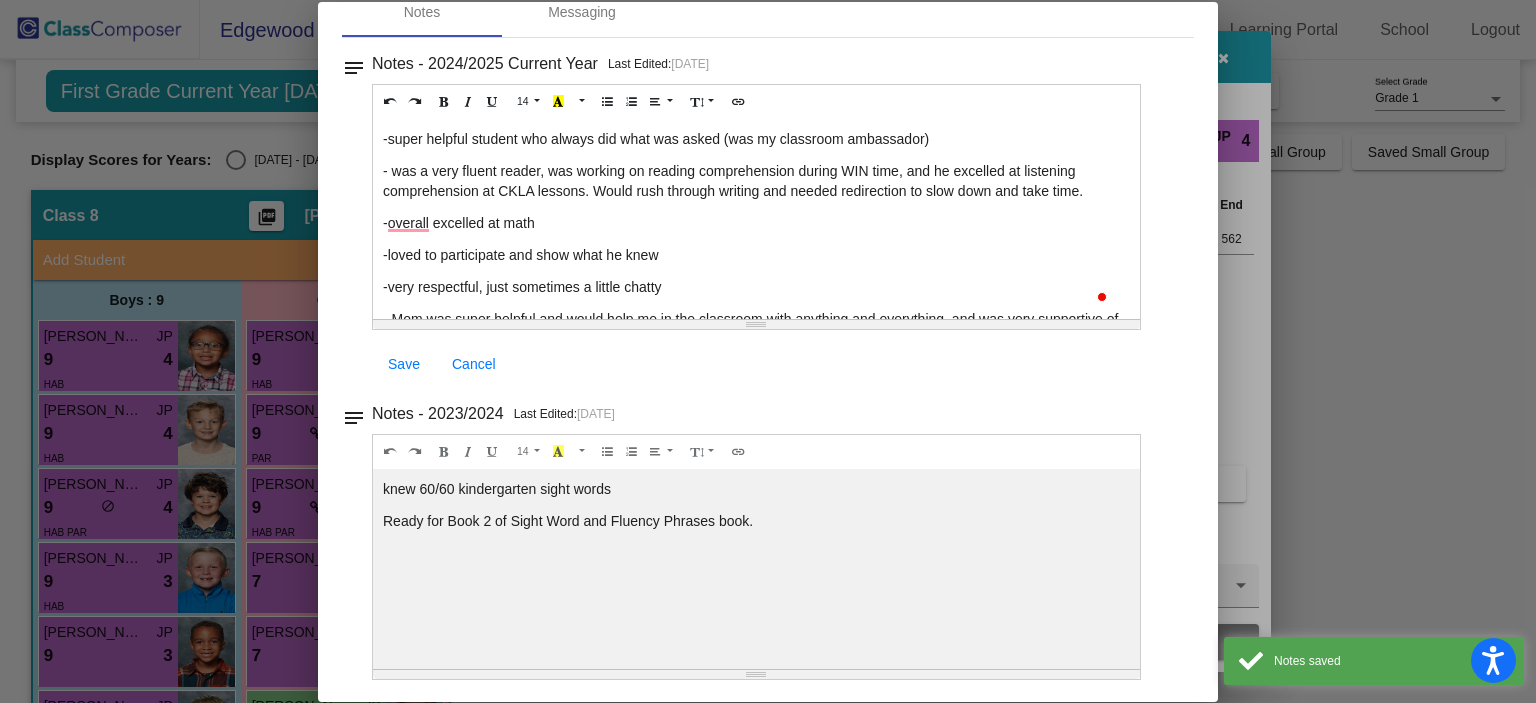 scroll, scrollTop: 0, scrollLeft: 0, axis: both 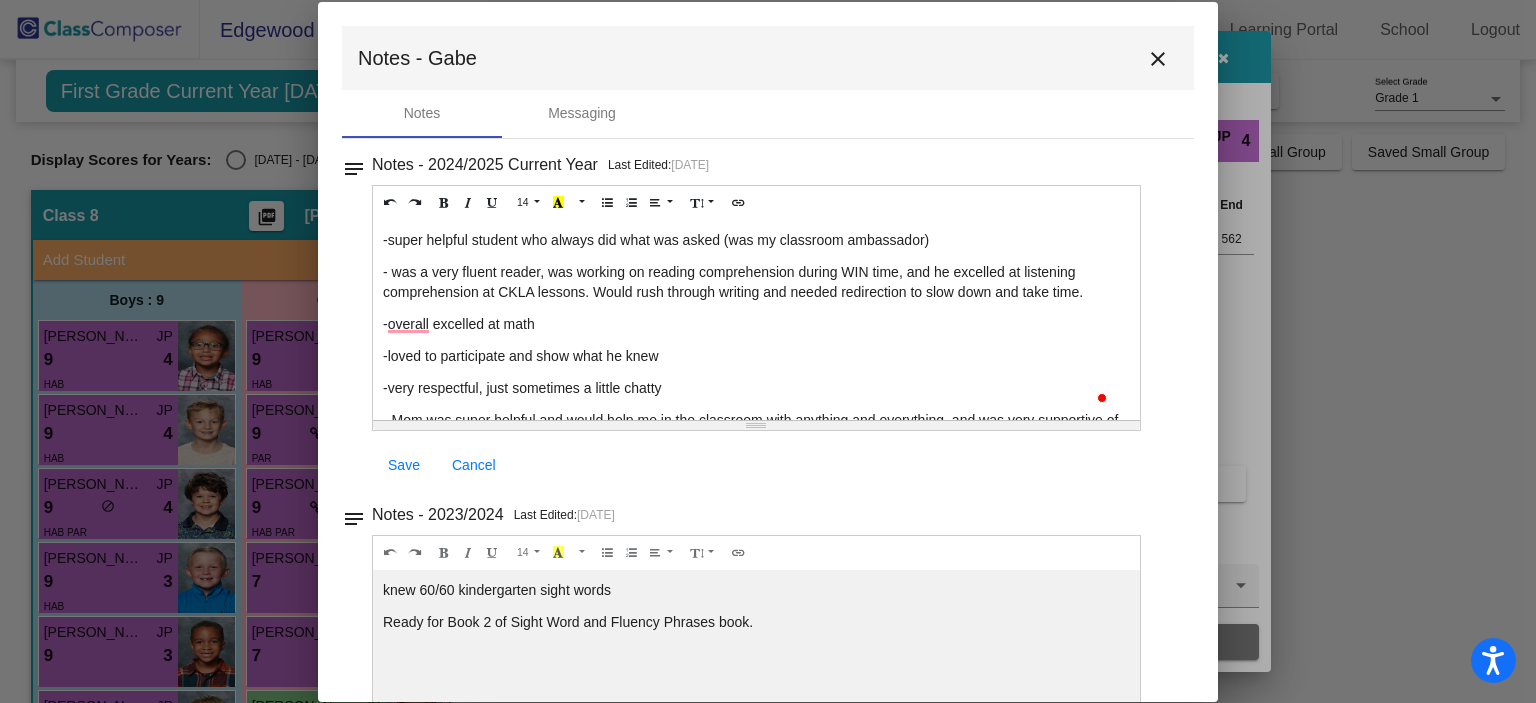 click on "close" at bounding box center [1158, 59] 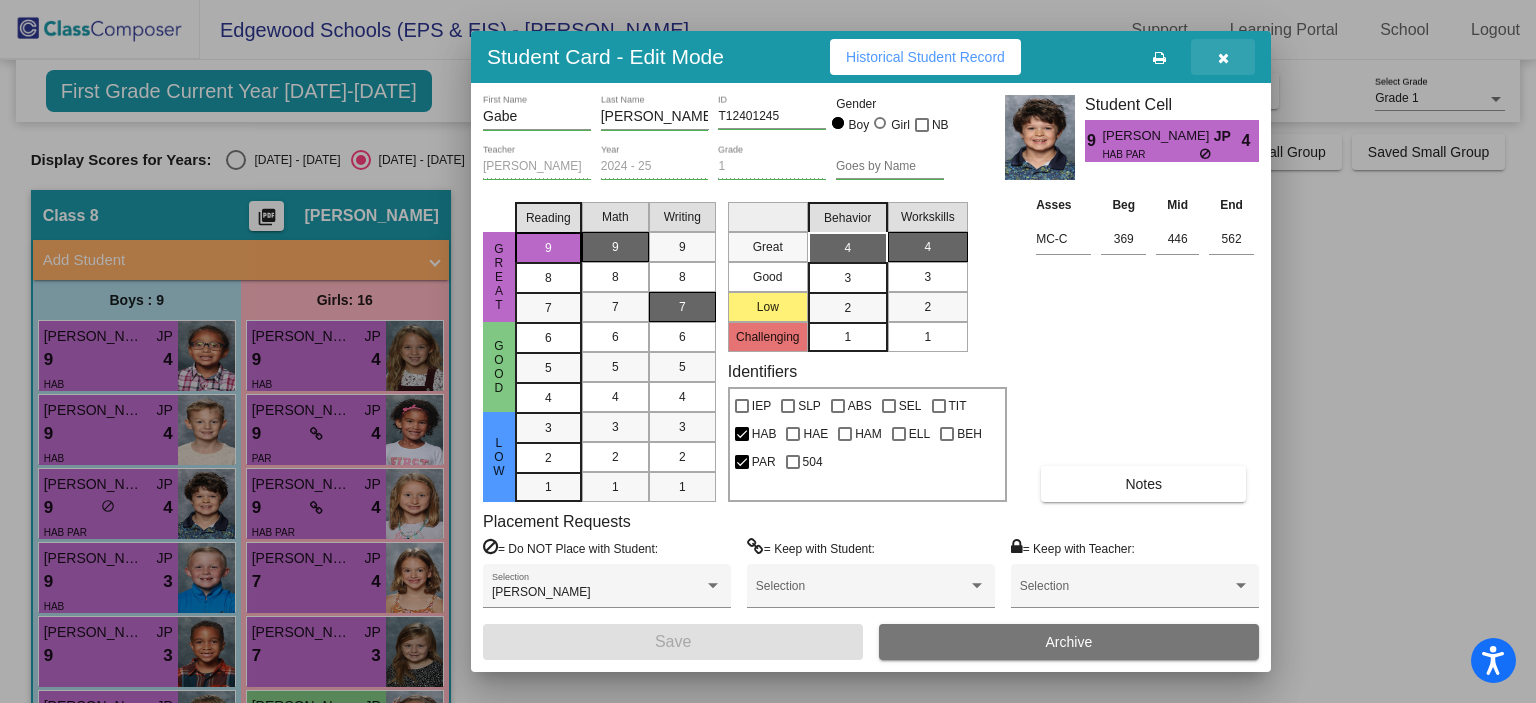 click at bounding box center (1223, 58) 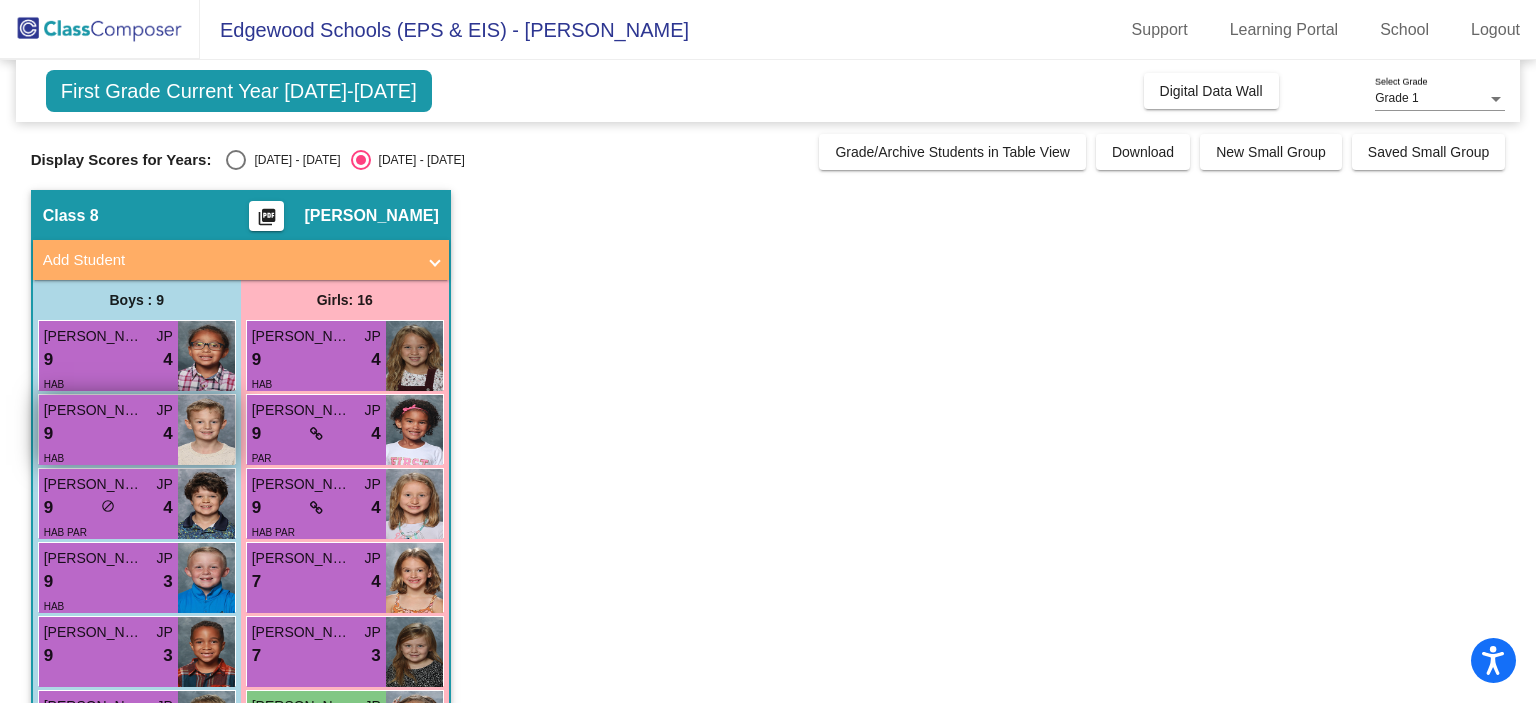 click on "9 lock do_not_disturb_alt 4" at bounding box center (108, 434) 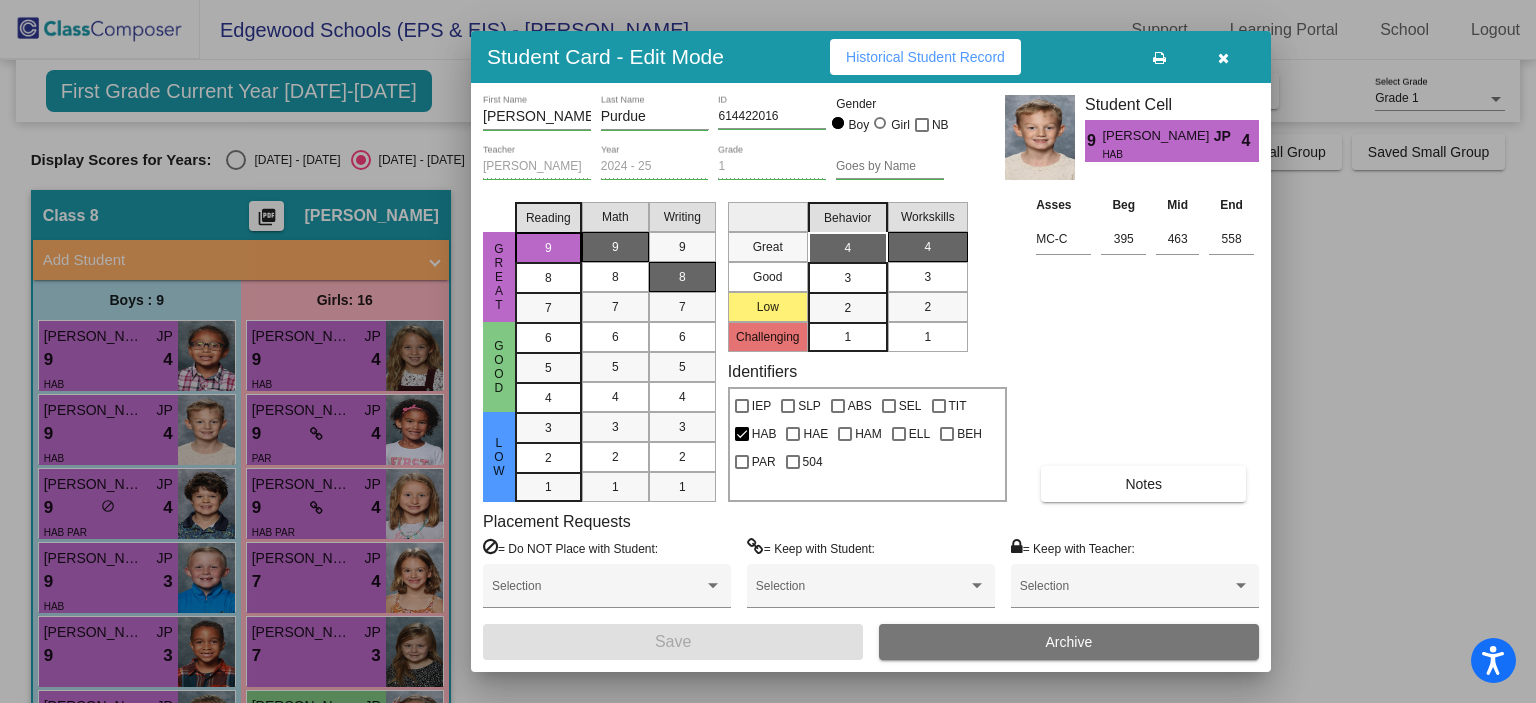 click on "Notes" at bounding box center (1143, 484) 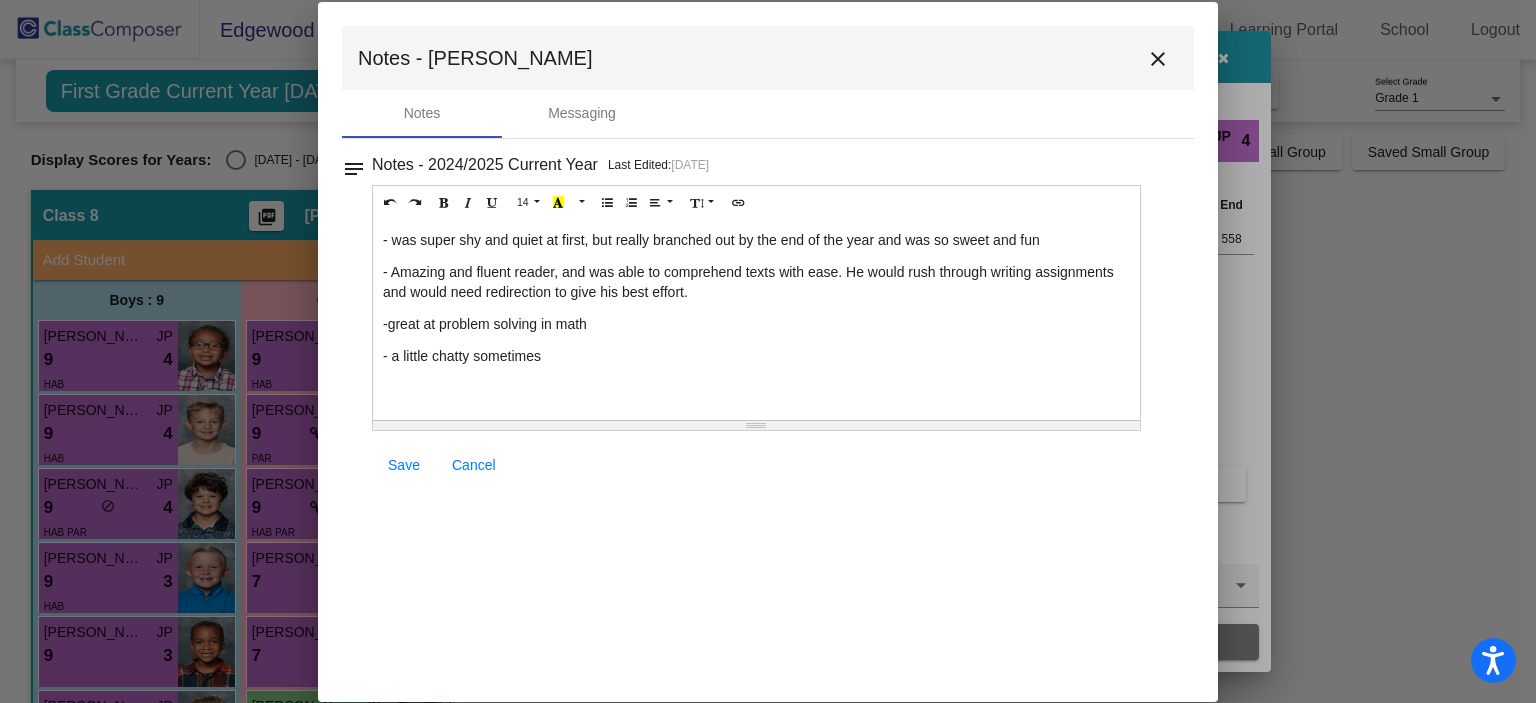 click on "close" at bounding box center [1158, 59] 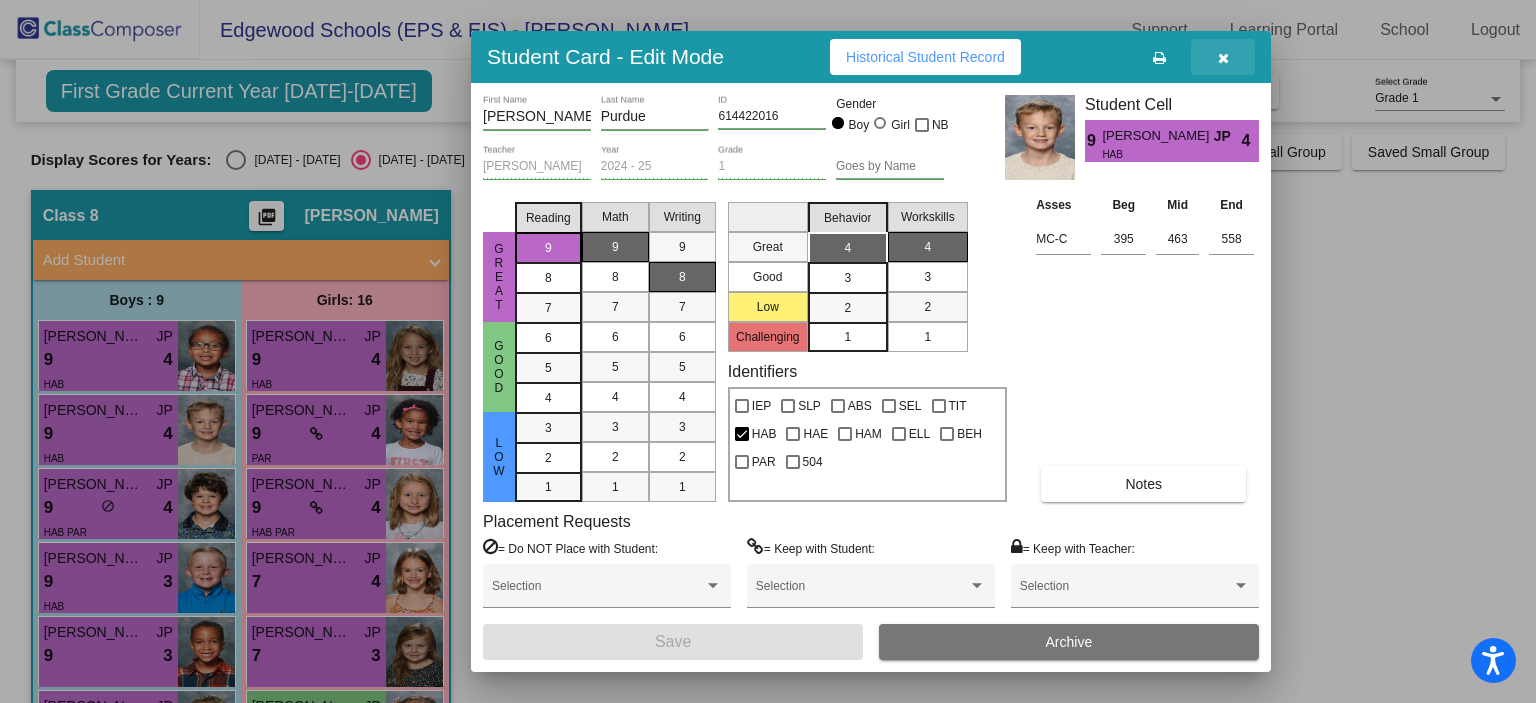 click at bounding box center [1223, 57] 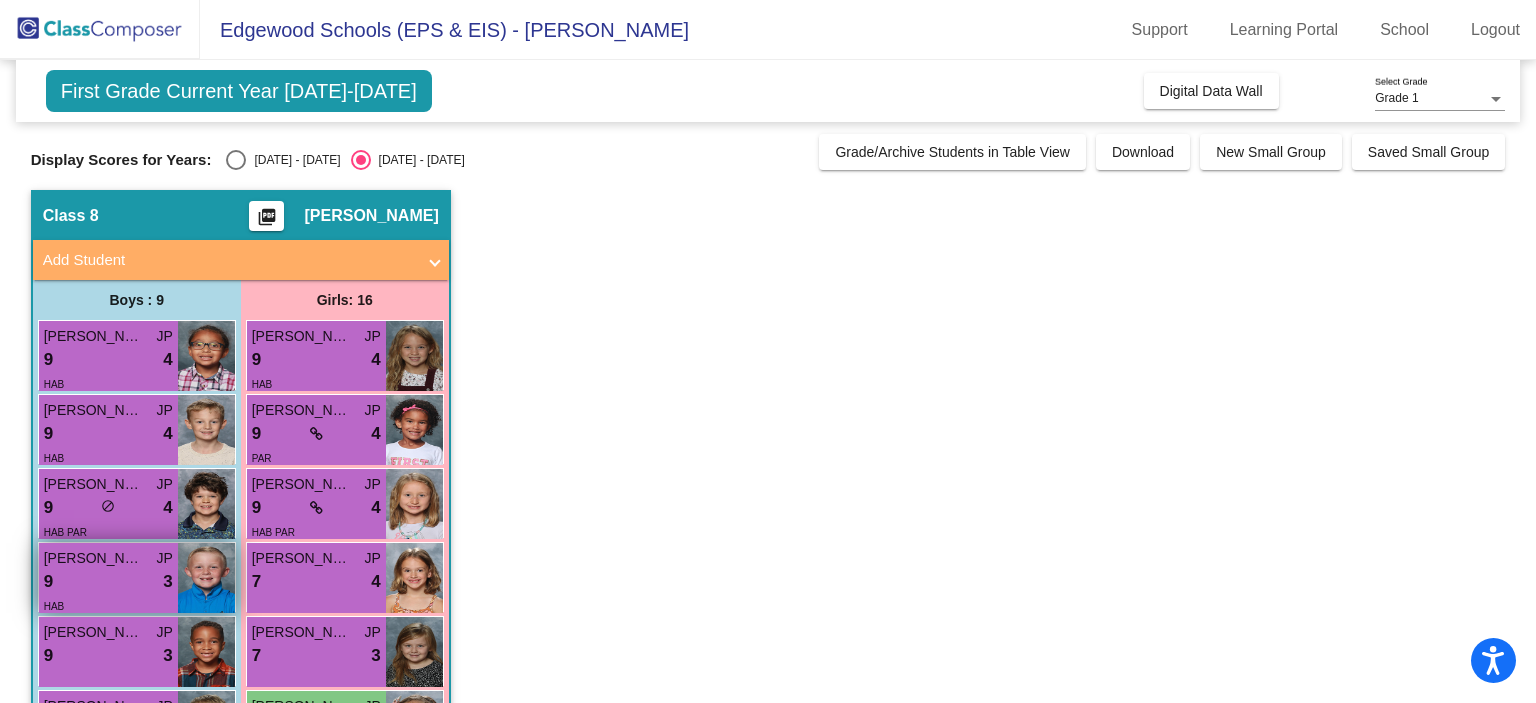 click on "9 lock do_not_disturb_alt 3" at bounding box center [108, 582] 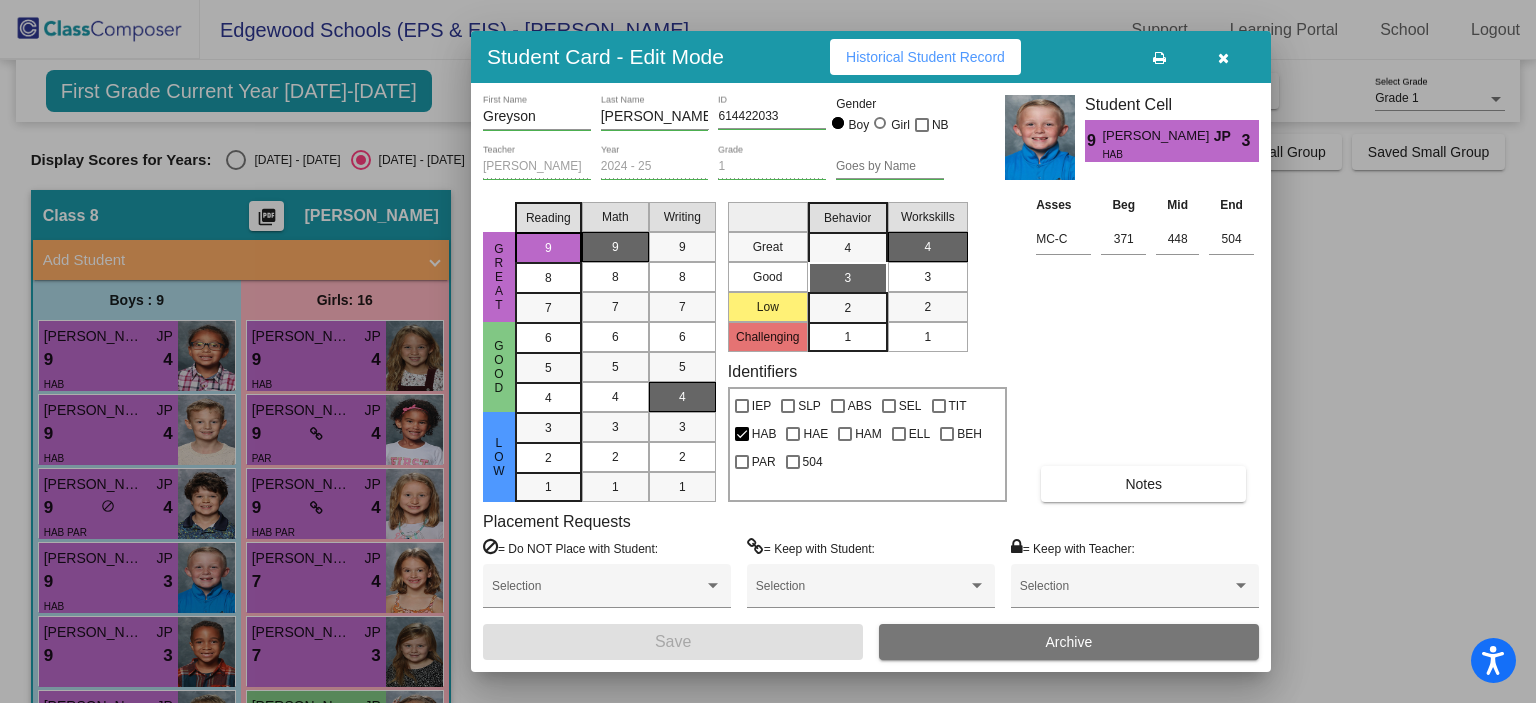 click on "Notes" at bounding box center (1143, 484) 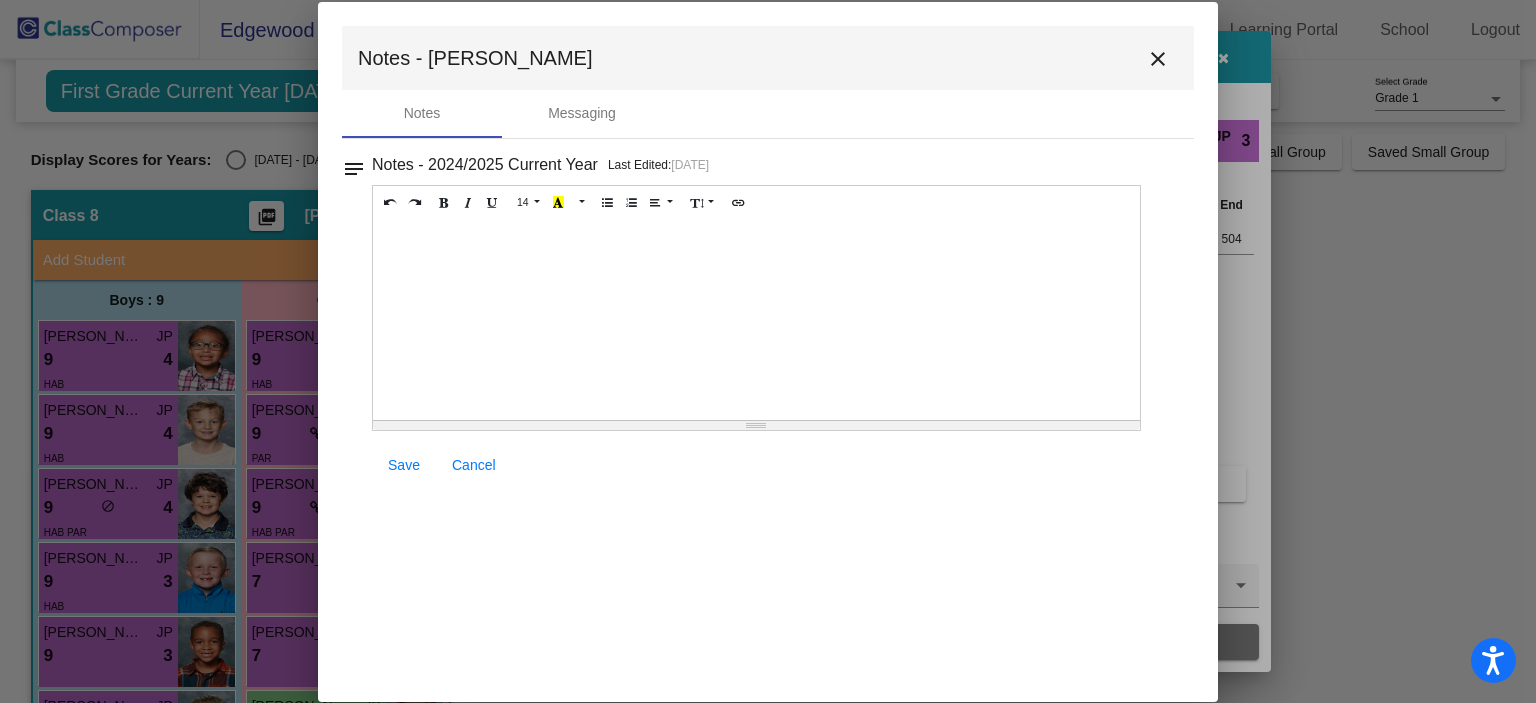 click at bounding box center [756, 320] 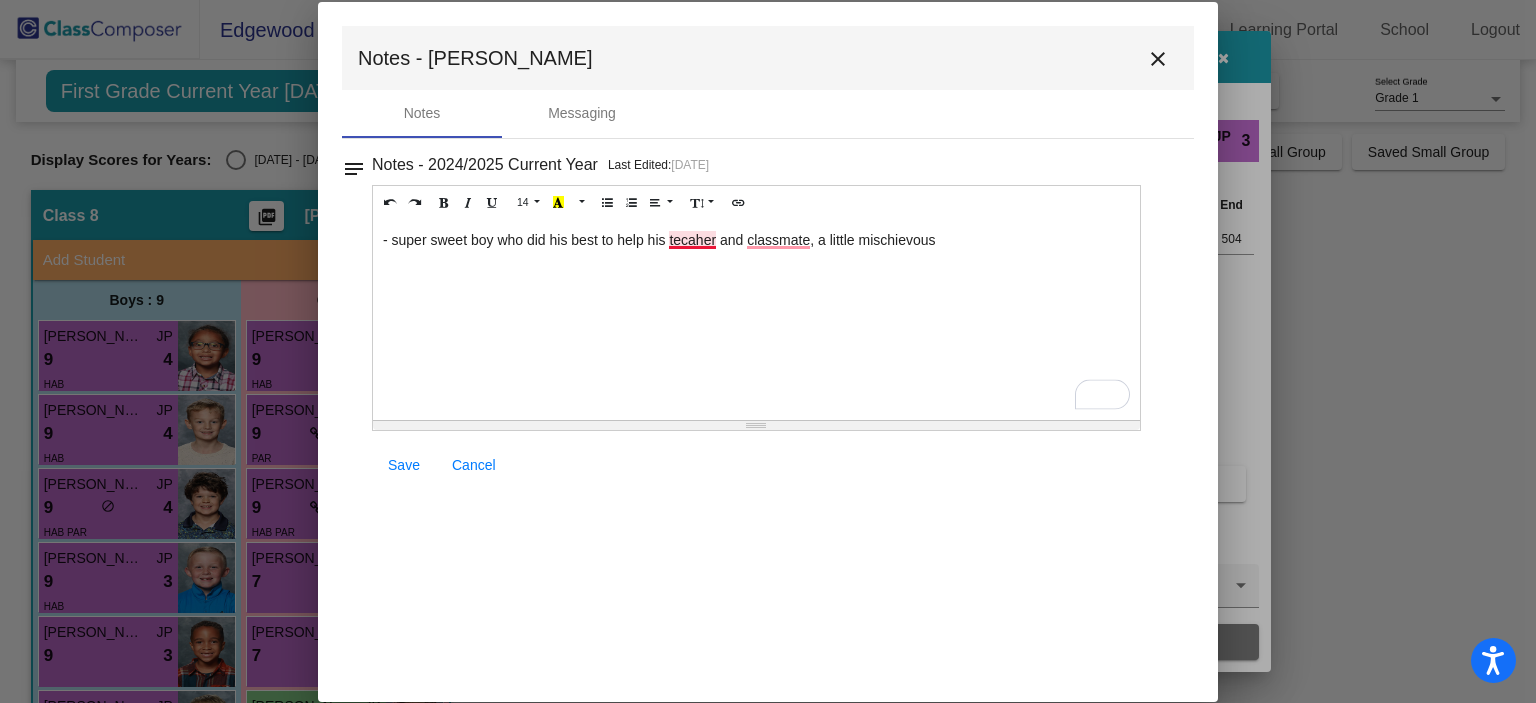 click on "- super sweet boy who did his best to help his tecaher and classmate, a little mischievous" at bounding box center [756, 320] 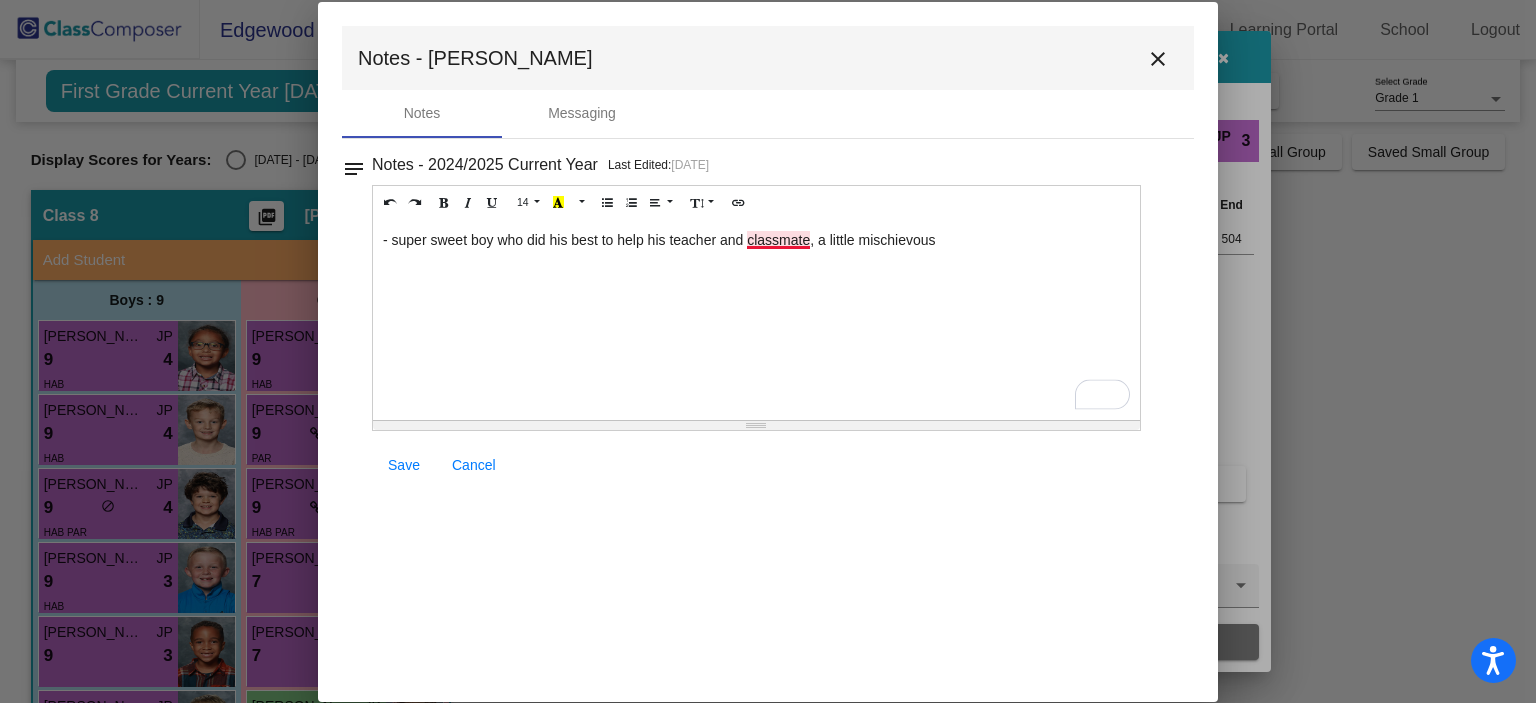 click on "- super sweet boy who did his best to help his teacher and classmate, a little mischievous" at bounding box center [756, 320] 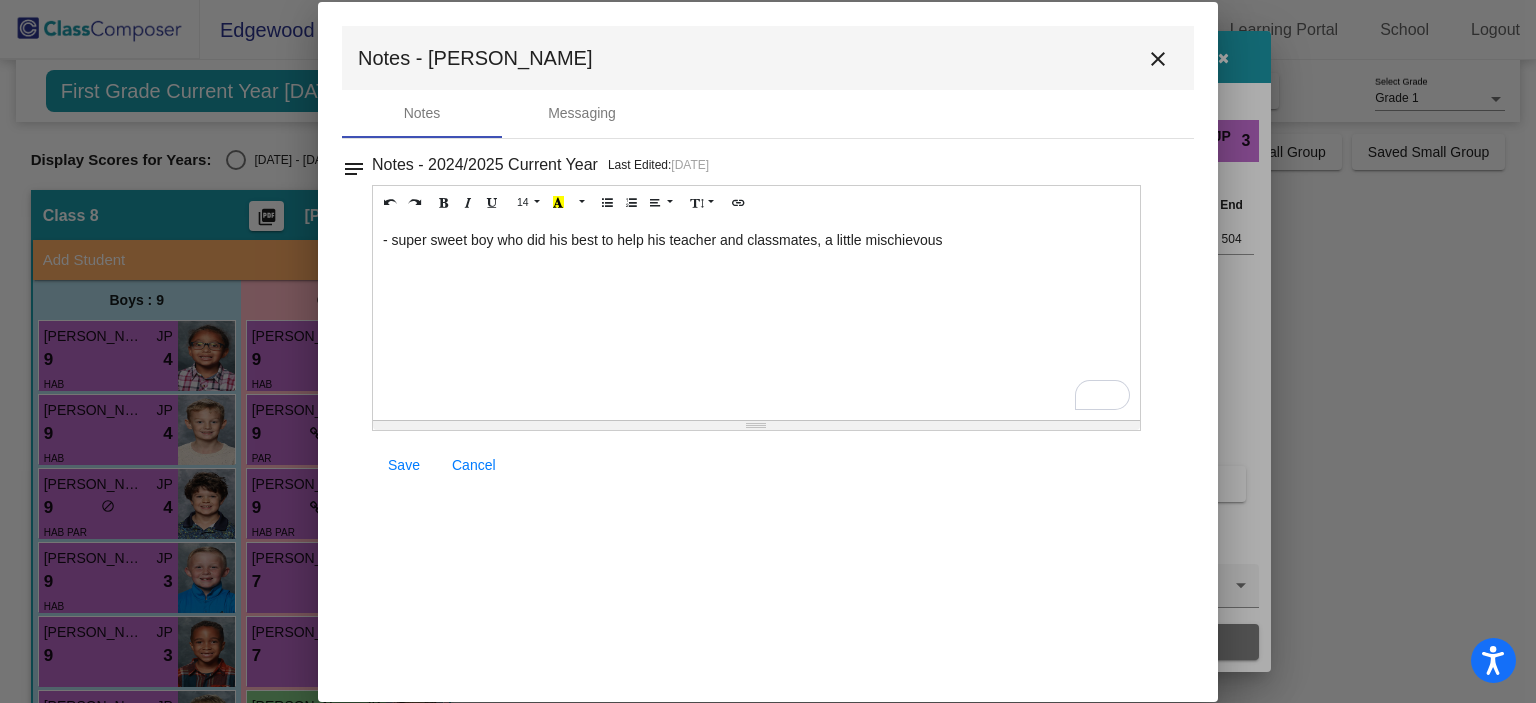 click on "- super sweet boy who did his best to help his teacher and classmates, a little mischievous" at bounding box center (756, 320) 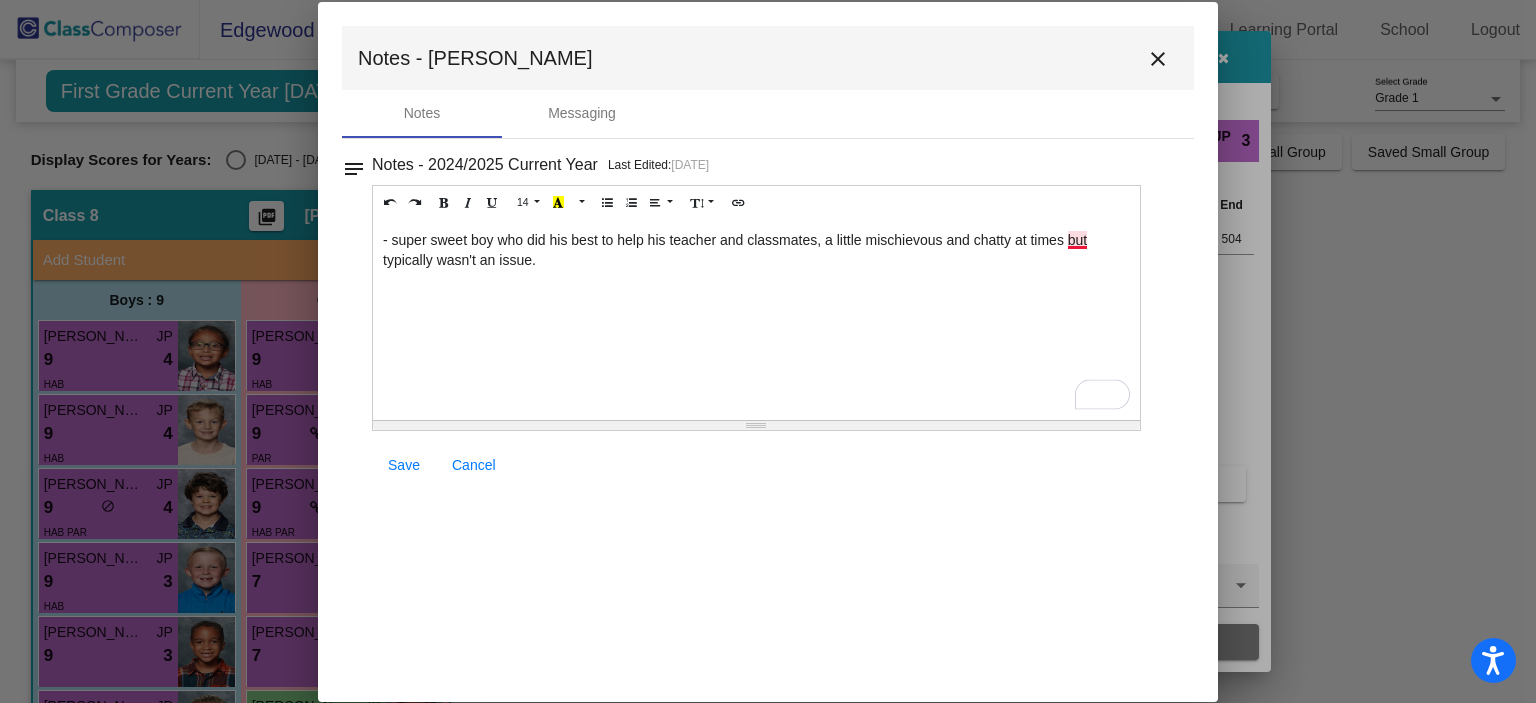click on "- super sweet boy who did his best to help his teacher and classmates, a little mischievous and chatty at times but typically wasn't an issue." at bounding box center [756, 320] 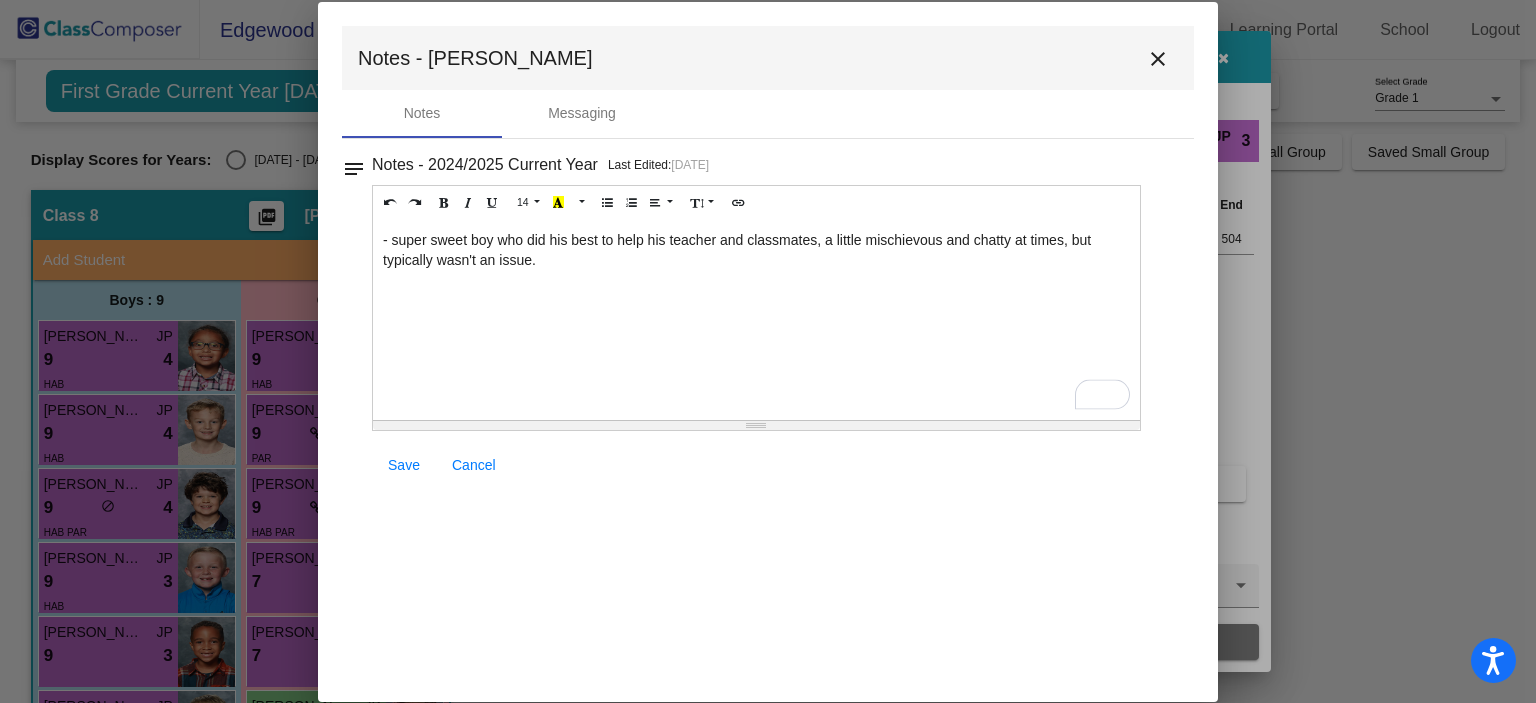 click on "- super sweet boy who did his best to help his teacher and classmates, a little mischievous and chatty at times, but typically wasn't an issue." at bounding box center (756, 320) 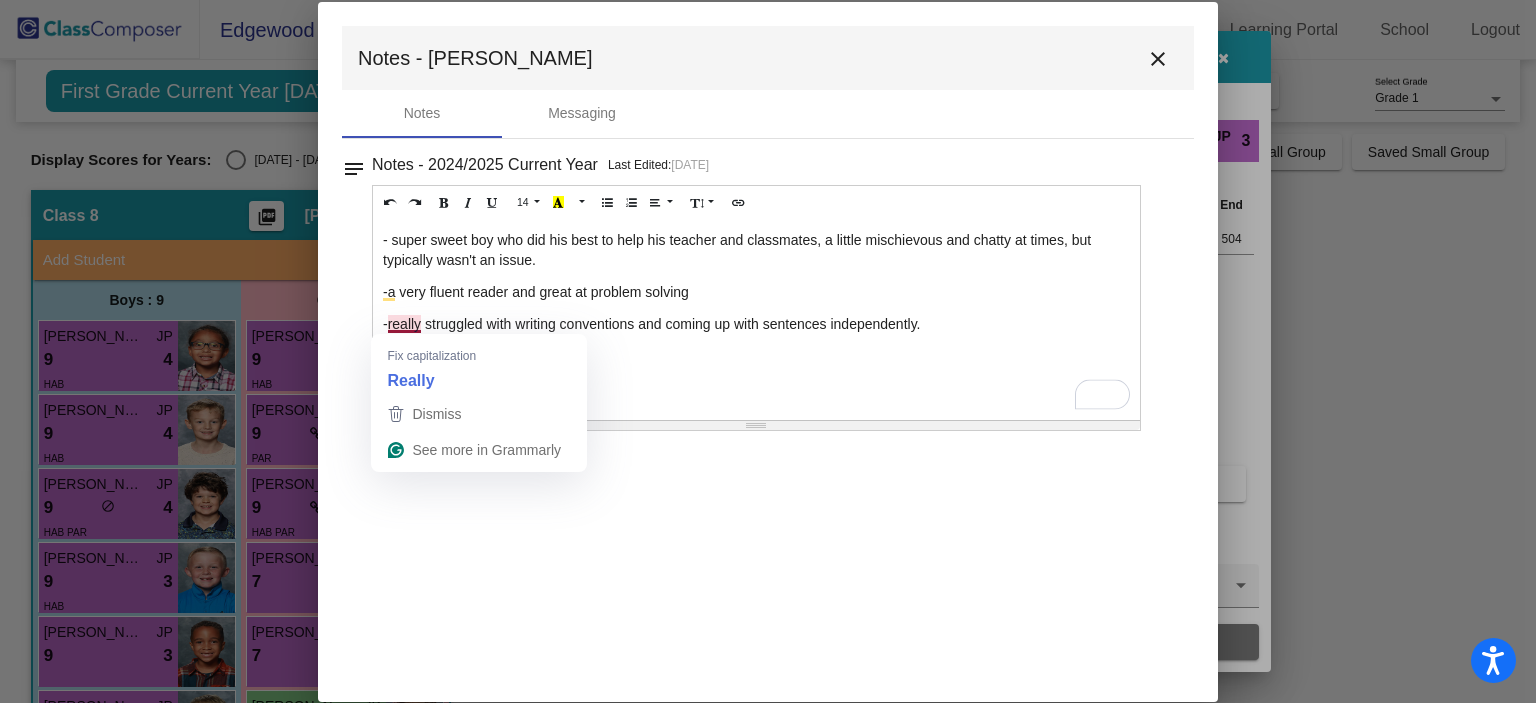 click on "-really struggled with writing conventions and coming up with sentences independently." at bounding box center [756, 324] 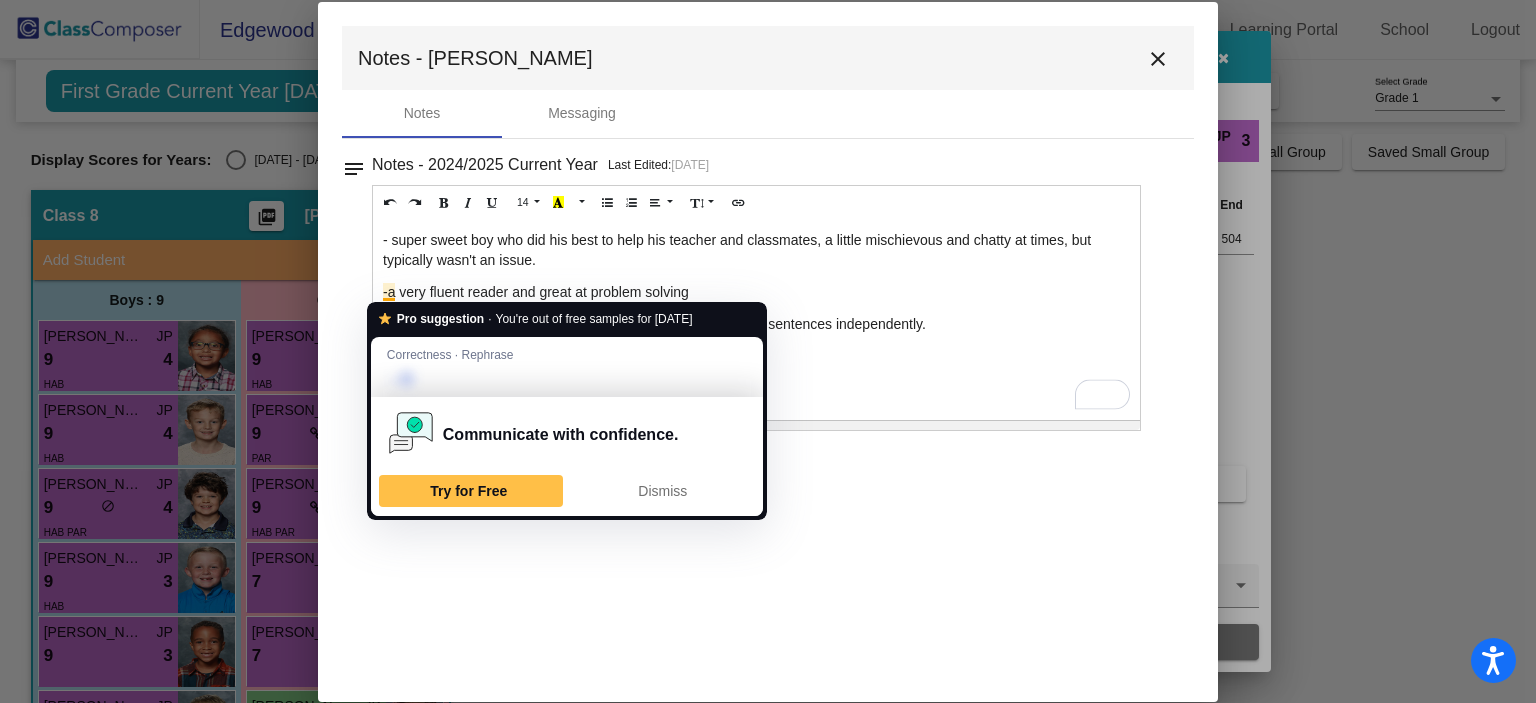 click on "-a very fluent reader and great at problem solving" at bounding box center [756, 292] 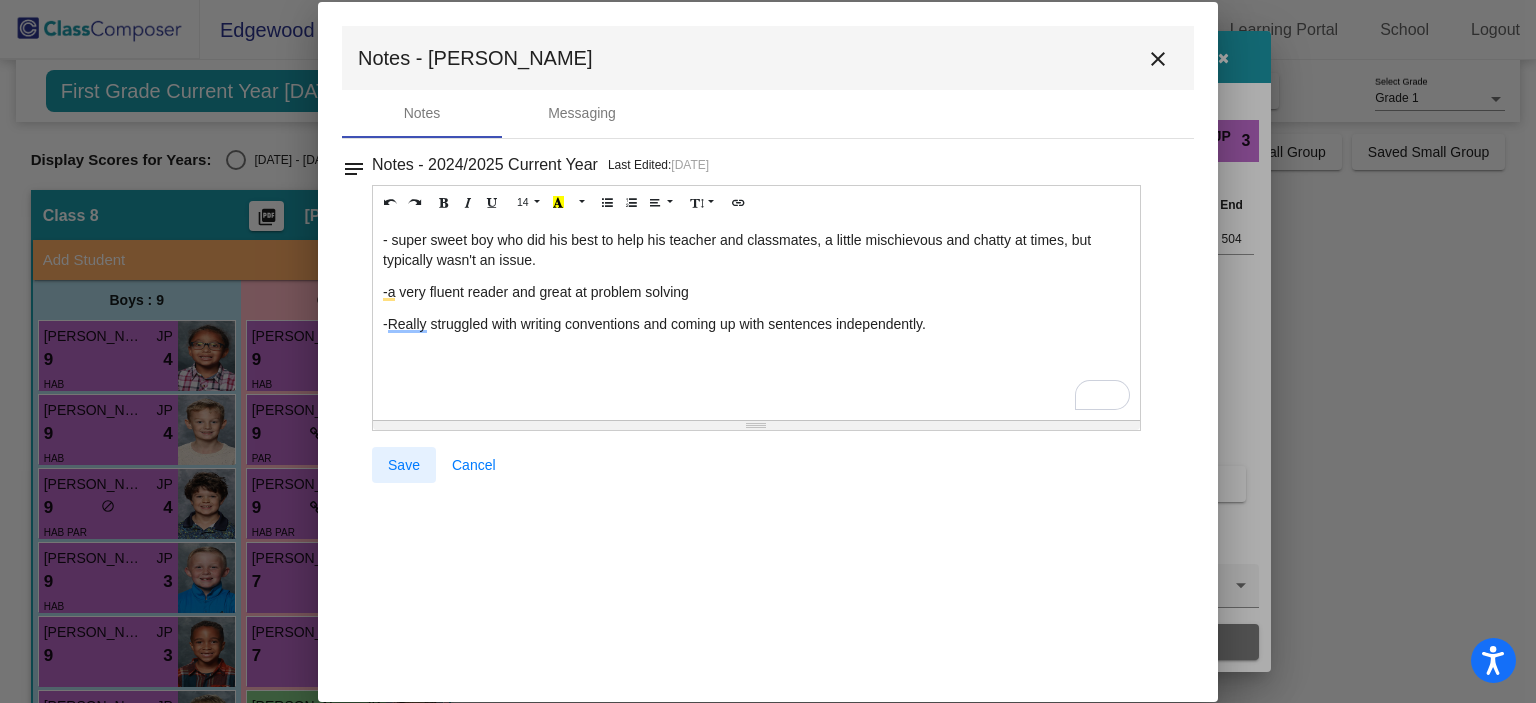 click on "Save" at bounding box center [404, 465] 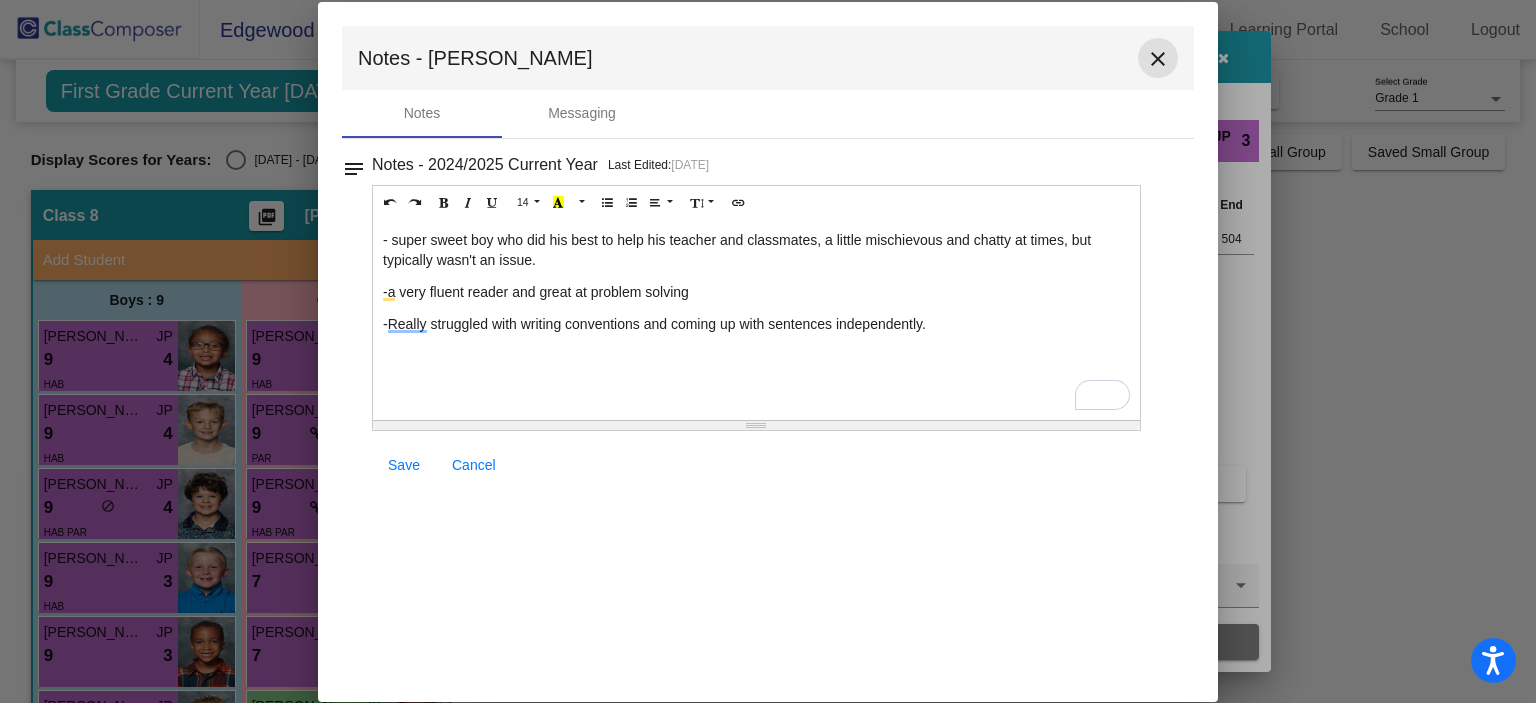 click on "close" at bounding box center [1158, 59] 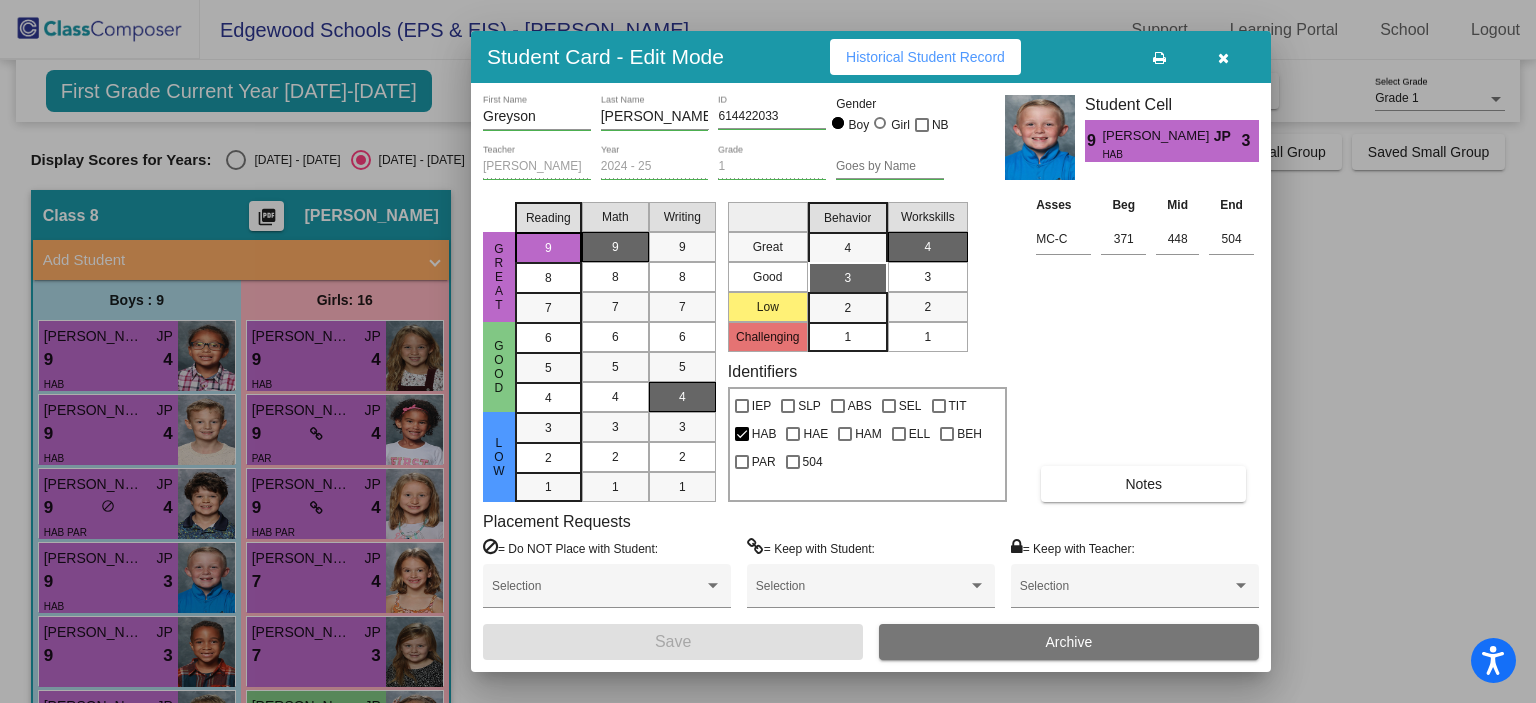click on "Asses Beg Mid End MC-C 371 448 504  Notes" at bounding box center [1145, 348] 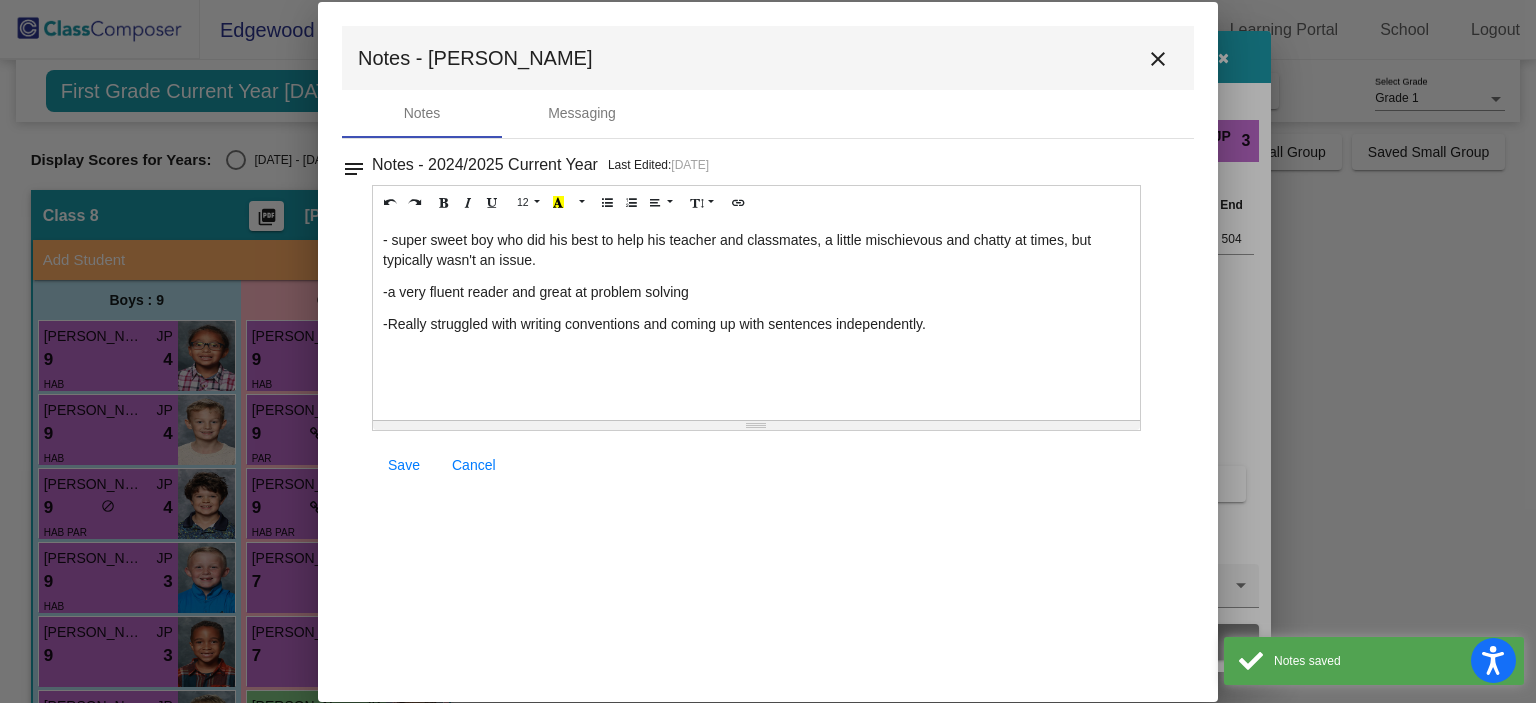 click on "close" at bounding box center [1158, 59] 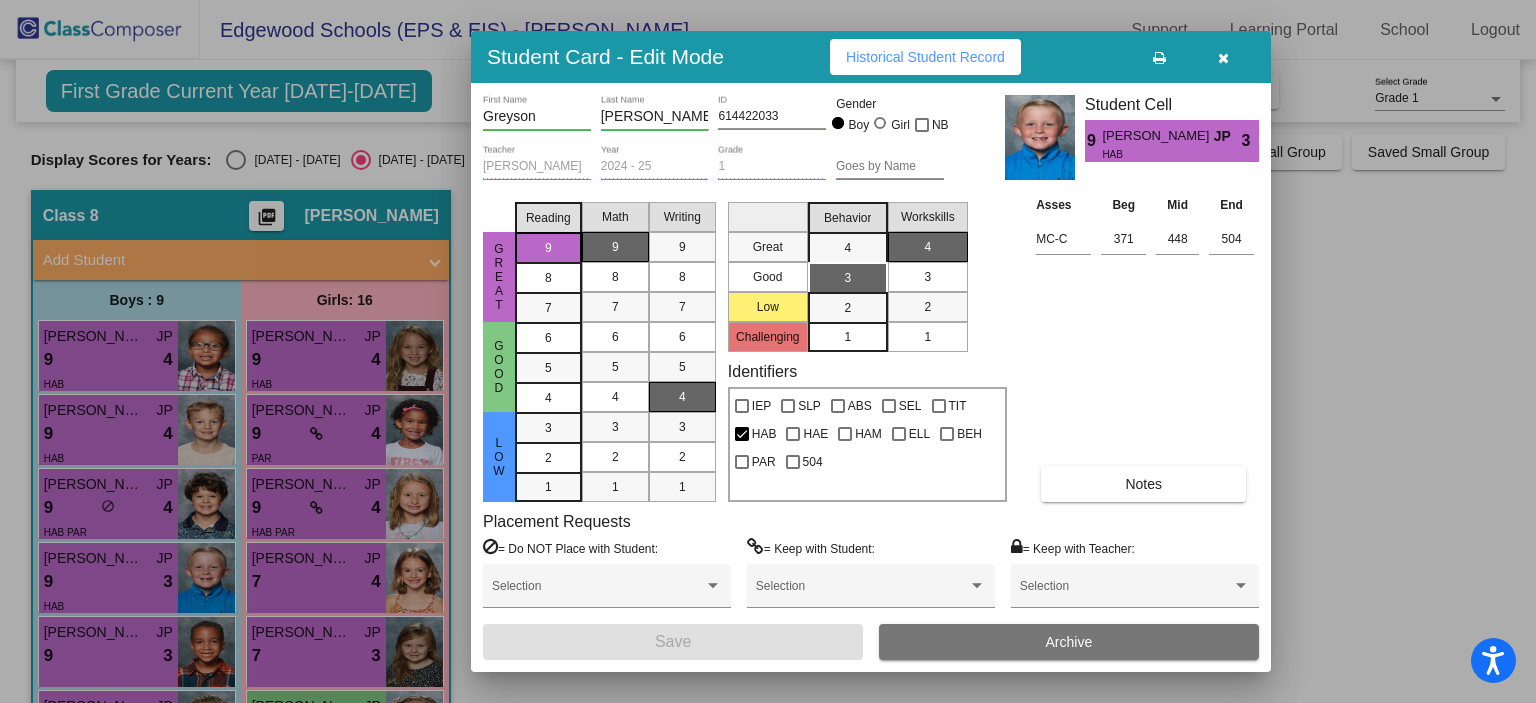 click at bounding box center (1223, 57) 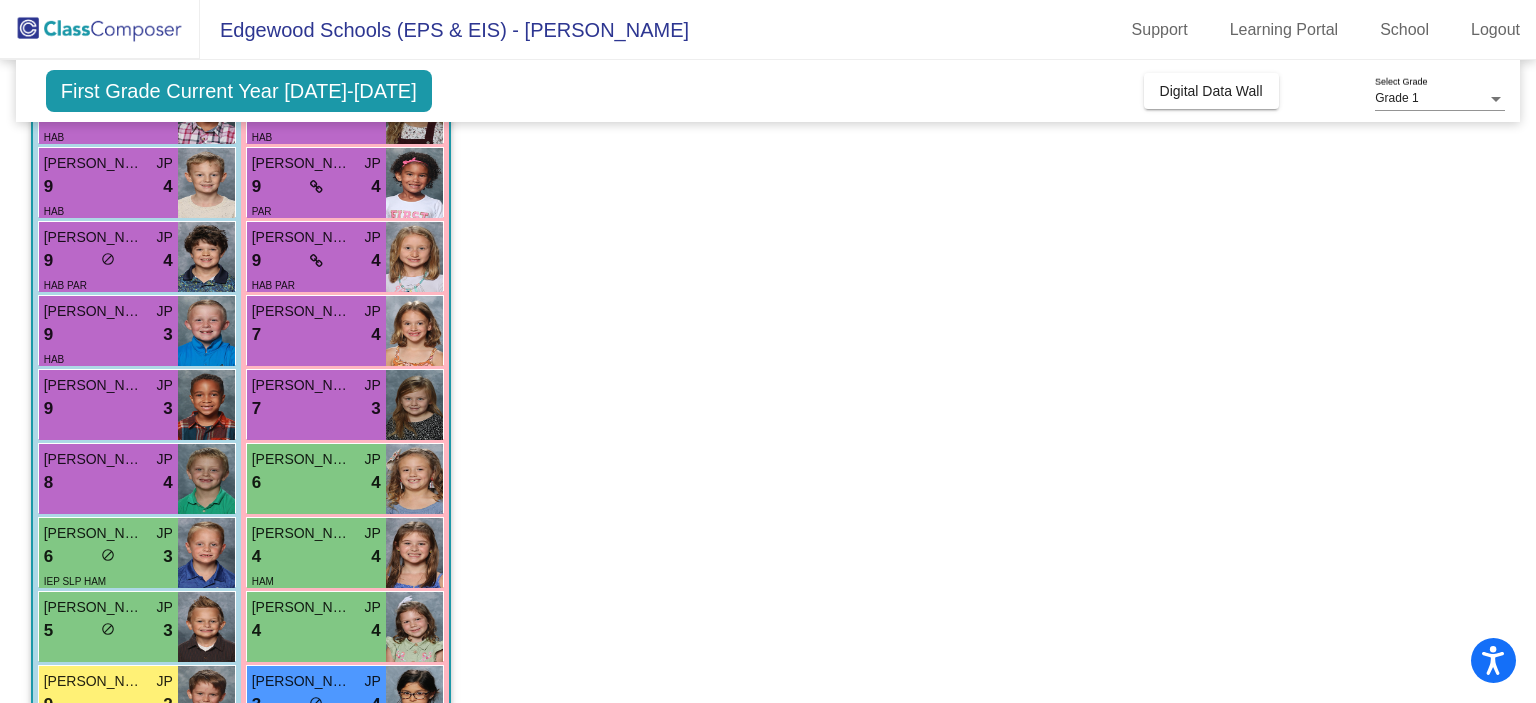 scroll, scrollTop: 248, scrollLeft: 0, axis: vertical 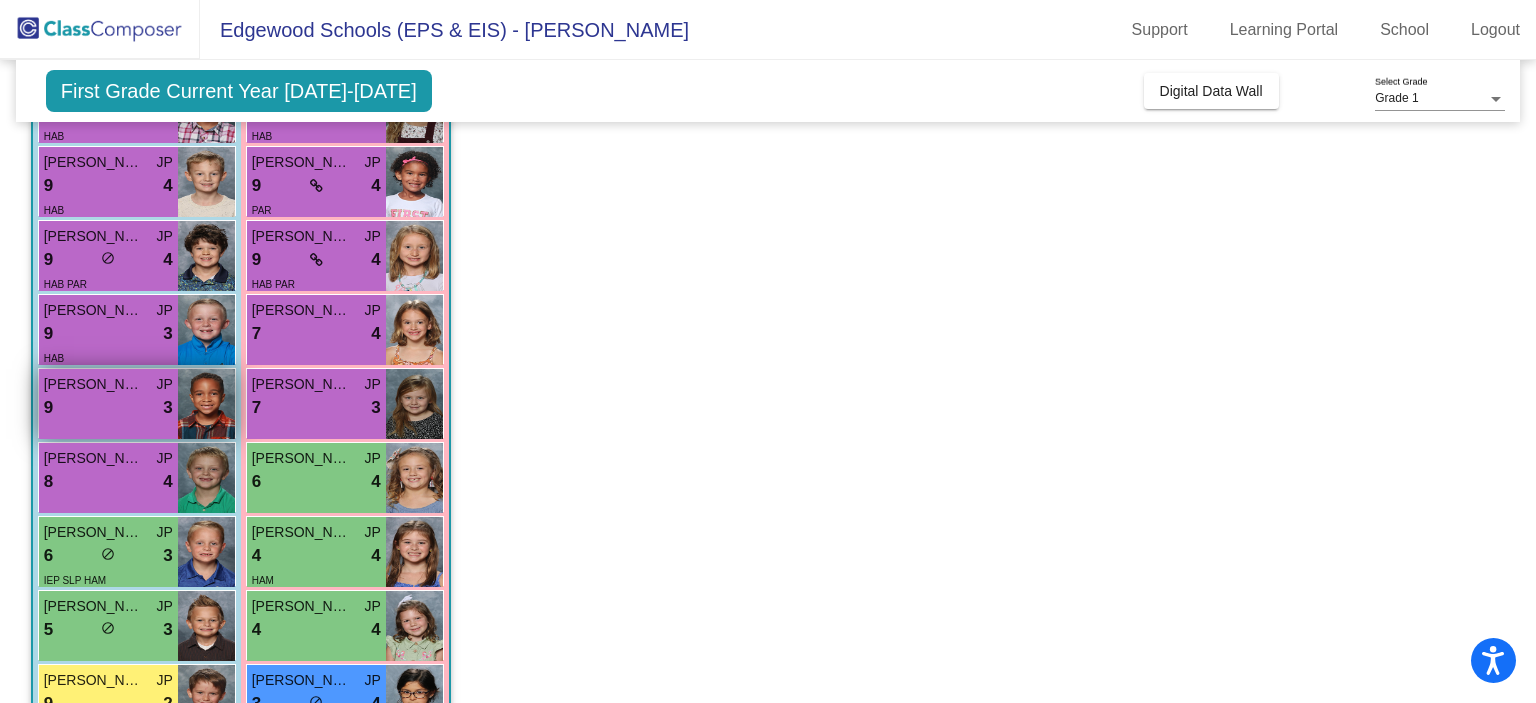 click on "9 lock do_not_disturb_alt 3" at bounding box center [108, 408] 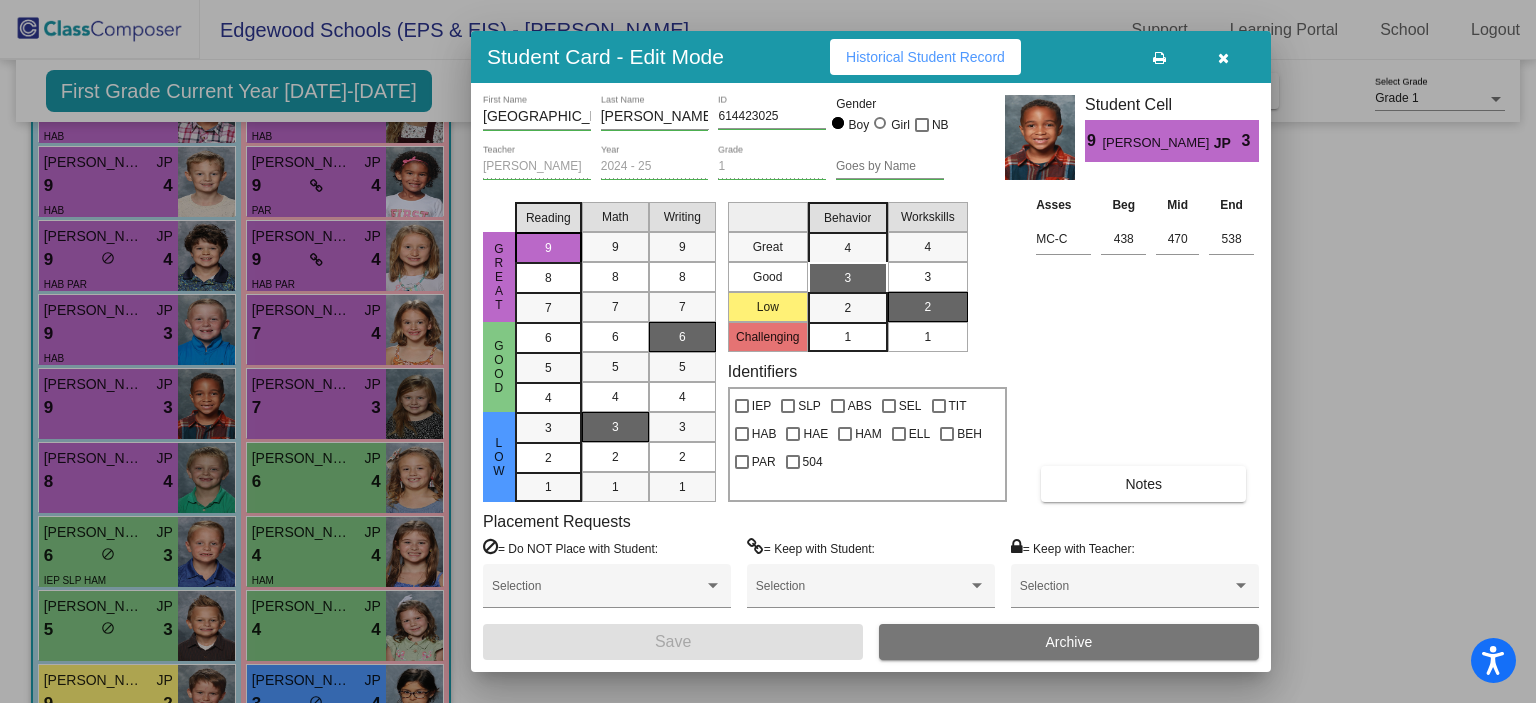 click on "Notes" at bounding box center (1143, 484) 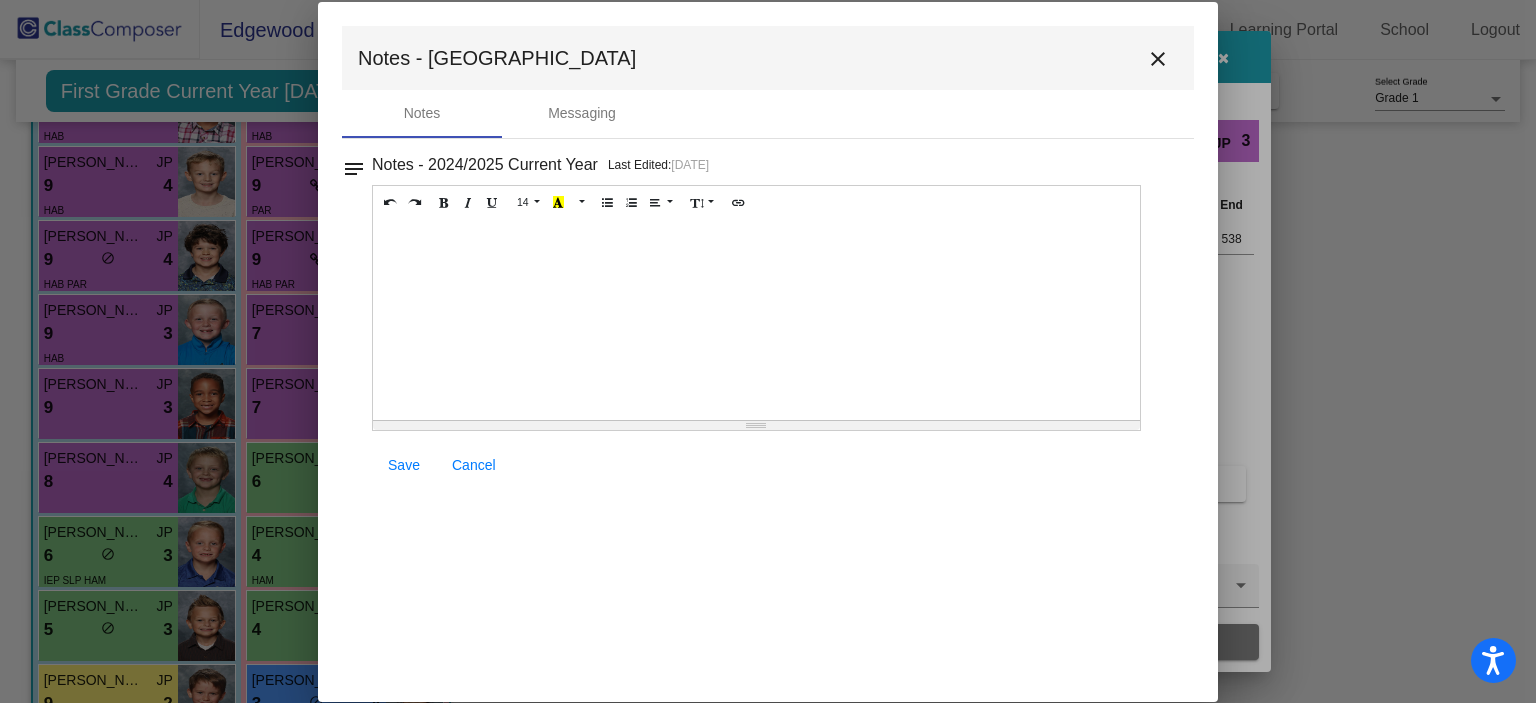 click at bounding box center (756, 320) 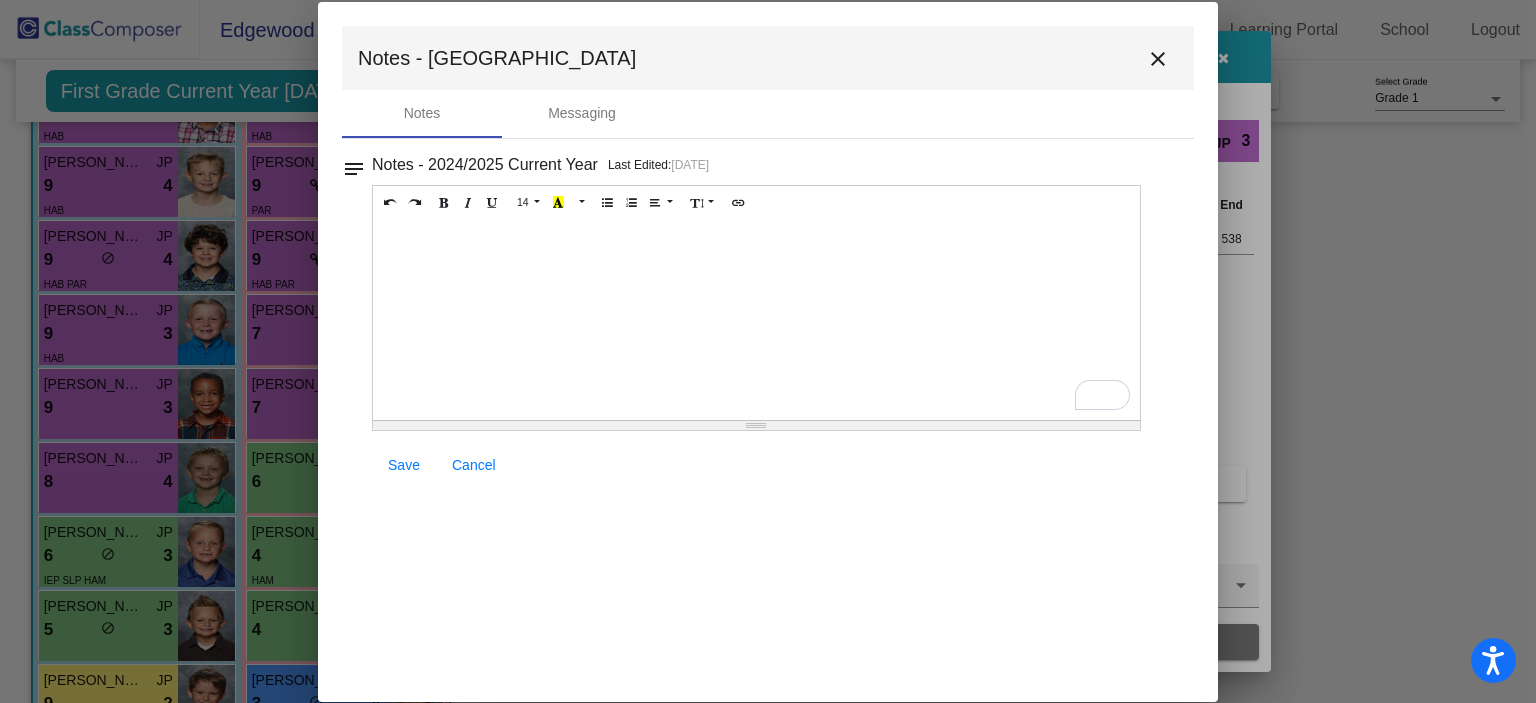type 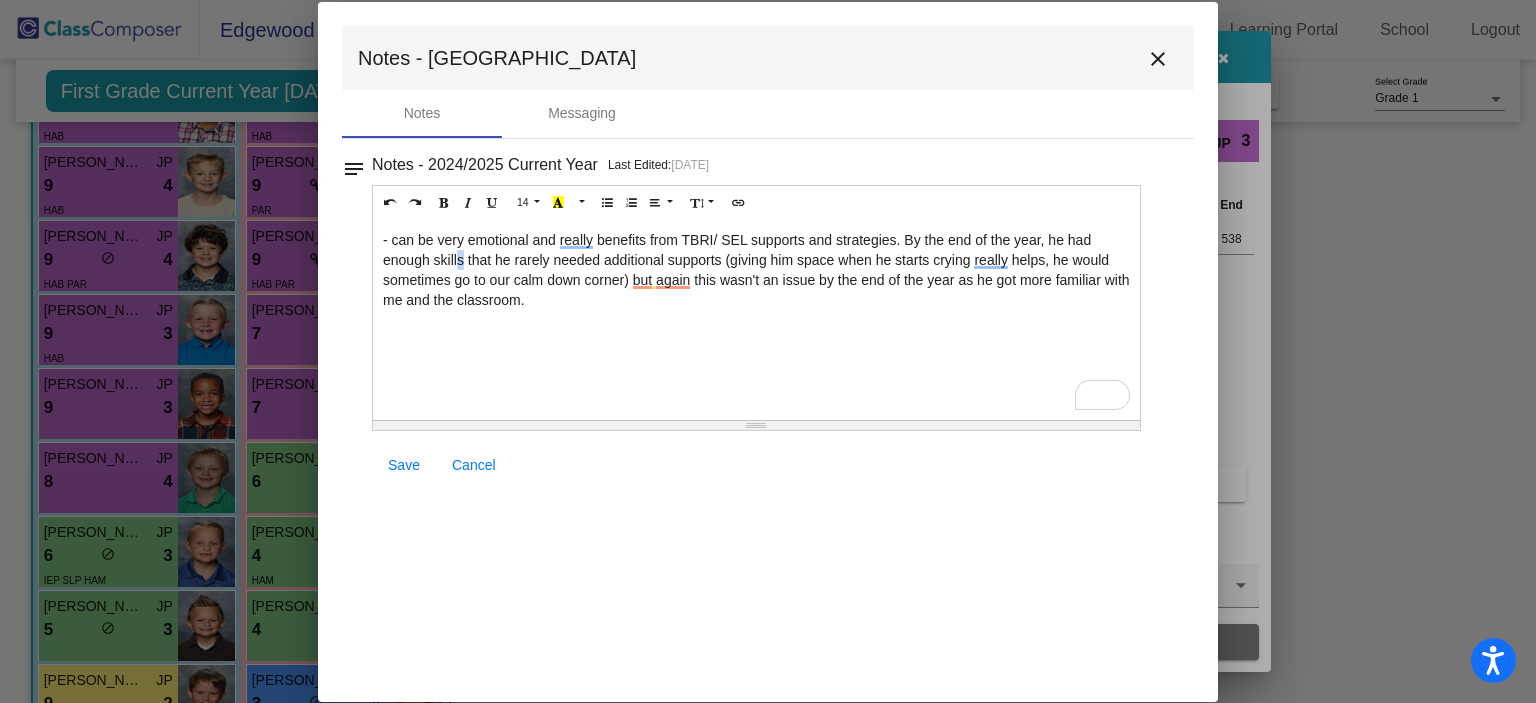 click on "- can be very emotional and really benefits from TBRI/ SEL supports and strategies. By the end of the year, he had enough skills that he rarely needed additional supports (giving him space when he starts crying really helps, he would sometimes go to our calm down corner) but again this wasn't an issue by the end of the year as he got more familiar with me and the classroom." at bounding box center (756, 320) 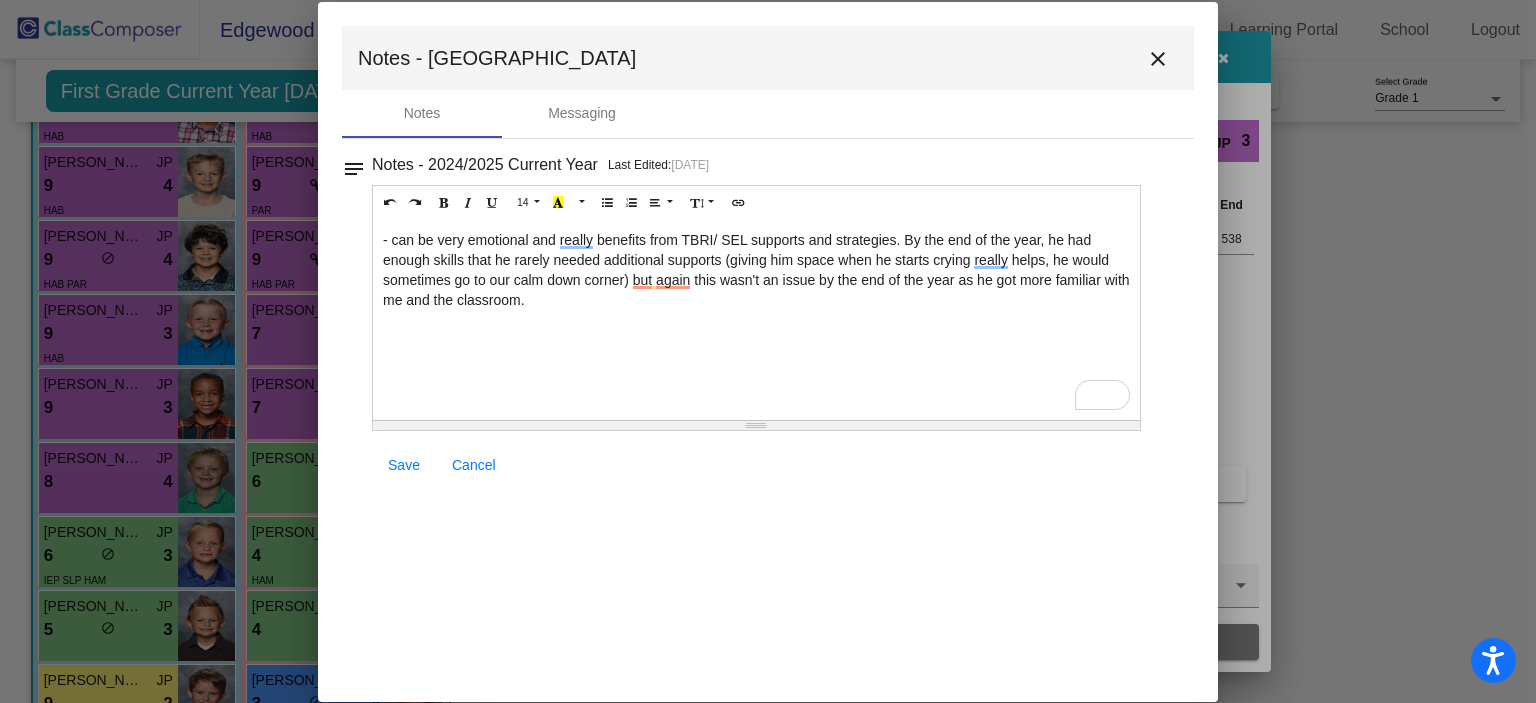click on "- can be very emotional and really benefits from TBRI/ SEL supports and strategies. By the end of the year, he had enough skills that he rarely needed additional supports (giving him space when he starts crying really helps, he would sometimes go to our calm down corner) but again this wasn't an issue by the end of the year as he got more familiar with me and the classroom." at bounding box center [756, 320] 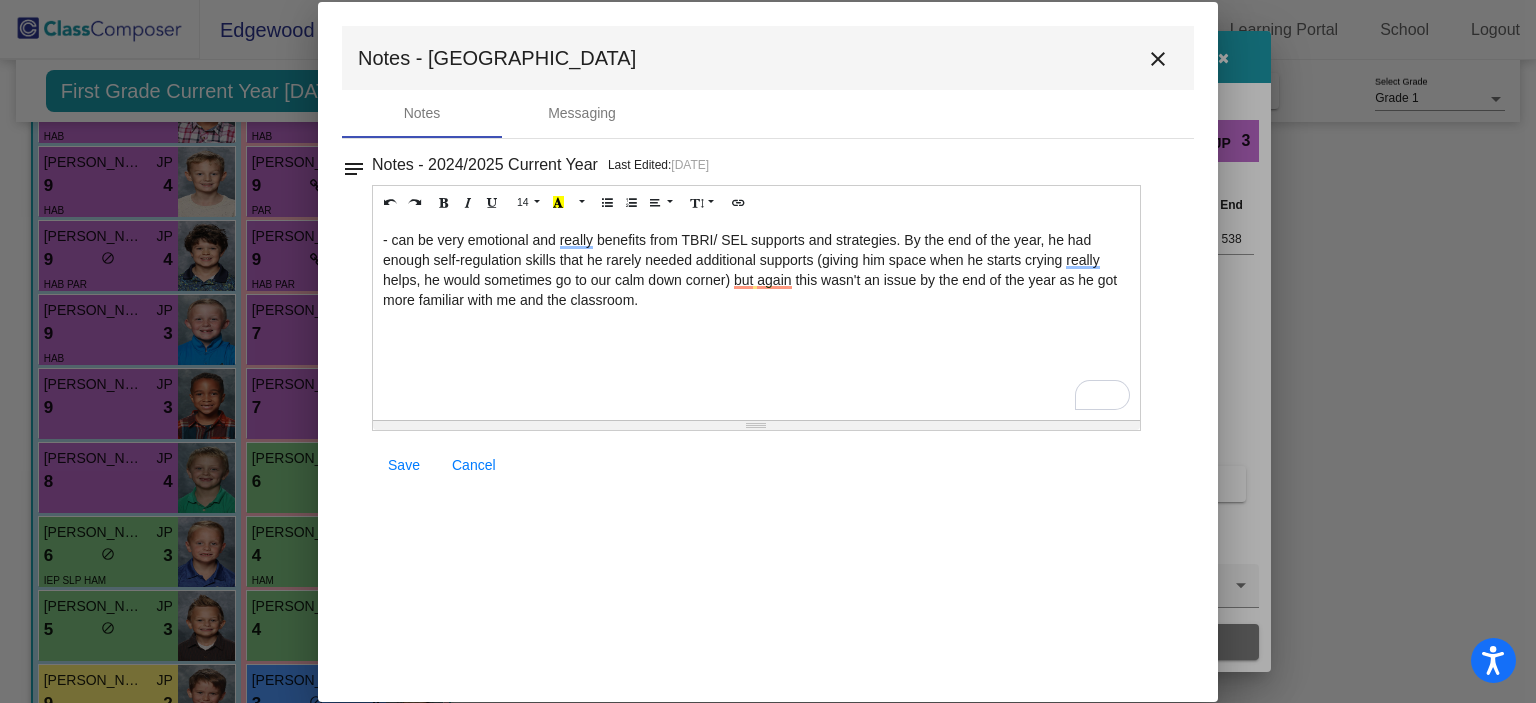 click on "- can be very emotional and really benefits from TBRI/ SEL supports and strategies. By the end of the year, he had enough self-regulation skills that he rarely needed additional supports (giving him space when he starts crying really helps, he would sometimes go to our calm down corner) but again this wasn't an issue by the end of the year as he got more familiar with me and the classroom." at bounding box center (756, 320) 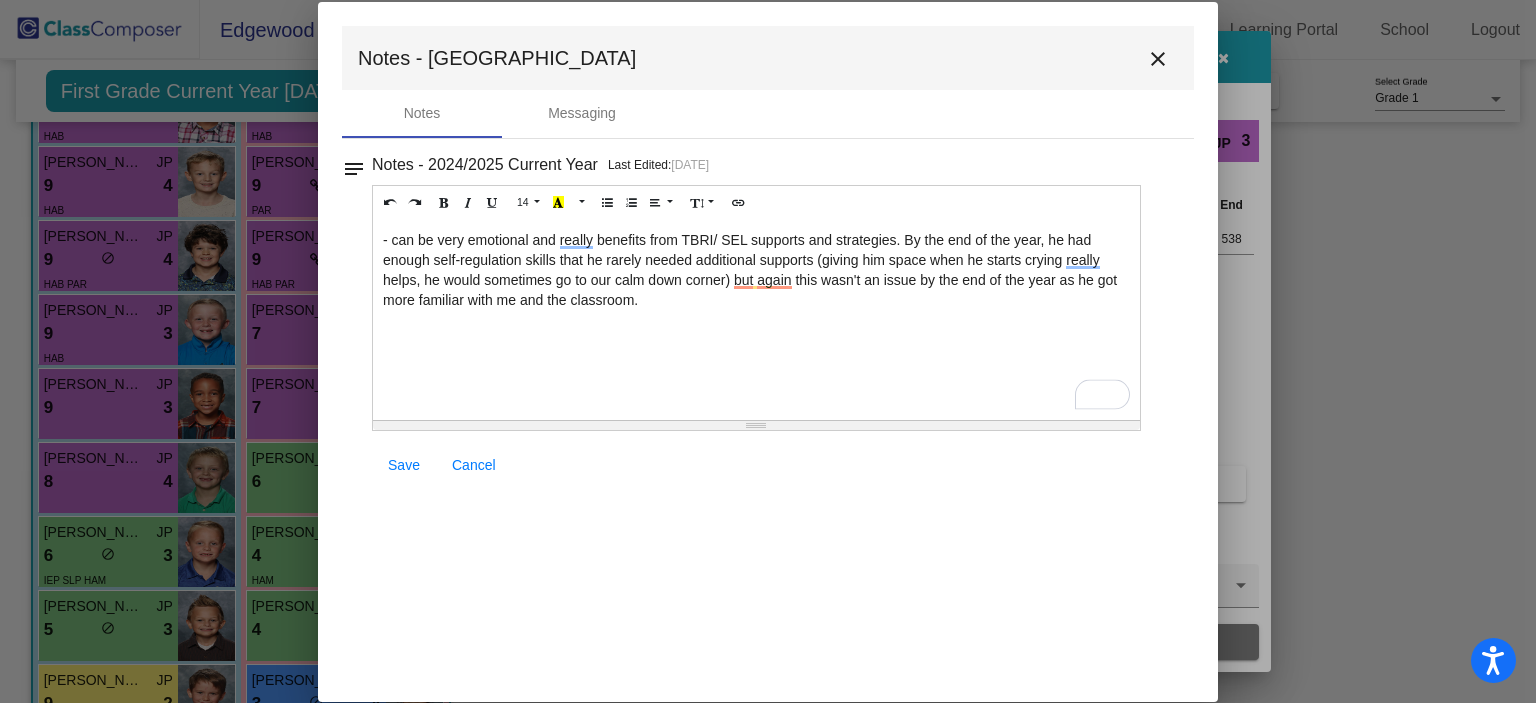 click on "- can be very emotional and really benefits from TBRI/ SEL supports and strategies. By the end of the year, he had enough self-regulation skills that he rarely needed additional supports (giving him space when he starts crying really helps, he would sometimes go to our calm down corner) but again this wasn't an issue by the end of the year as he got more familiar with me and the classroom." at bounding box center [756, 270] 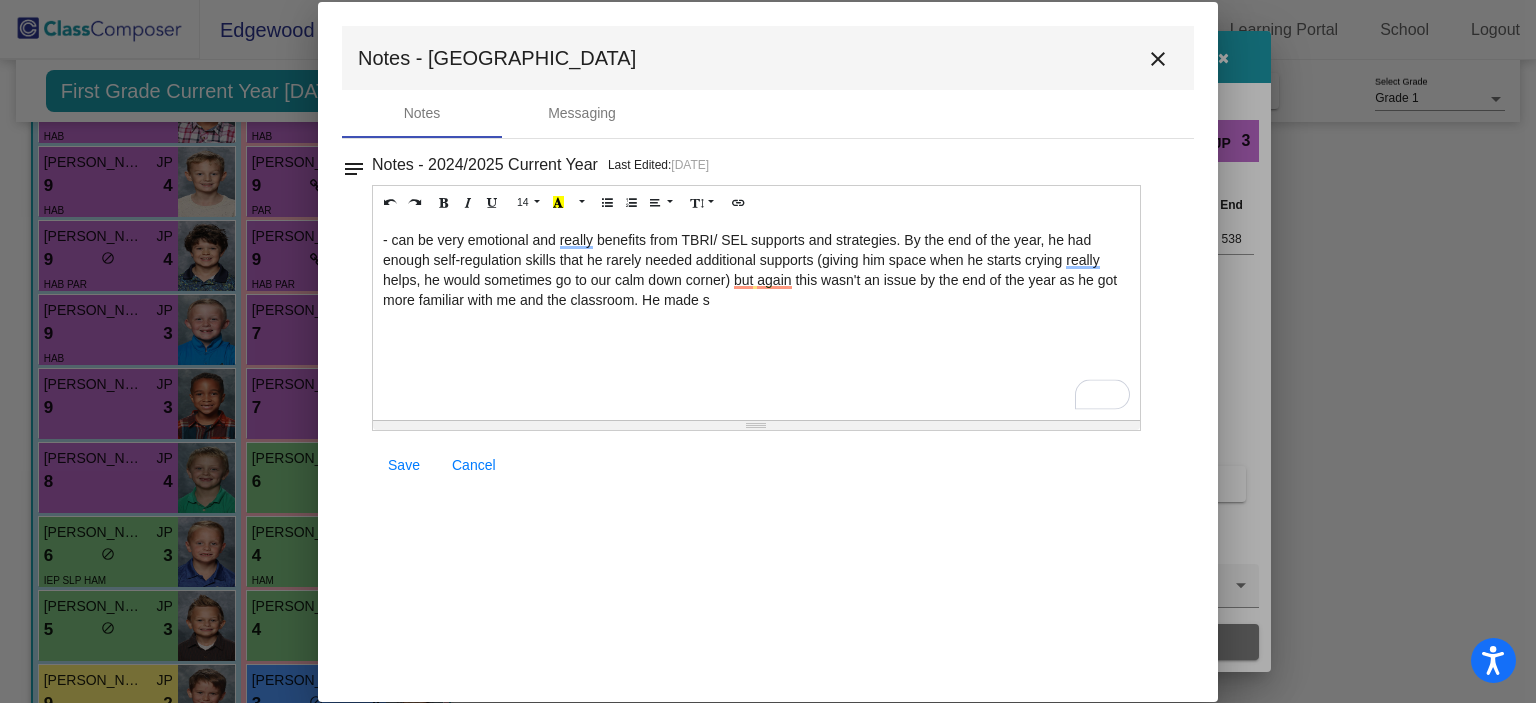 click on "- can be very emotional and really benefits from TBRI/ SEL supports and strategies. By the end of the year, he had enough self-regulation skills that he rarely needed additional supports (giving him space when he starts crying really helps, he would sometimes go to our calm down corner) but again this wasn't an issue by the end of the year as he got more familiar with me and the classroom. He made s" at bounding box center [756, 270] 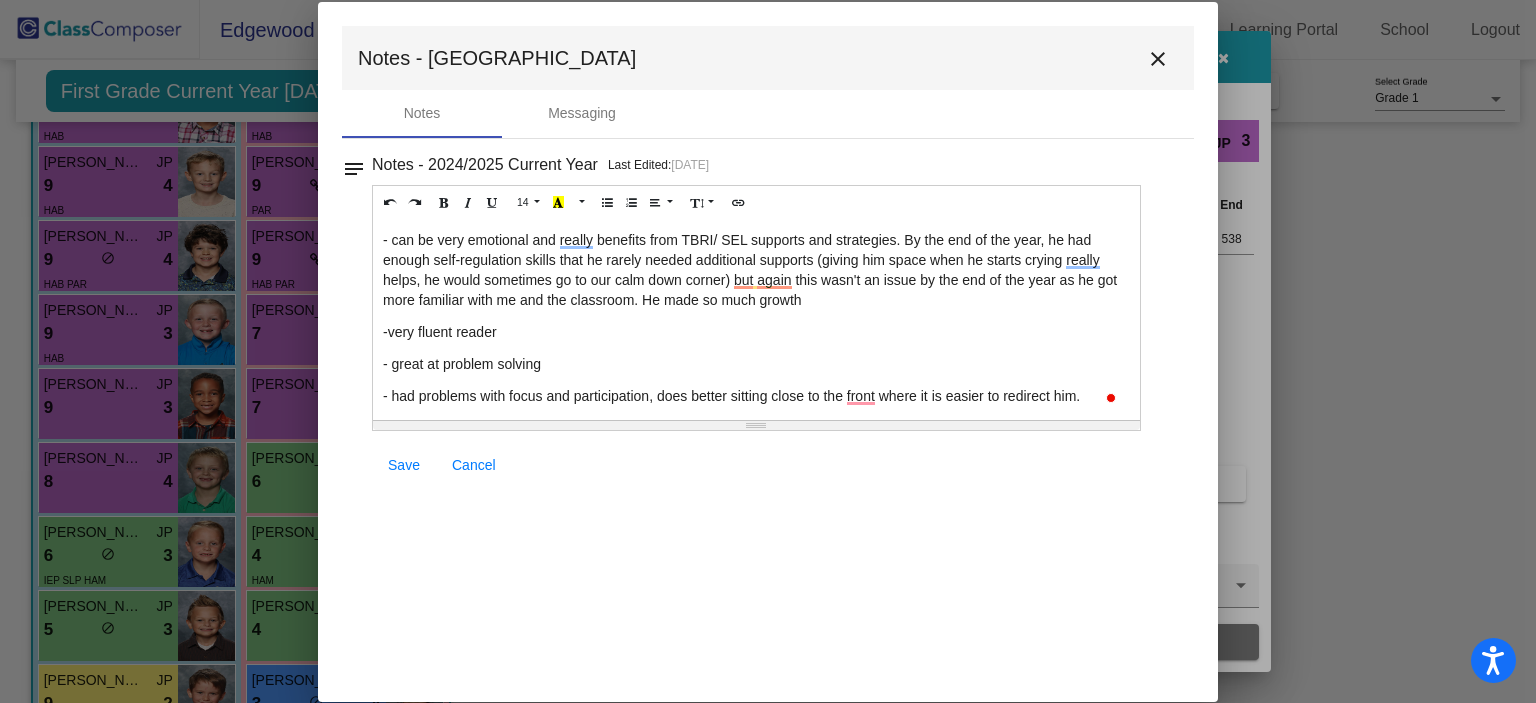 click on "Save" at bounding box center (404, 465) 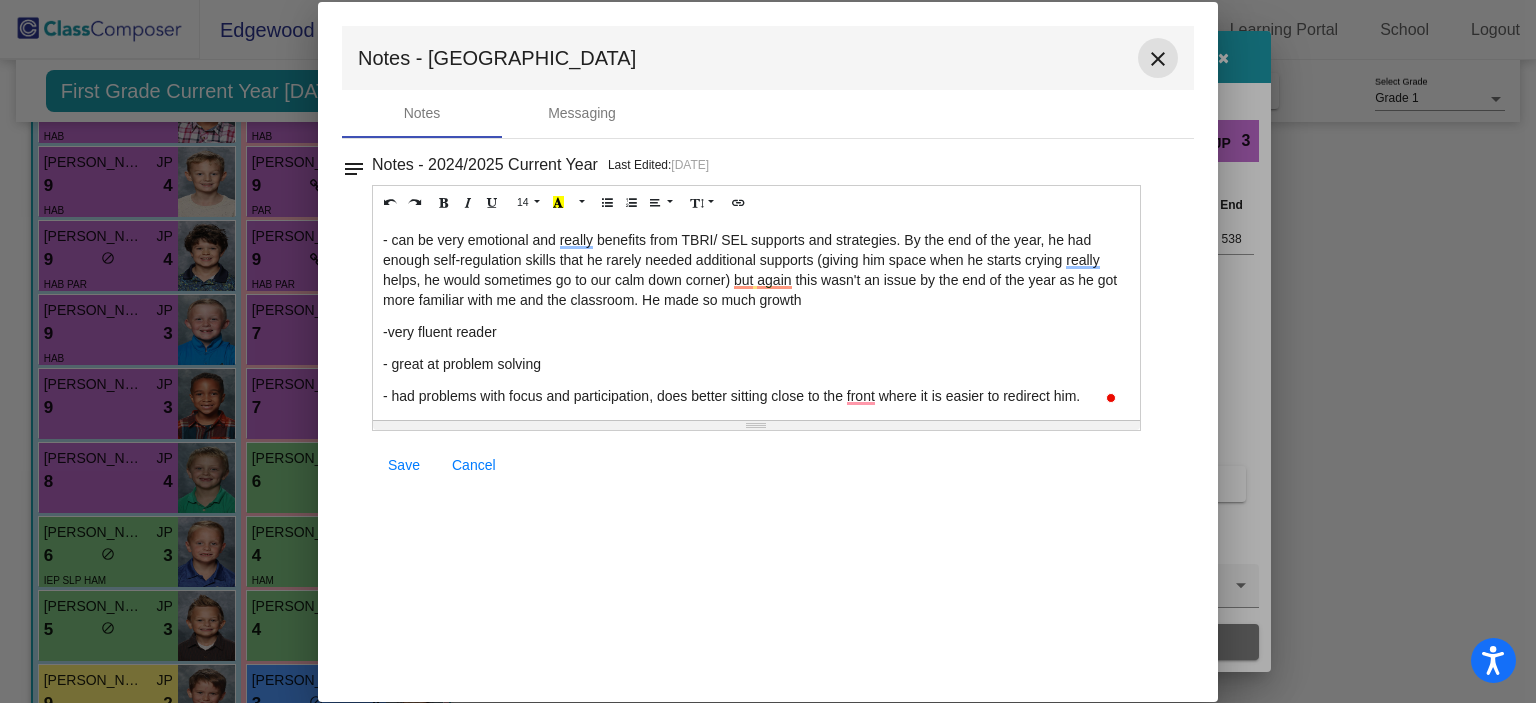 click on "close" at bounding box center [1158, 59] 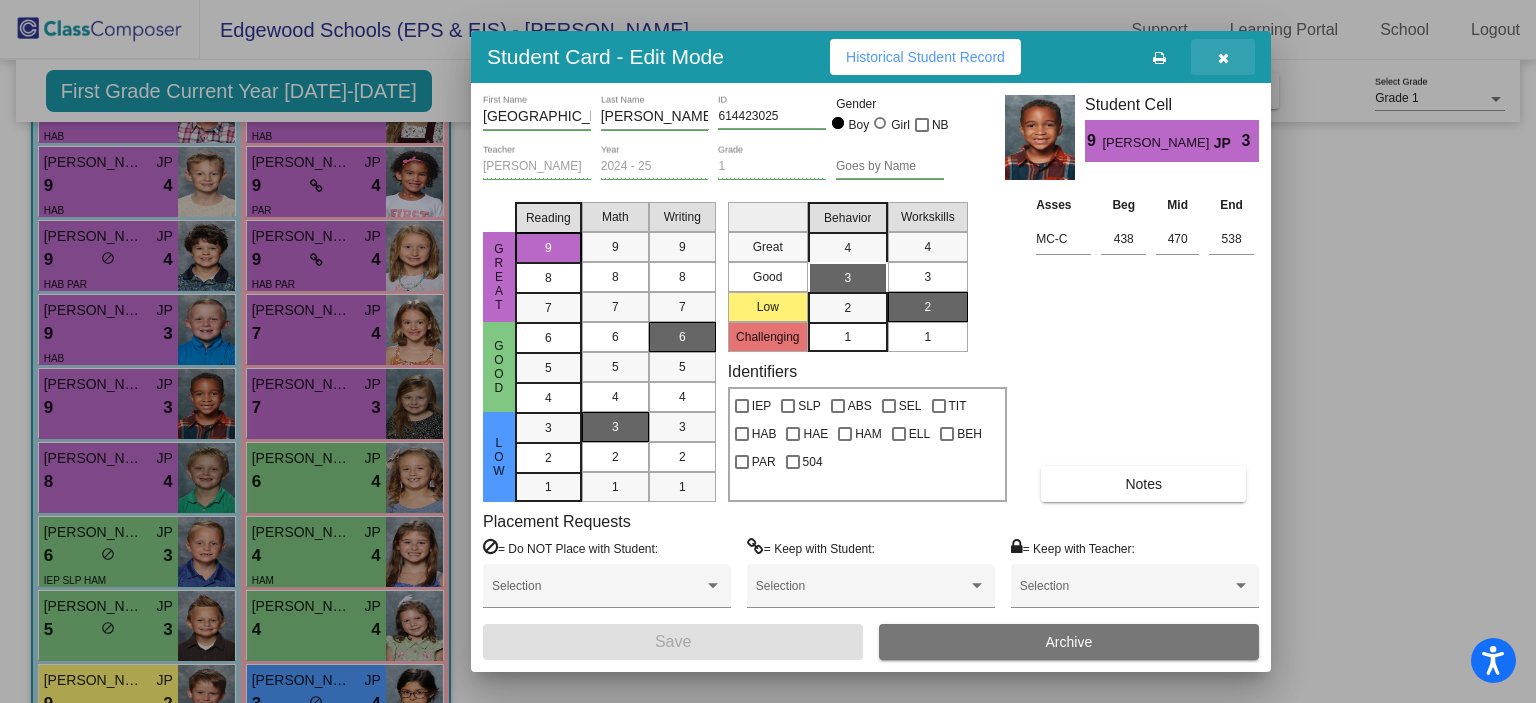 click at bounding box center (1223, 58) 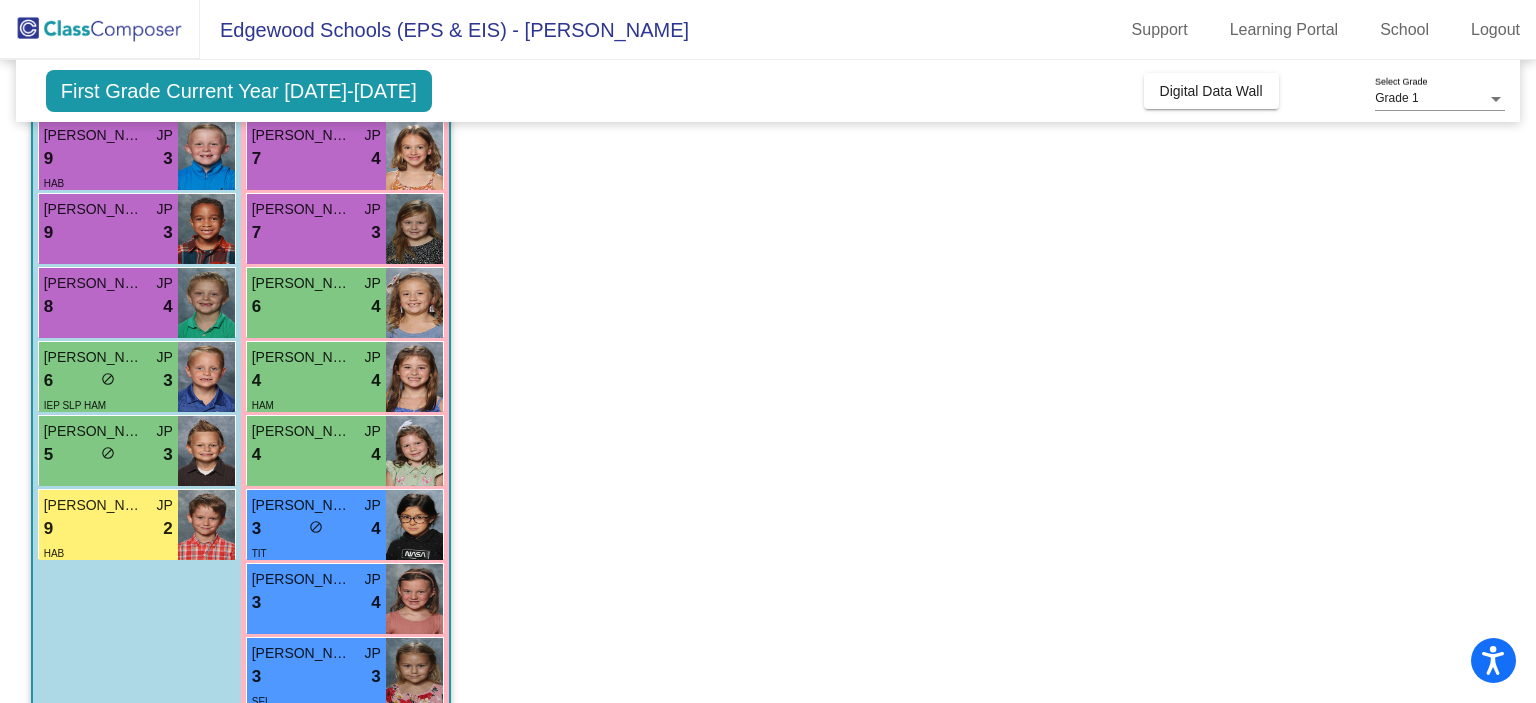 scroll, scrollTop: 424, scrollLeft: 0, axis: vertical 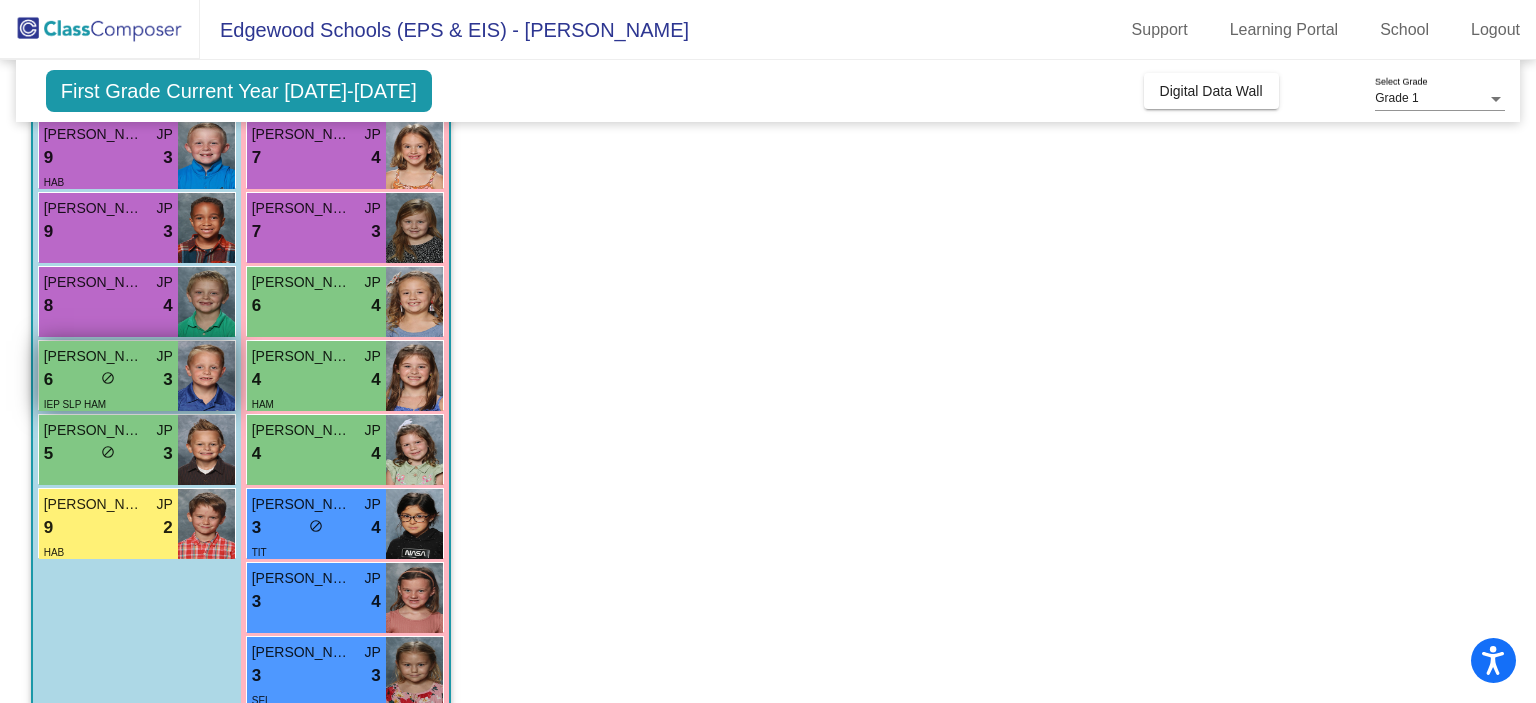 click on "6 lock do_not_disturb_alt 3" at bounding box center (108, 380) 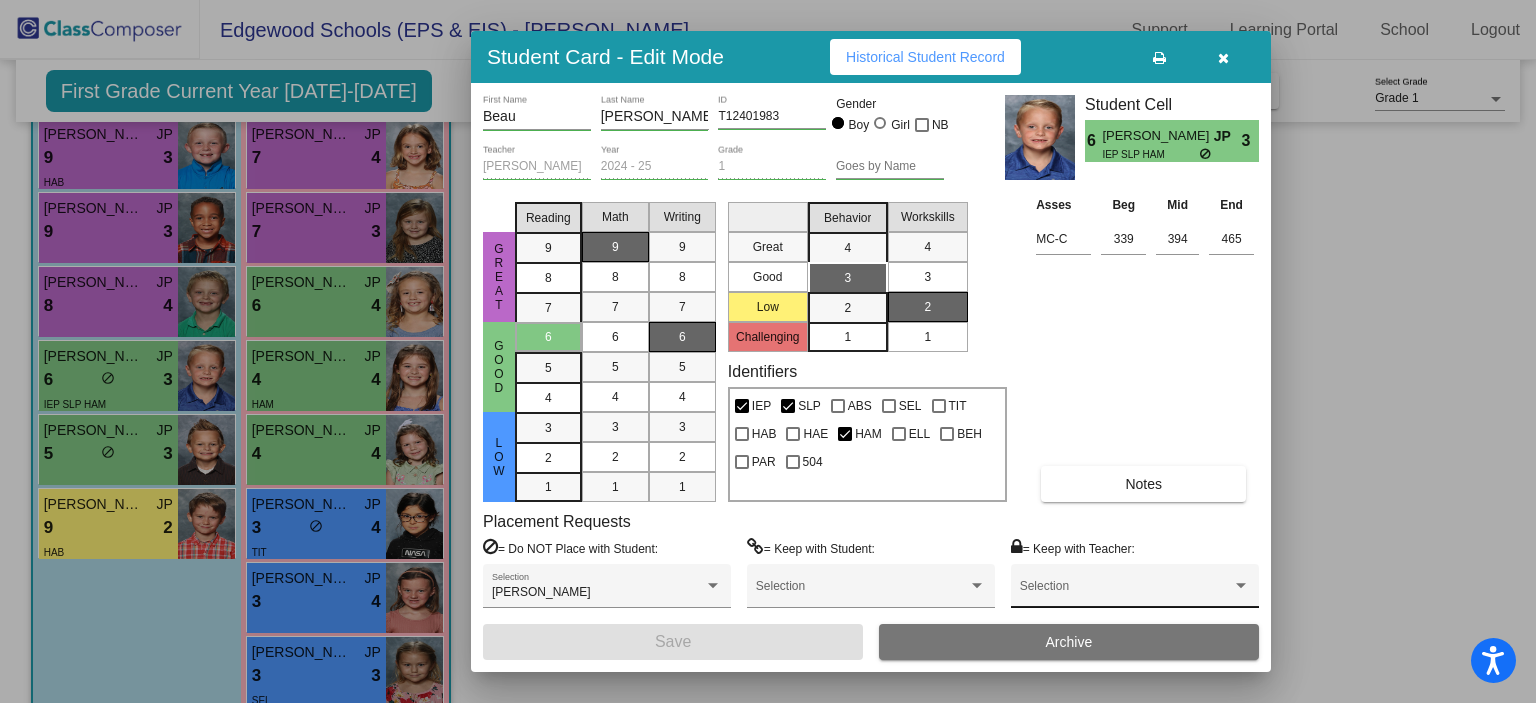 click at bounding box center (1126, 593) 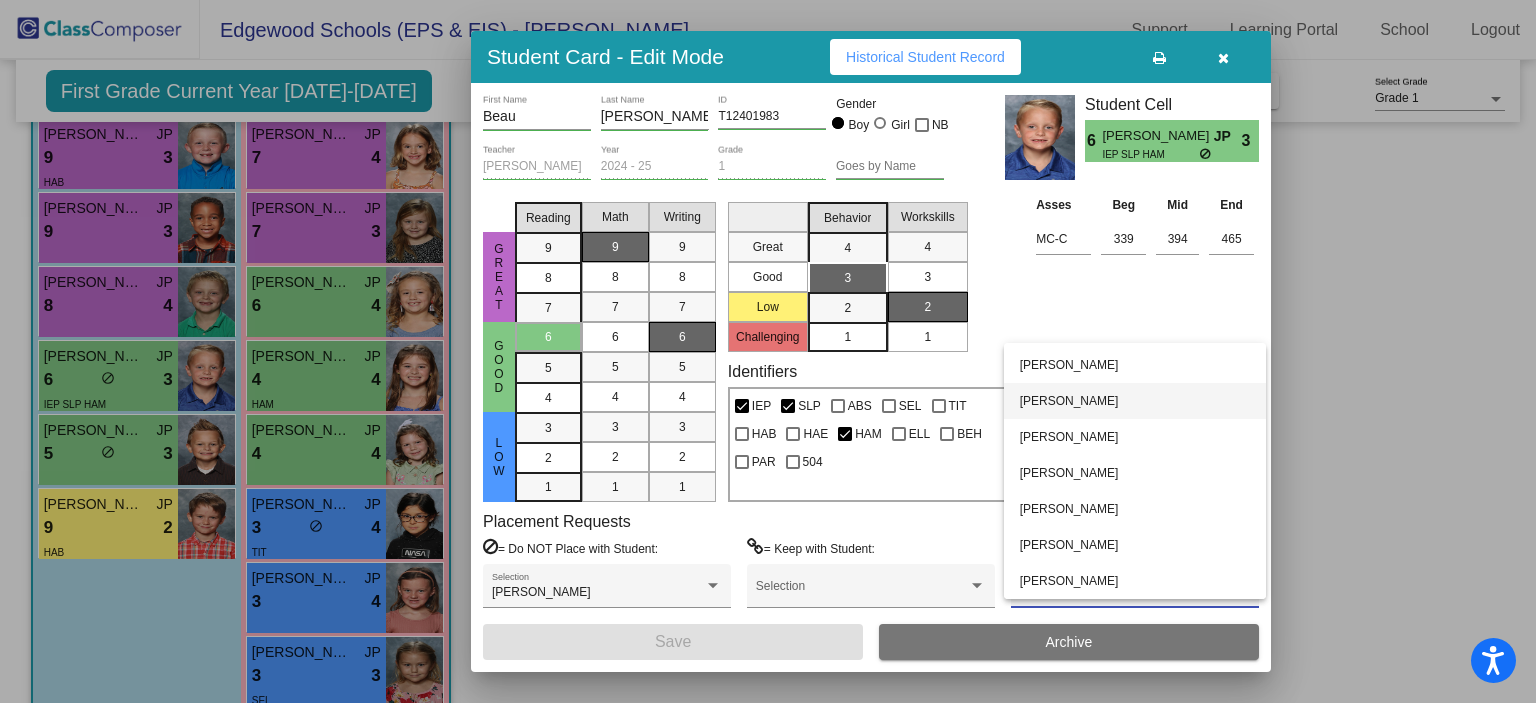 scroll, scrollTop: 0, scrollLeft: 0, axis: both 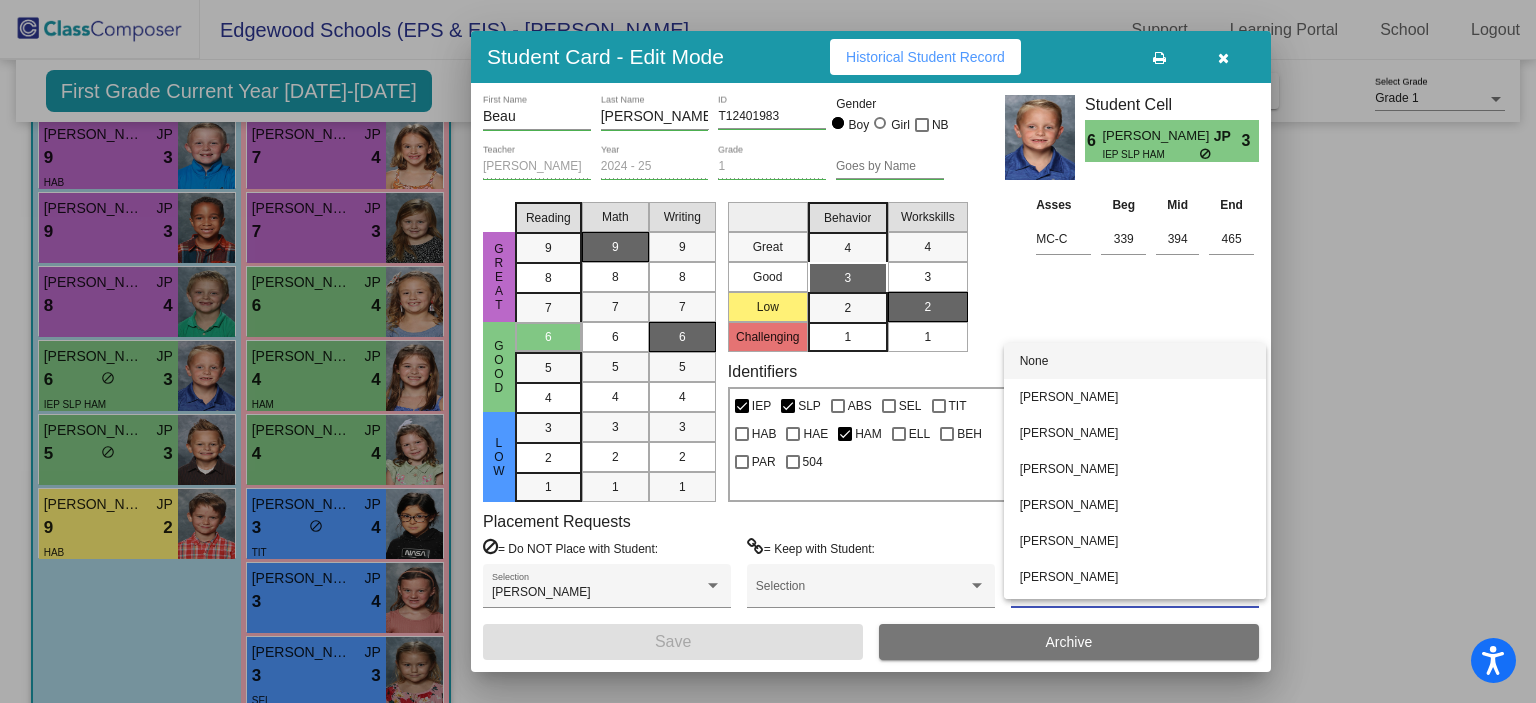 click at bounding box center (768, 351) 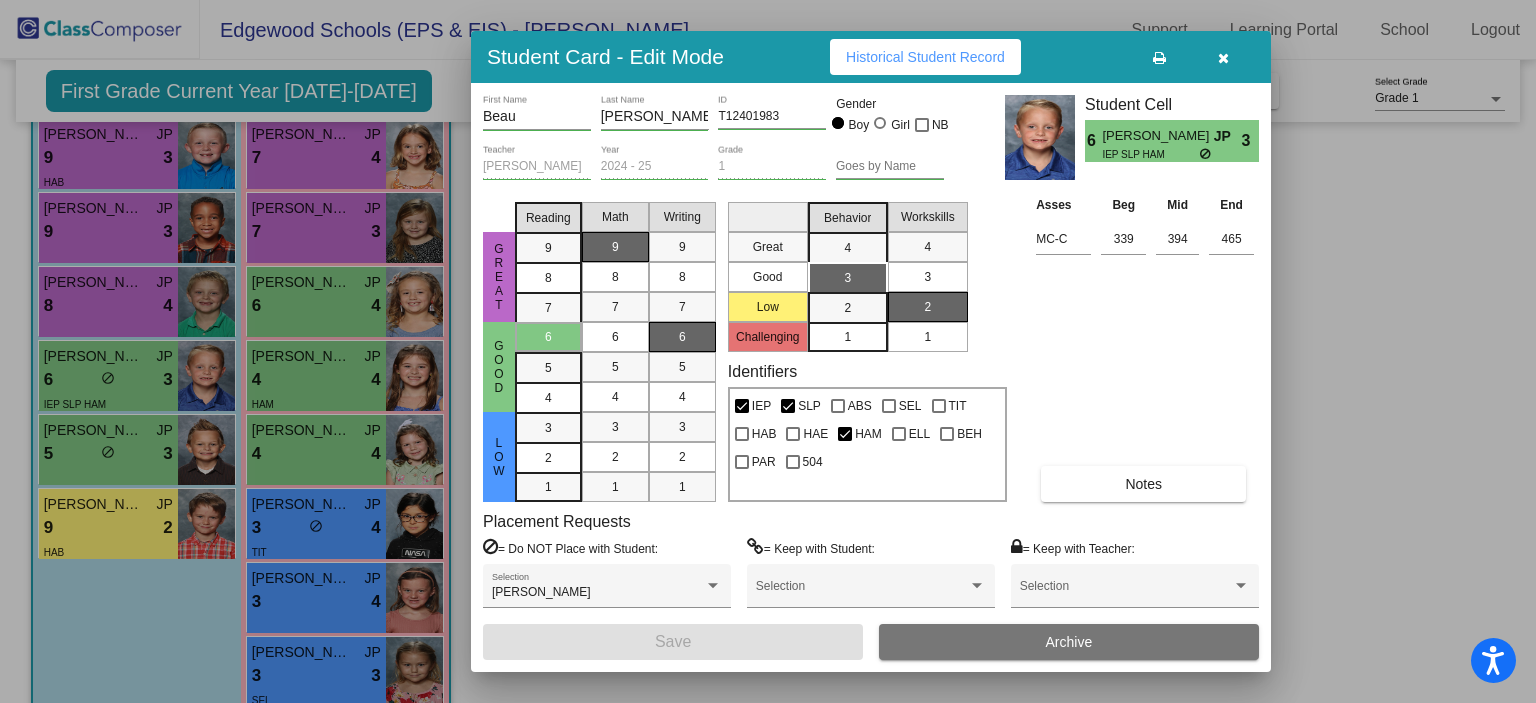 click on "Notes" at bounding box center [1143, 484] 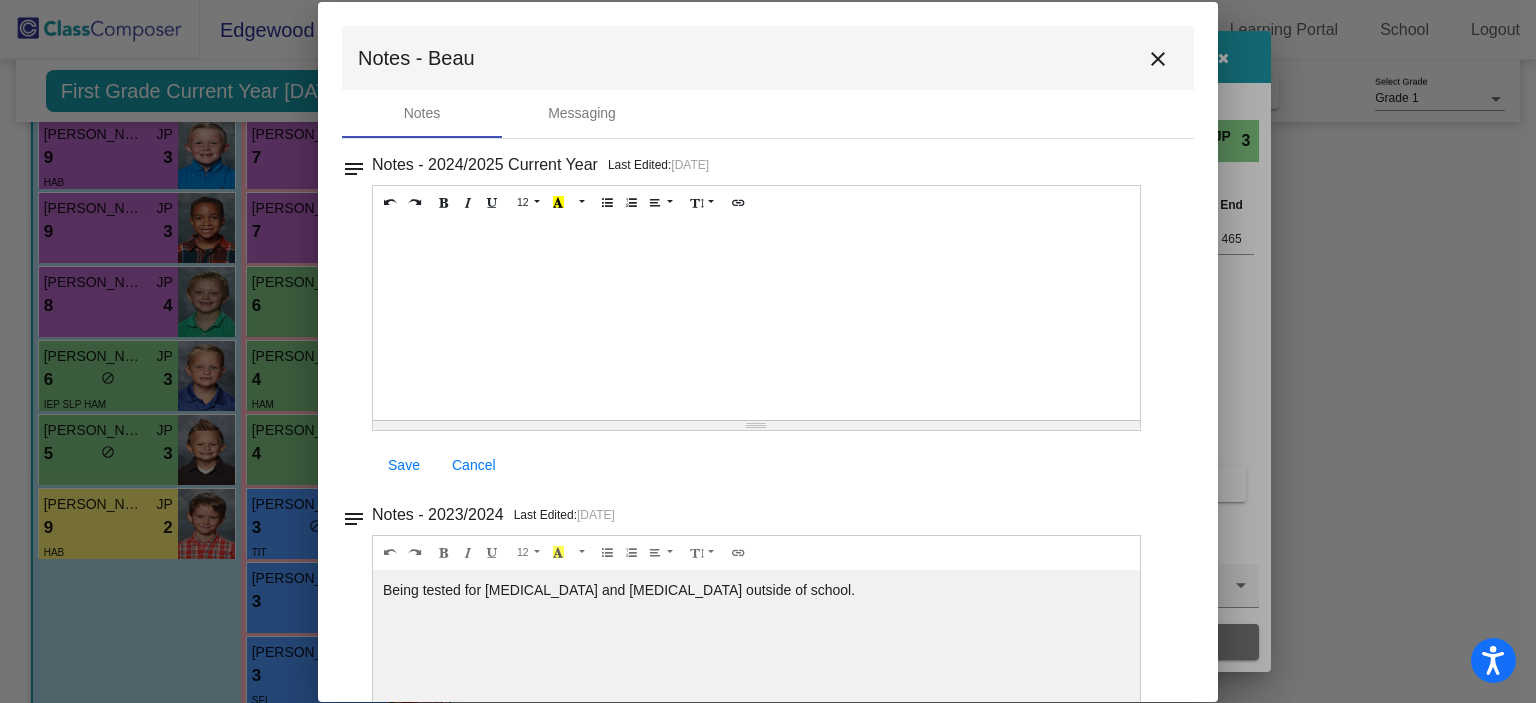 click at bounding box center (756, 320) 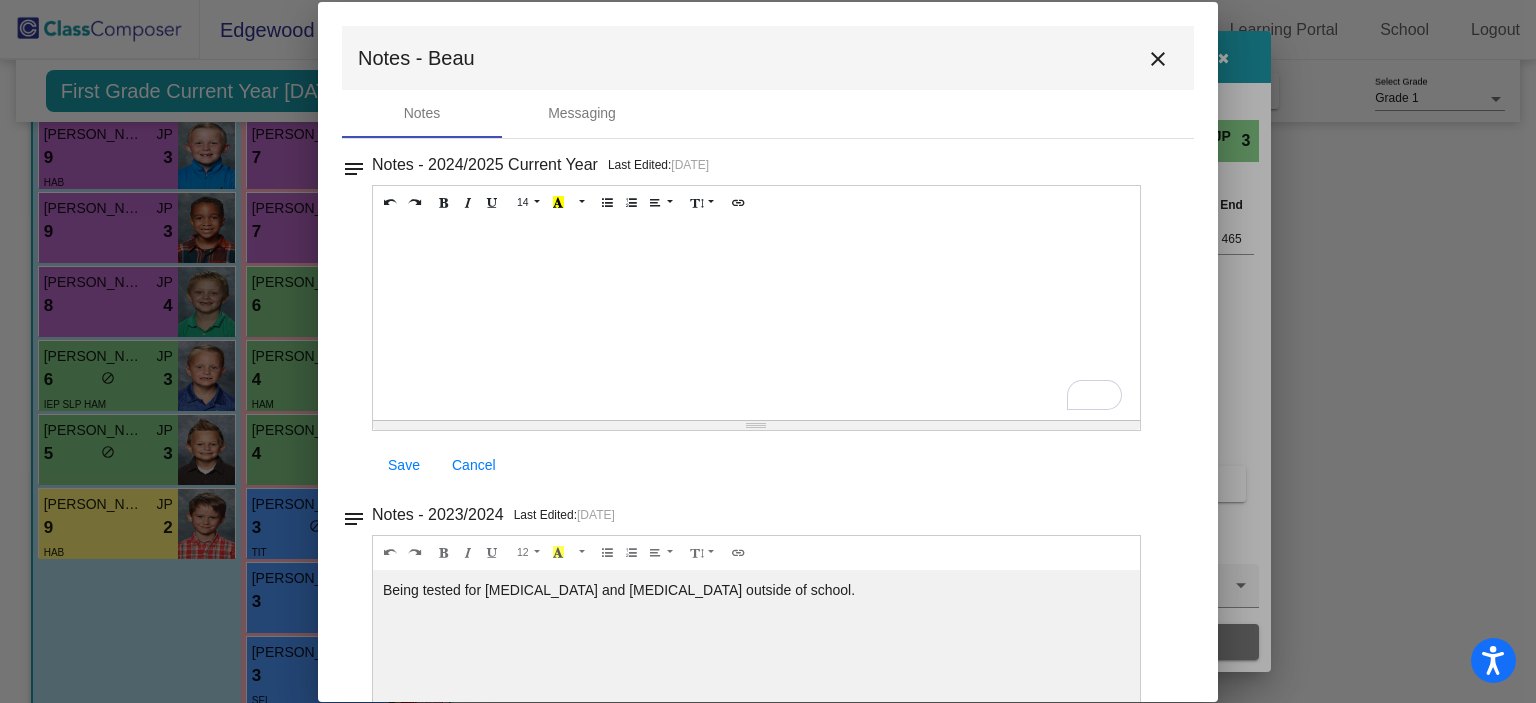 type 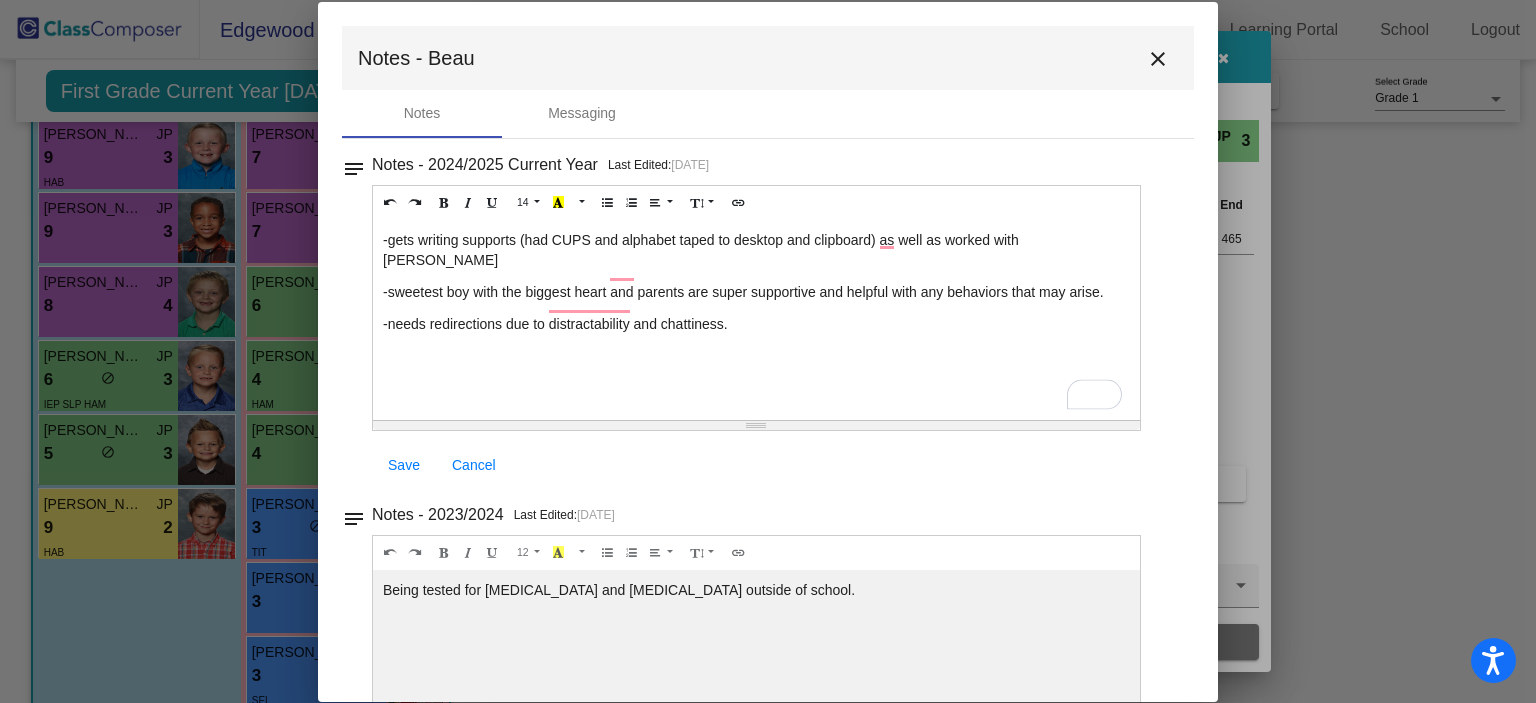 click on "-gets writing supports (had CUPS and alphabet taped to desktop and clipboard) as well as worked with Ashley -sweetest boy with the biggest heart and parents are super supportive and helpful with any behaviors that may arise. -needs redirections due to distractability and chattiness." at bounding box center (756, 320) 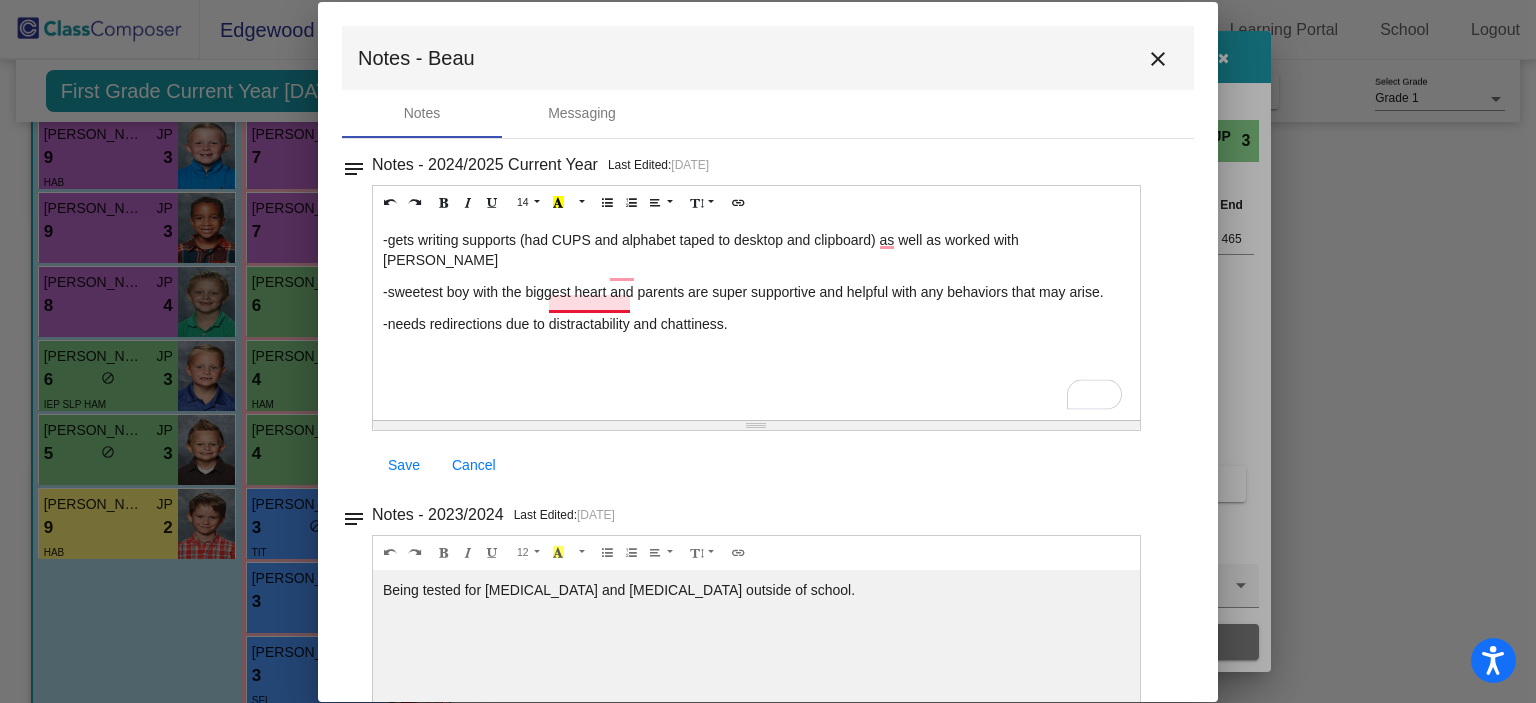 click on "-needs redirections due to distractability and chattiness." at bounding box center (756, 324) 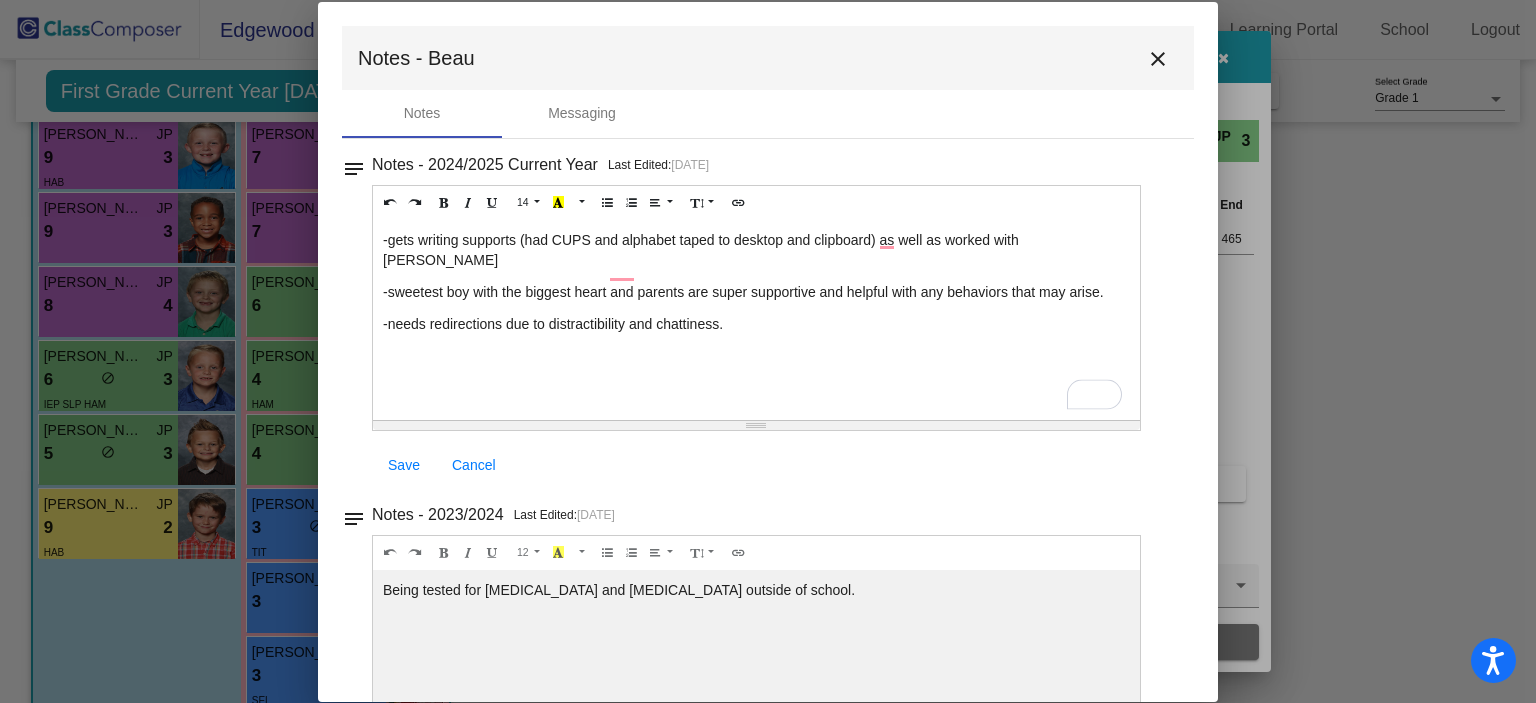 click on "-needs redirections due to distractibility and chattiness." at bounding box center (756, 324) 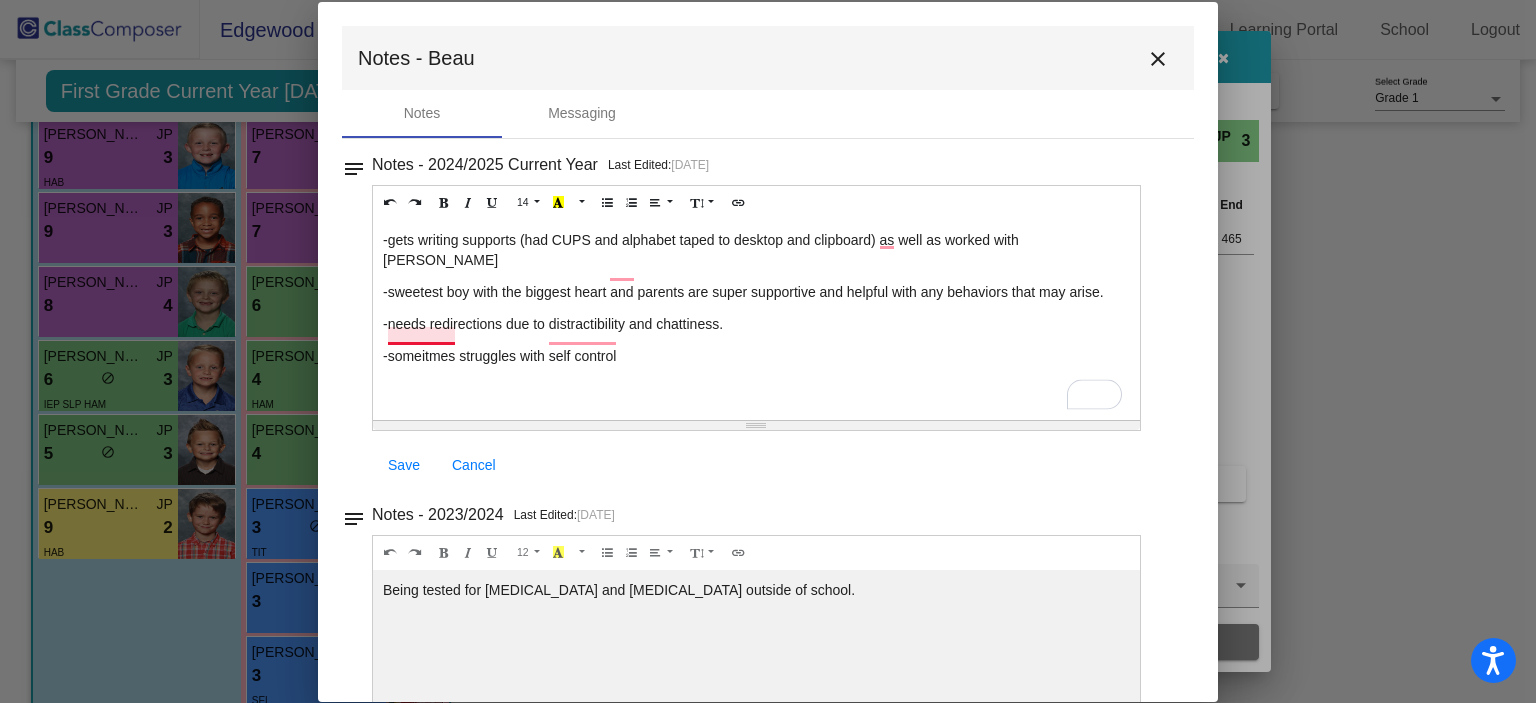 click on "-someitmes struggles with self control" at bounding box center [756, 356] 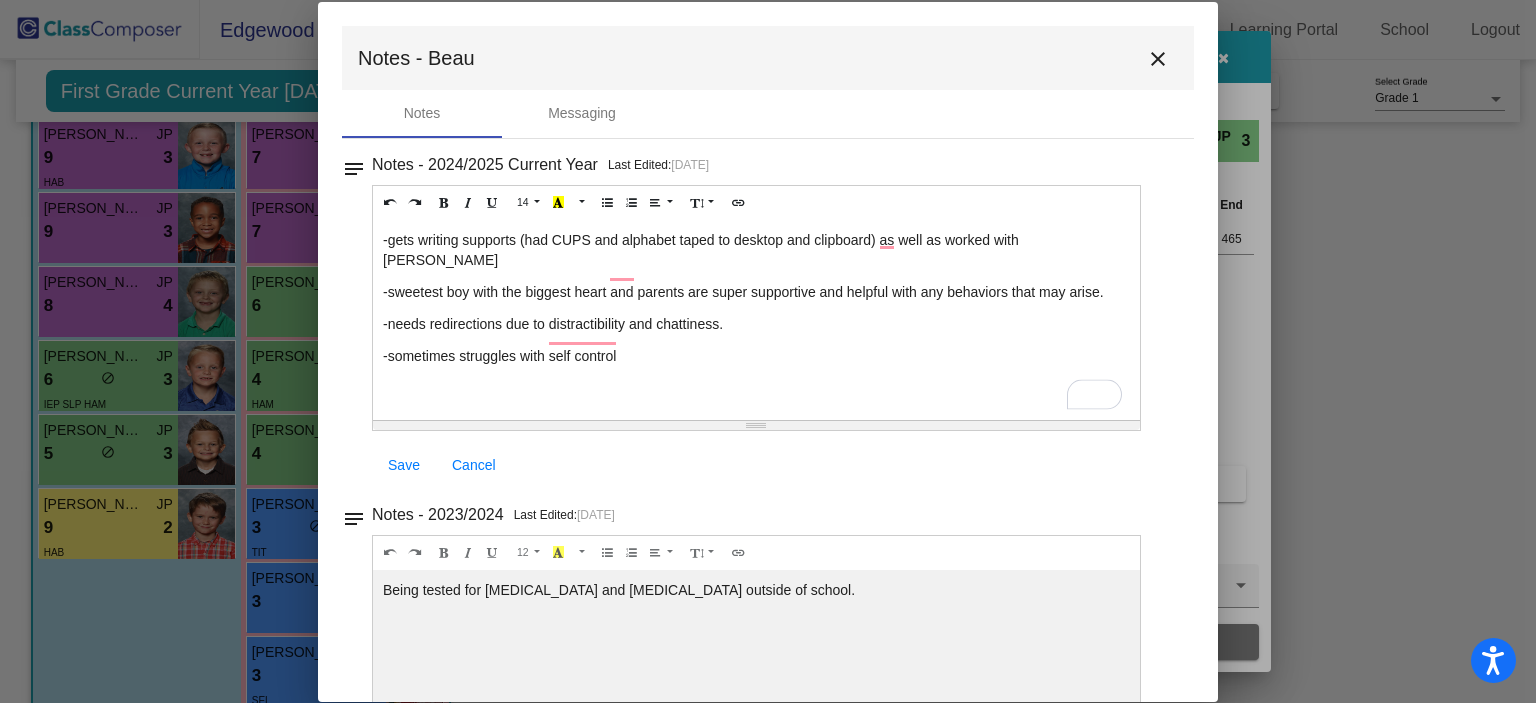 click on "-gets writing supports (had CUPS and alphabet taped to desktop and clipboard) as well as worked with Ashley -sweetest boy with the biggest heart and parents are super supportive and helpful with any behaviors that may arise. -needs redirections due to distractibility and chattiness. -sometimes struggles with self control" at bounding box center [756, 320] 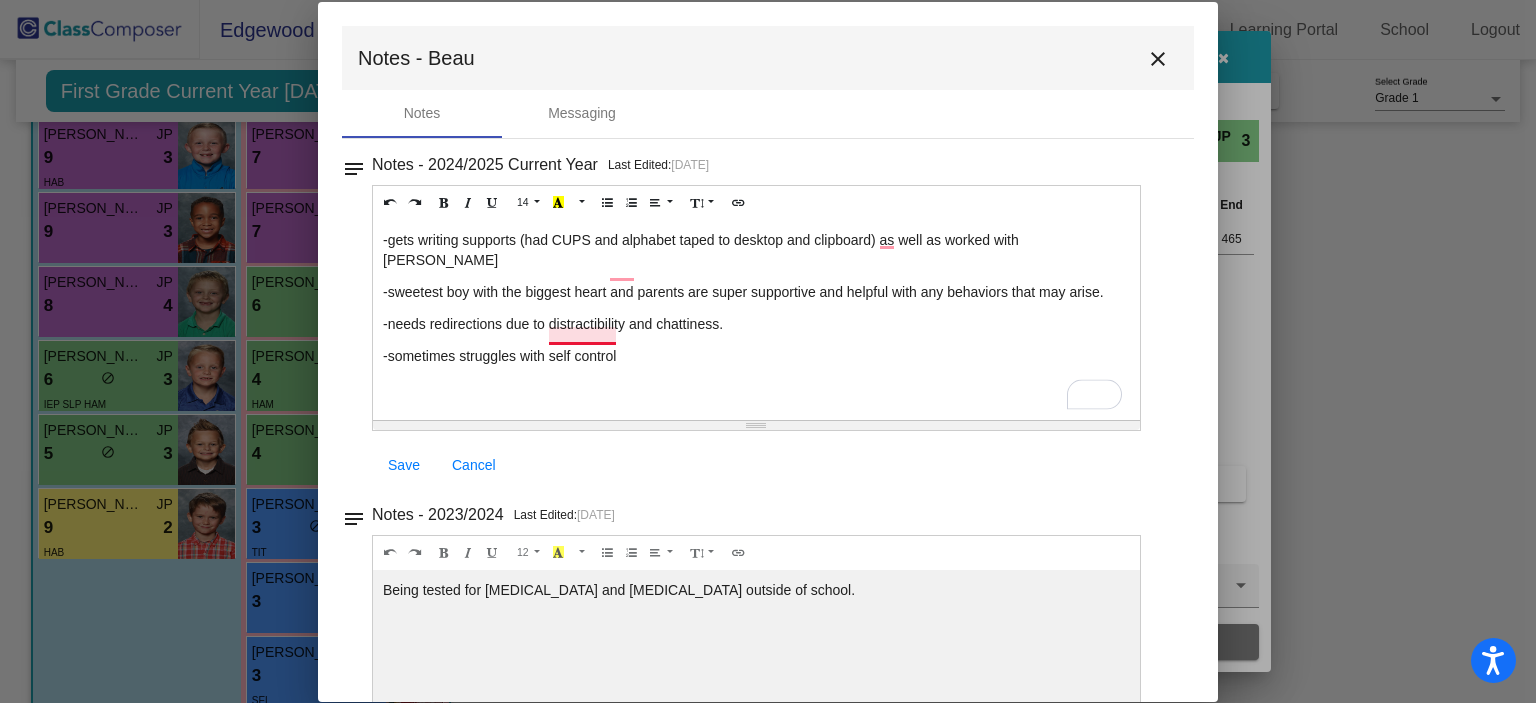 click on "-sometimes struggles with self control" at bounding box center (756, 356) 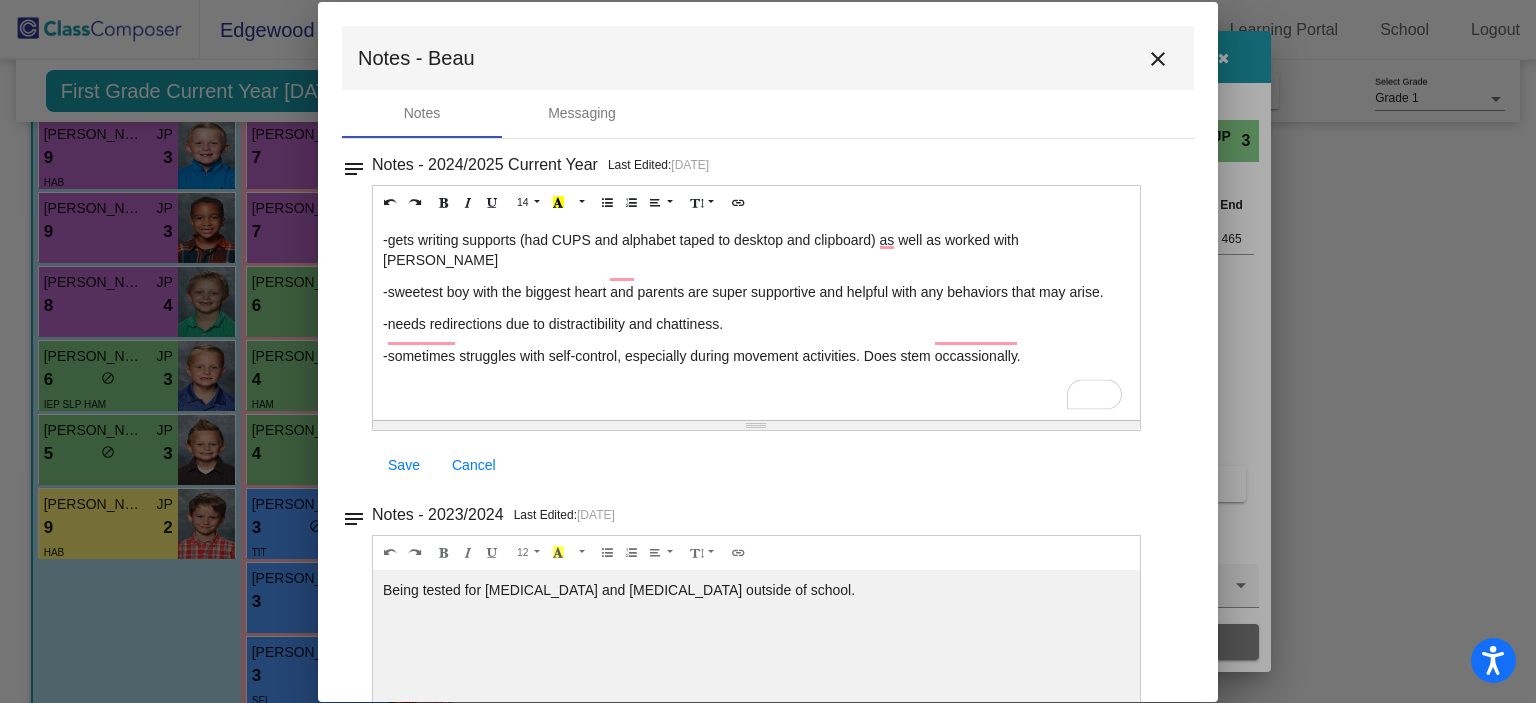 click on "-sometimes struggles with self-control, especially during movement activities. Does stem occassionally." at bounding box center (756, 356) 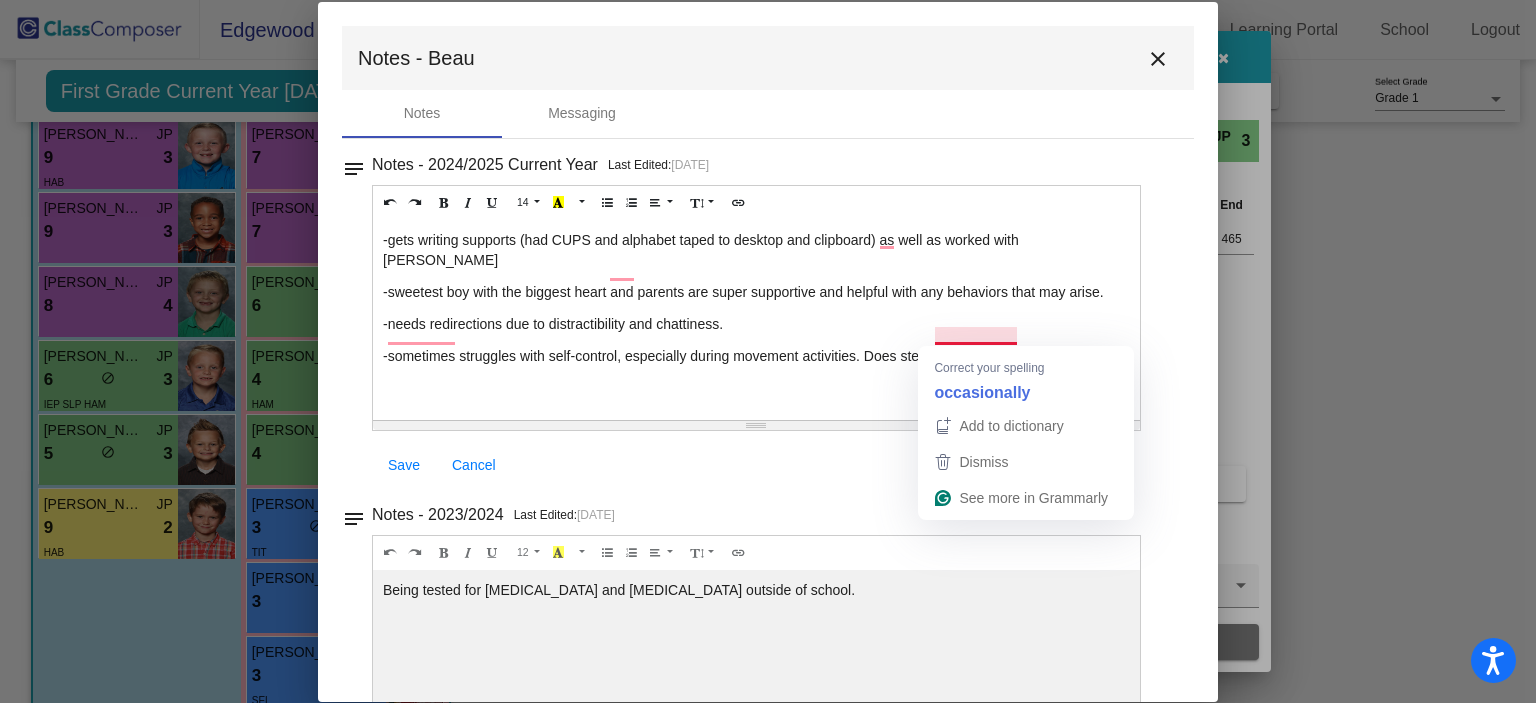 click on "-sometimes struggles with self-control, especially during movement activities. Does stem occassionally." at bounding box center [756, 356] 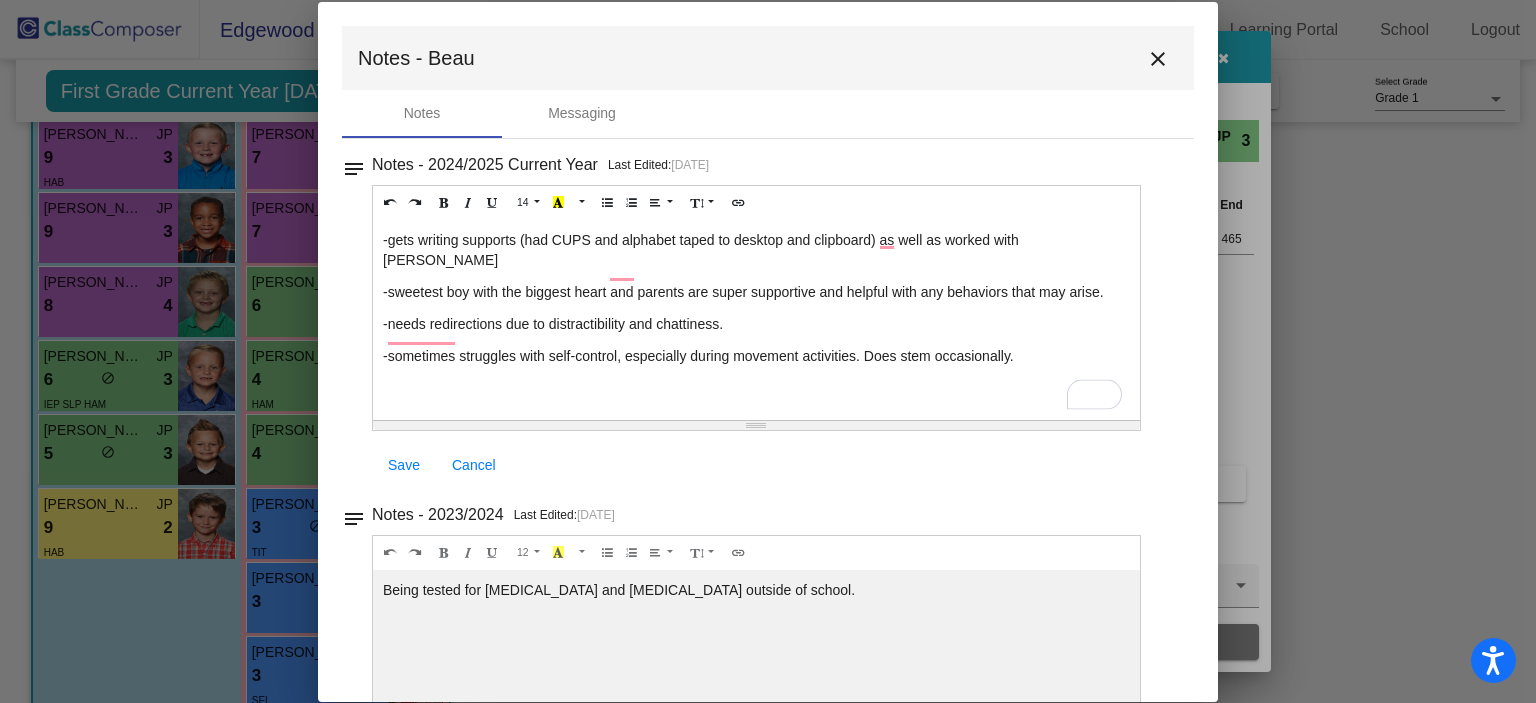 click on "-sometimes struggles with self-control, especially during movement activities. Does stem occasionally." at bounding box center [756, 356] 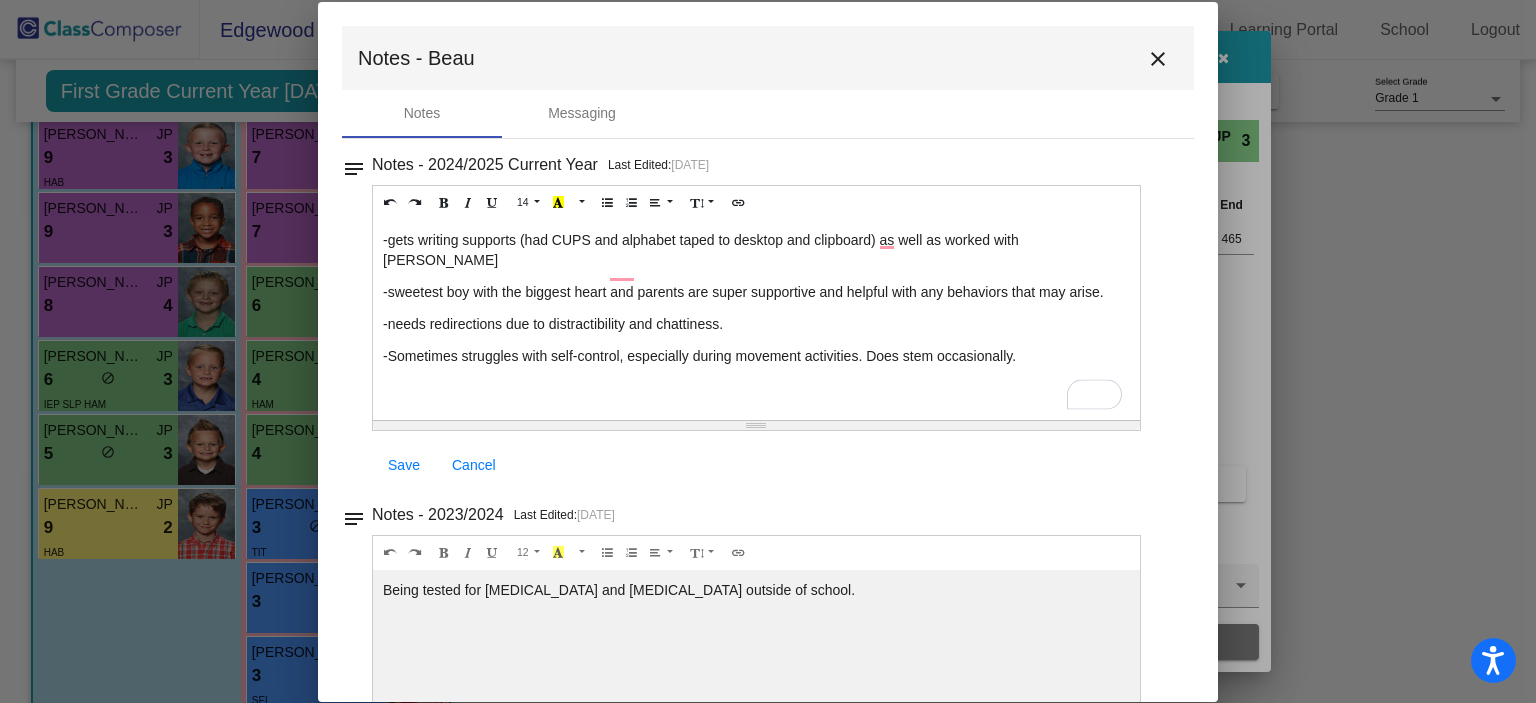 click on "-Sometimes struggles with self-control, especially during movement activities. Does stem occasionally." at bounding box center [756, 356] 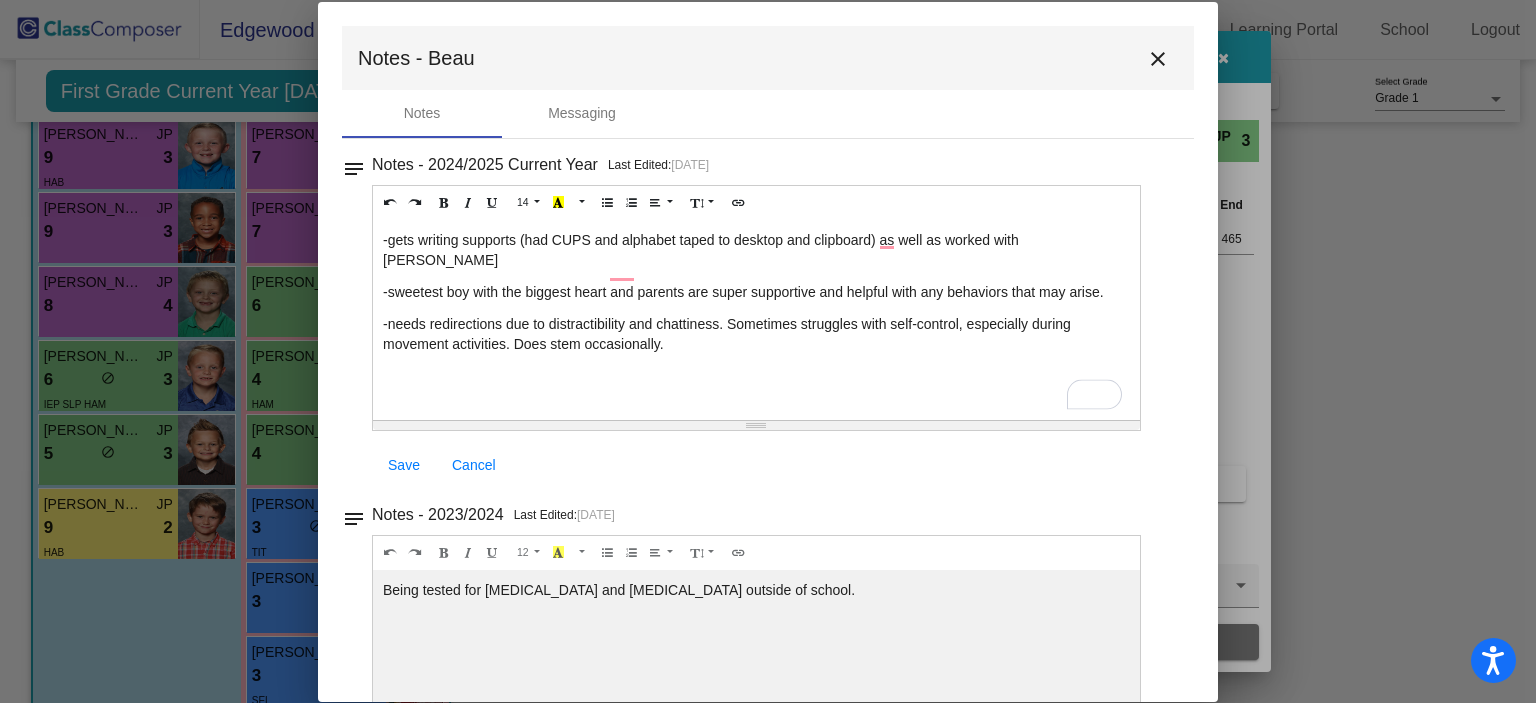 click on "-needs redirections due to distractibility and chattiness. Sometimes struggles with self-control, especially during movement activities. Does stem occasionally." at bounding box center [756, 334] 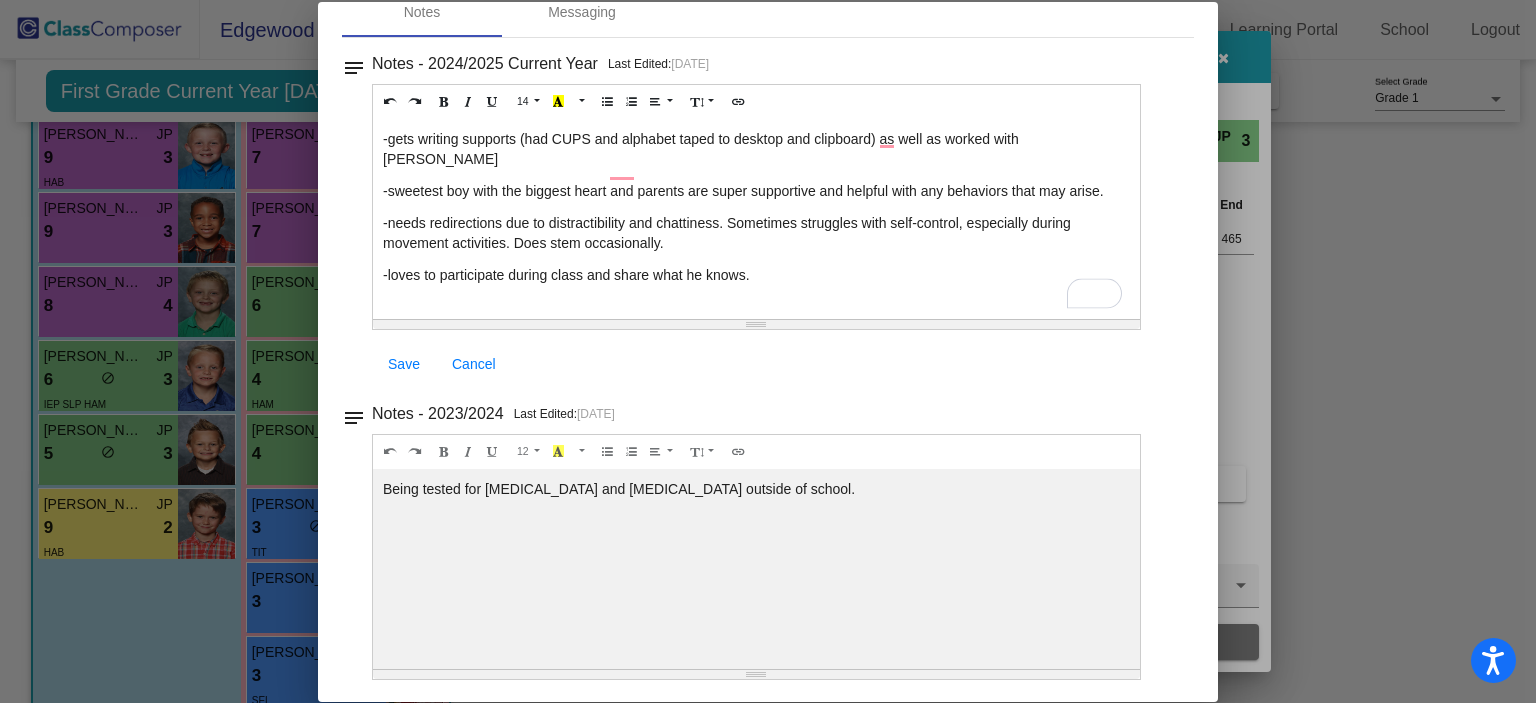 scroll, scrollTop: 85, scrollLeft: 0, axis: vertical 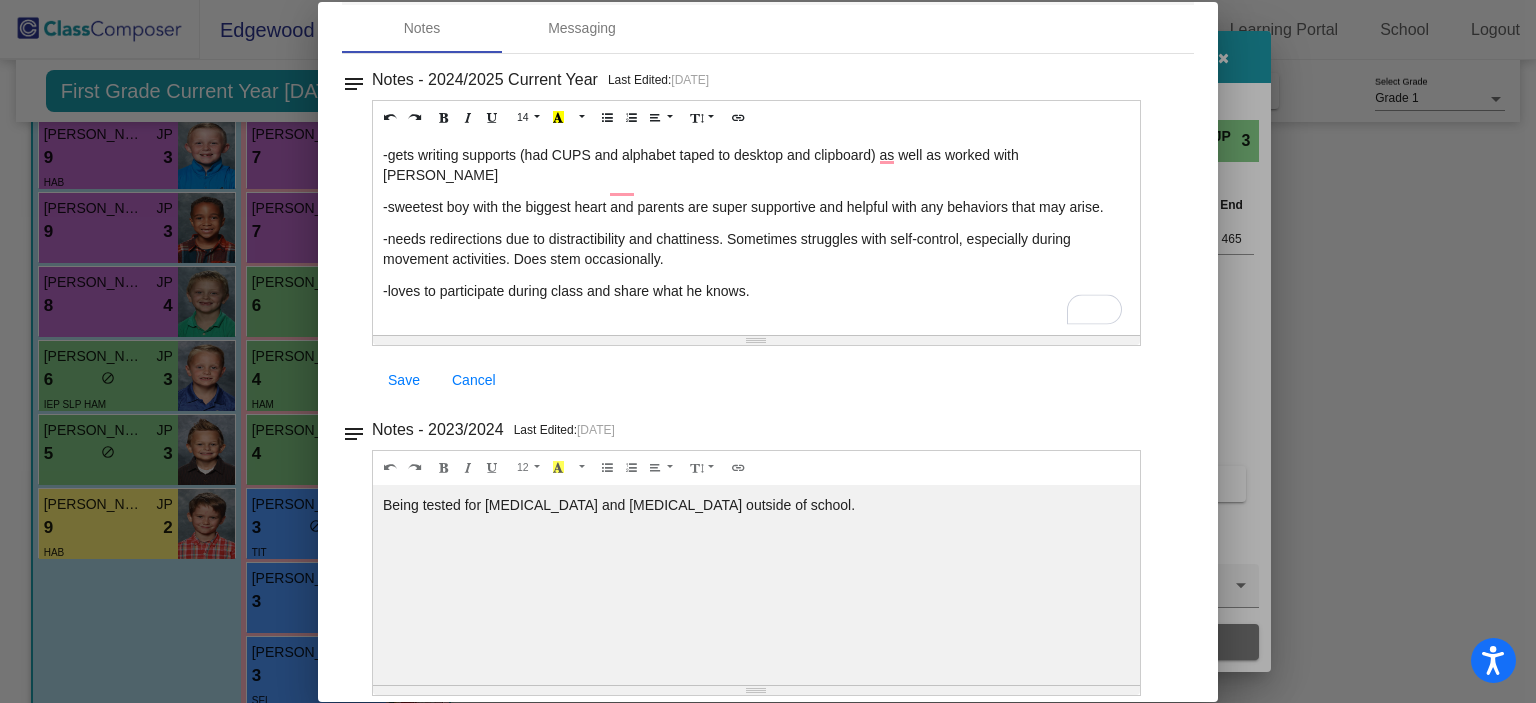 click on "Save" at bounding box center (404, 380) 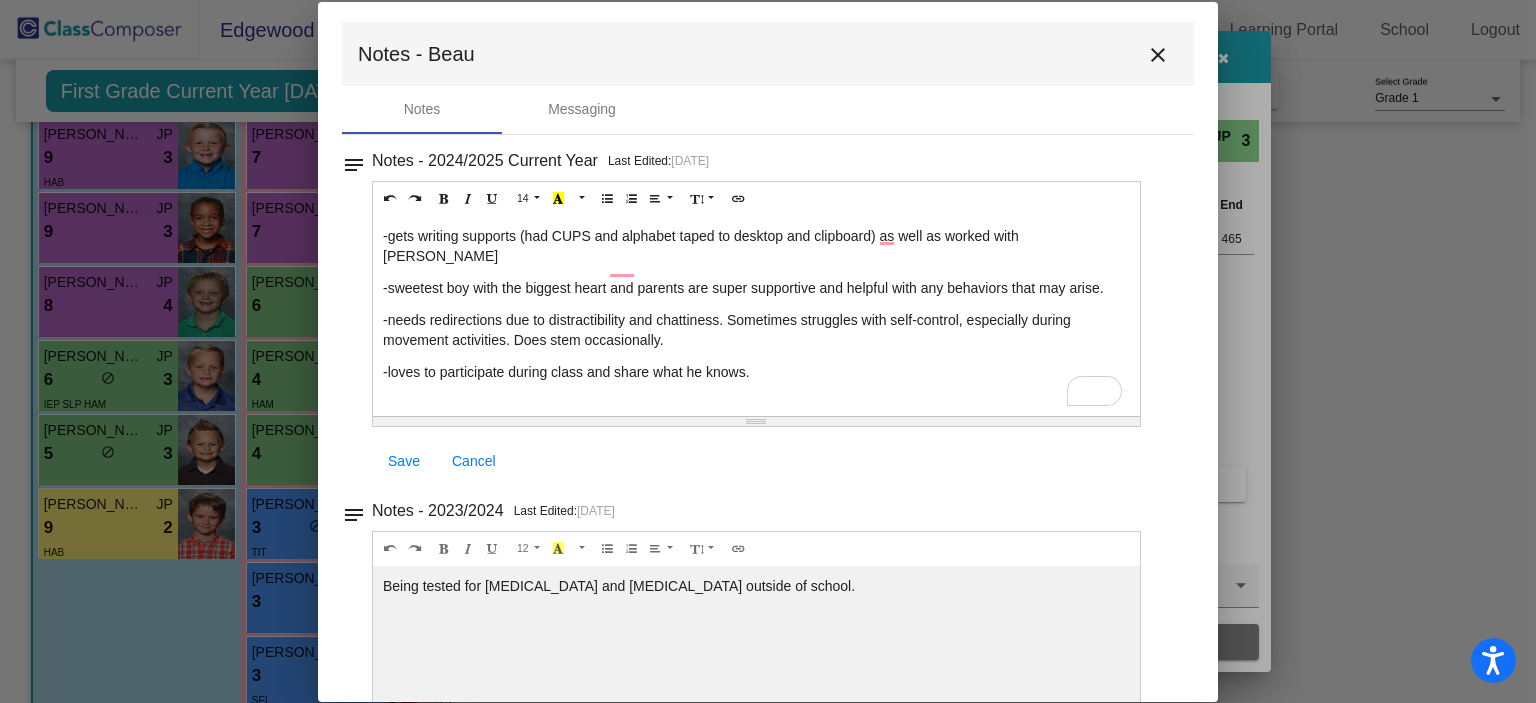 scroll, scrollTop: 0, scrollLeft: 0, axis: both 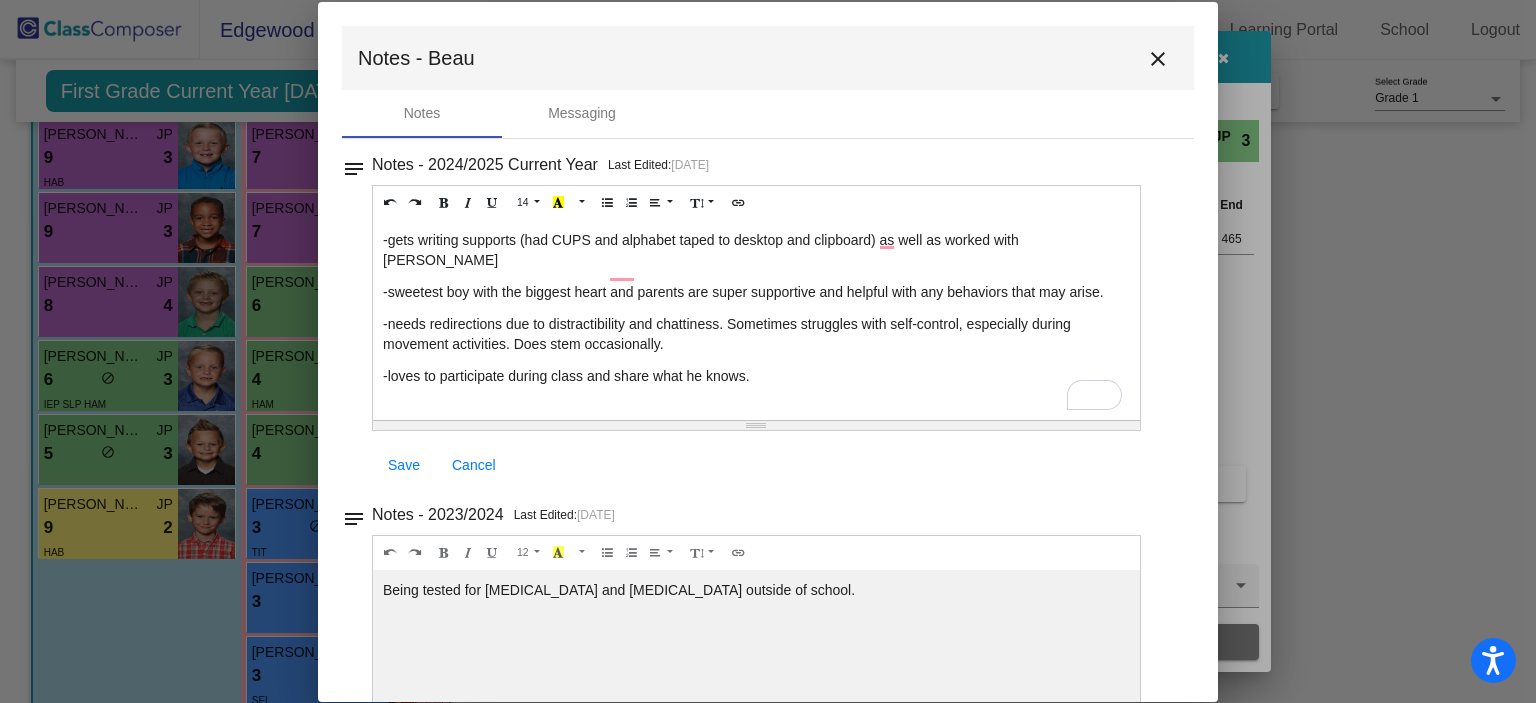 click on "Save" at bounding box center (404, 465) 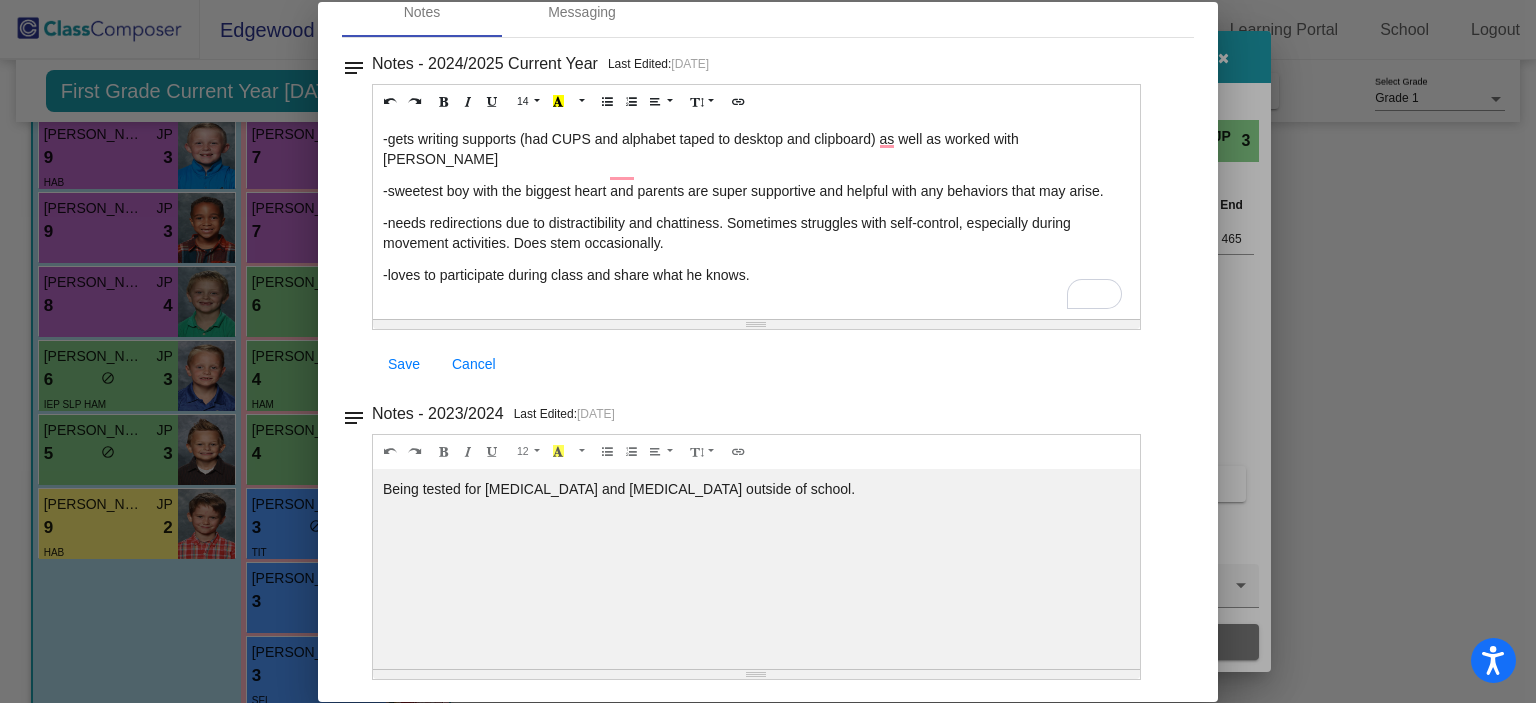 scroll, scrollTop: 0, scrollLeft: 0, axis: both 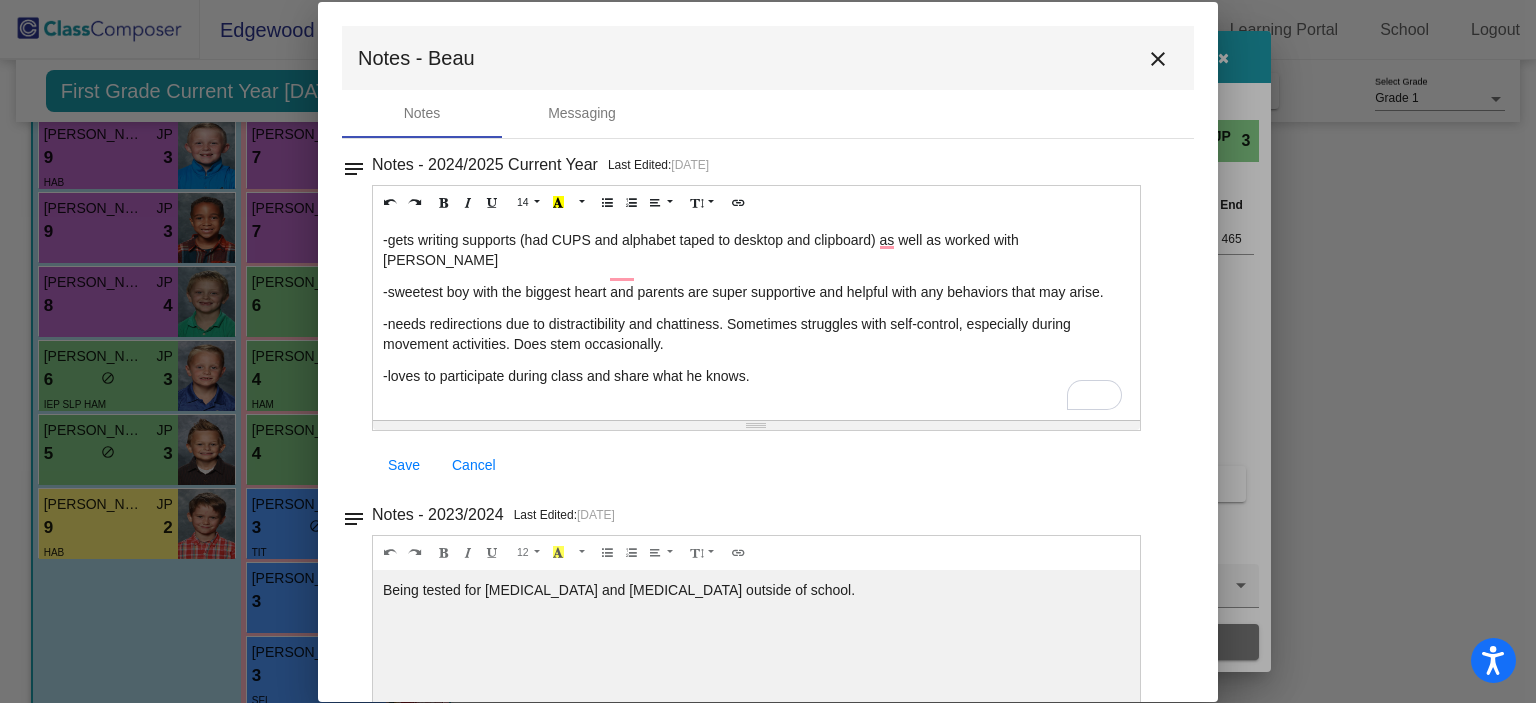 click on "close" at bounding box center [1158, 59] 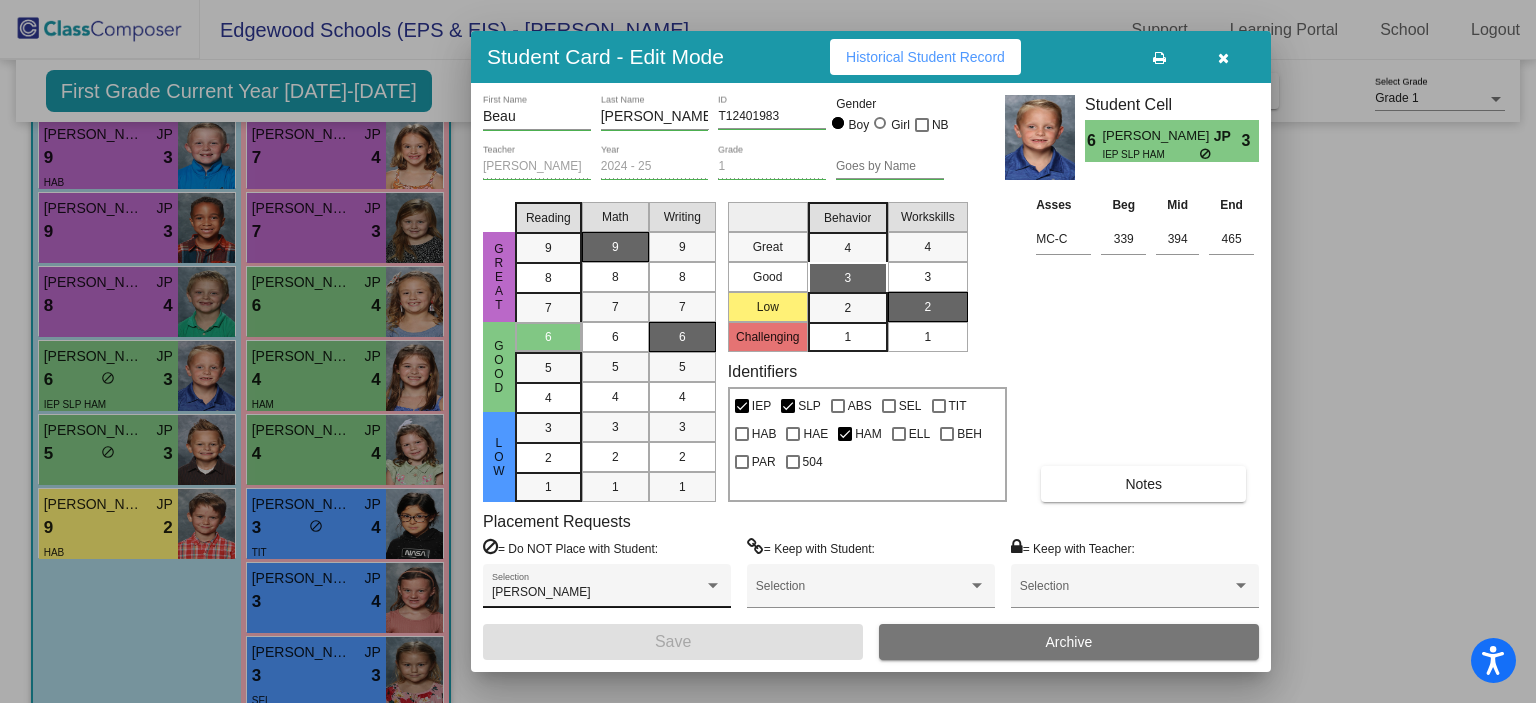 click on "Abraham Deck Selection" at bounding box center [607, 591] 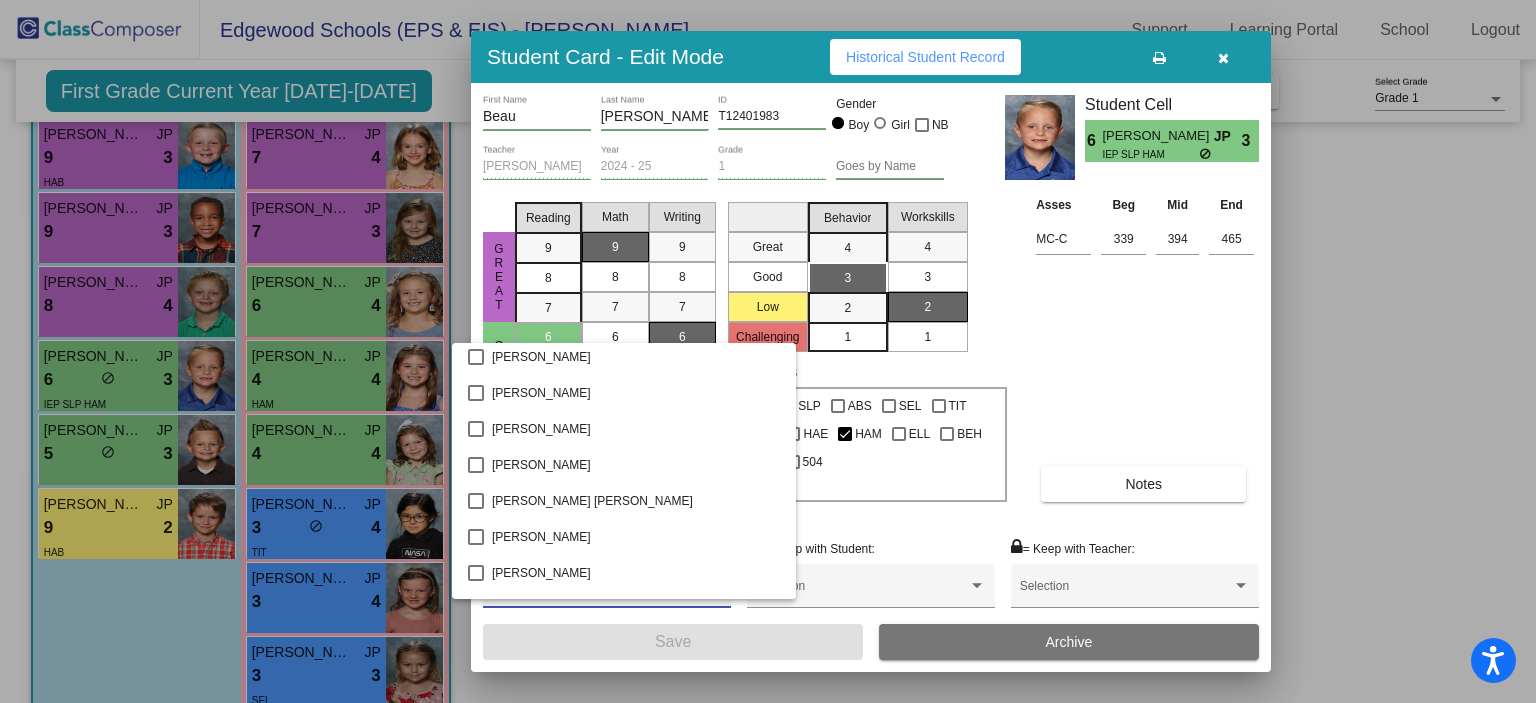 scroll, scrollTop: 576, scrollLeft: 0, axis: vertical 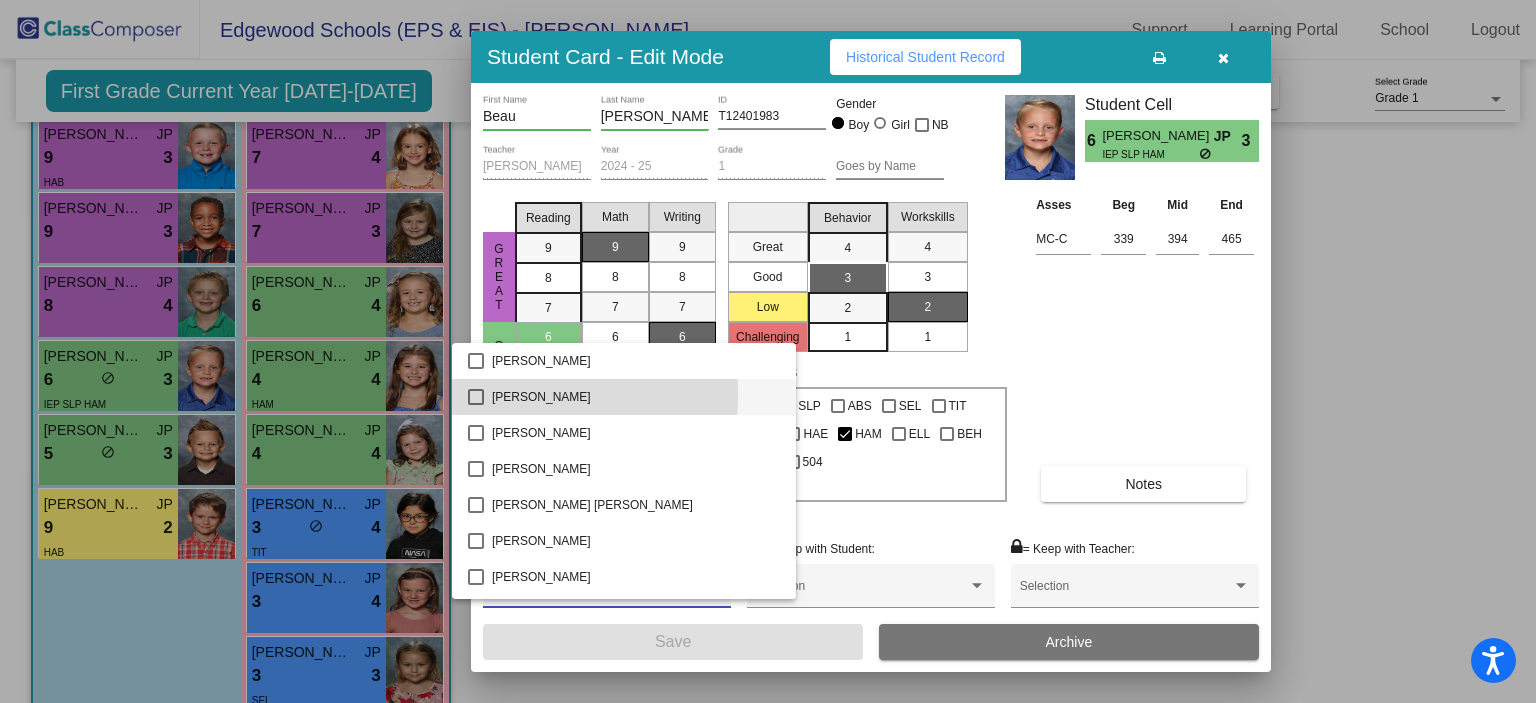 click at bounding box center (476, 397) 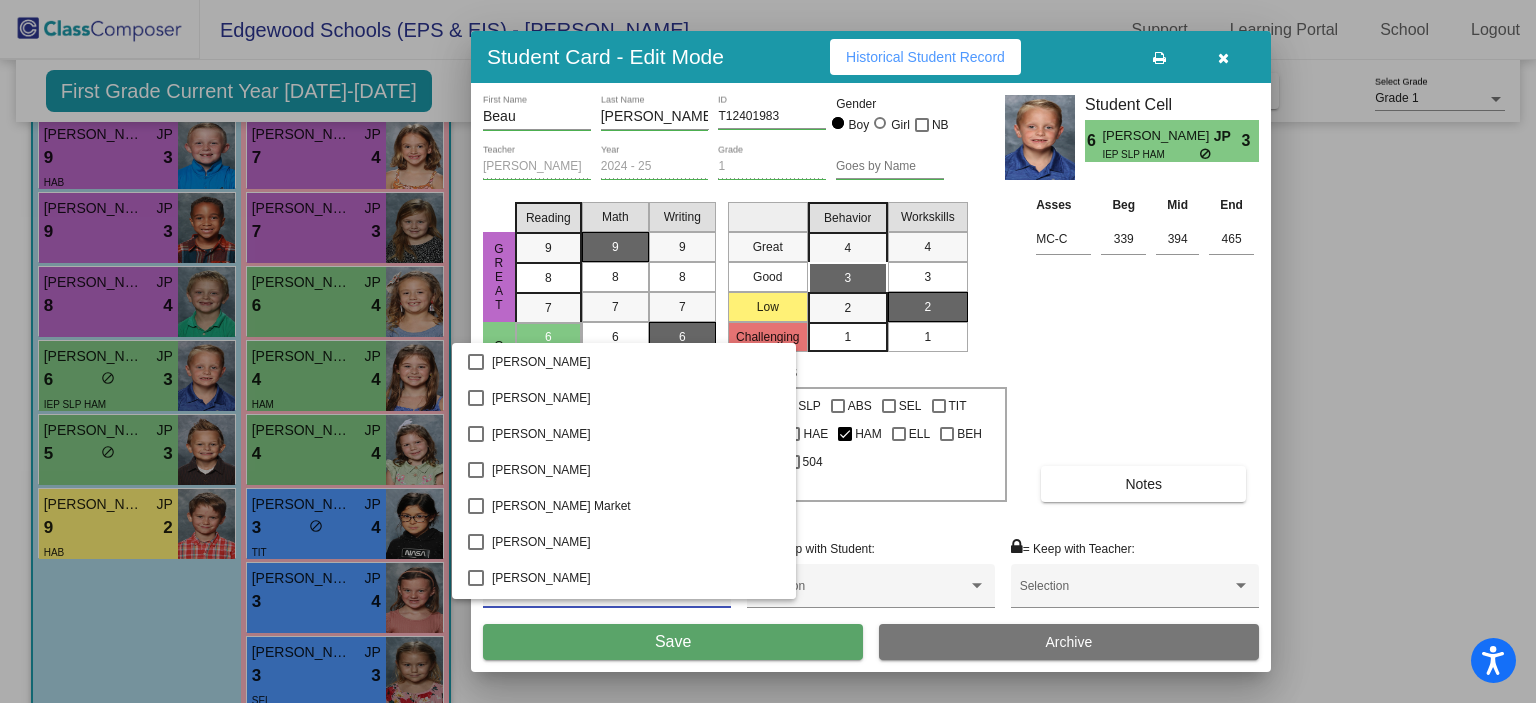 scroll, scrollTop: 3536, scrollLeft: 0, axis: vertical 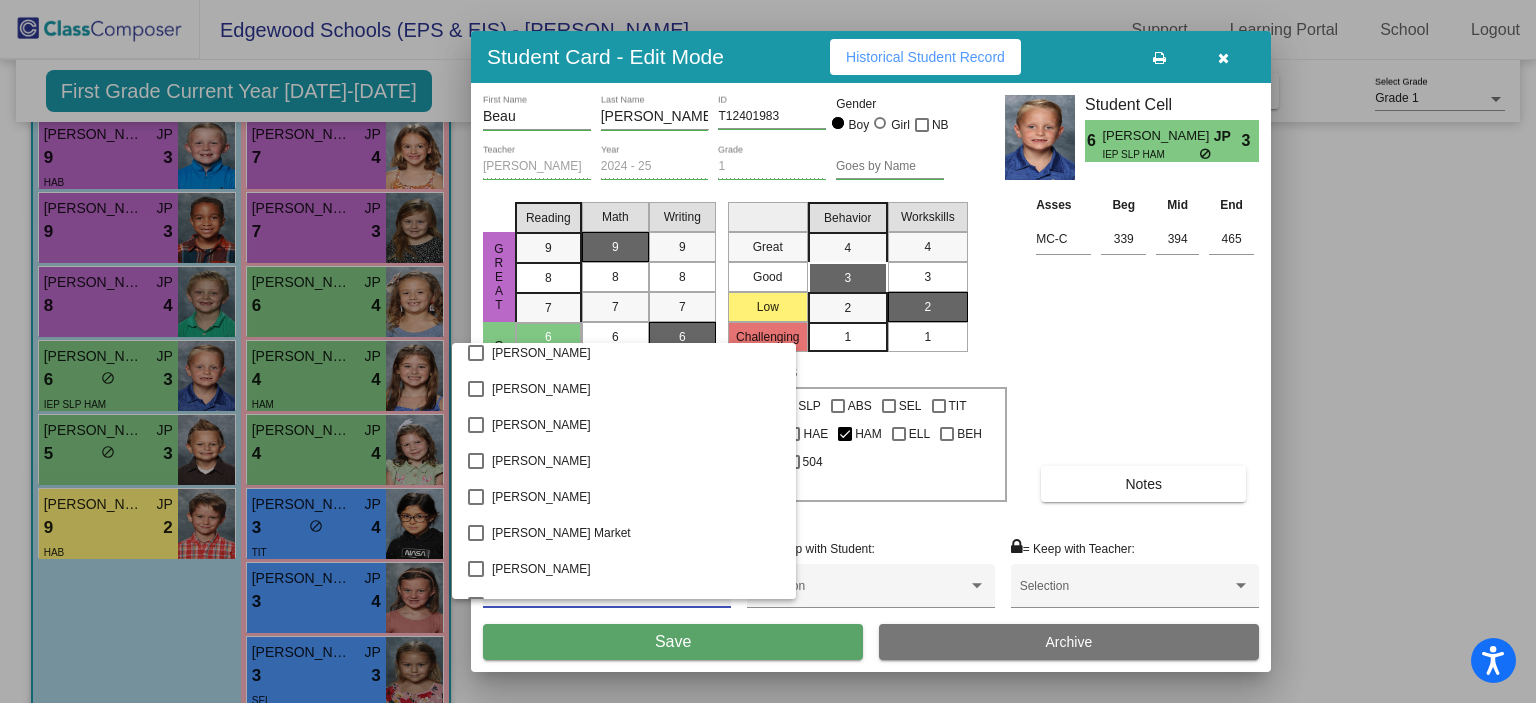 click at bounding box center [768, 351] 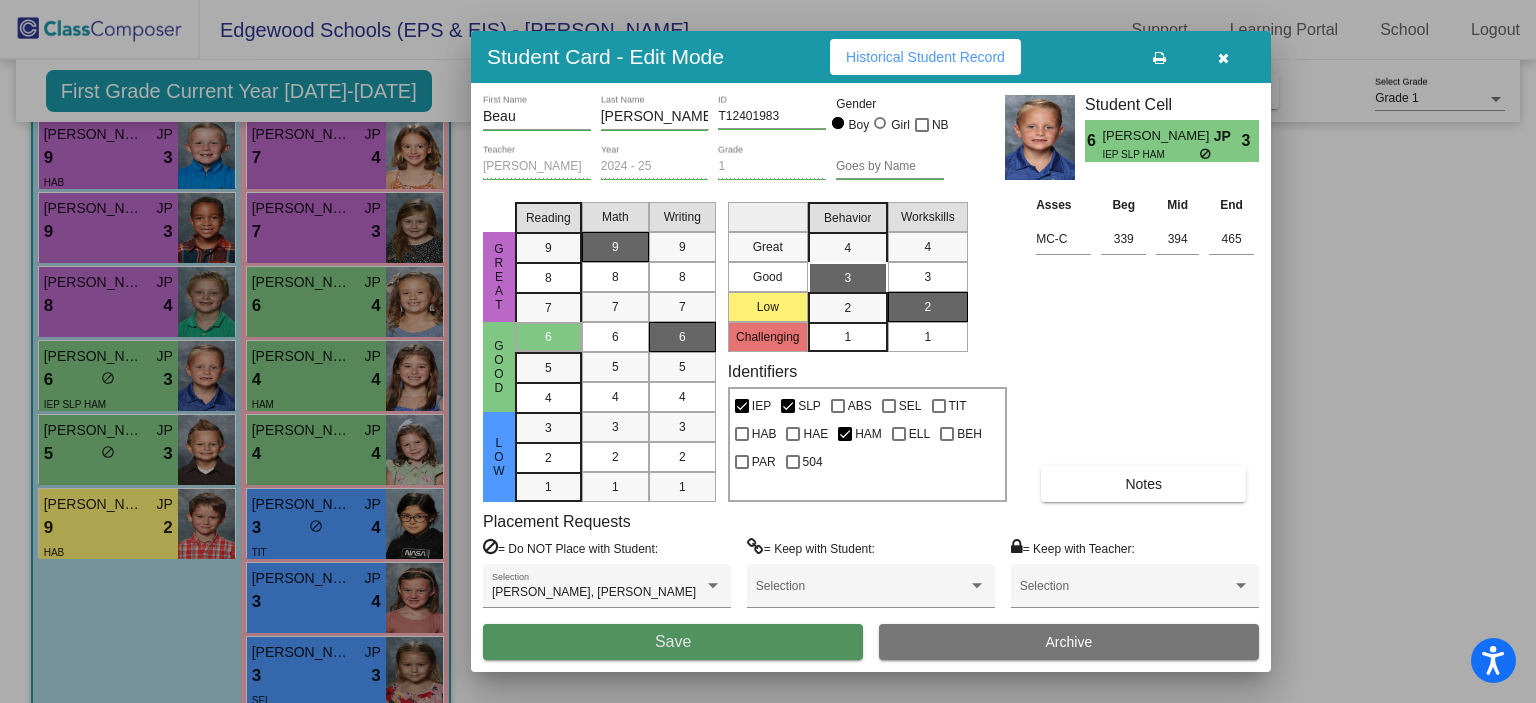 click on "Save" at bounding box center [673, 641] 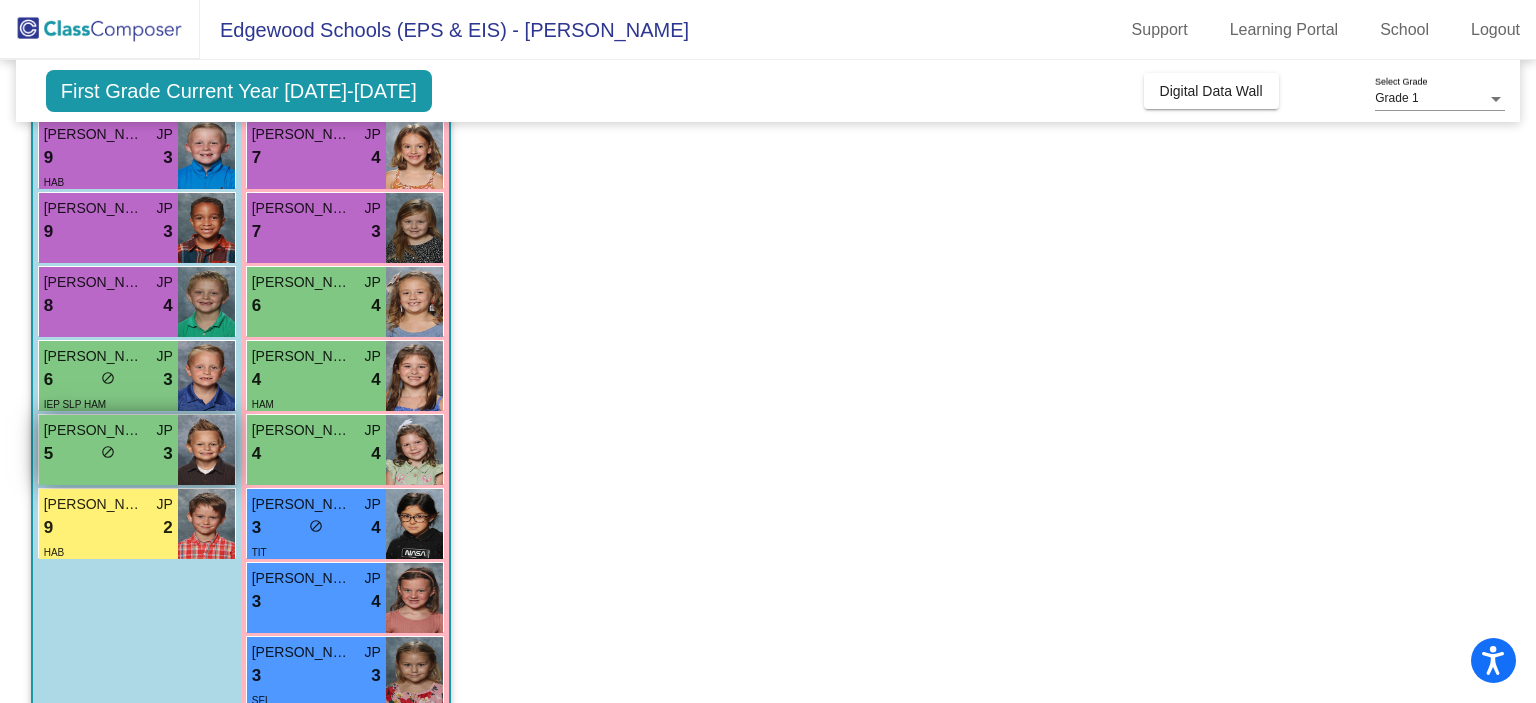 click on "5 lock do_not_disturb_alt 3" at bounding box center (108, 454) 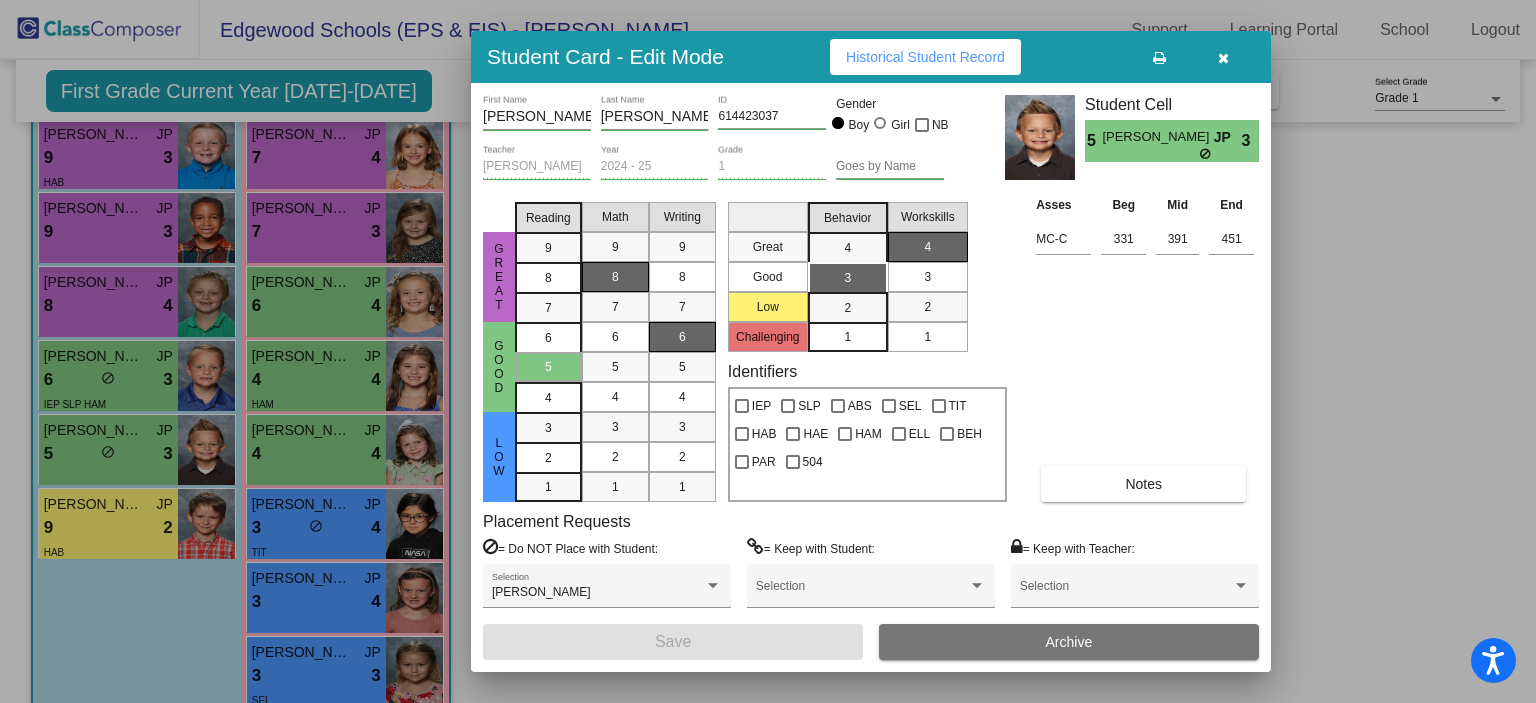 click at bounding box center [1223, 58] 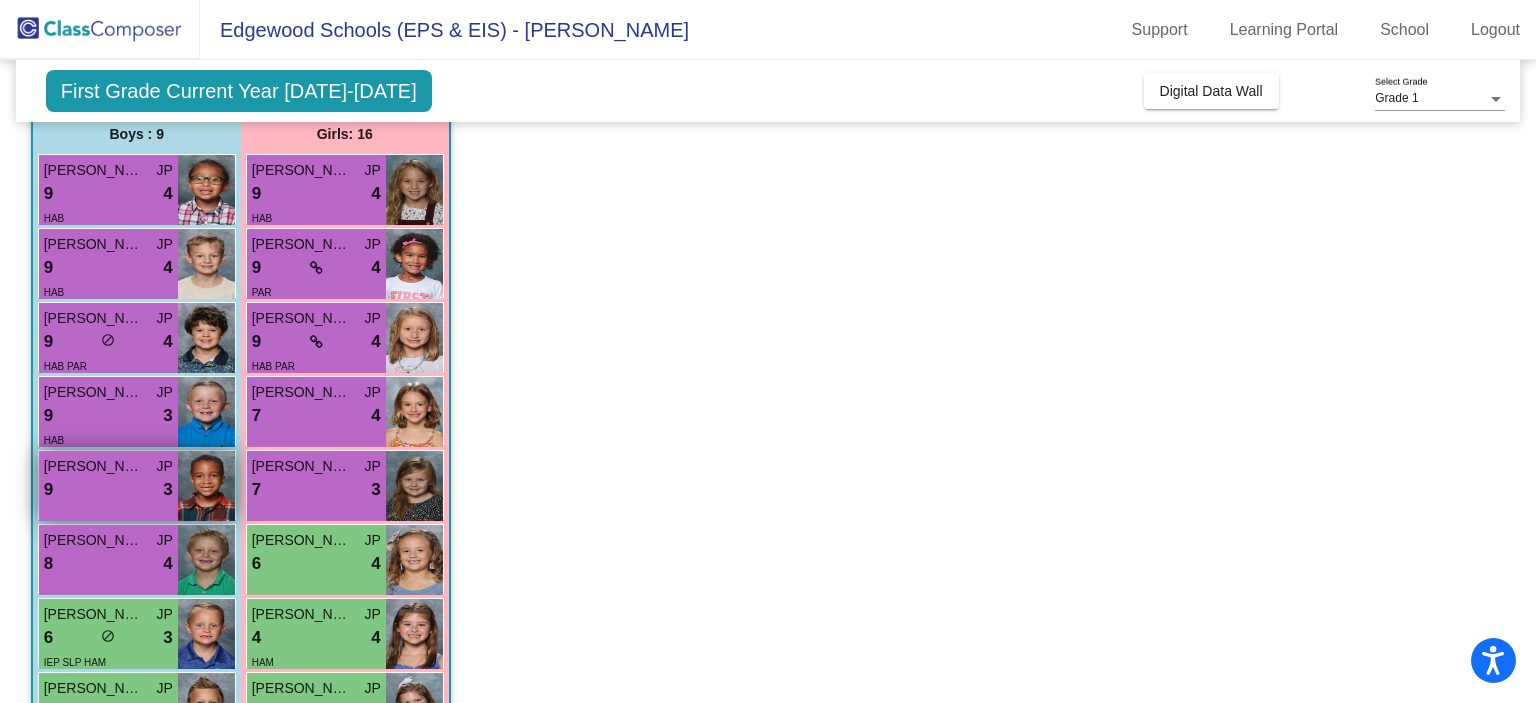 scroll, scrollTop: 156, scrollLeft: 0, axis: vertical 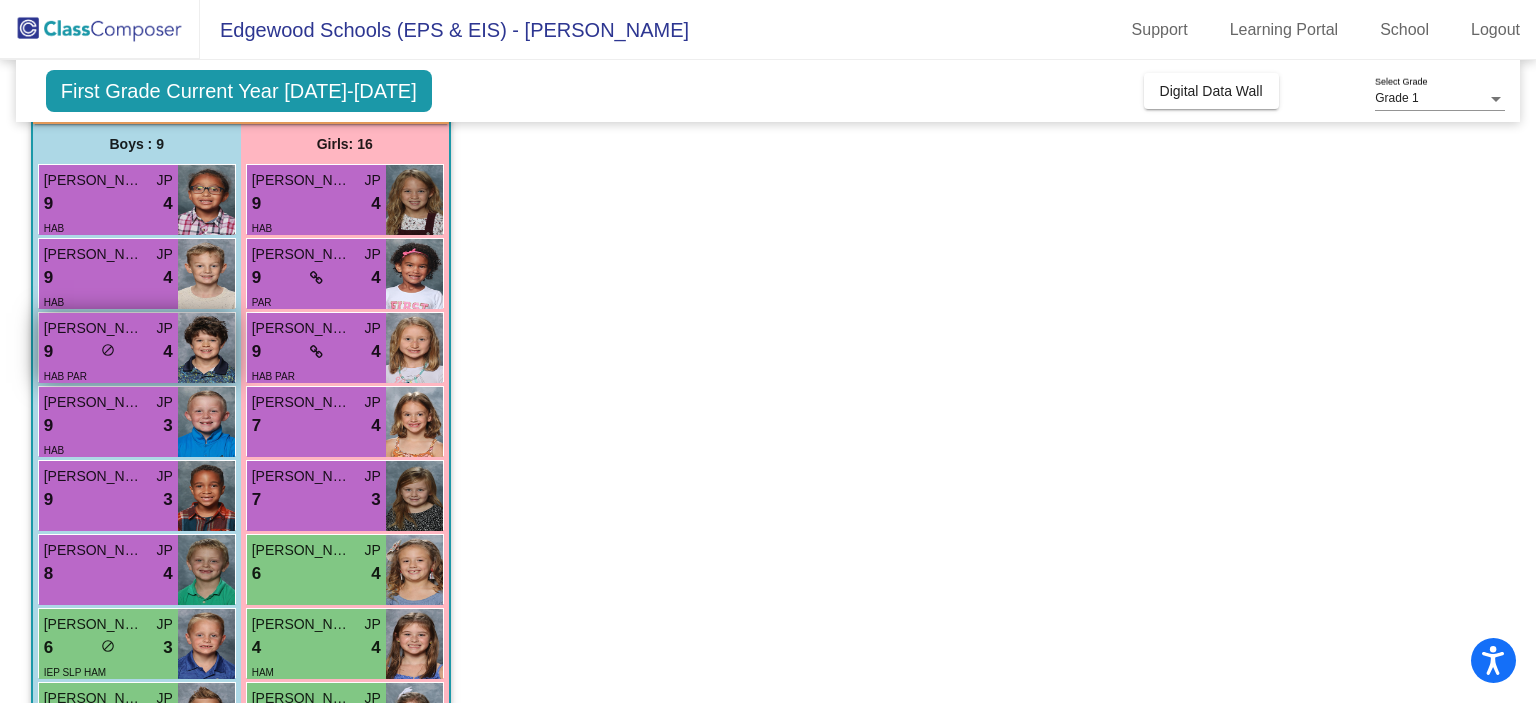 click on "9 lock do_not_disturb_alt 4" at bounding box center (108, 352) 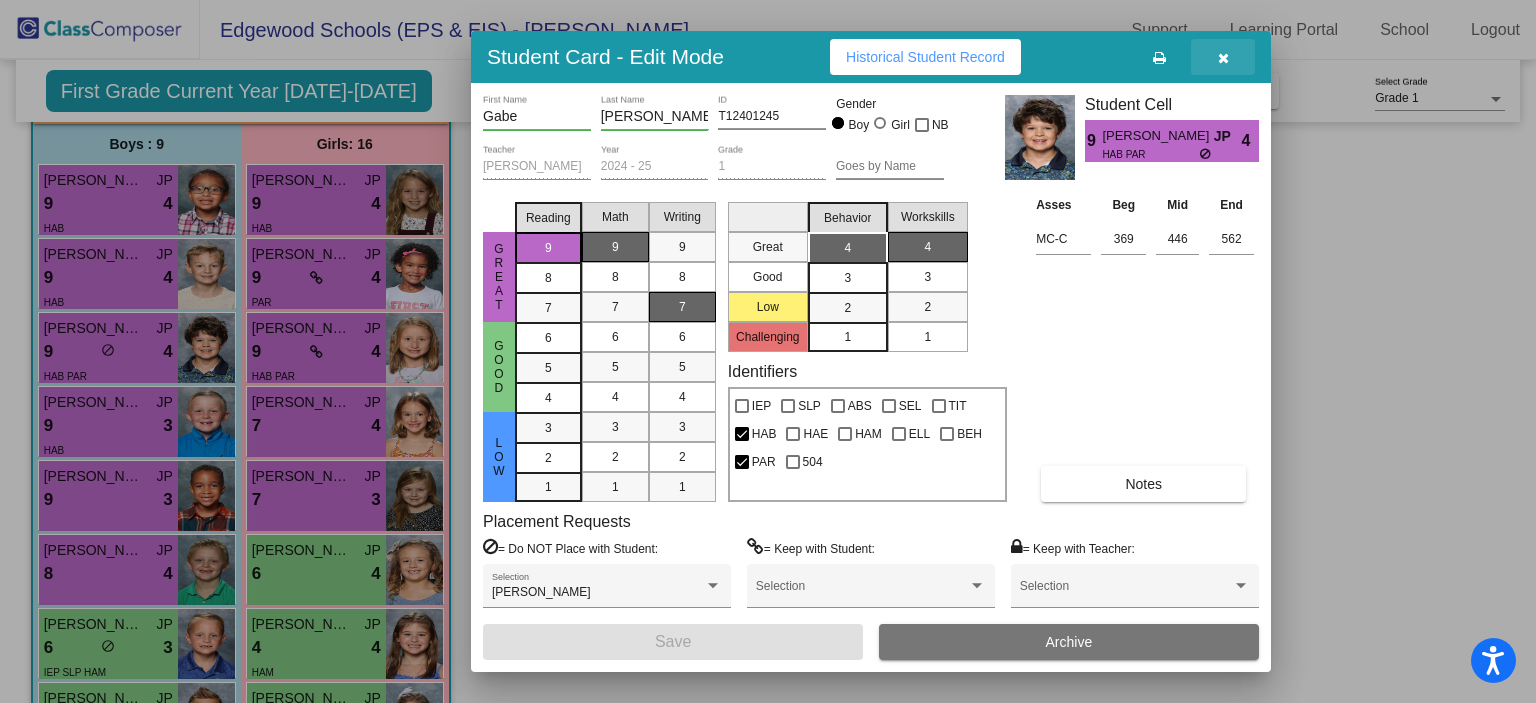 click at bounding box center (1223, 58) 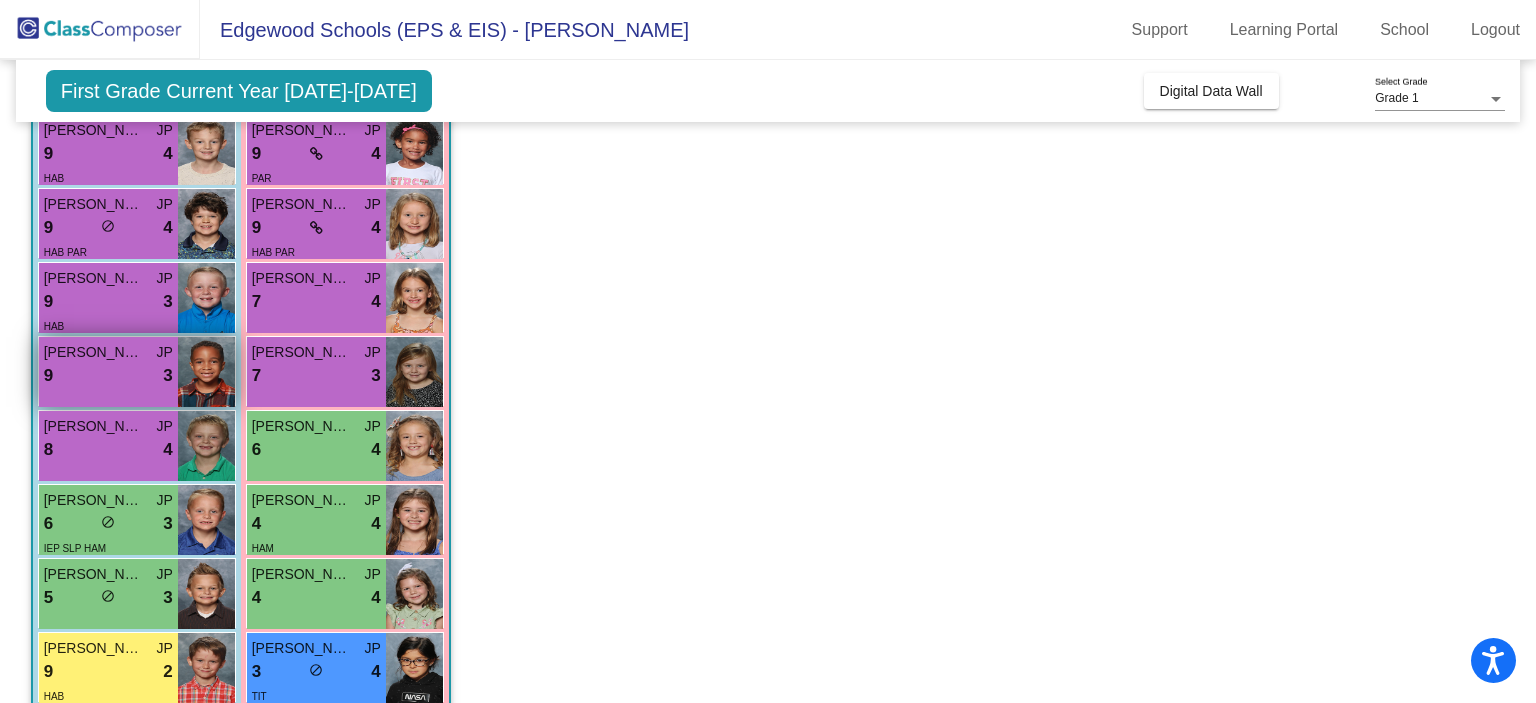scroll, scrollTop: 376, scrollLeft: 0, axis: vertical 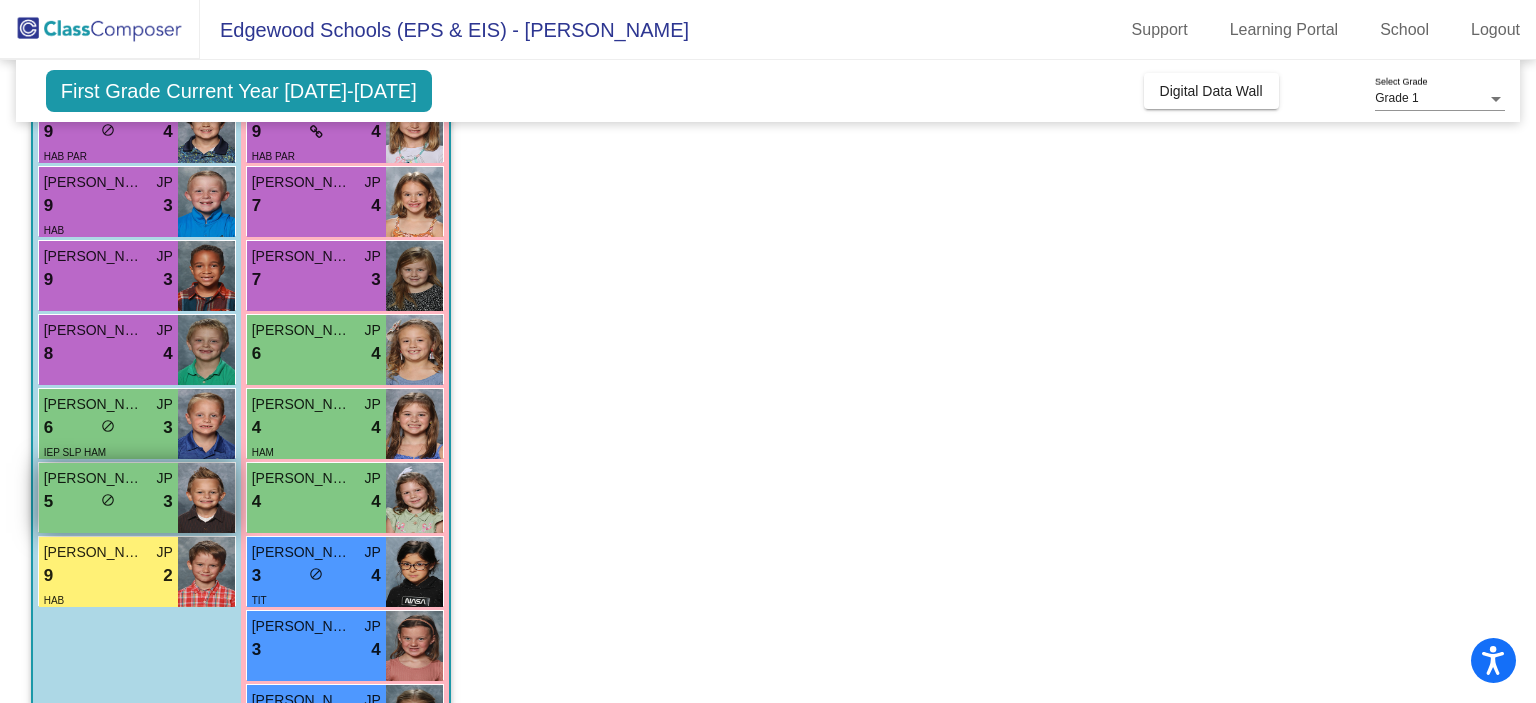 click on "Holt Parker JP 5 lock do_not_disturb_alt 3" at bounding box center [108, 498] 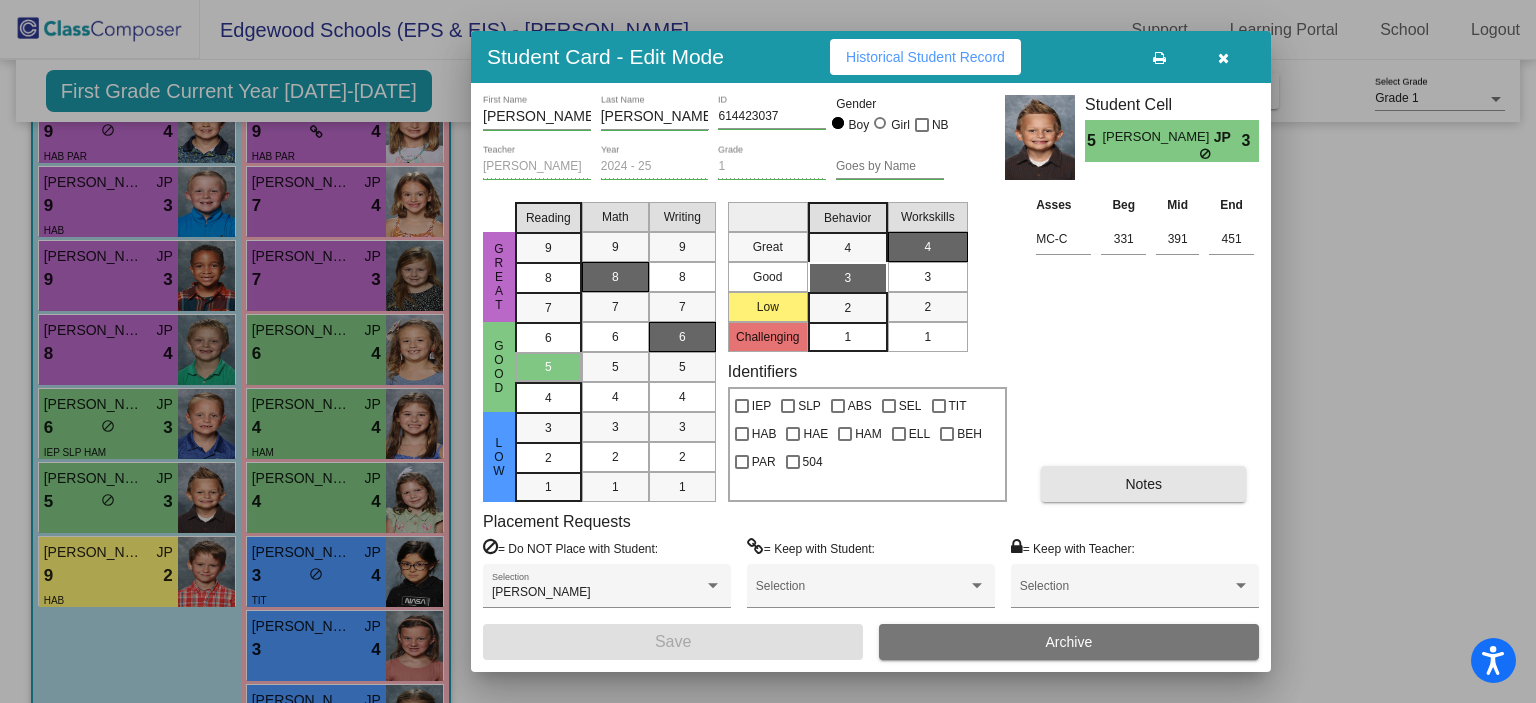 click on "Notes" at bounding box center (1143, 484) 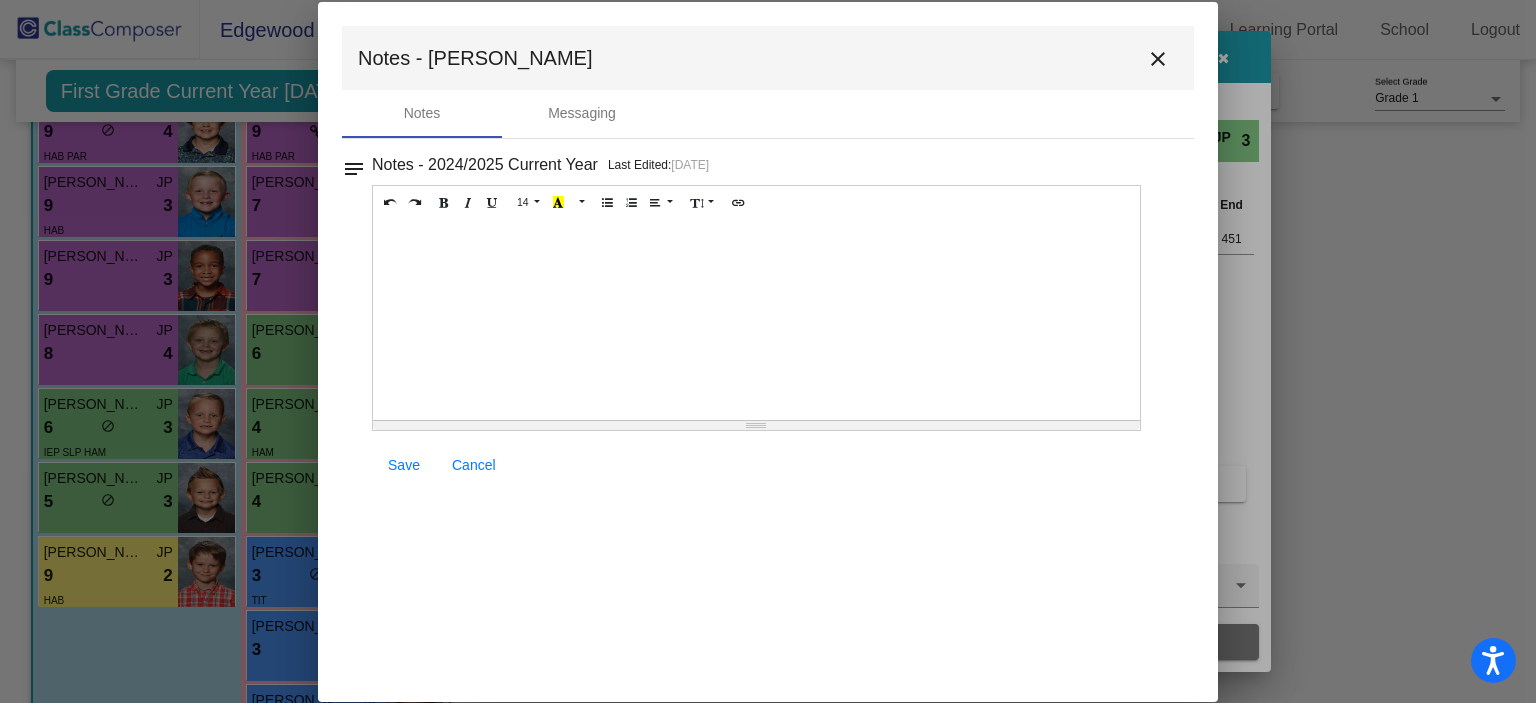 click at bounding box center (756, 320) 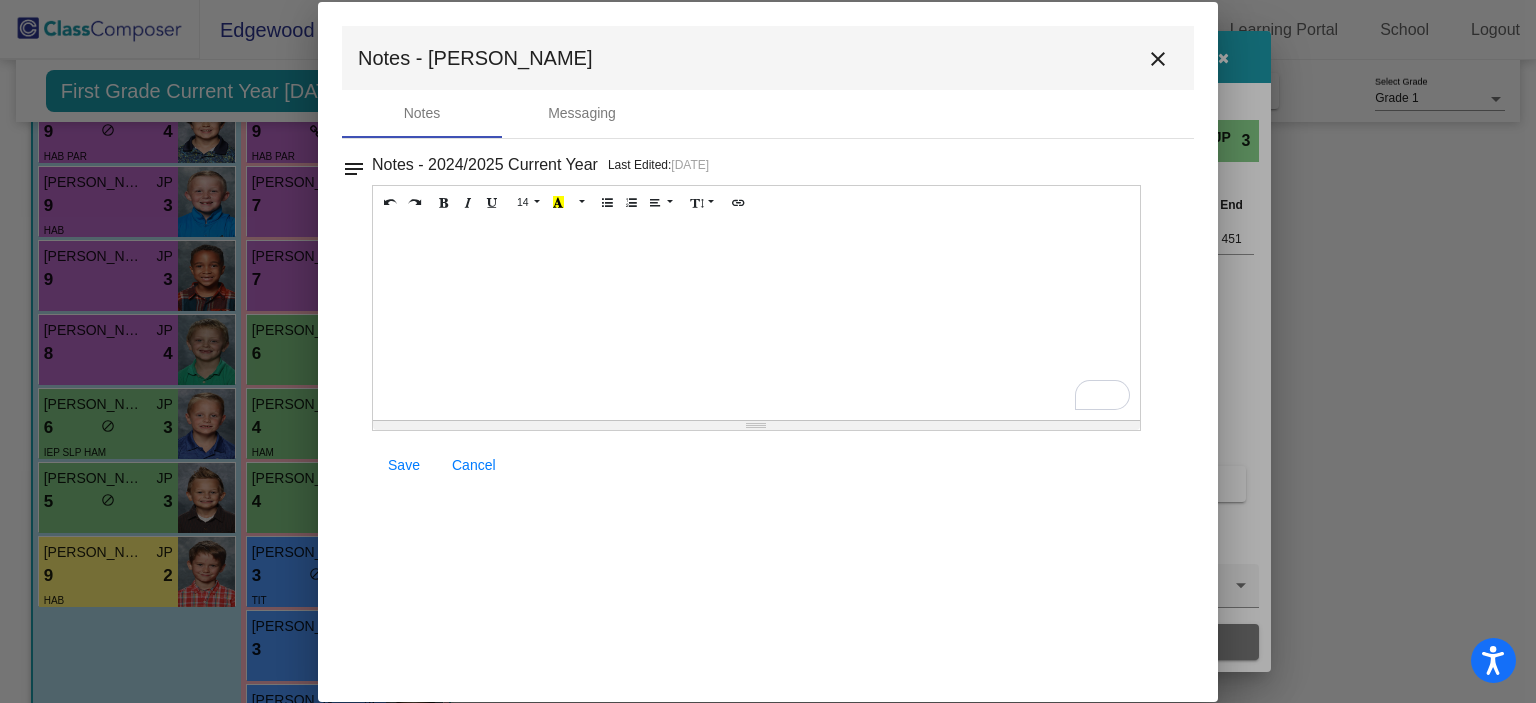 type 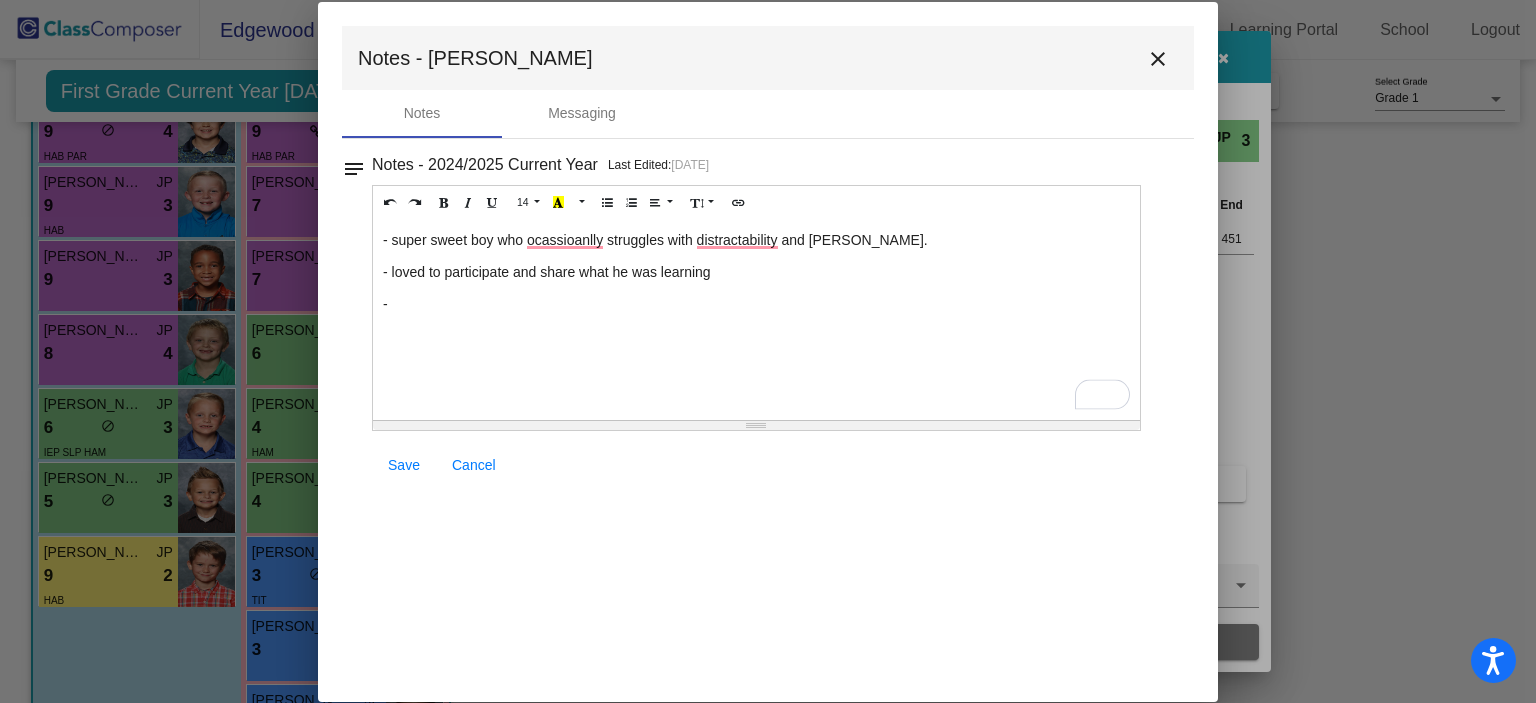 click on "- super sweet boy who ocassioanlly struggles with distractability and chattiness." at bounding box center [756, 240] 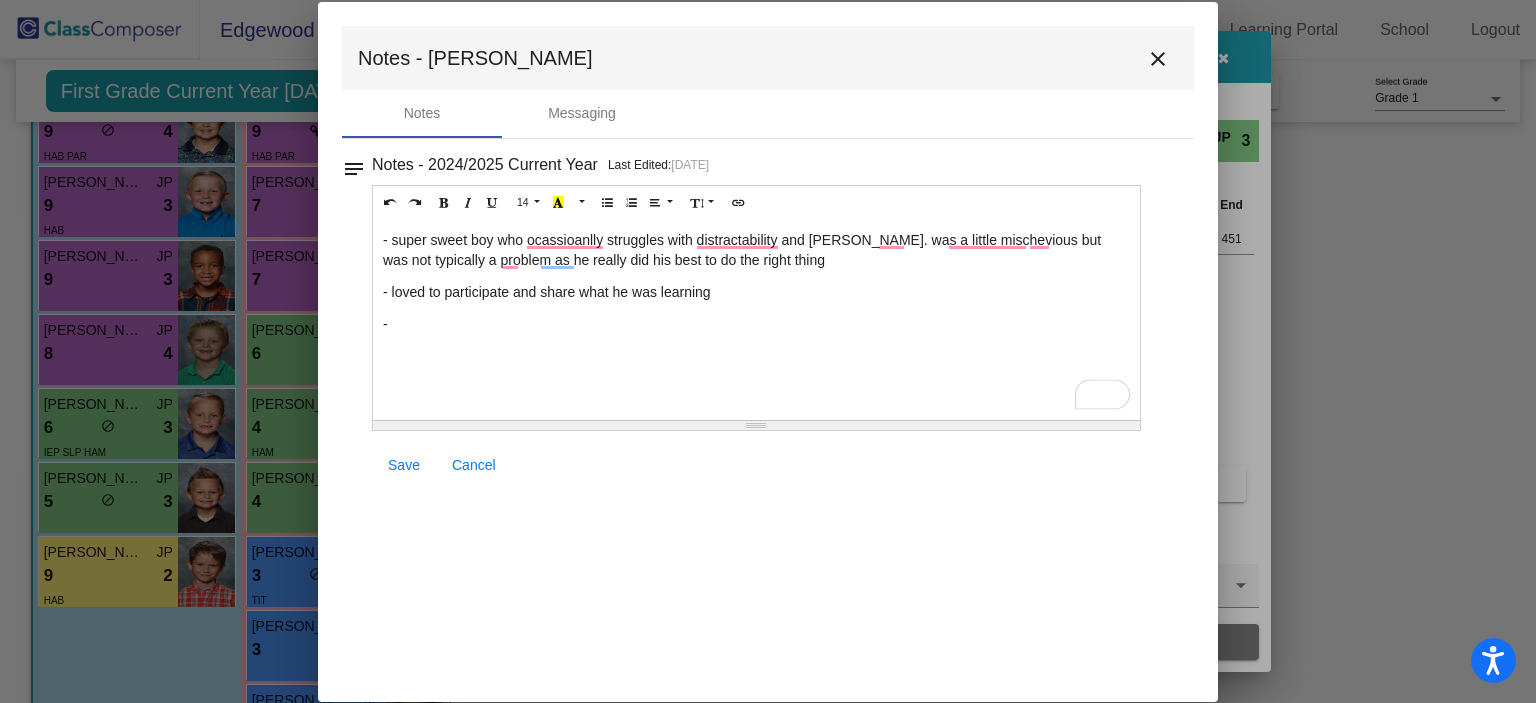 click on "-" at bounding box center (756, 324) 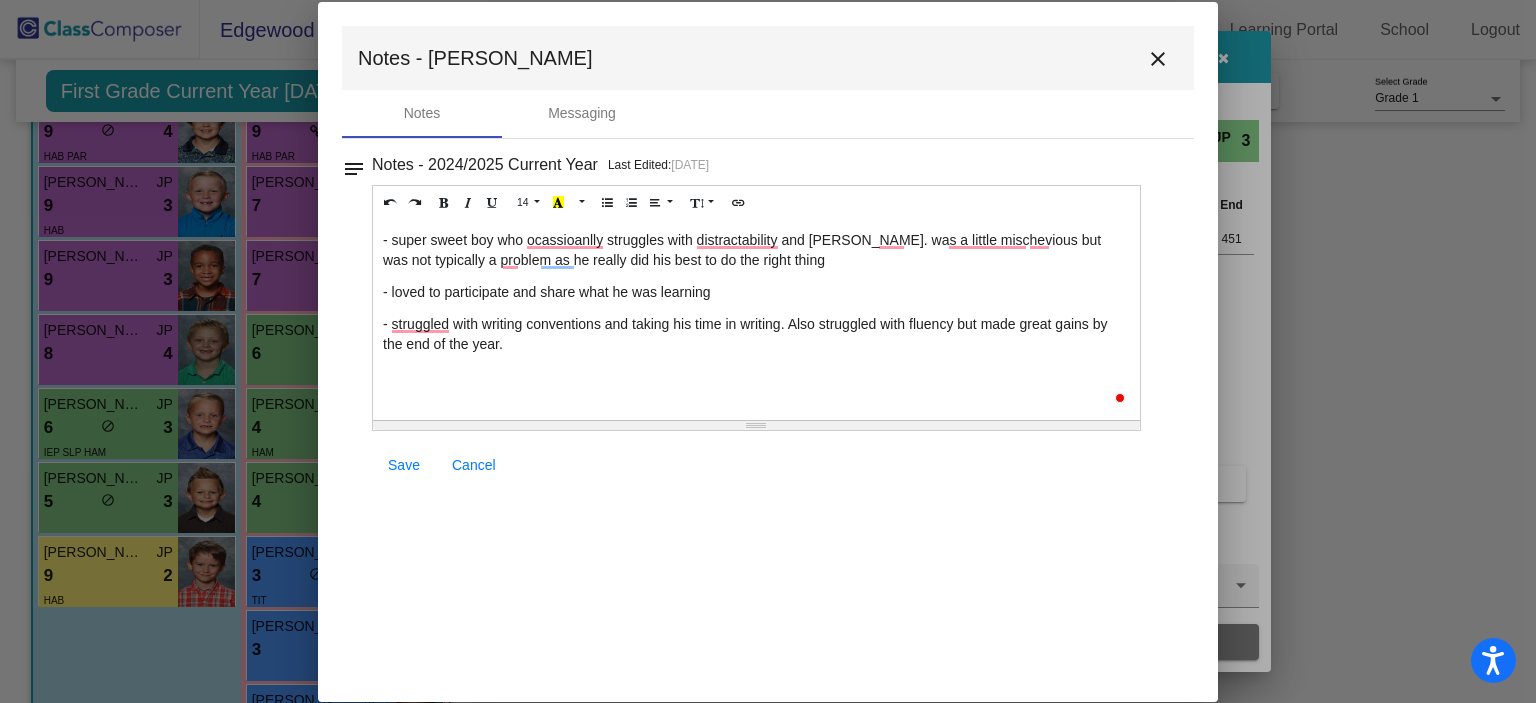 click on "- struggled with writing conventions and taking his time in writing. Also struggled with fluency but made great gains by the end of the year." at bounding box center [756, 334] 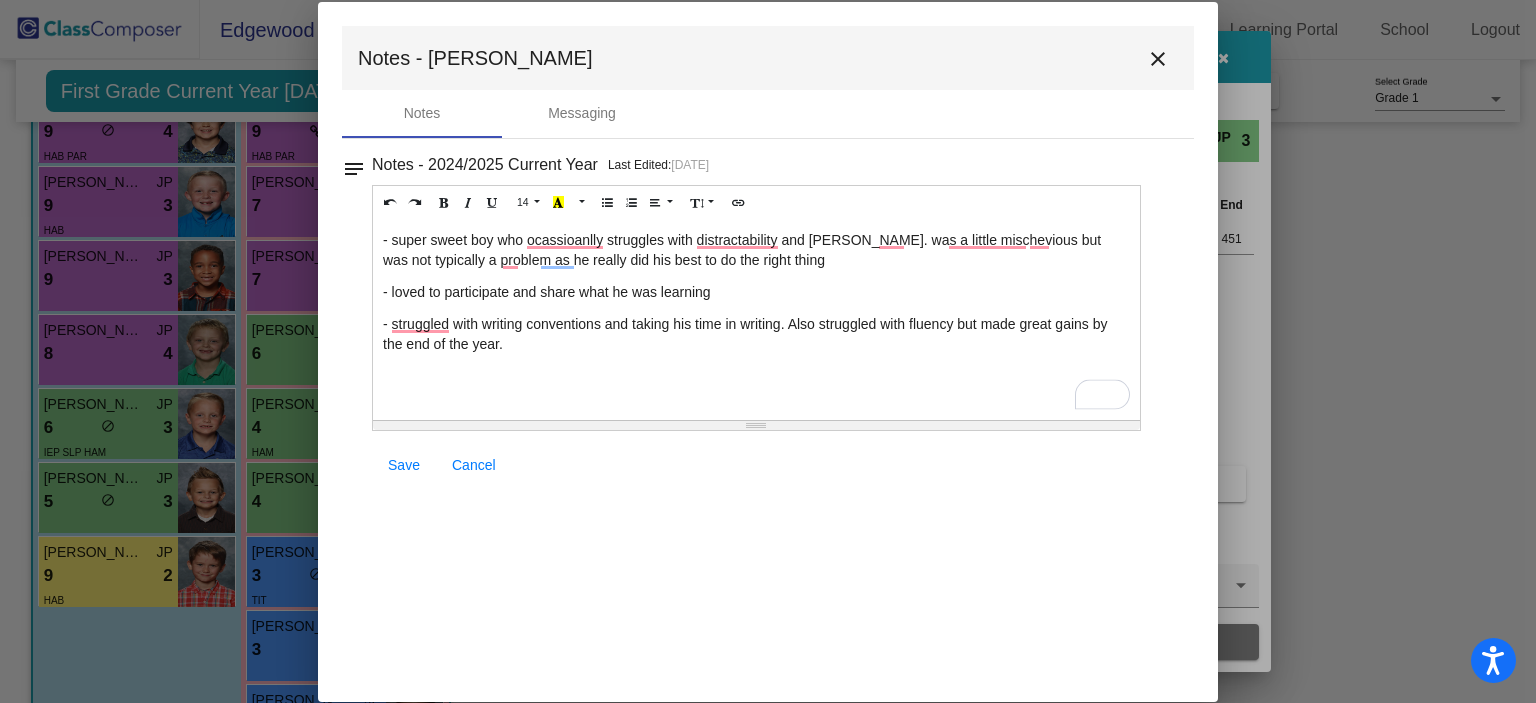 click on "- struggled with writing conventions and taking his time in writing. Also struggled with fluency but made great gains by the end of the year." at bounding box center (756, 334) 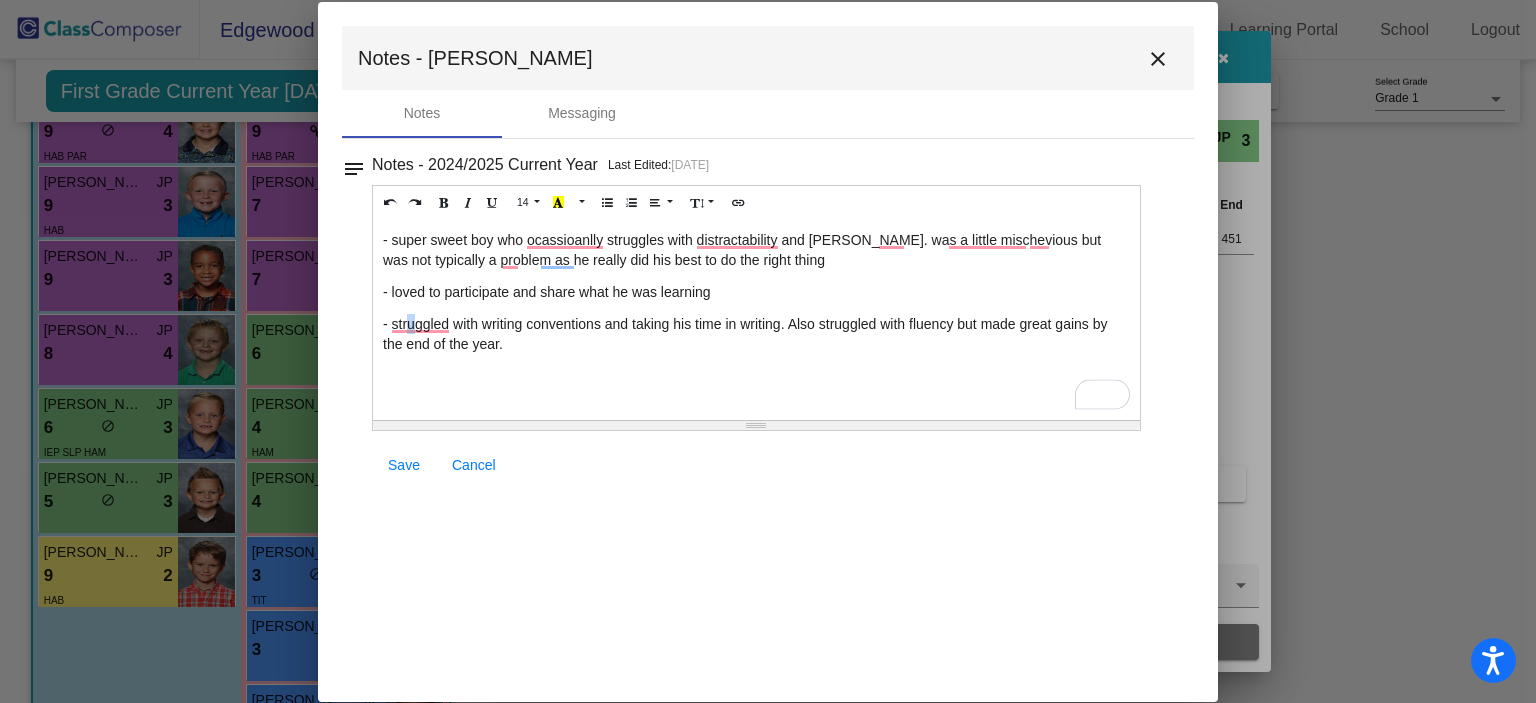 drag, startPoint x: 431, startPoint y: 321, endPoint x: 411, endPoint y: 323, distance: 20.09975 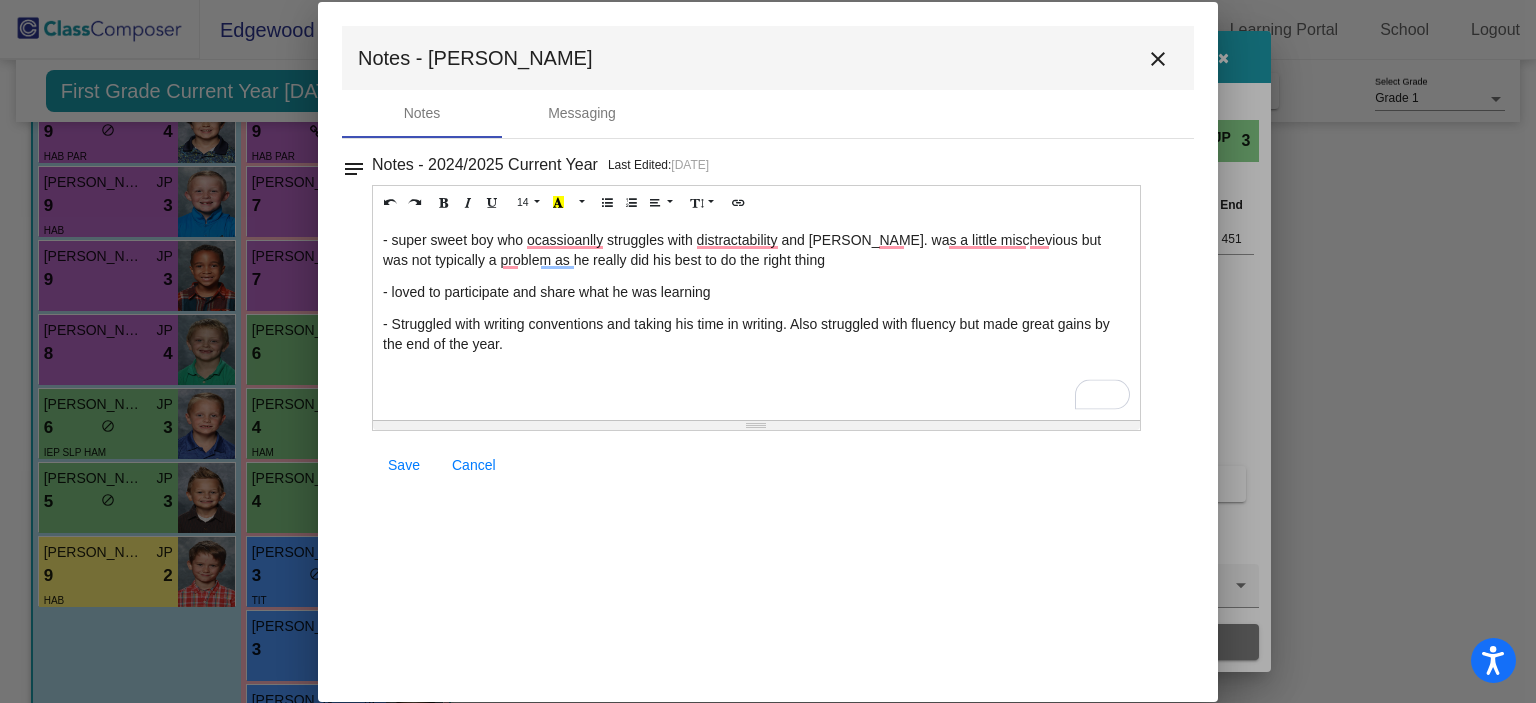 click on "- Struggled with writing conventions and taking his time in writing. Also struggled with fluency but made great gains by the end of the year." at bounding box center [756, 334] 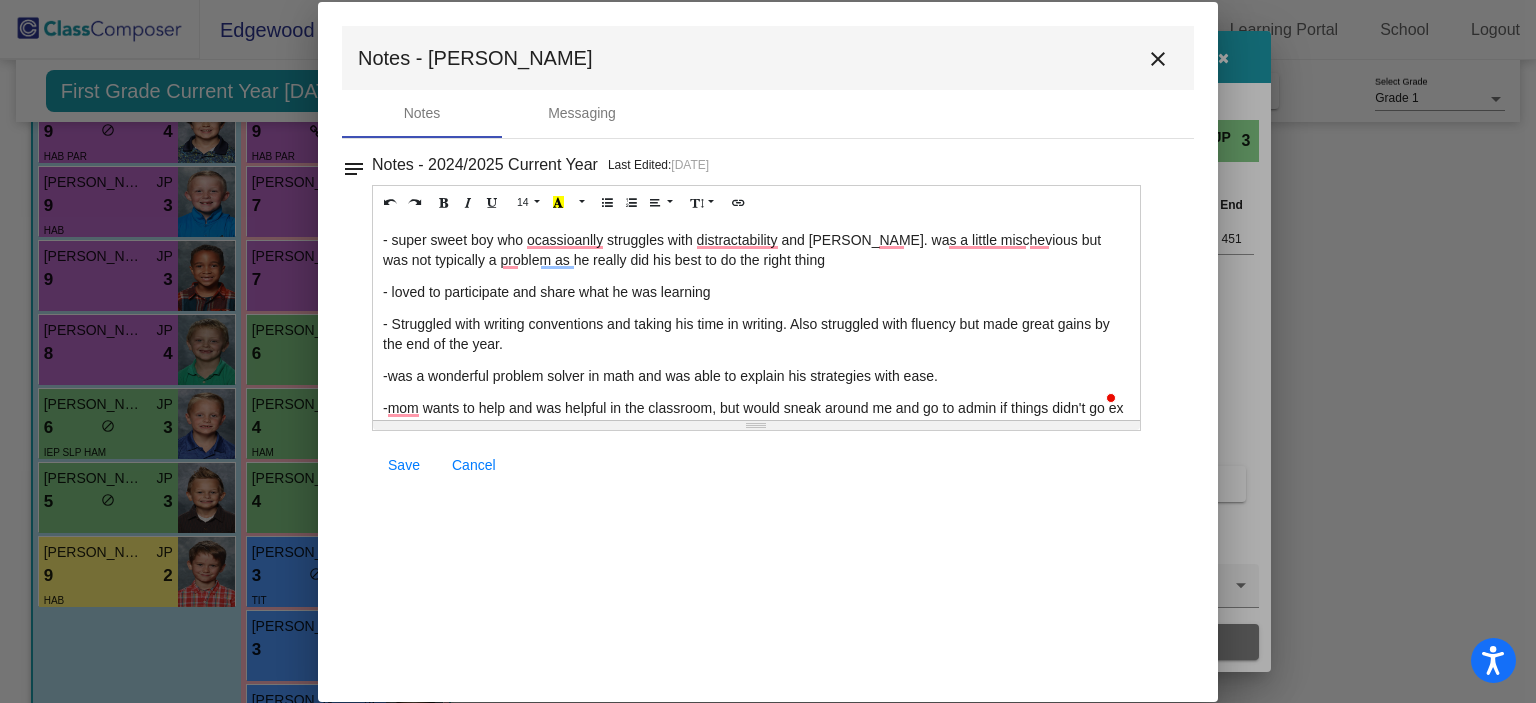 scroll, scrollTop: 16, scrollLeft: 0, axis: vertical 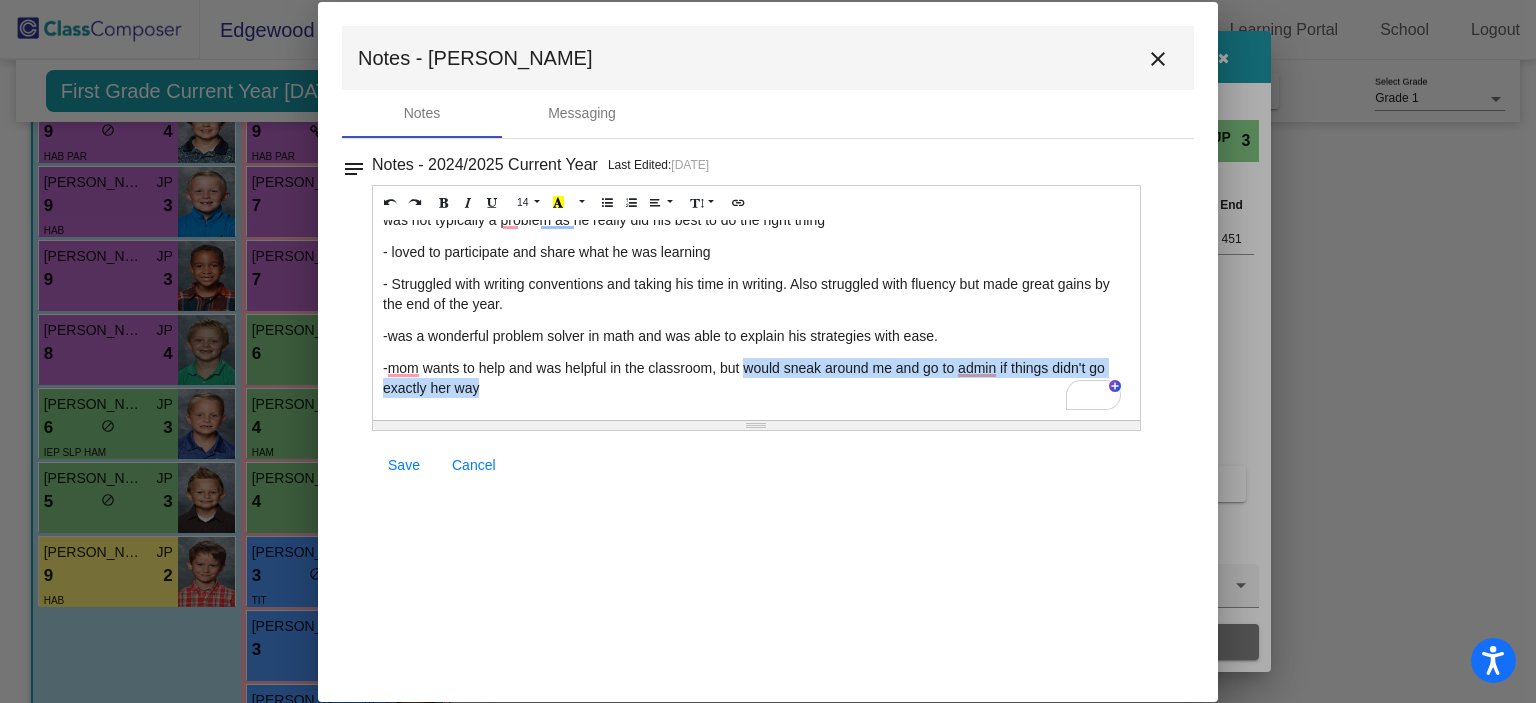 drag, startPoint x: 483, startPoint y: 409, endPoint x: 741, endPoint y: 359, distance: 262.8003 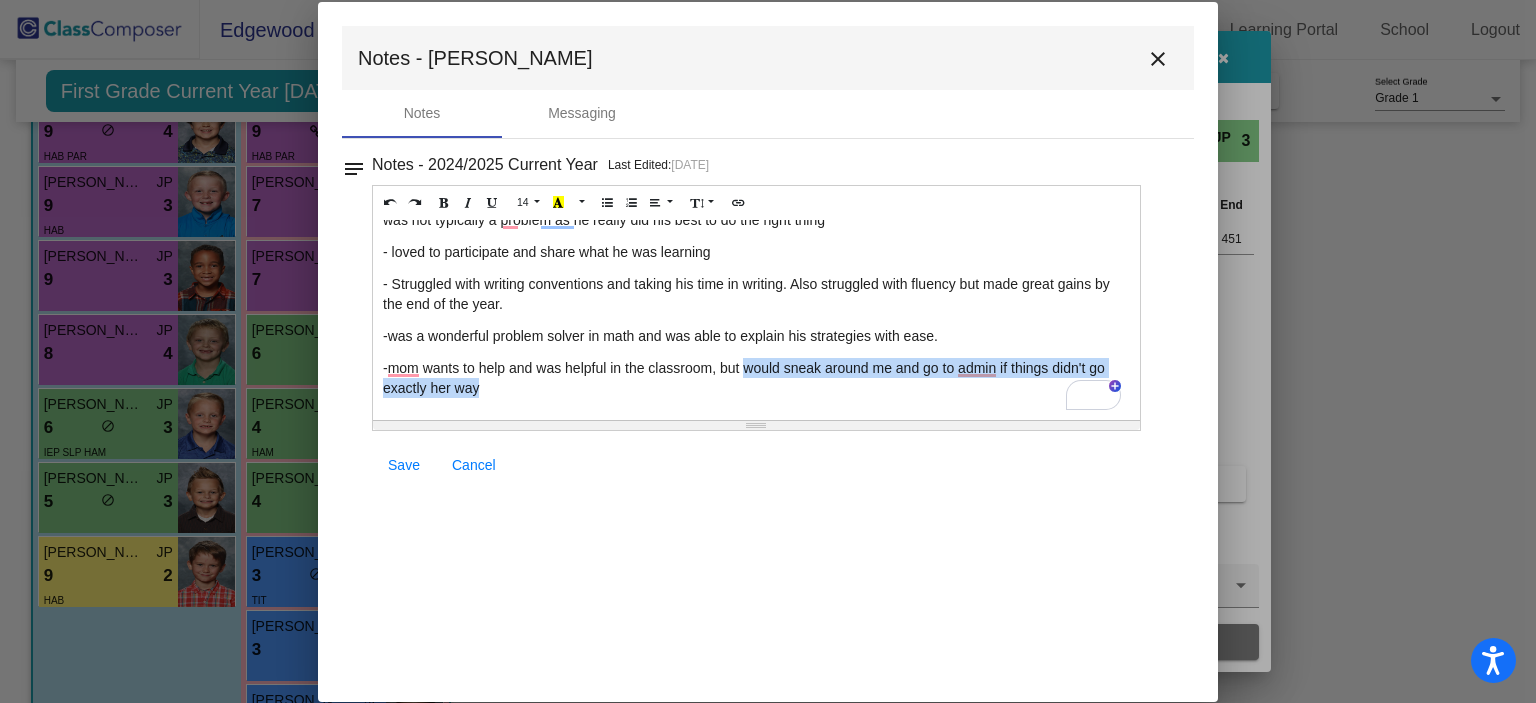 click on "-mom wants to help and was helpful in the classroom, but would sneak around me and go to admin if things didn't go exactly her way" at bounding box center [756, 378] 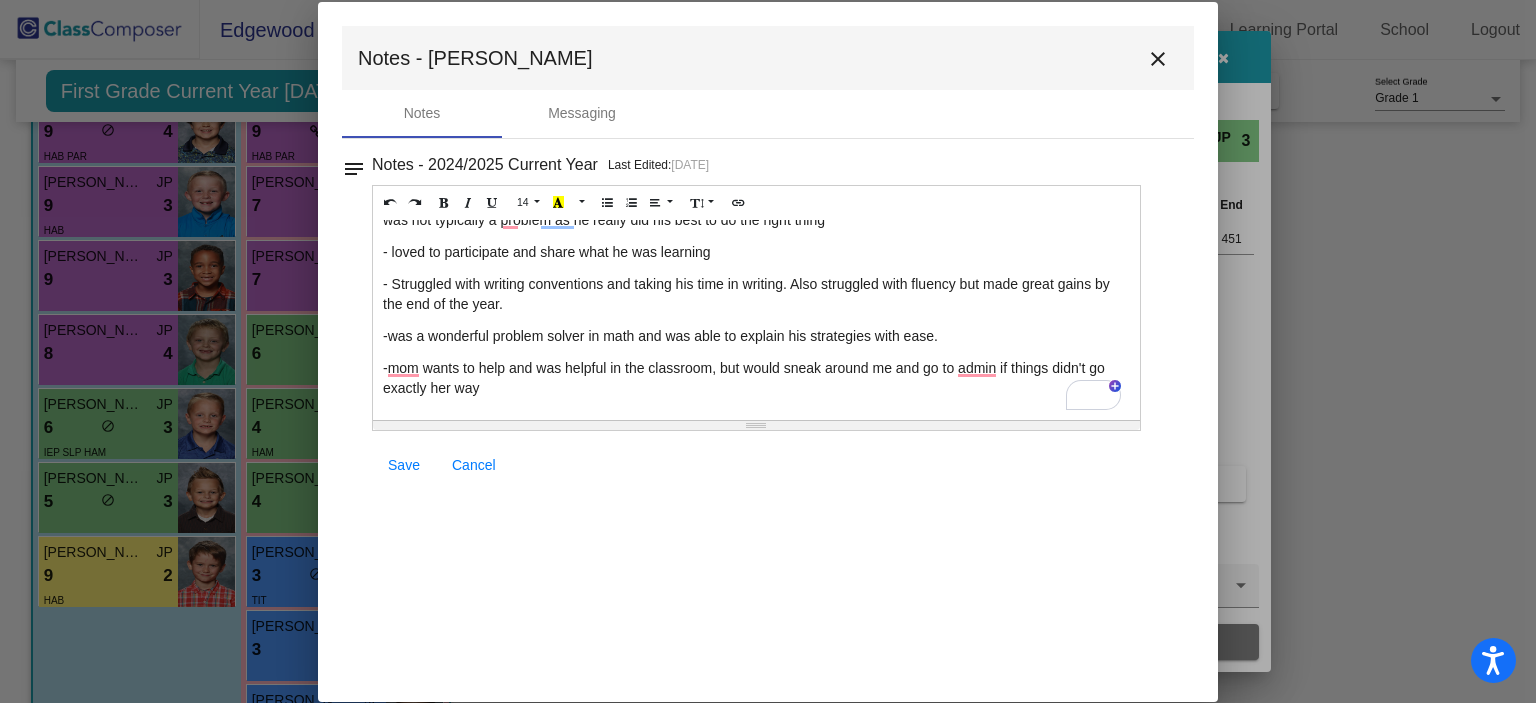 scroll, scrollTop: 20, scrollLeft: 0, axis: vertical 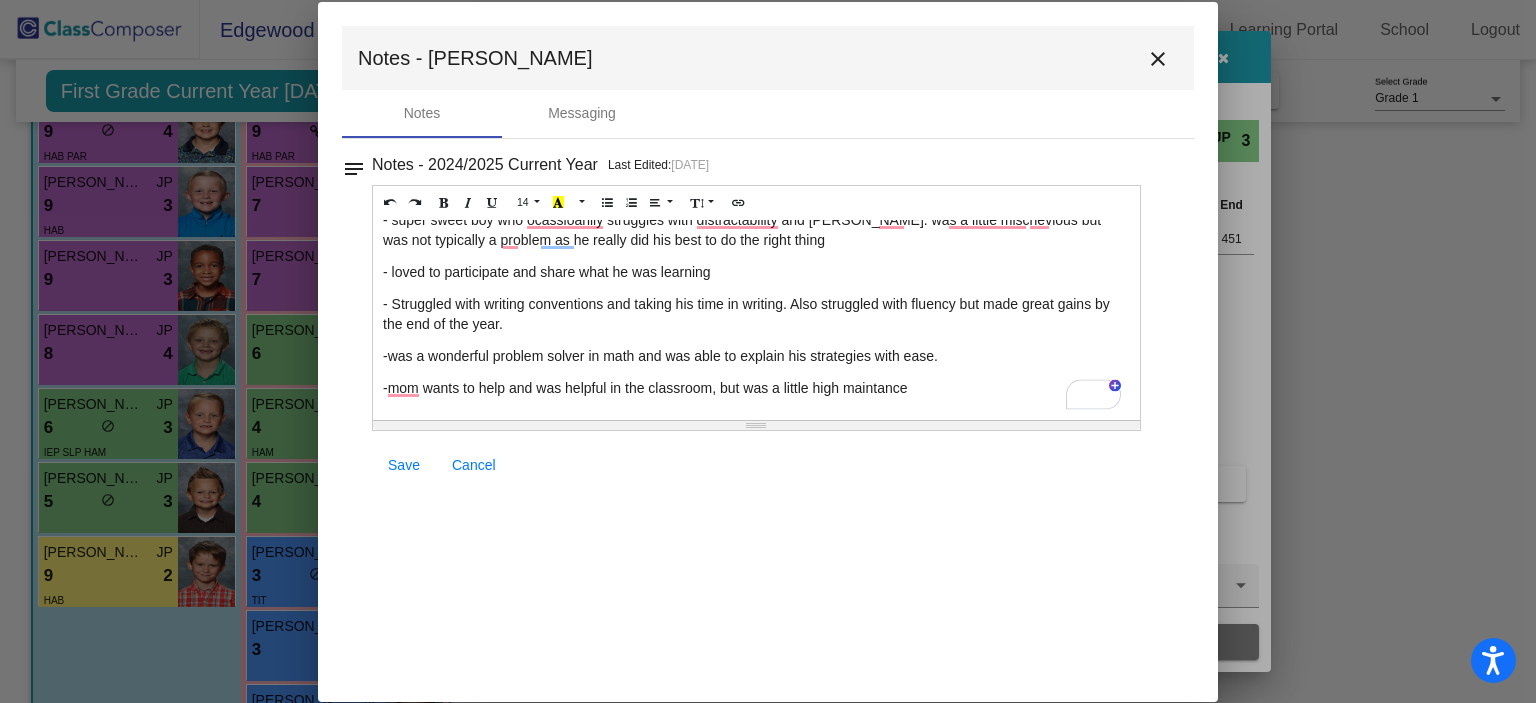 click on "-mom wants to help and was helpful in the classroom, but was a little high maintance" at bounding box center [756, 388] 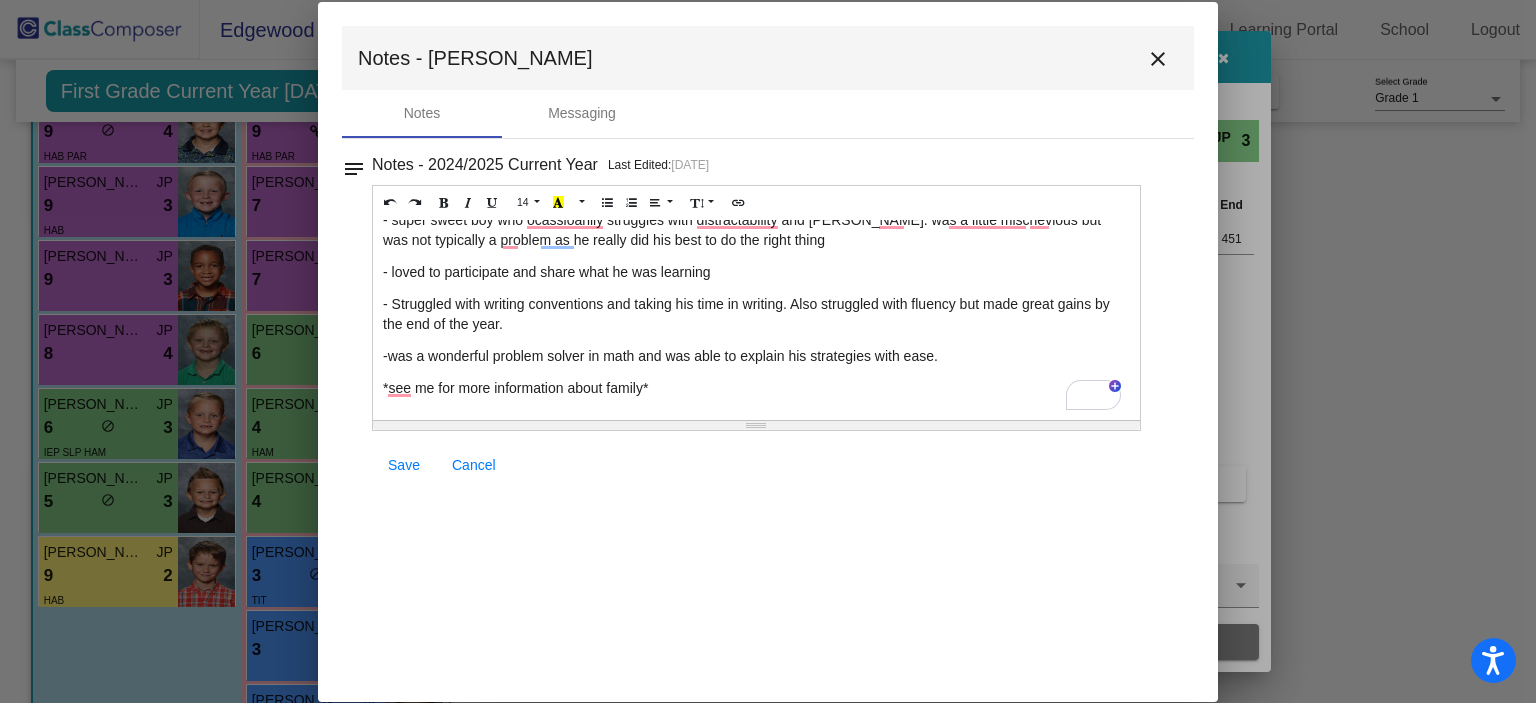 scroll, scrollTop: 0, scrollLeft: 0, axis: both 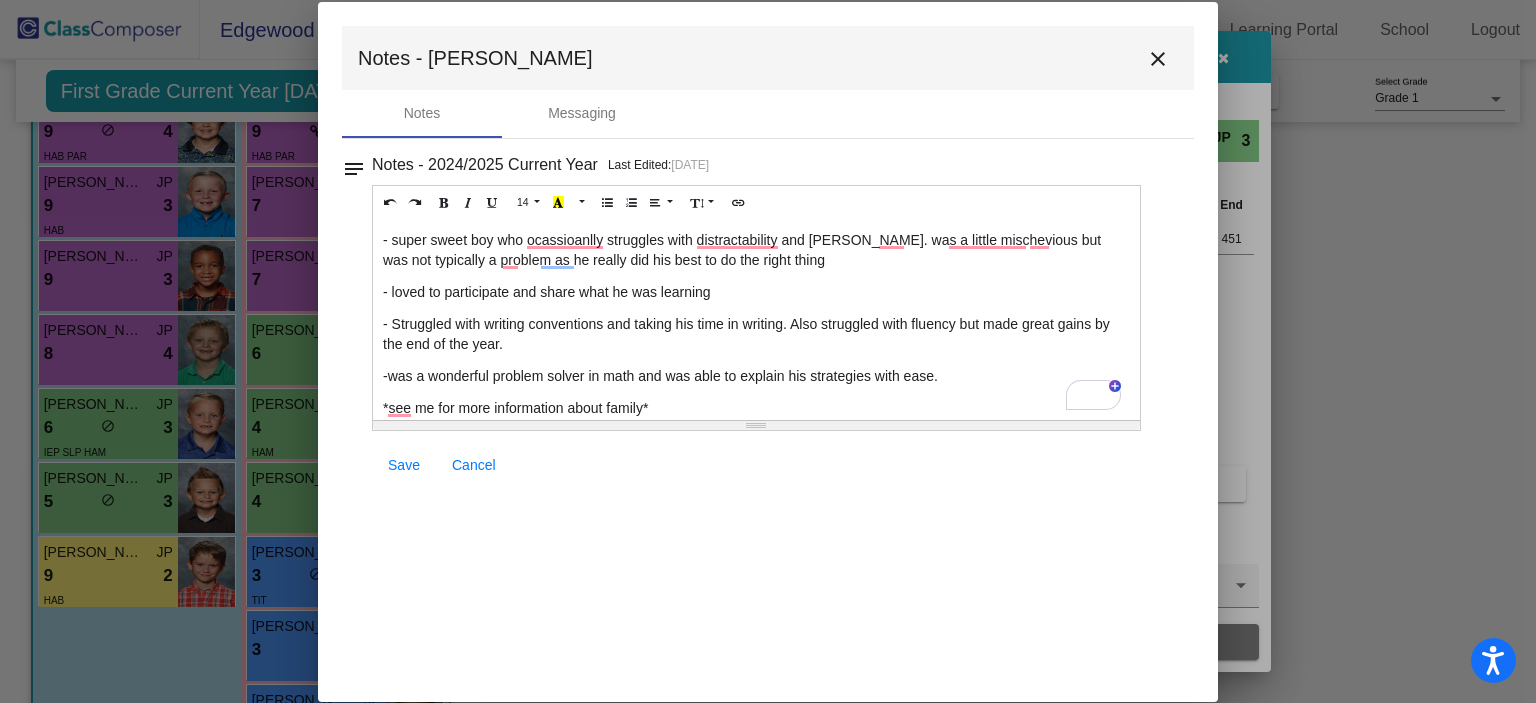 click on "- super sweet boy who ocassioanlly struggles with distractability and chattiness. was a little mischevious but was not typically a problem as he really did his best to do the right thing" at bounding box center [756, 250] 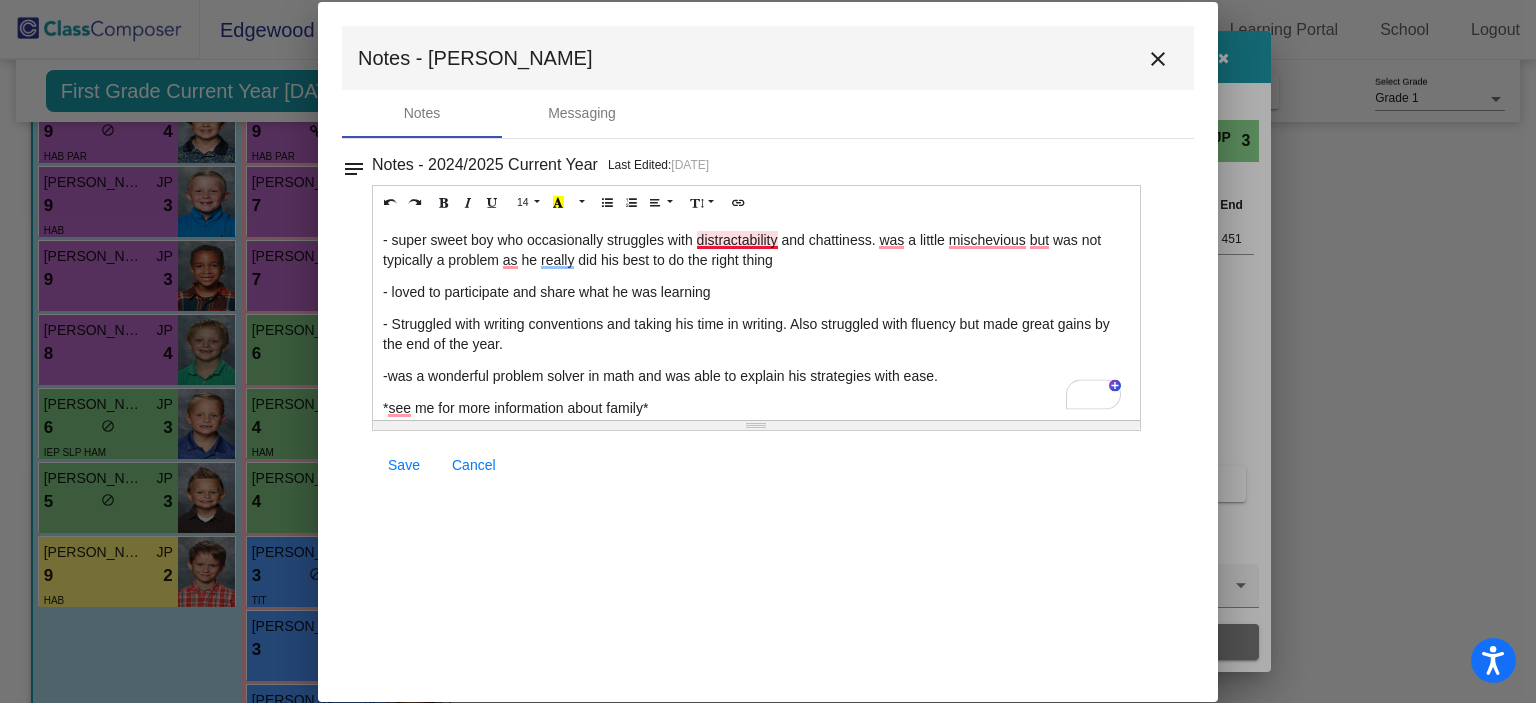click on "- super sweet boy who occasionally struggles with distractability and chattiness. was a little mischevious but was not typically a problem as he really did his best to do the right thing" at bounding box center [756, 250] 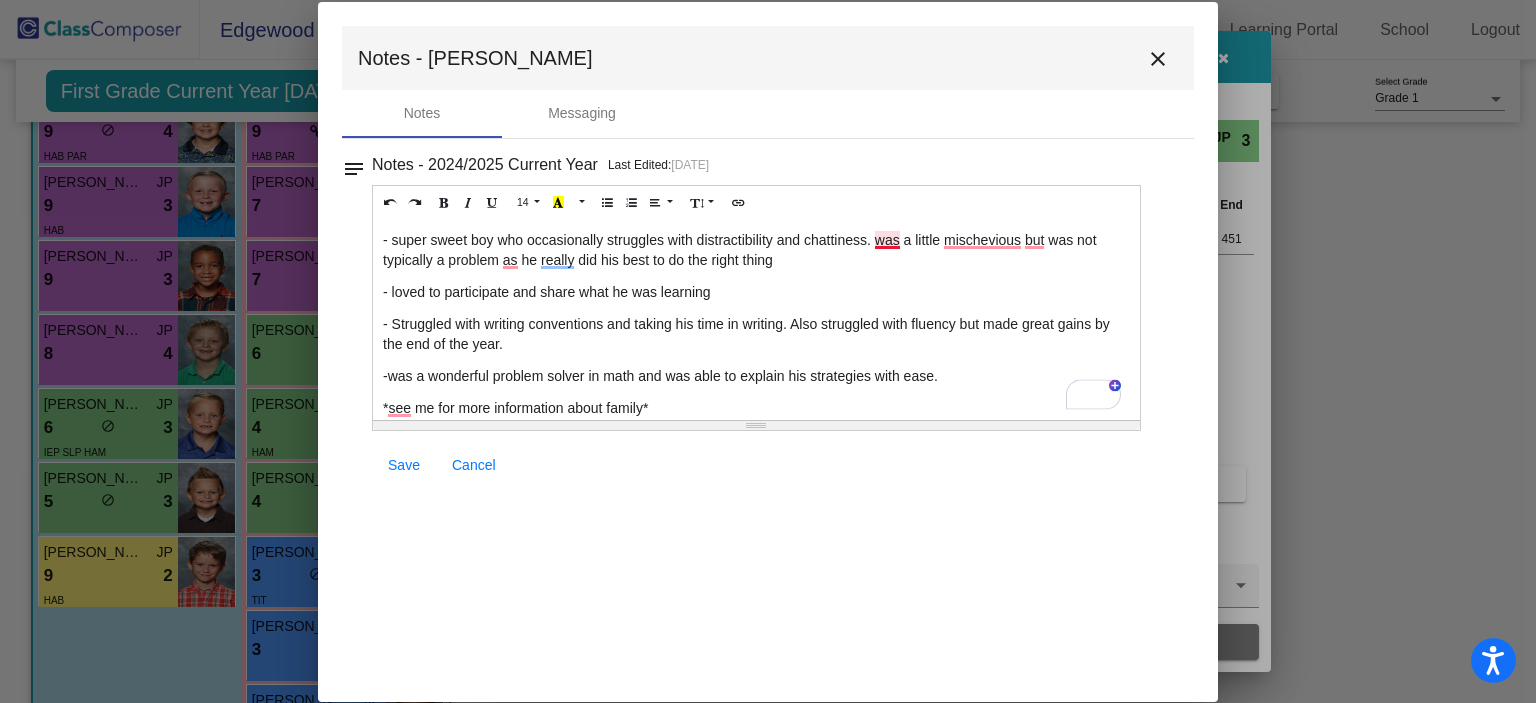 click on "- super sweet boy who occasionally struggles with distractibility and chattiness. was a little mischevious but was not typically a problem as he really did his best to do the right thing" at bounding box center (756, 250) 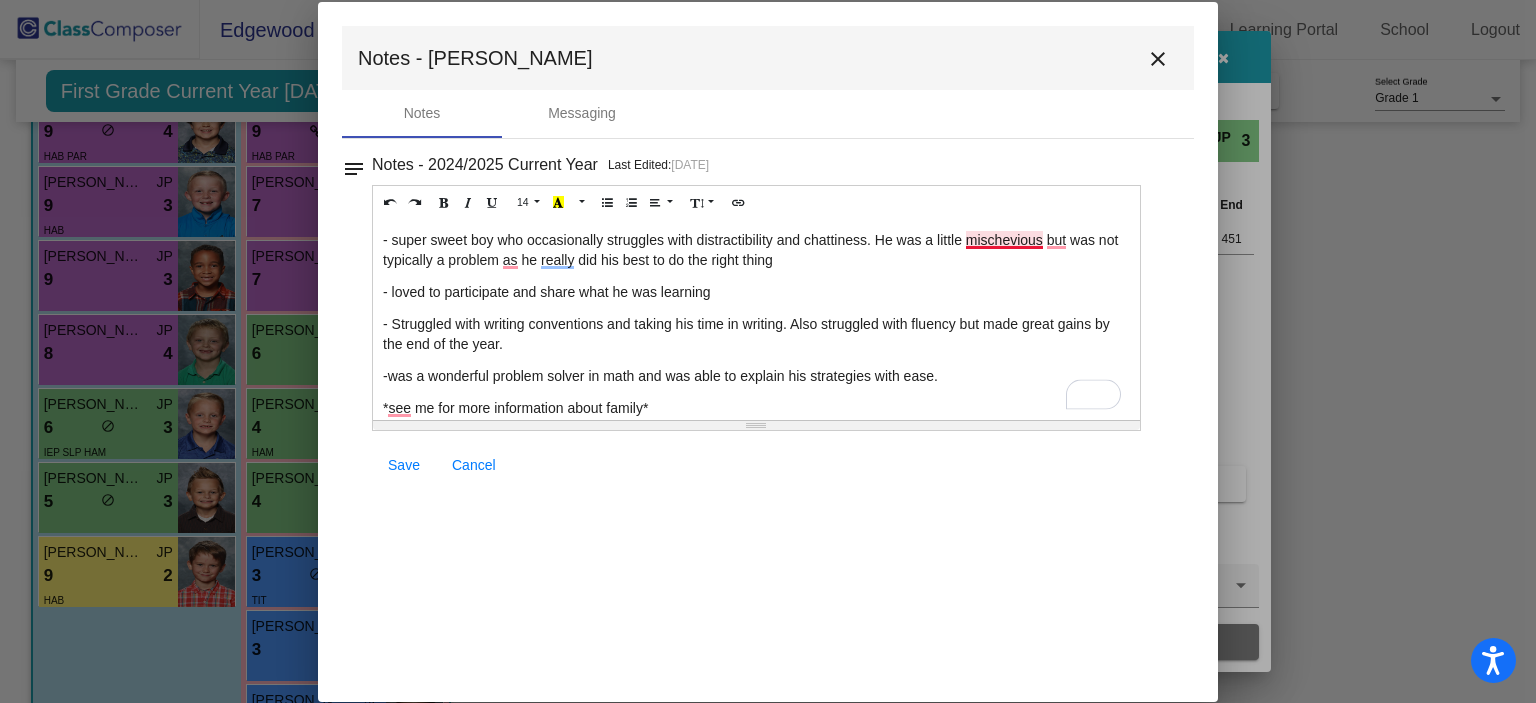click on "- super sweet boy who occasionally struggles with distractibility and chattiness. He was a little mischevious but was not typically a problem as he really did his best to do the right thing" at bounding box center (756, 250) 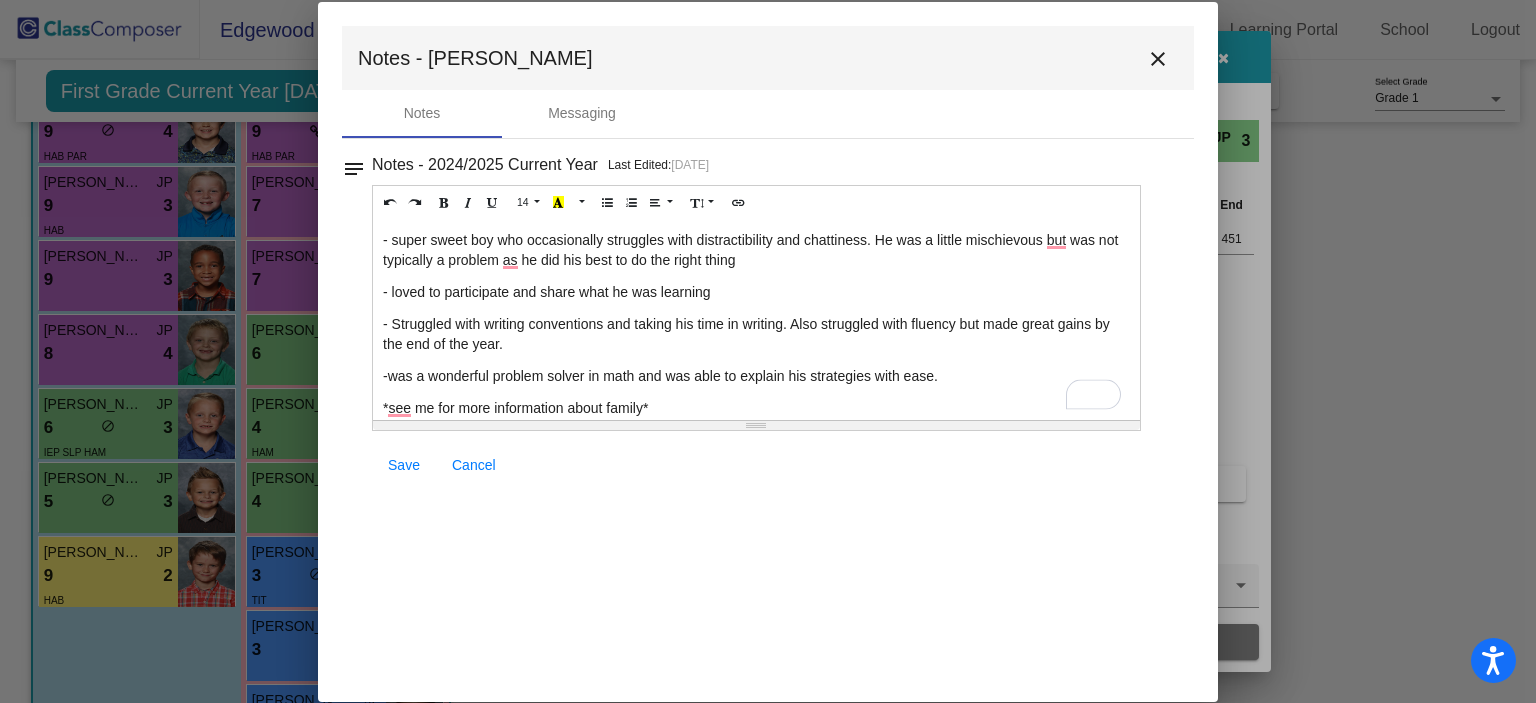 click on "- super sweet boy who occasionally struggles with distractibility and chattiness. He was a little mischievous but was not typically a problem as he did his best to do the right thing" at bounding box center (756, 250) 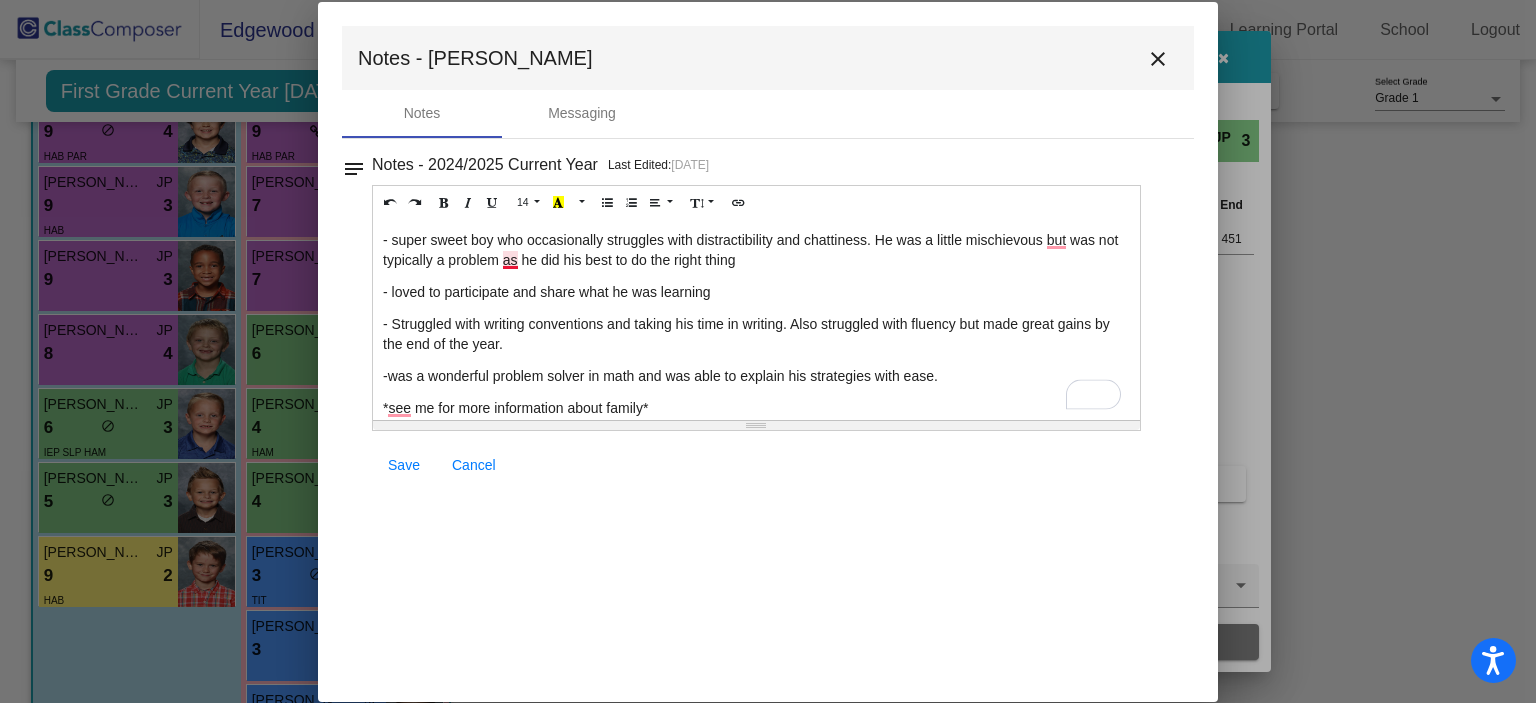 click on "- super sweet boy who occasionally struggles with distractibility and chattiness. He was a little mischievous but was not typically a problem as he did his best to do the right thing" at bounding box center [756, 250] 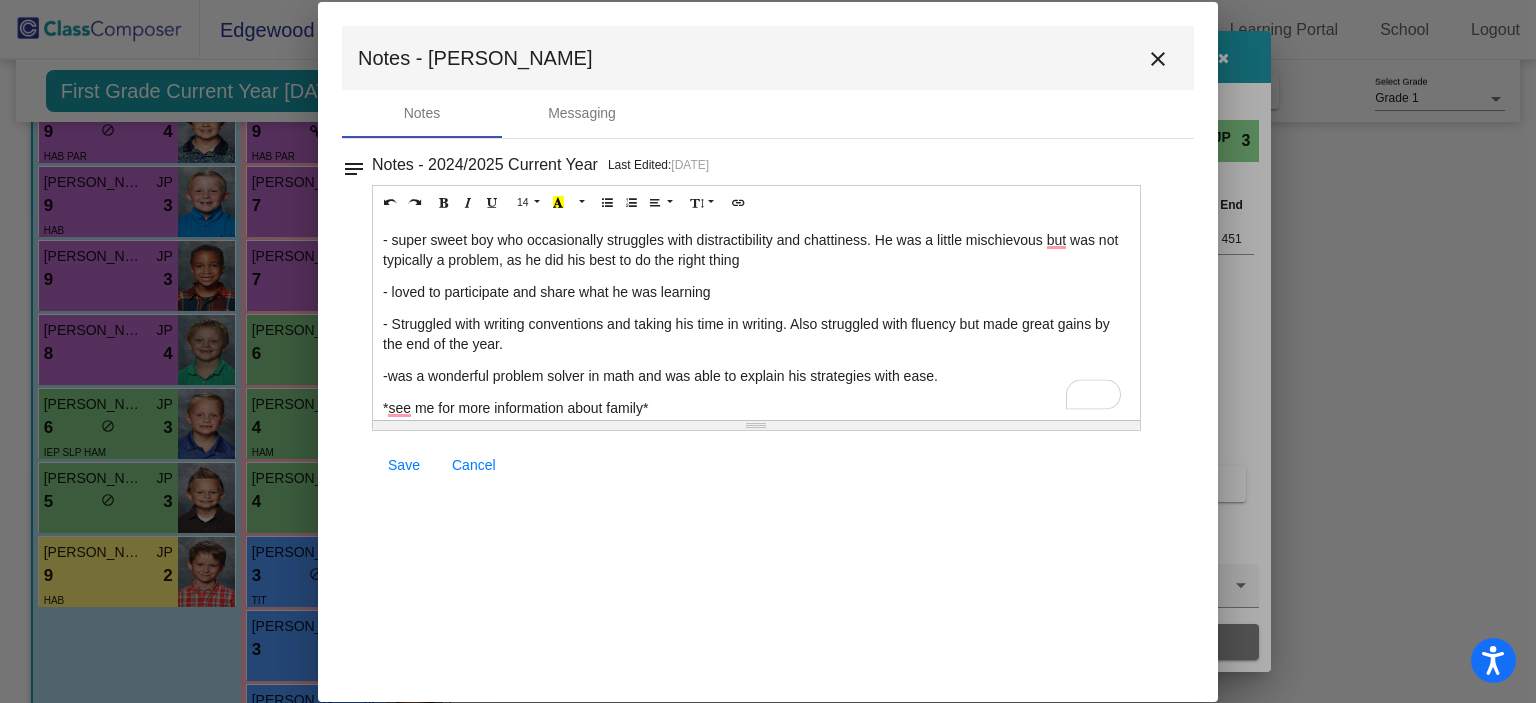 scroll, scrollTop: 20, scrollLeft: 0, axis: vertical 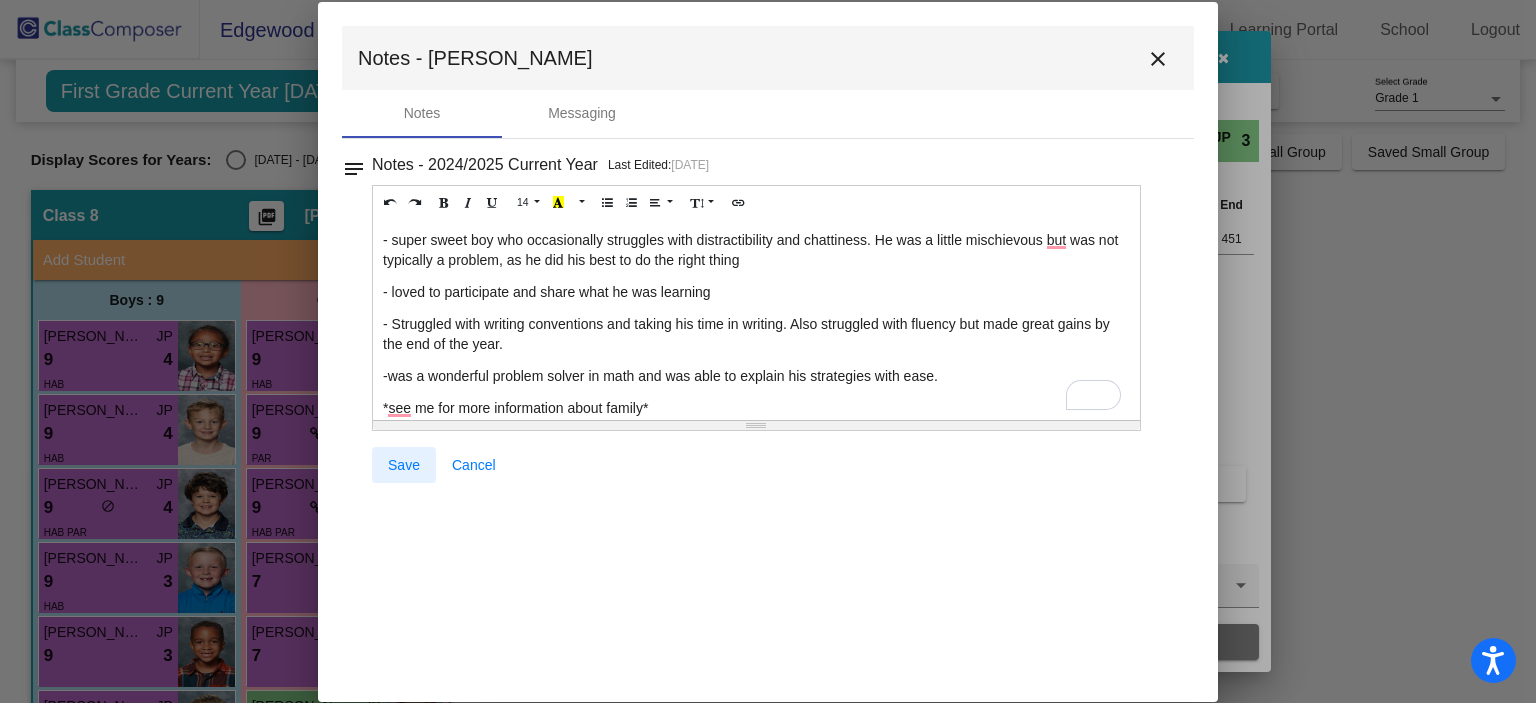 click on "Save" at bounding box center [404, 465] 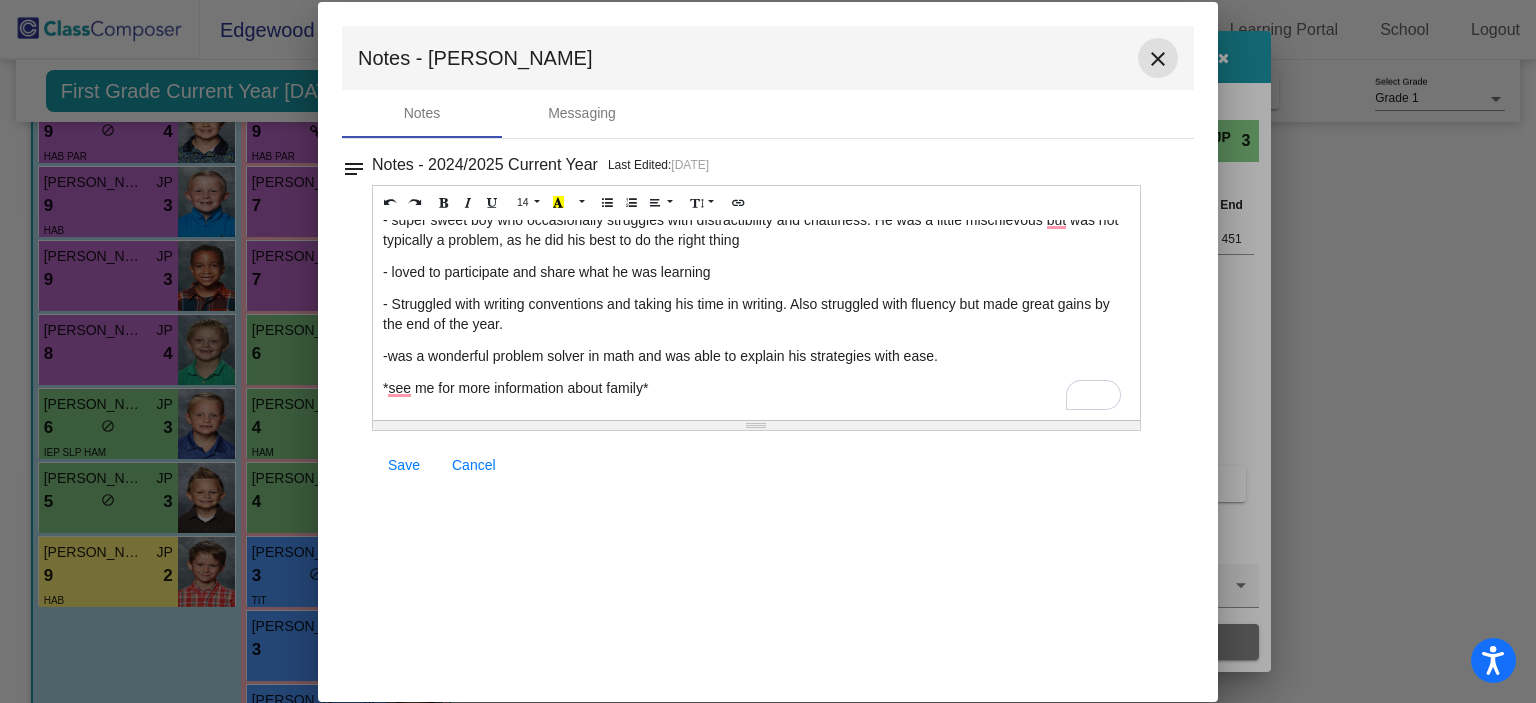 click on "close" at bounding box center [1158, 59] 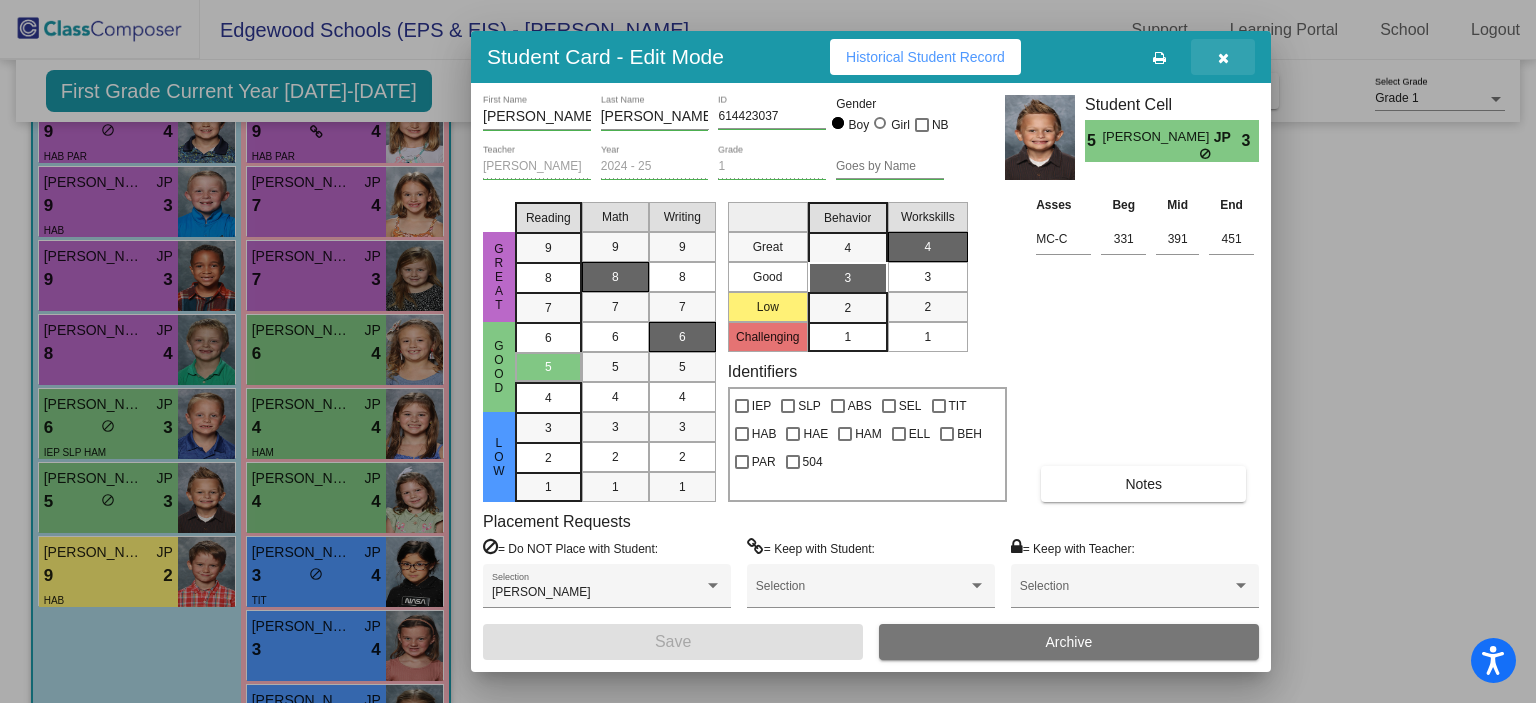 click at bounding box center (1223, 58) 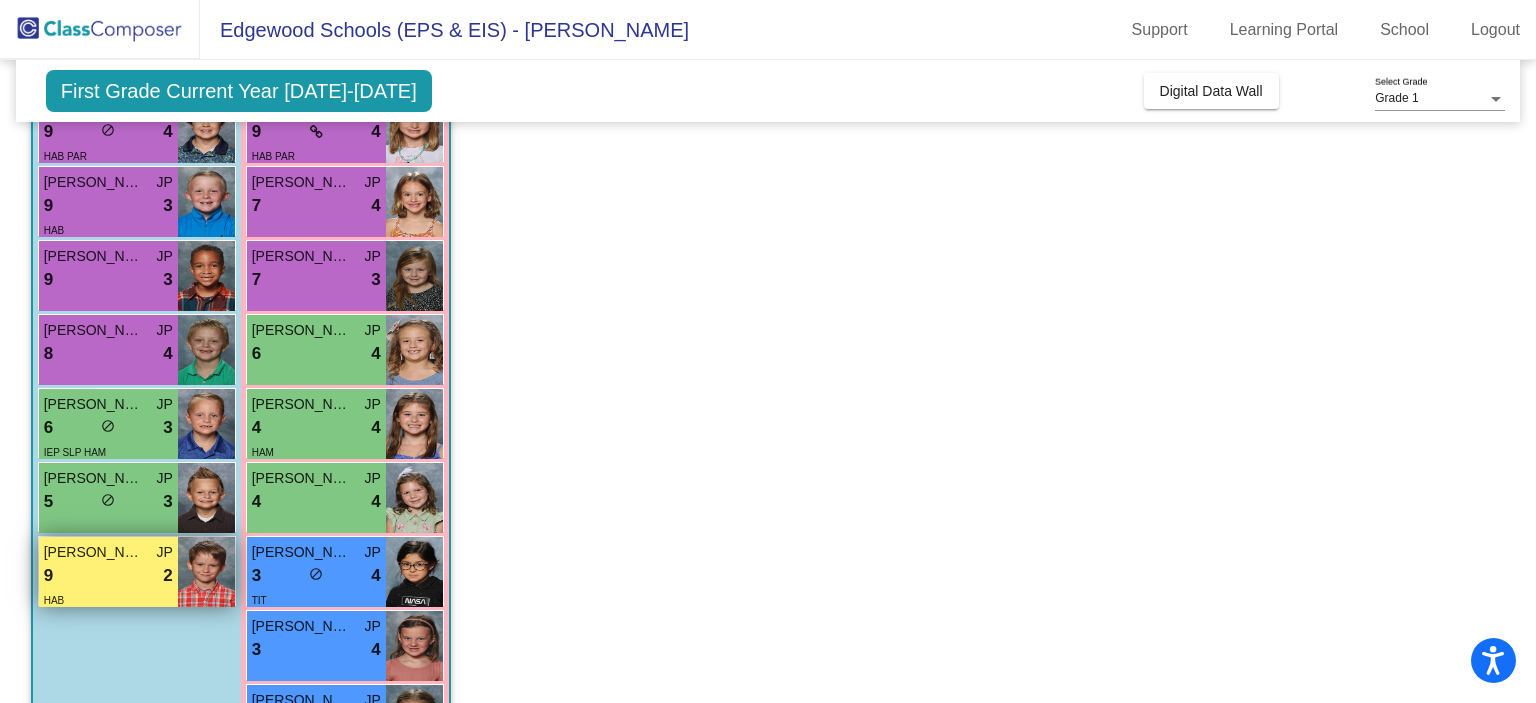 click on "9 lock do_not_disturb_alt 2" at bounding box center (108, 576) 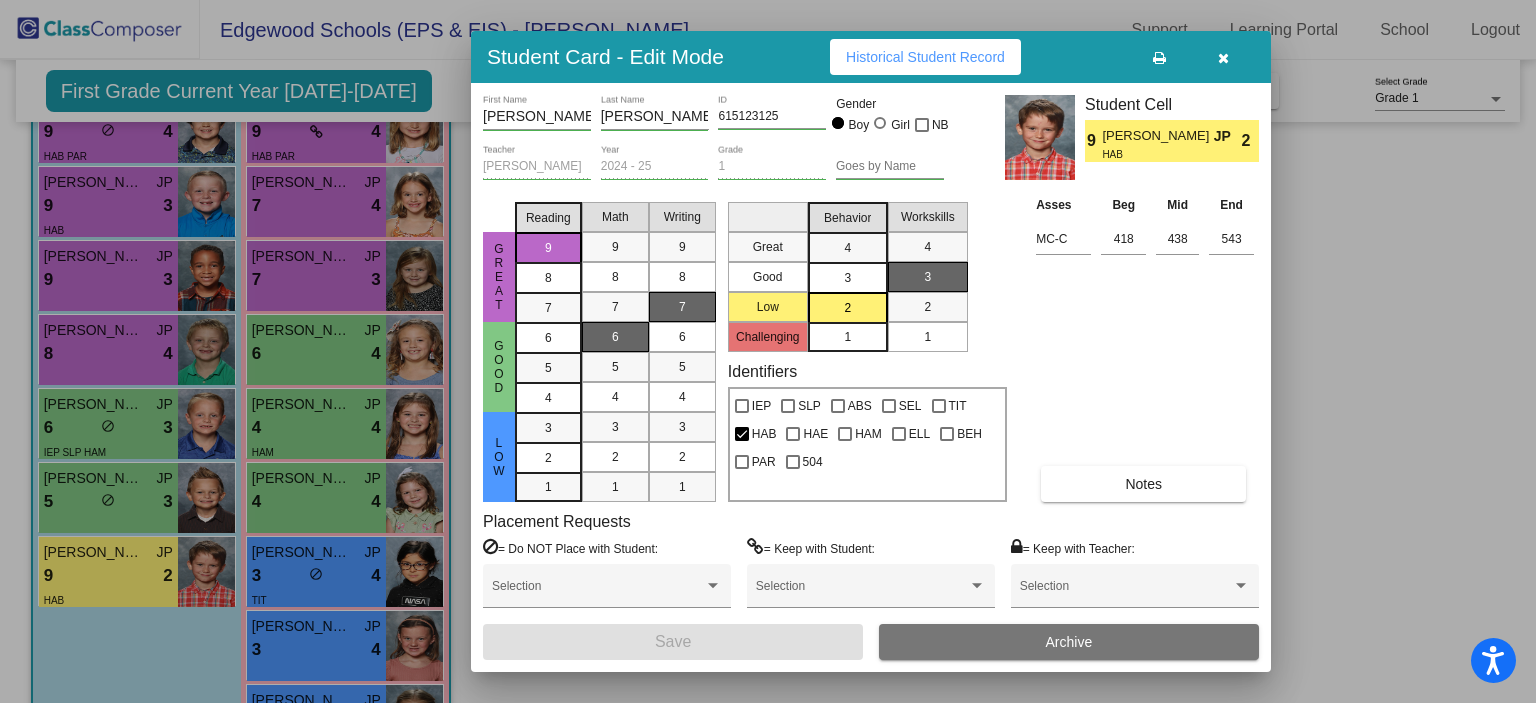 click on "Notes" at bounding box center [1143, 484] 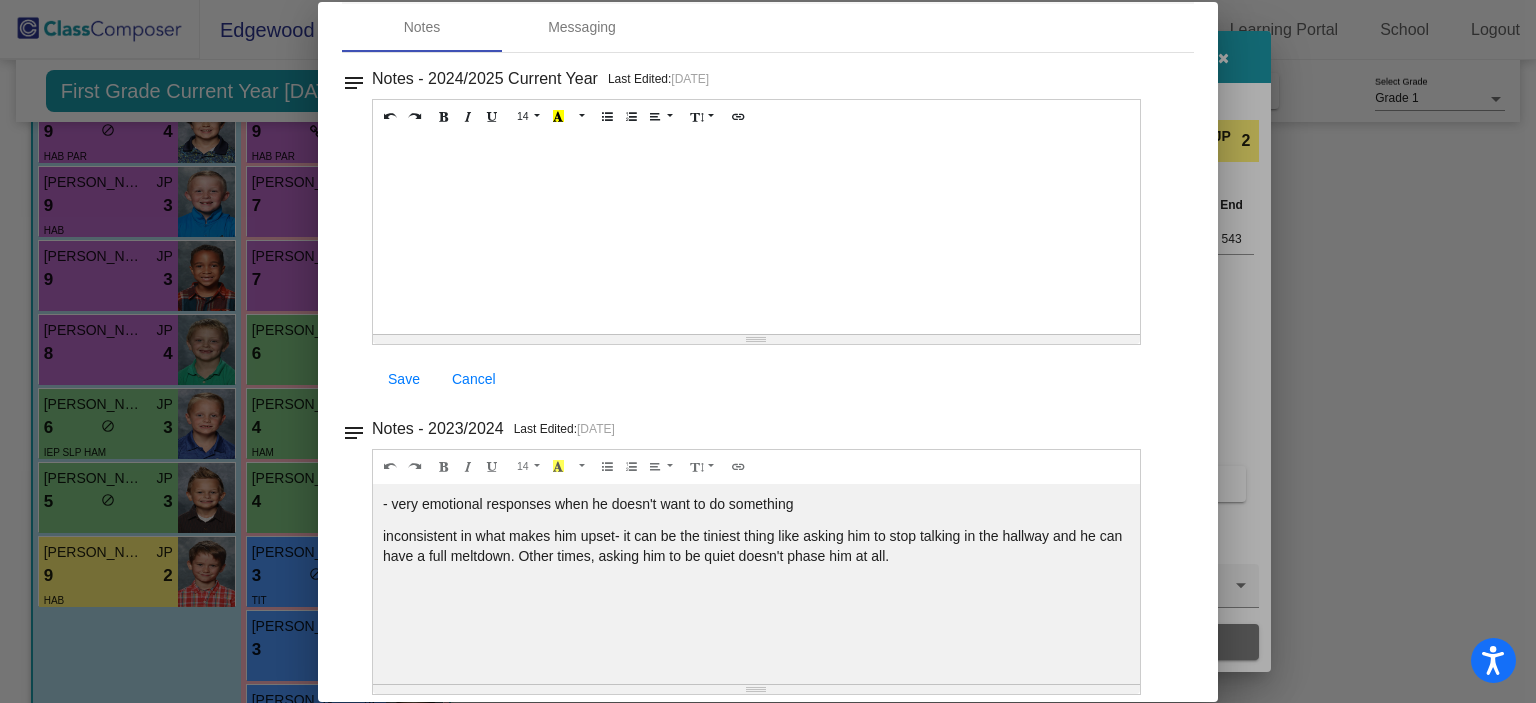 scroll, scrollTop: 0, scrollLeft: 0, axis: both 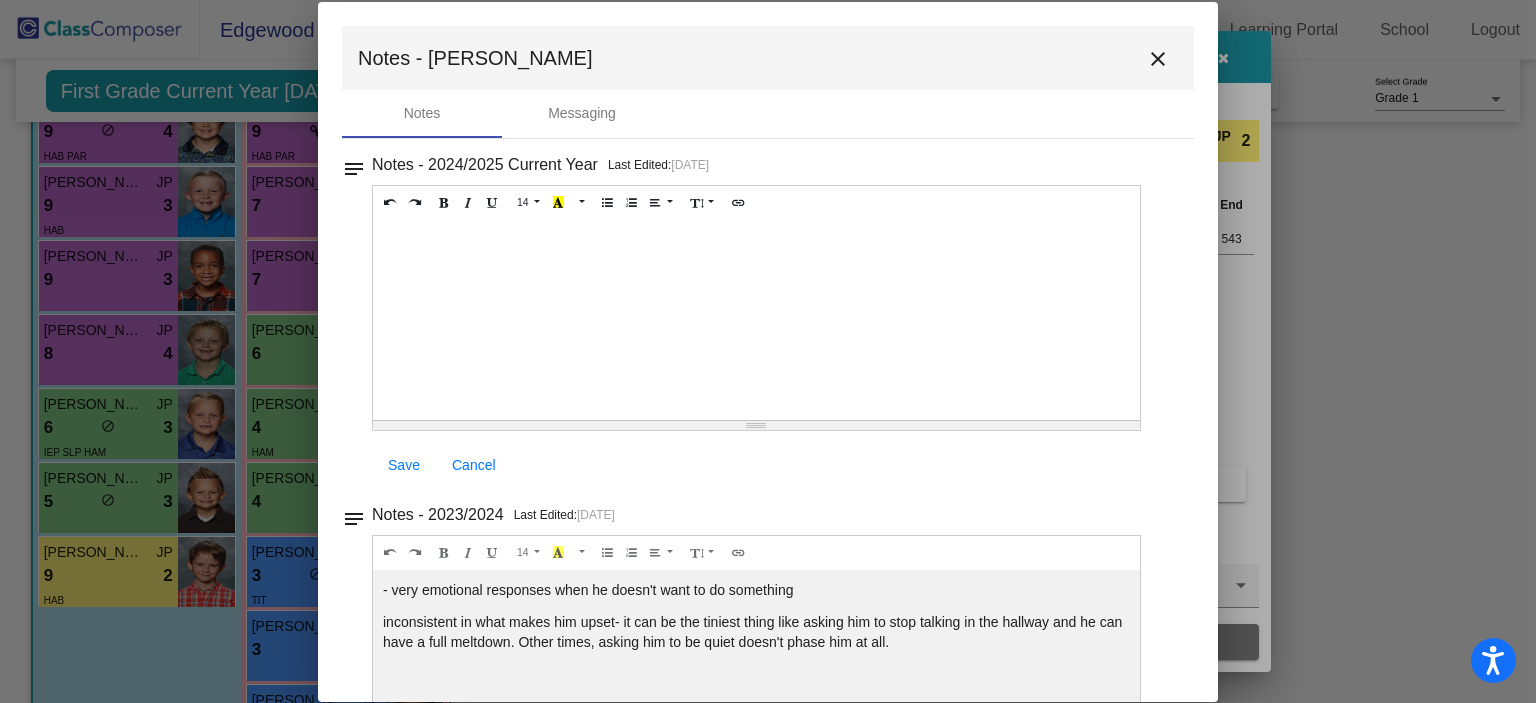click at bounding box center [756, 320] 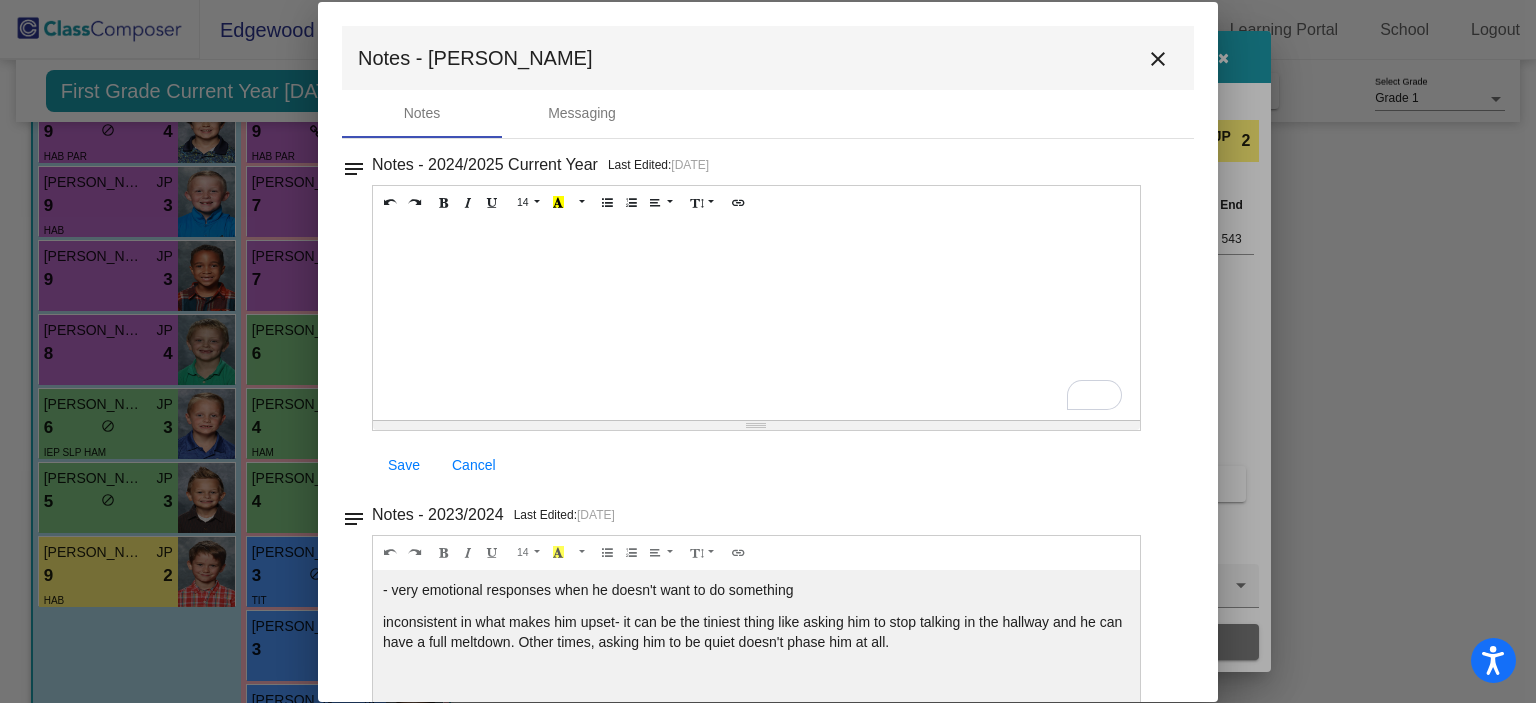 type 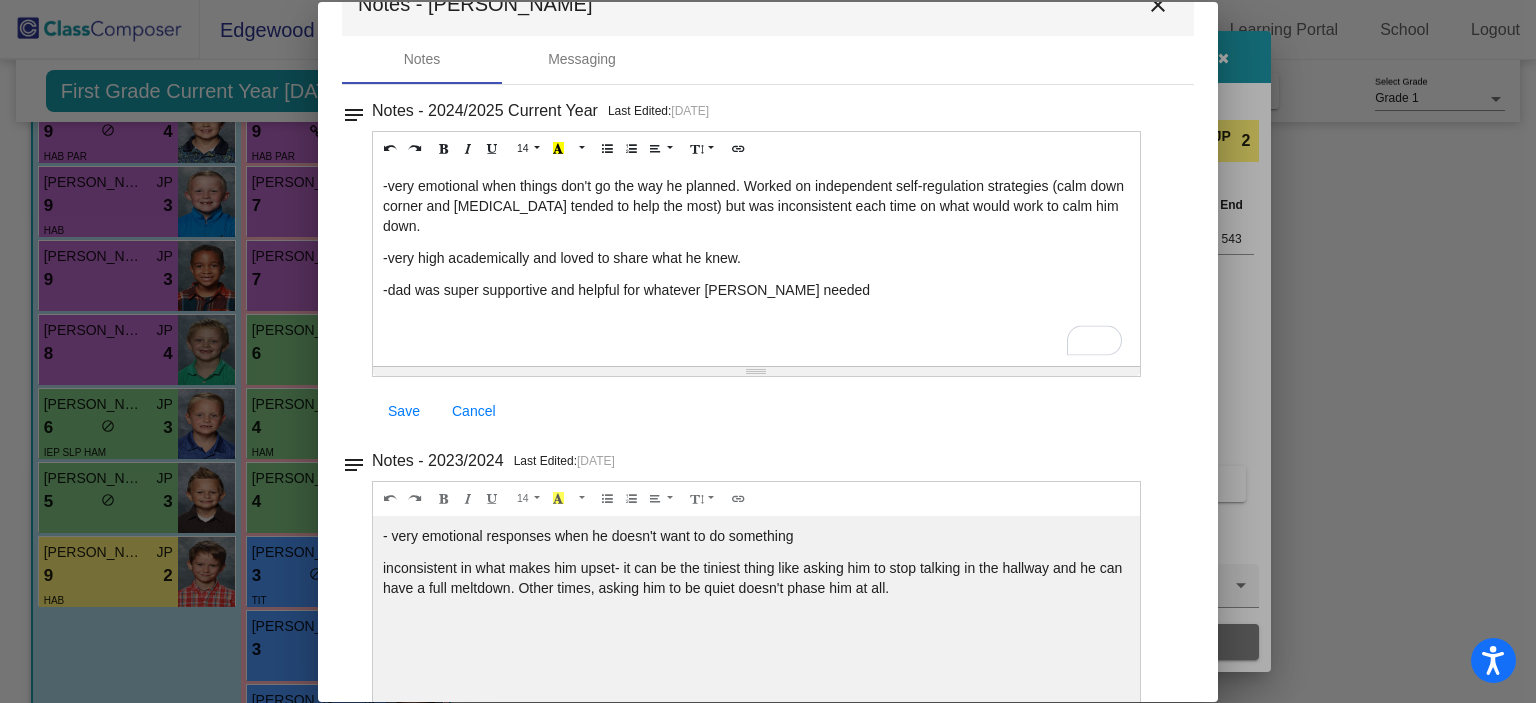 scroll, scrollTop: 53, scrollLeft: 0, axis: vertical 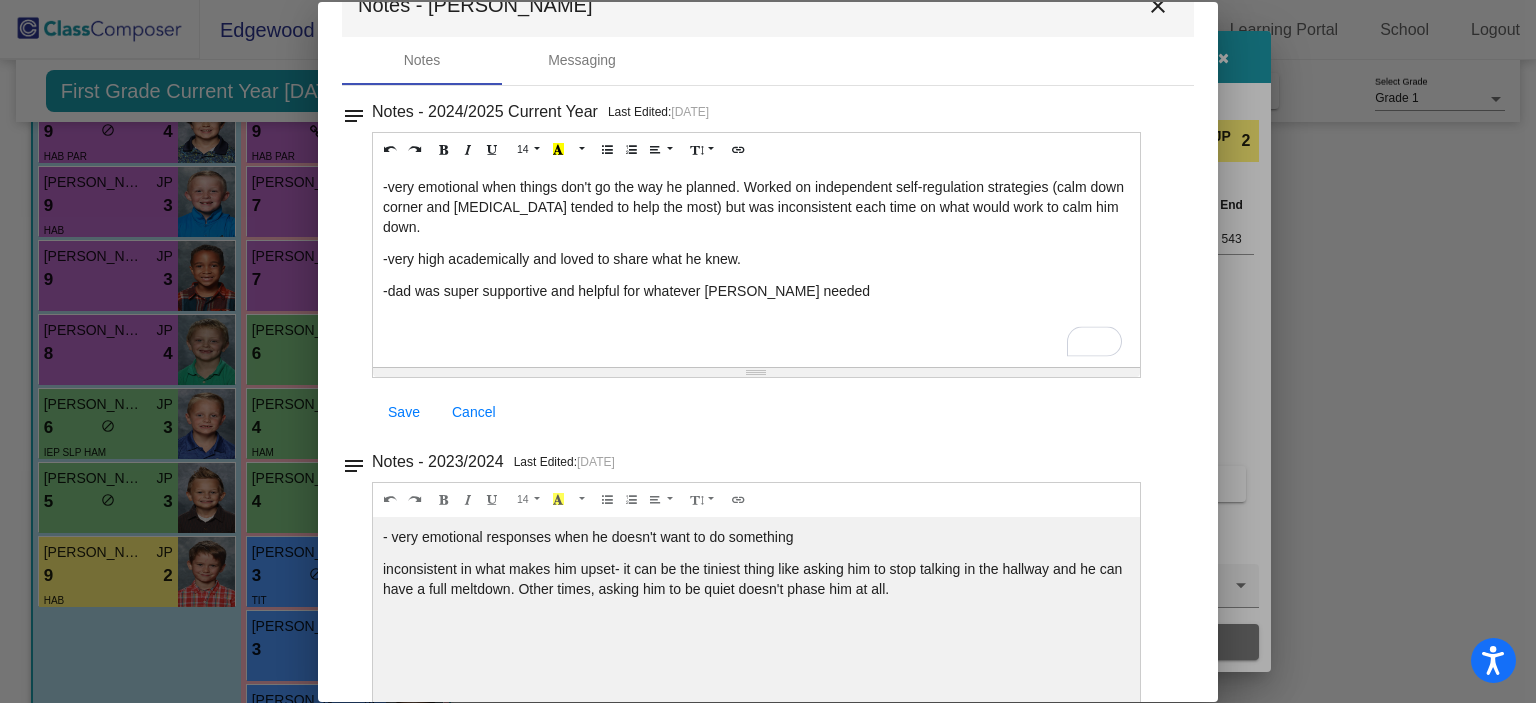 click on "Save" at bounding box center (404, 412) 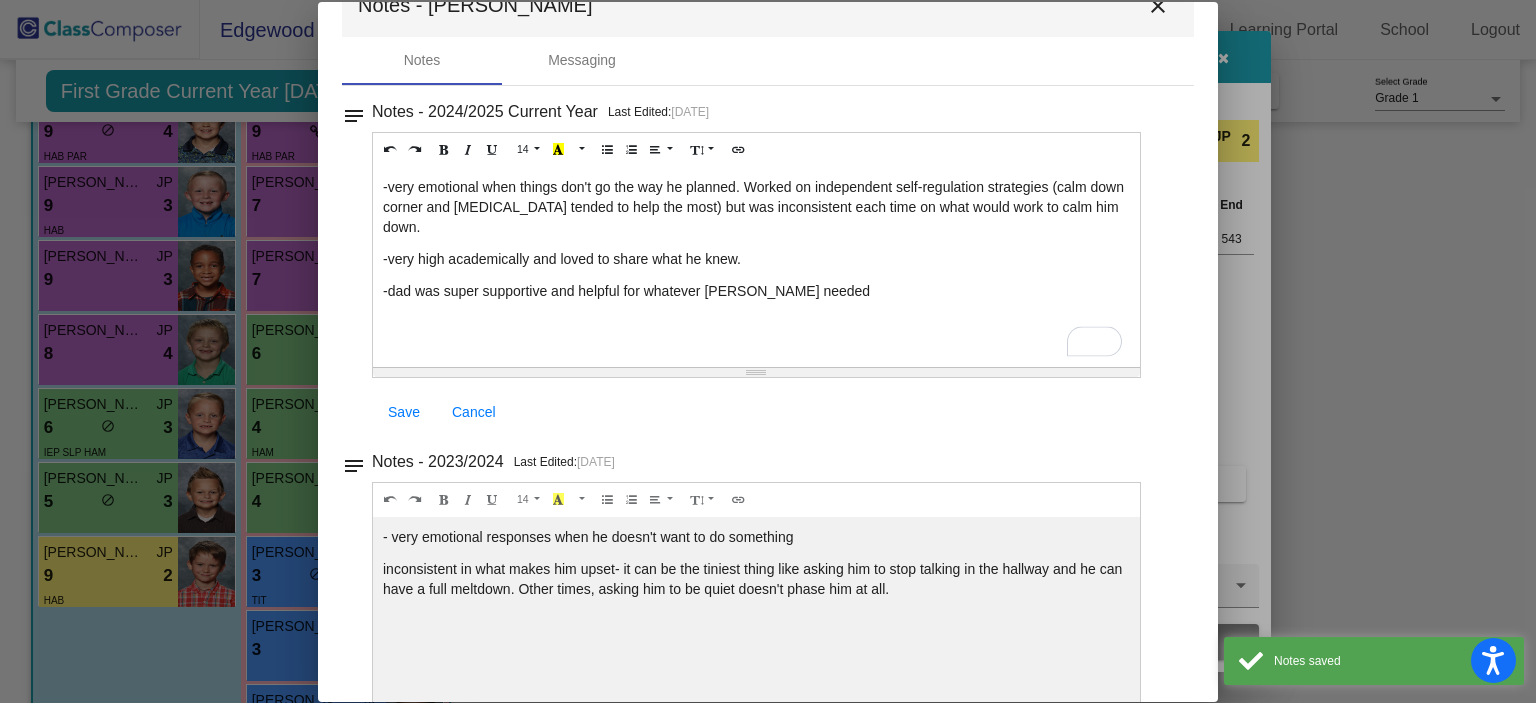 scroll, scrollTop: 0, scrollLeft: 0, axis: both 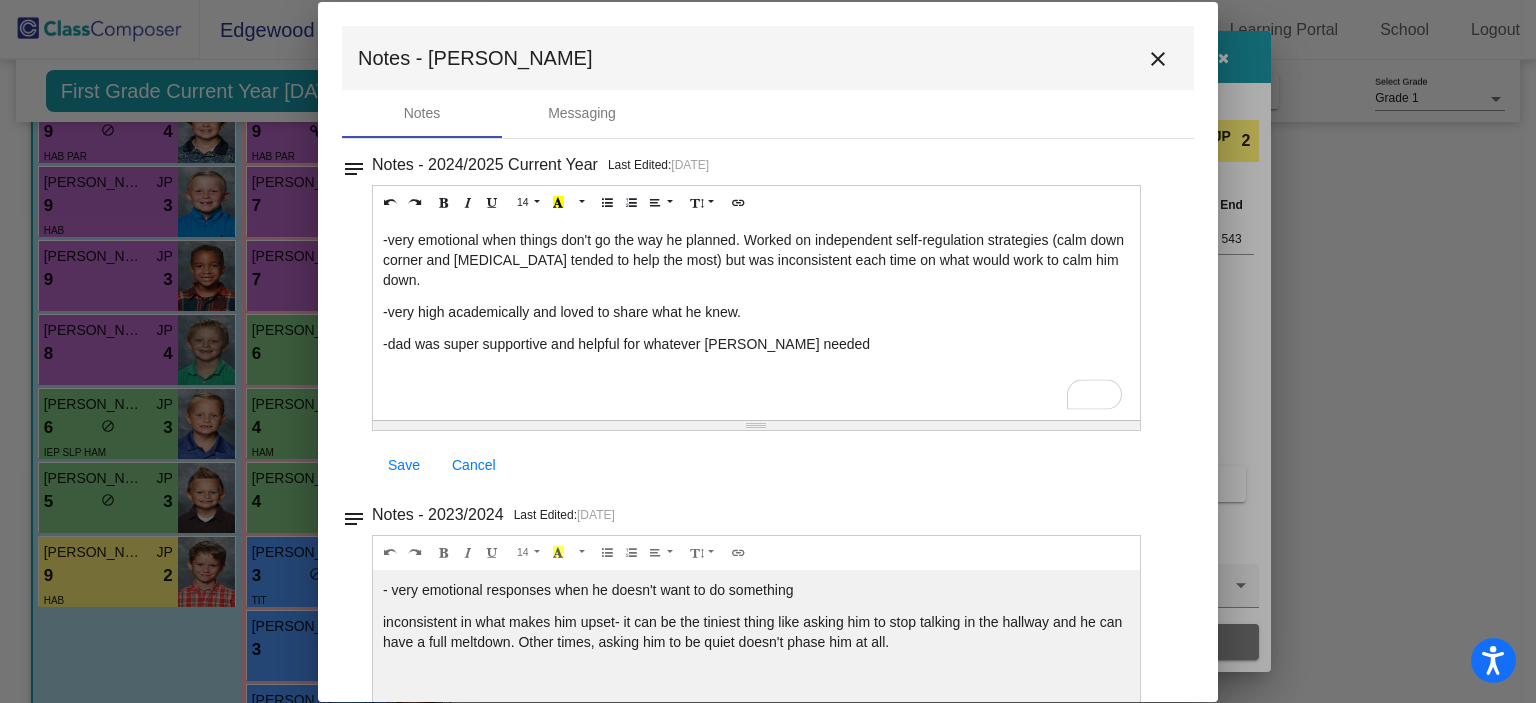 click on "close" at bounding box center [1158, 59] 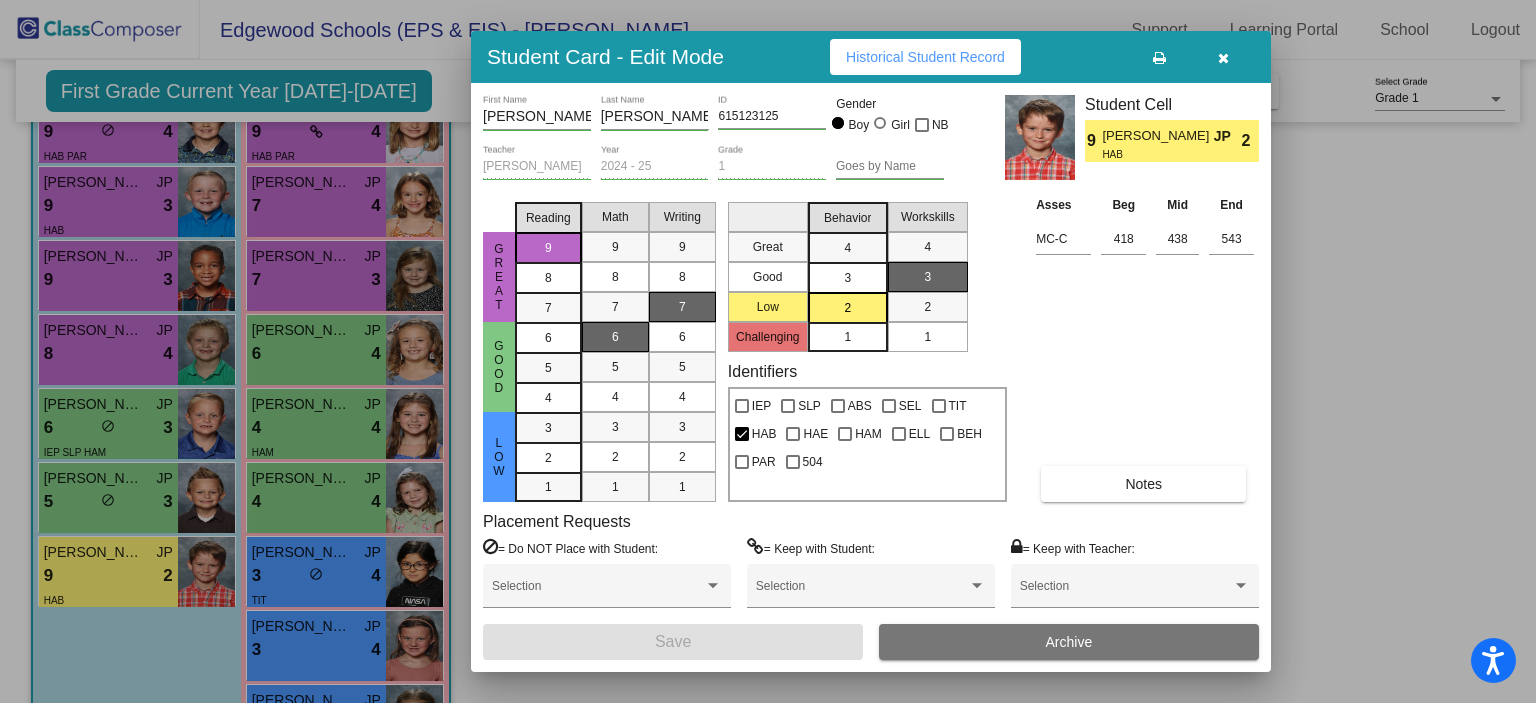click at bounding box center (1223, 57) 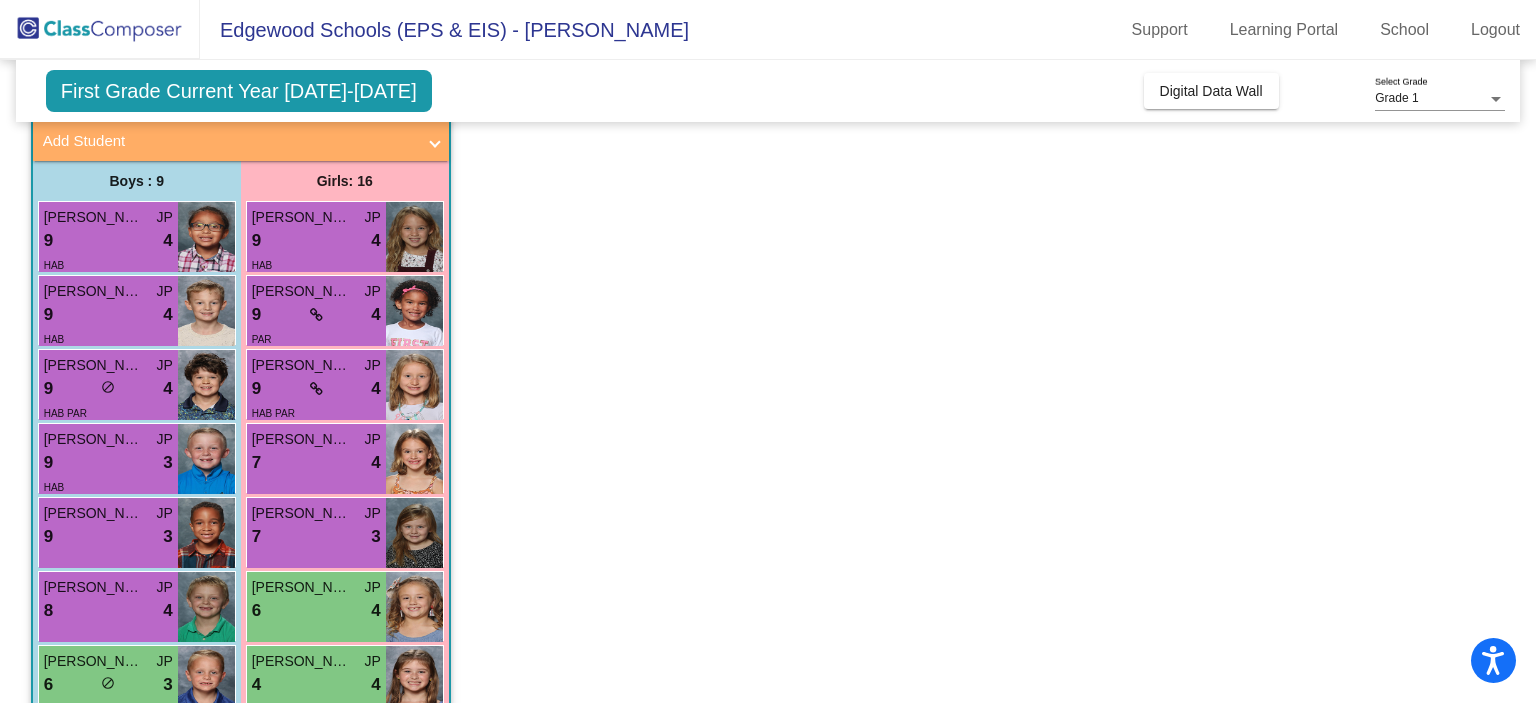 scroll, scrollTop: 60, scrollLeft: 0, axis: vertical 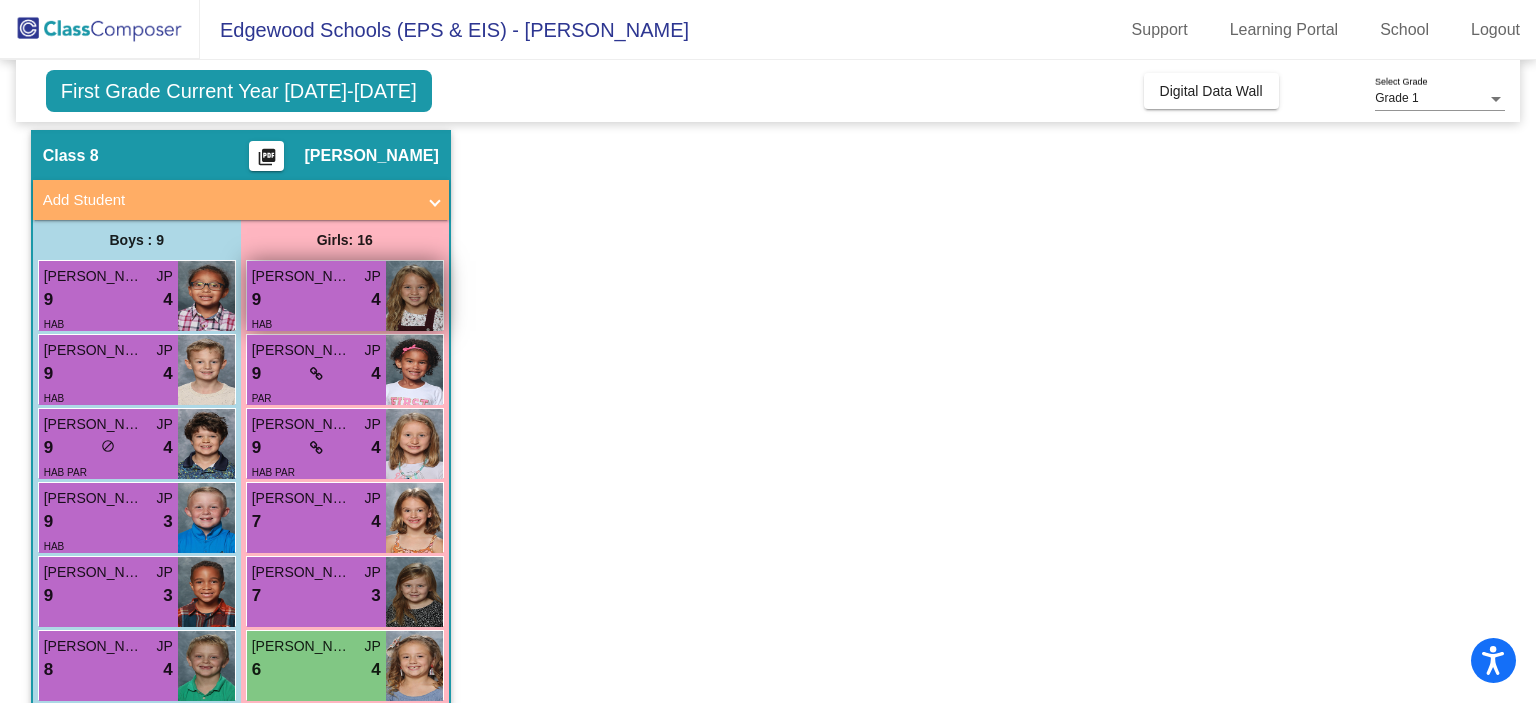 click on "4" at bounding box center [375, 300] 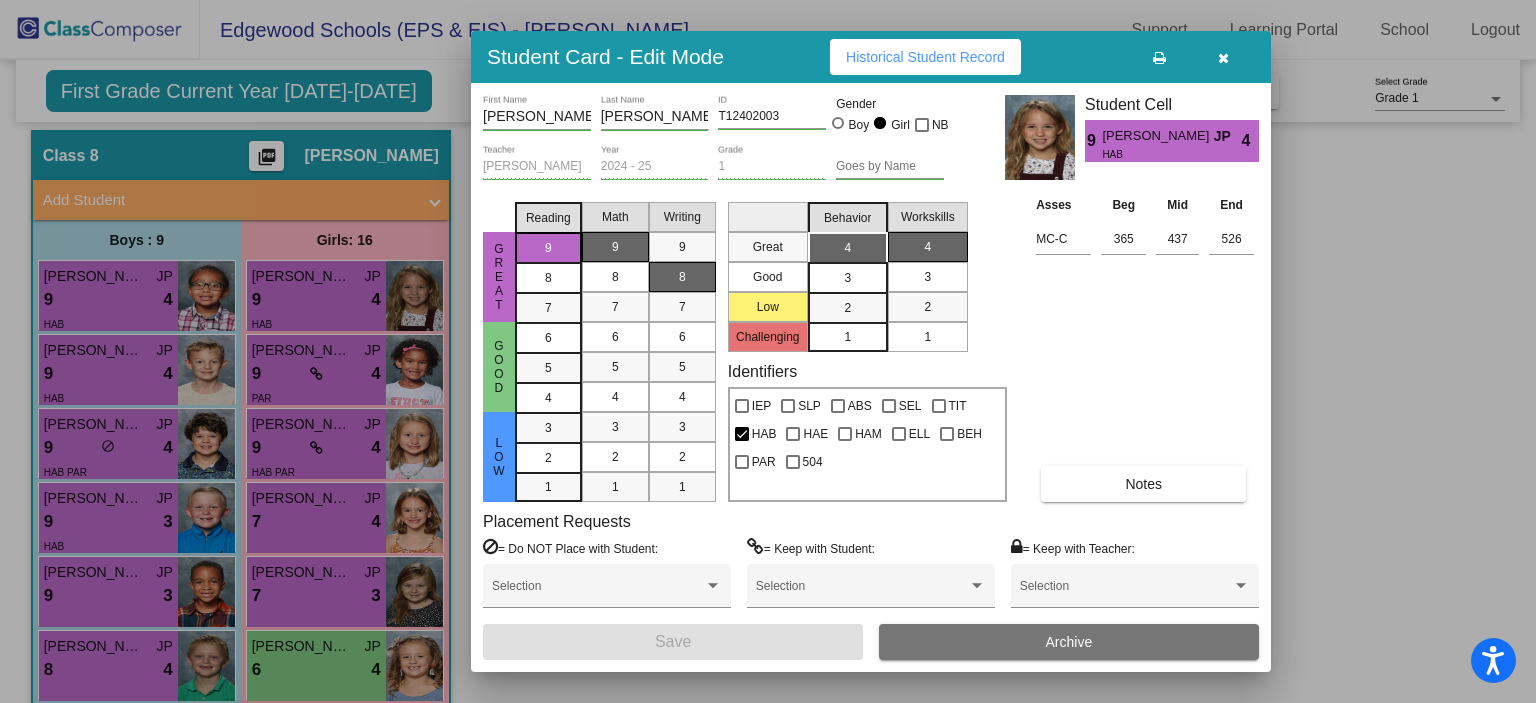 click on "Notes" at bounding box center [1143, 484] 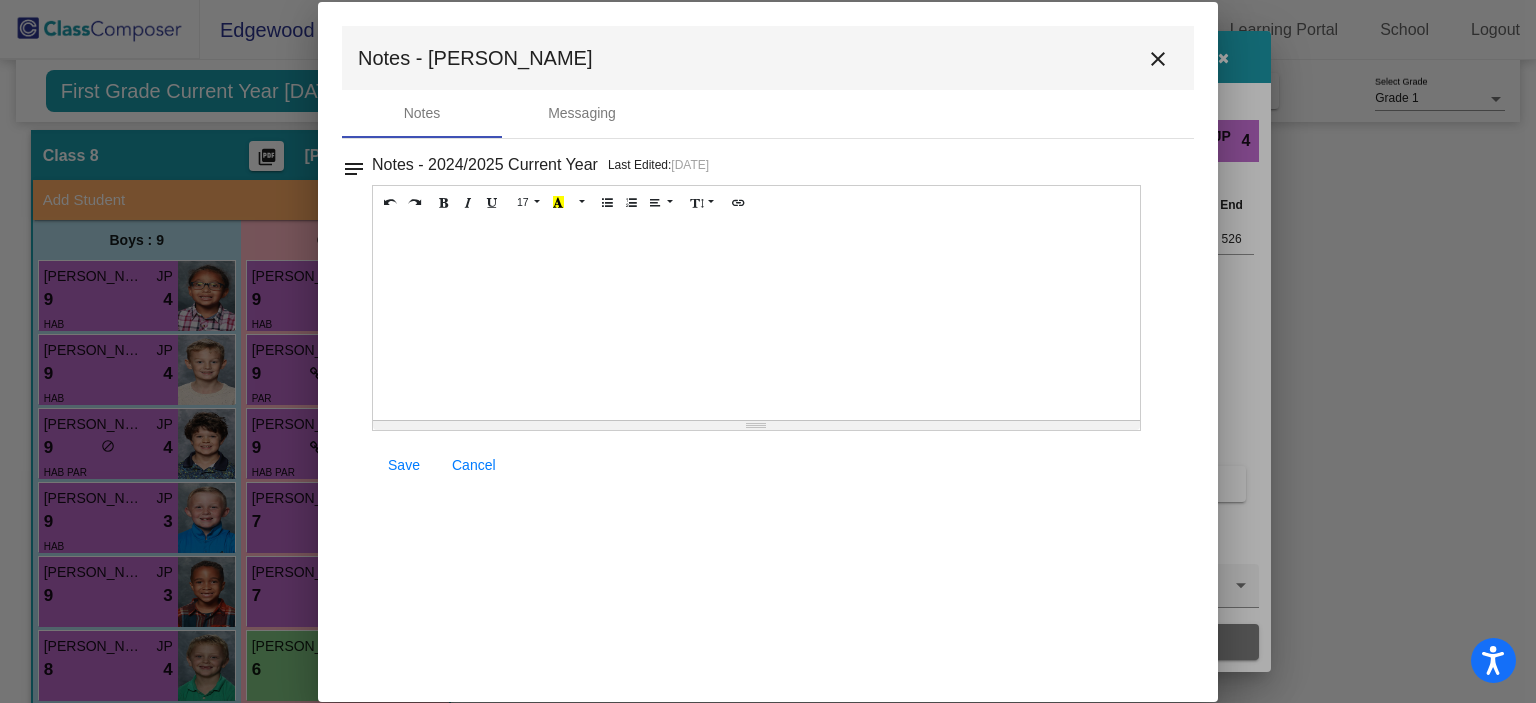 click at bounding box center [756, 320] 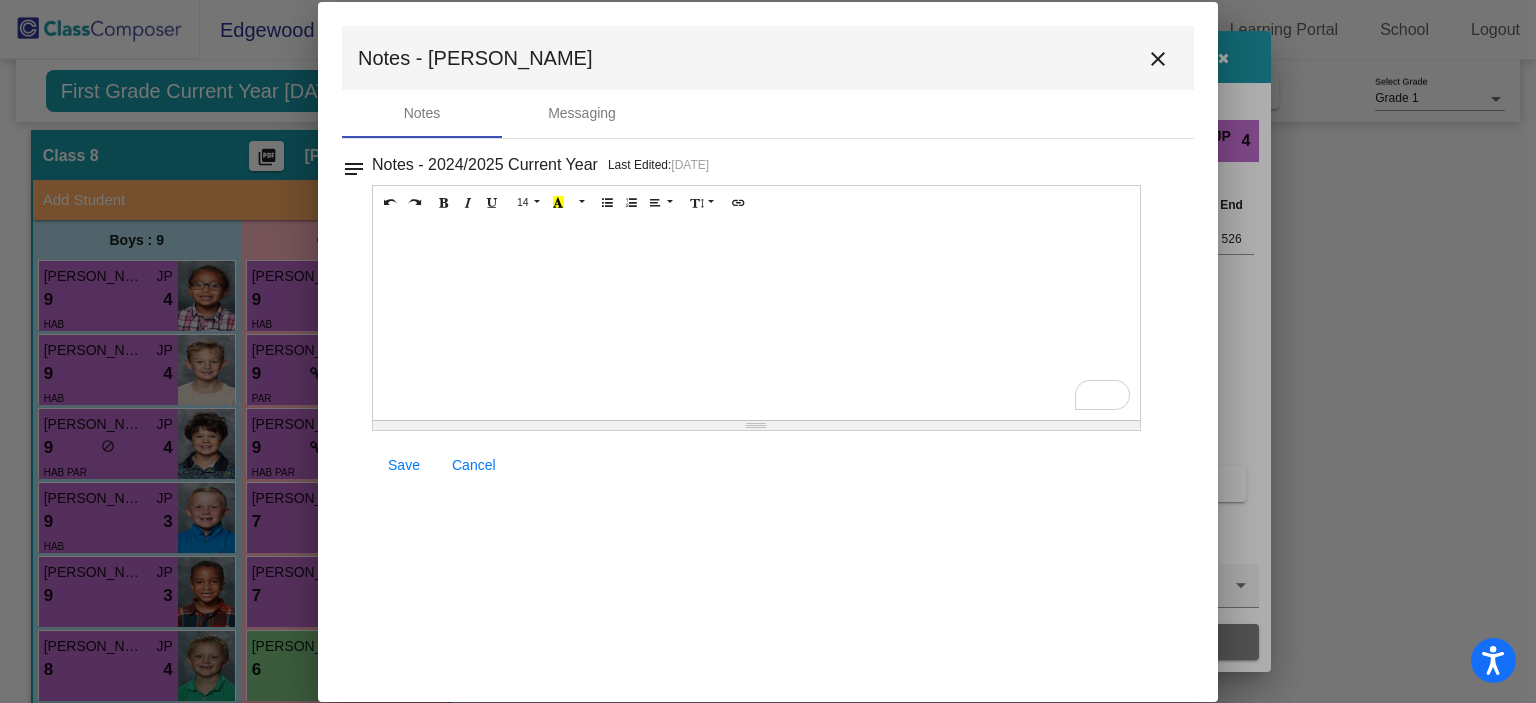 type 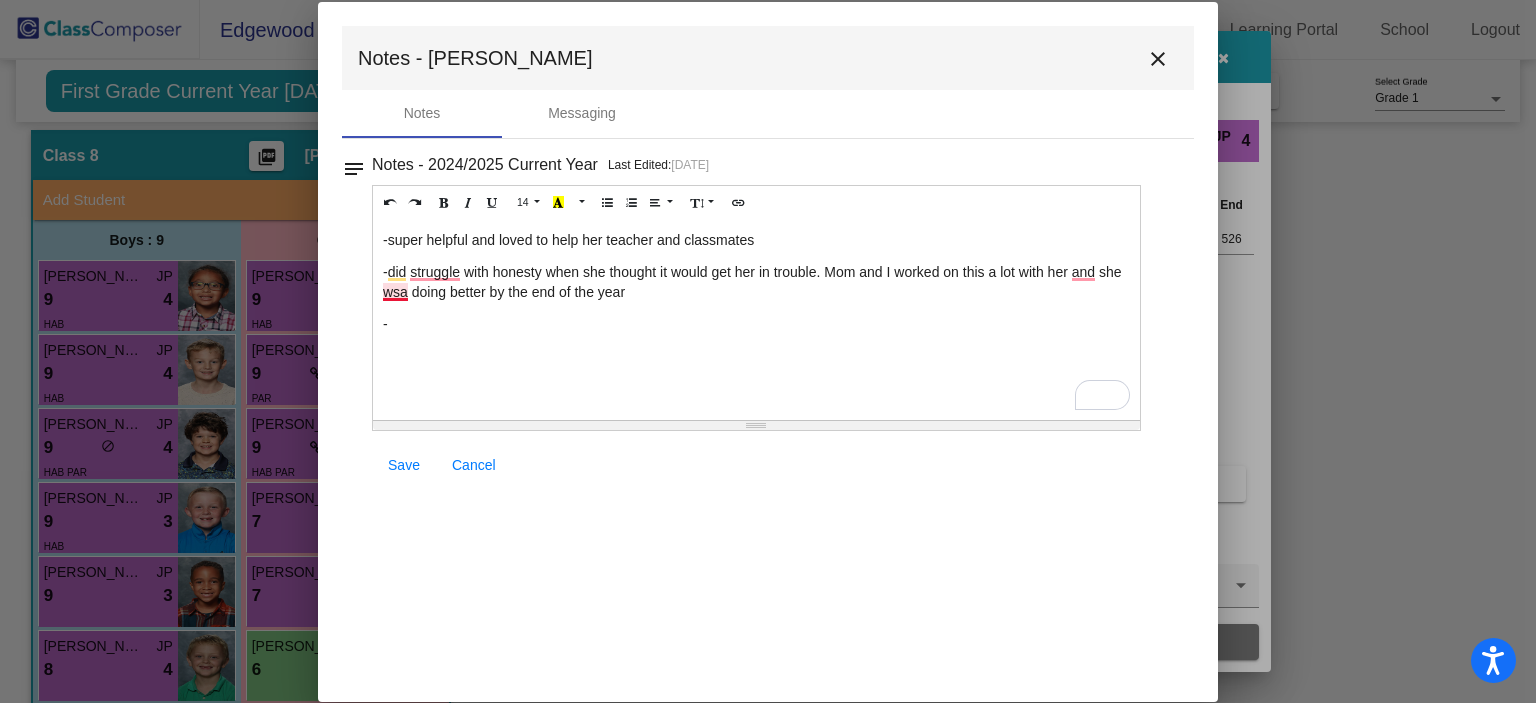 click on "-did struggle with honesty when she thought it would get her in trouble. Mom and I worked on this a lot with her and she wsa doing better by the end of the year" at bounding box center [756, 282] 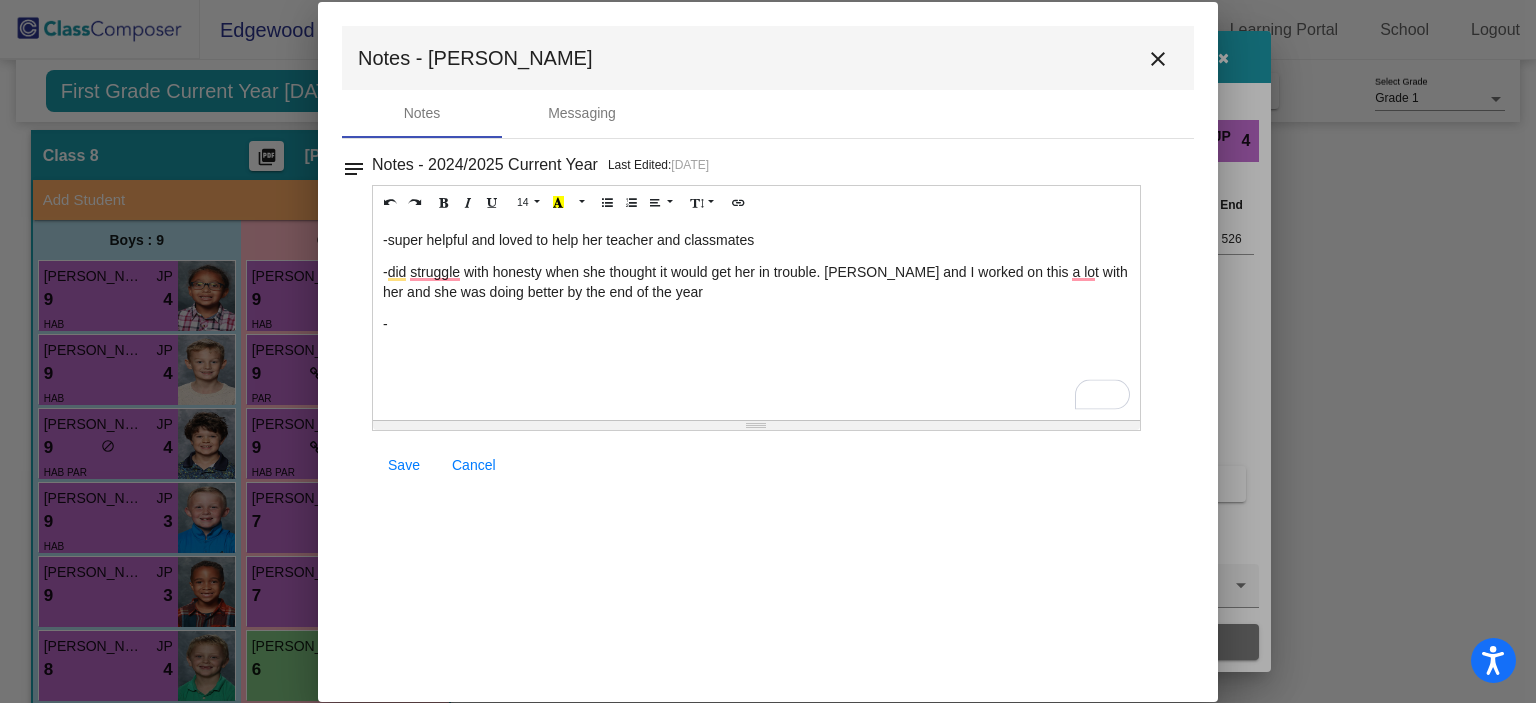 click on "-did struggle with honesty when she thought it would get her in trouble. Mom and I worked on this a lot with her and she was doing better by the end of the year" at bounding box center (756, 282) 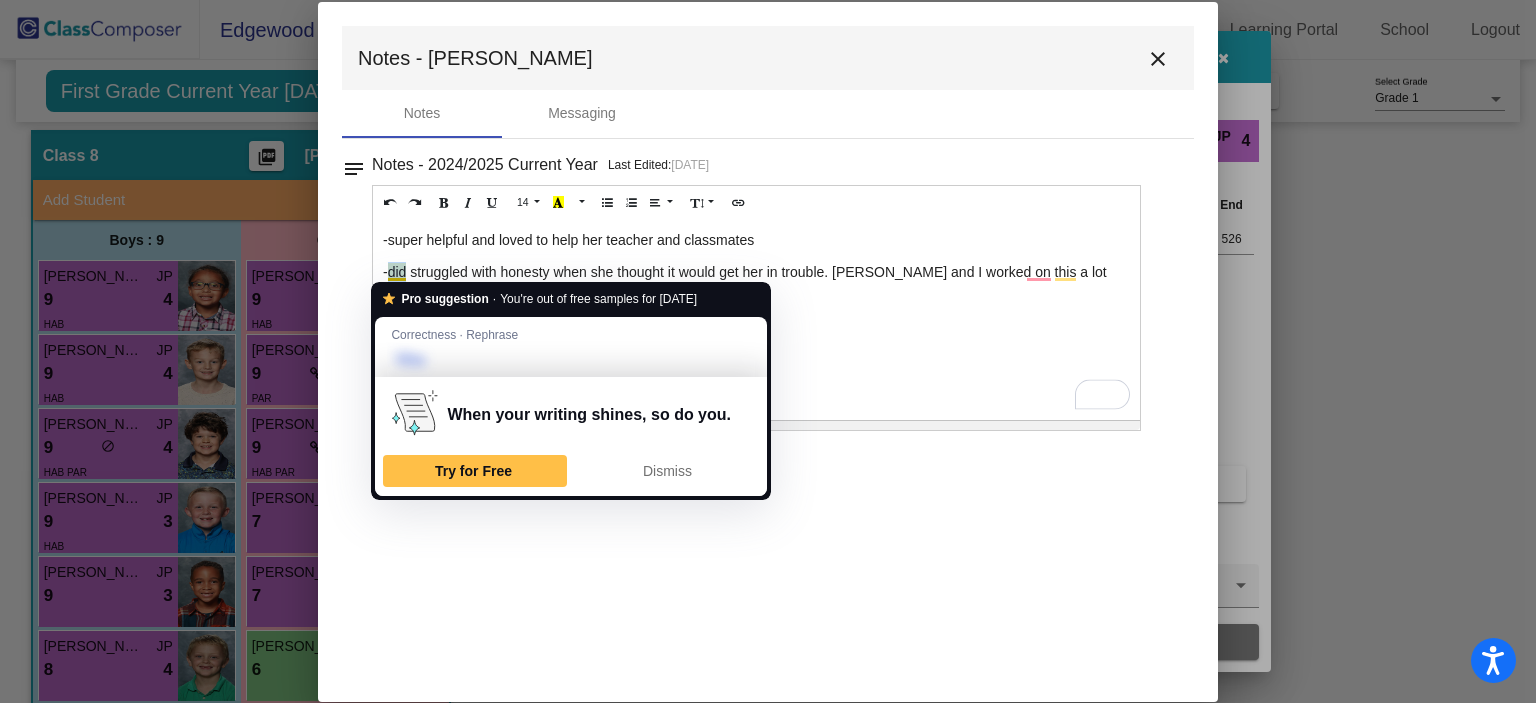 drag, startPoint x: 408, startPoint y: 269, endPoint x: 390, endPoint y: 267, distance: 18.110771 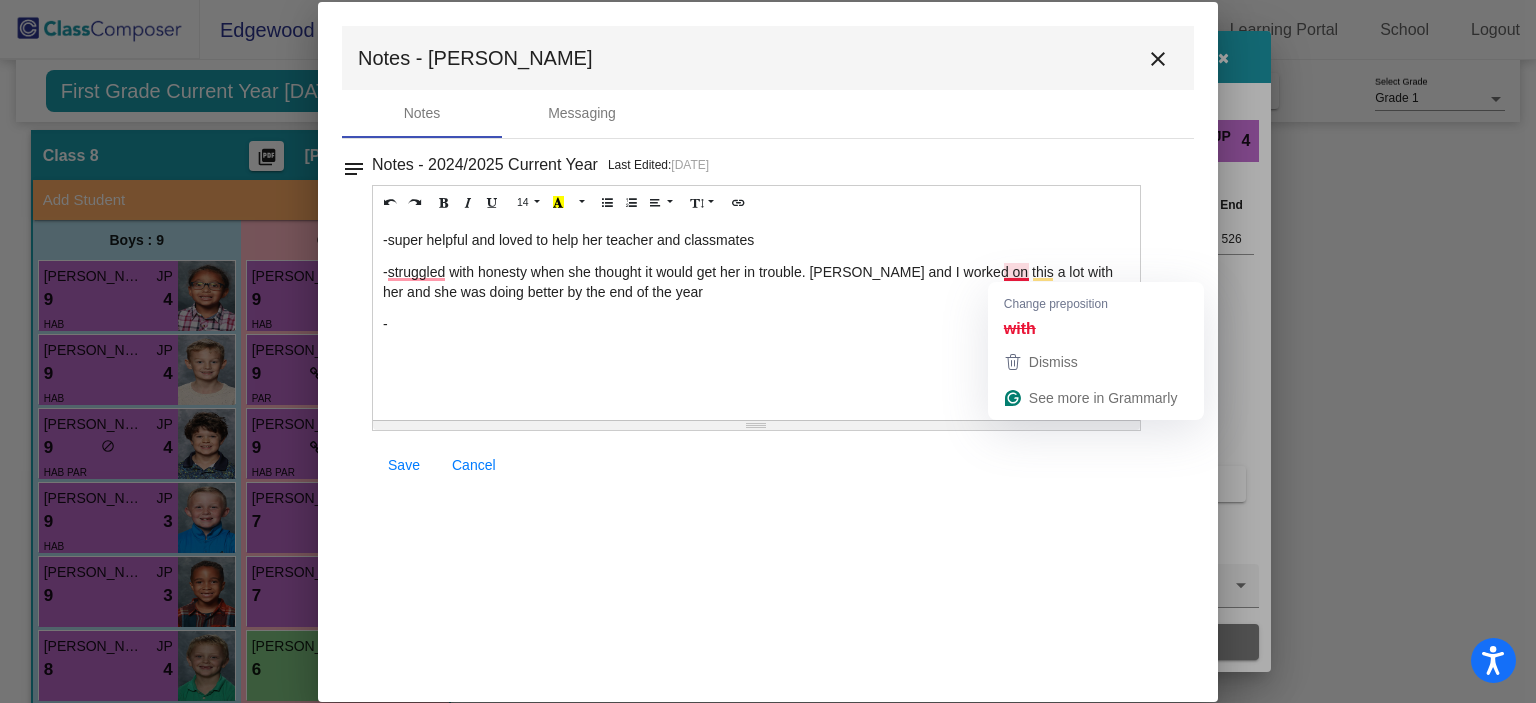 click on "-struggled with honesty when she thought it would get her in trouble. Mom and I worked on this a lot with her and she was doing better by the end of the year" at bounding box center (756, 282) 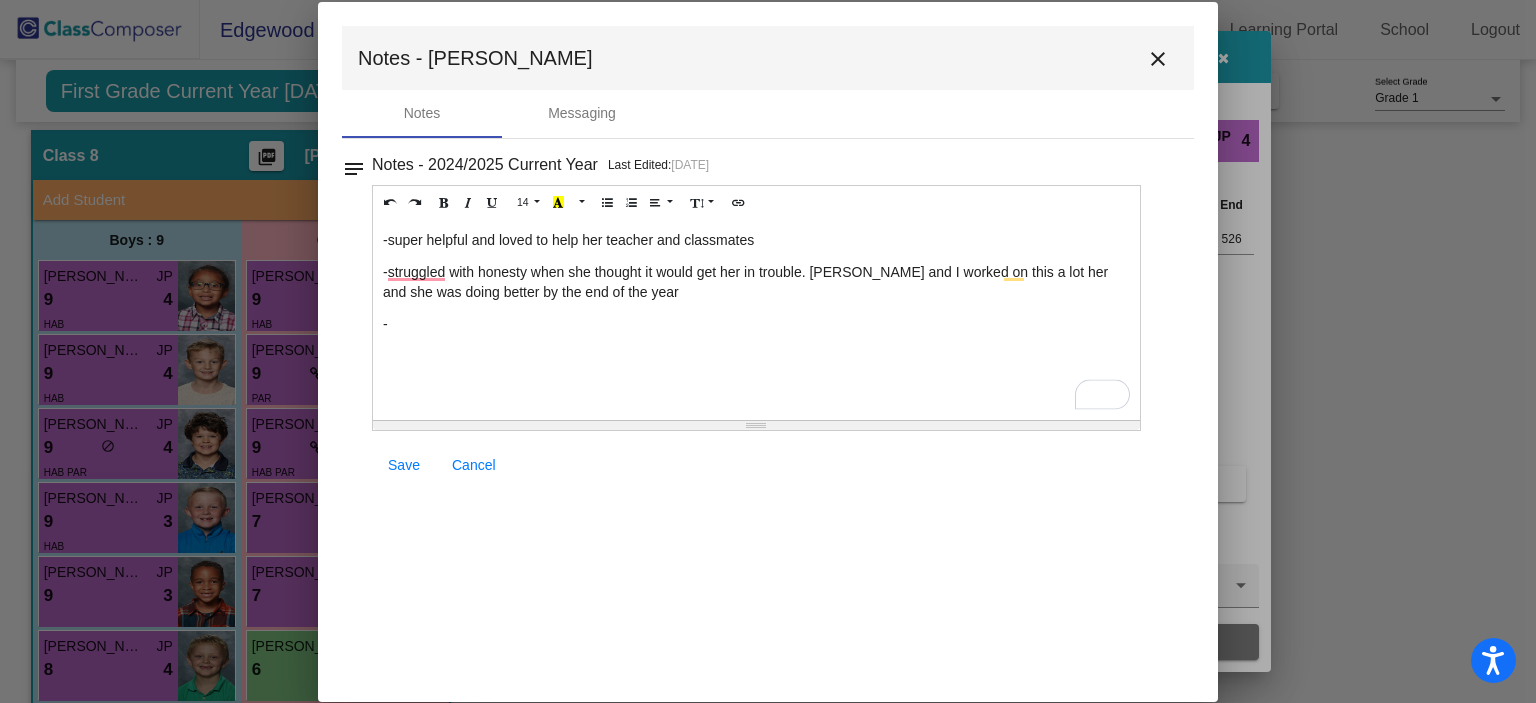 click on "-" at bounding box center (756, 324) 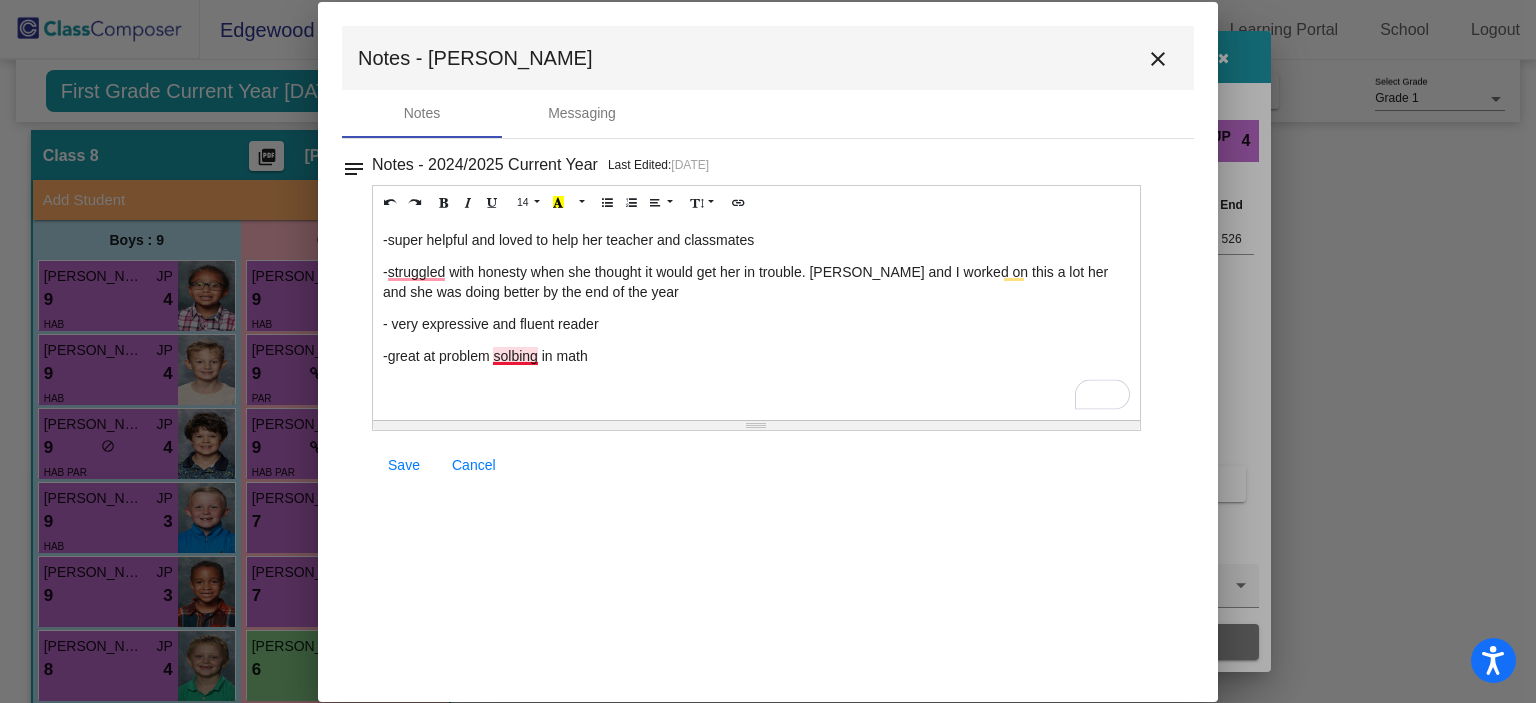 click on "-great at problem solbing in math" at bounding box center (756, 356) 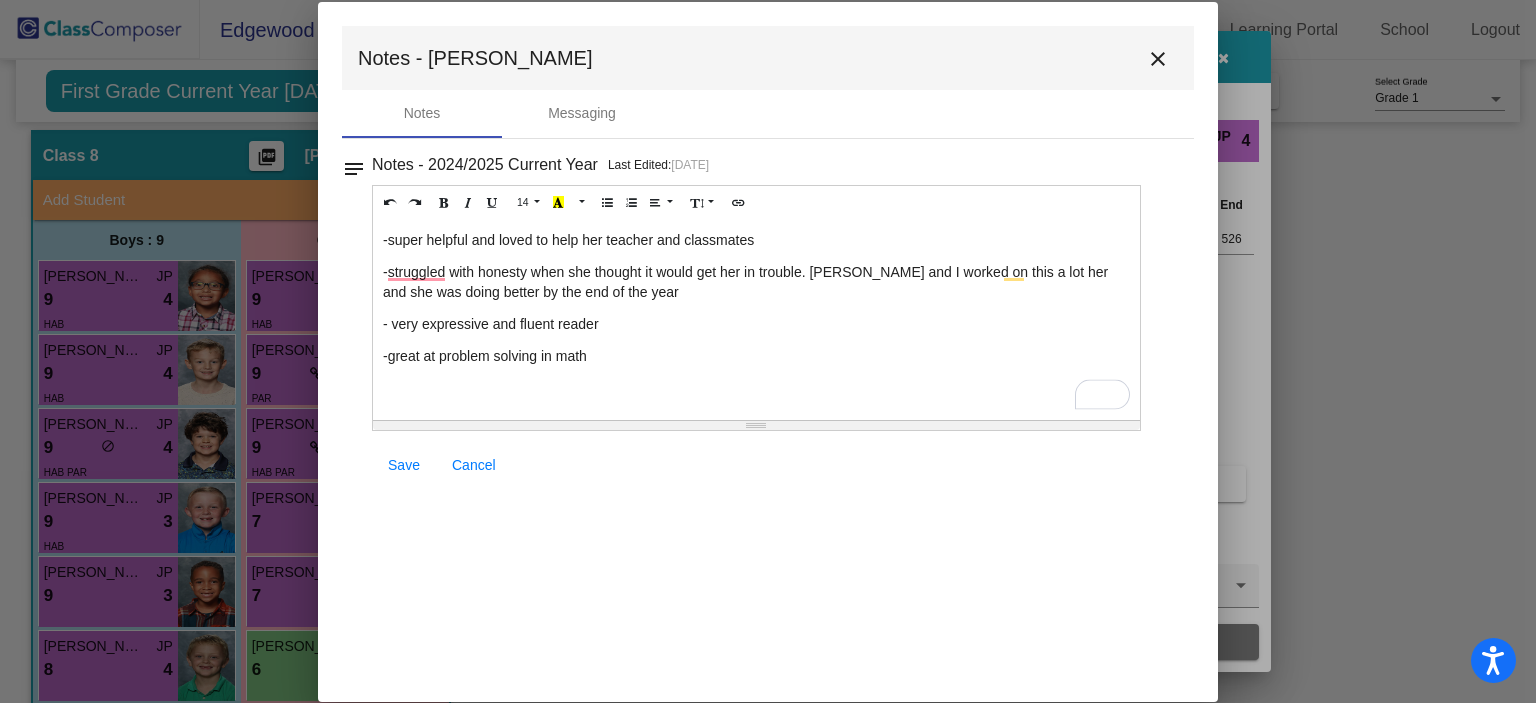 click on "- very expressive and fluent reader" at bounding box center [756, 324] 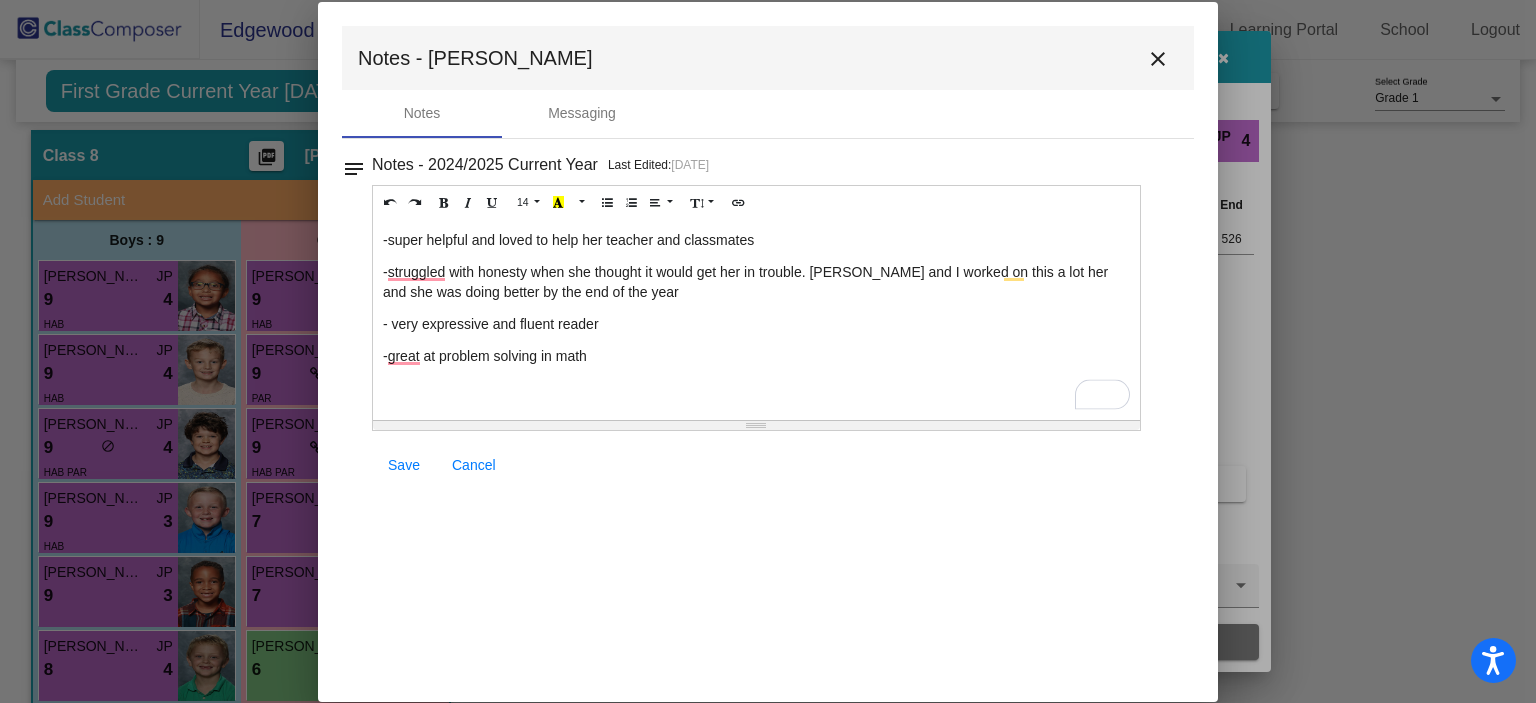 click on "- very expressive and fluent reader" at bounding box center (756, 324) 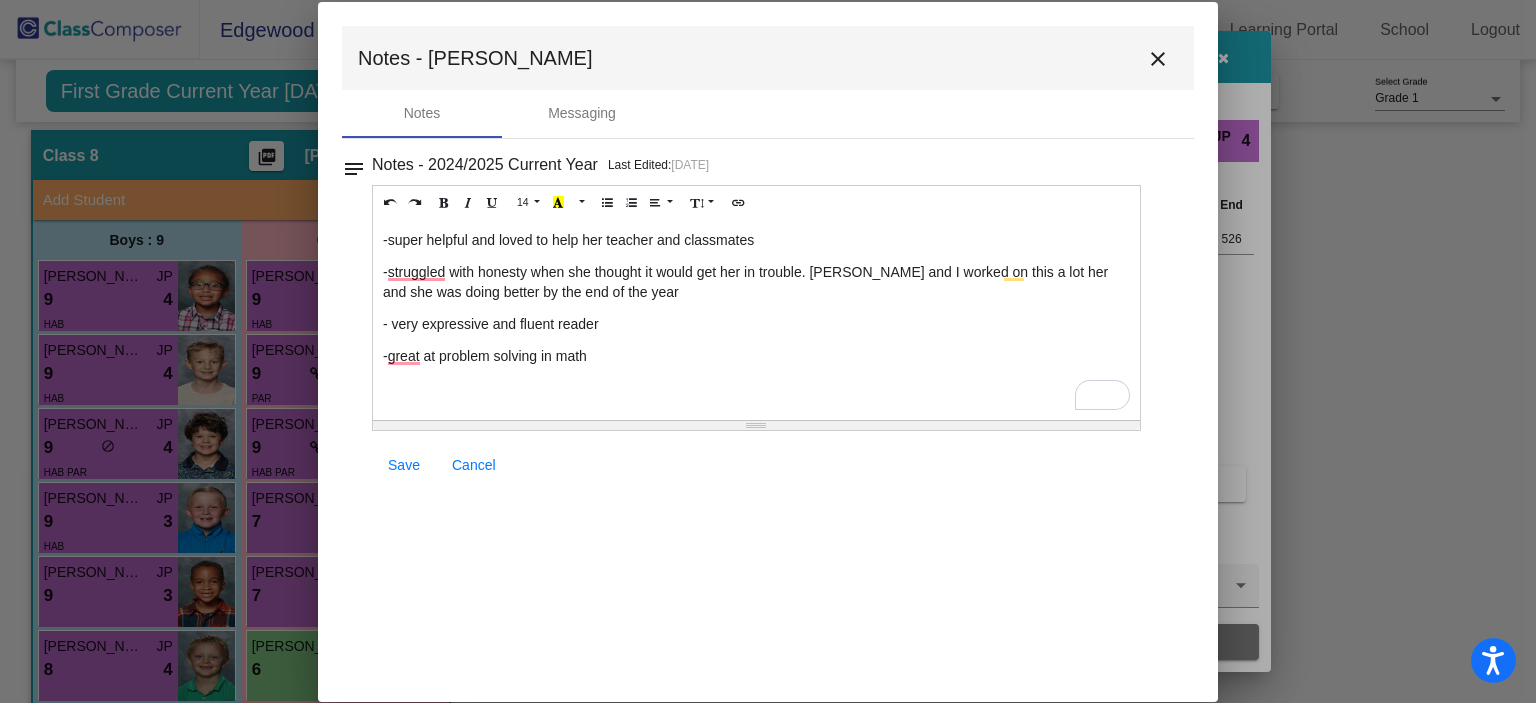 click on "- very expressive and fluent reader" at bounding box center (756, 324) 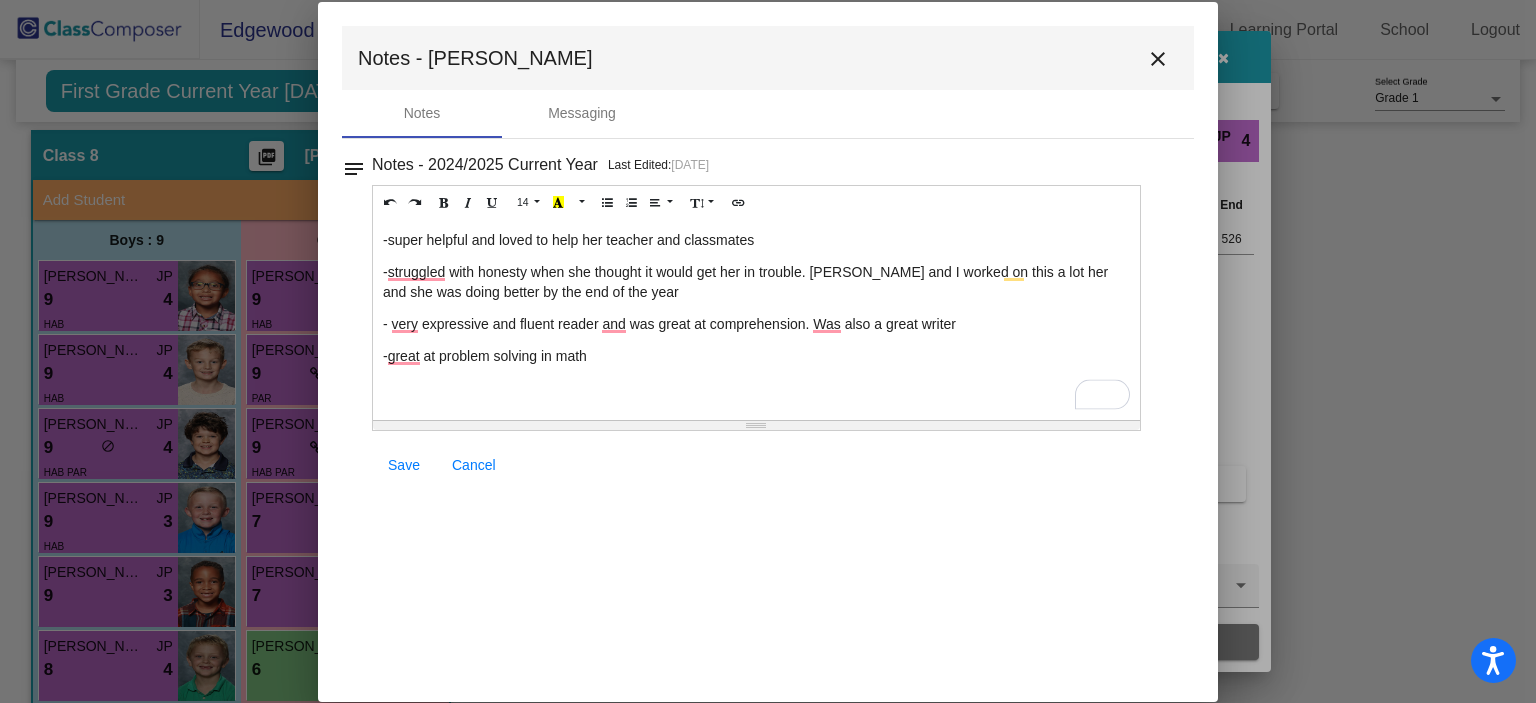 click on "Save" at bounding box center (404, 465) 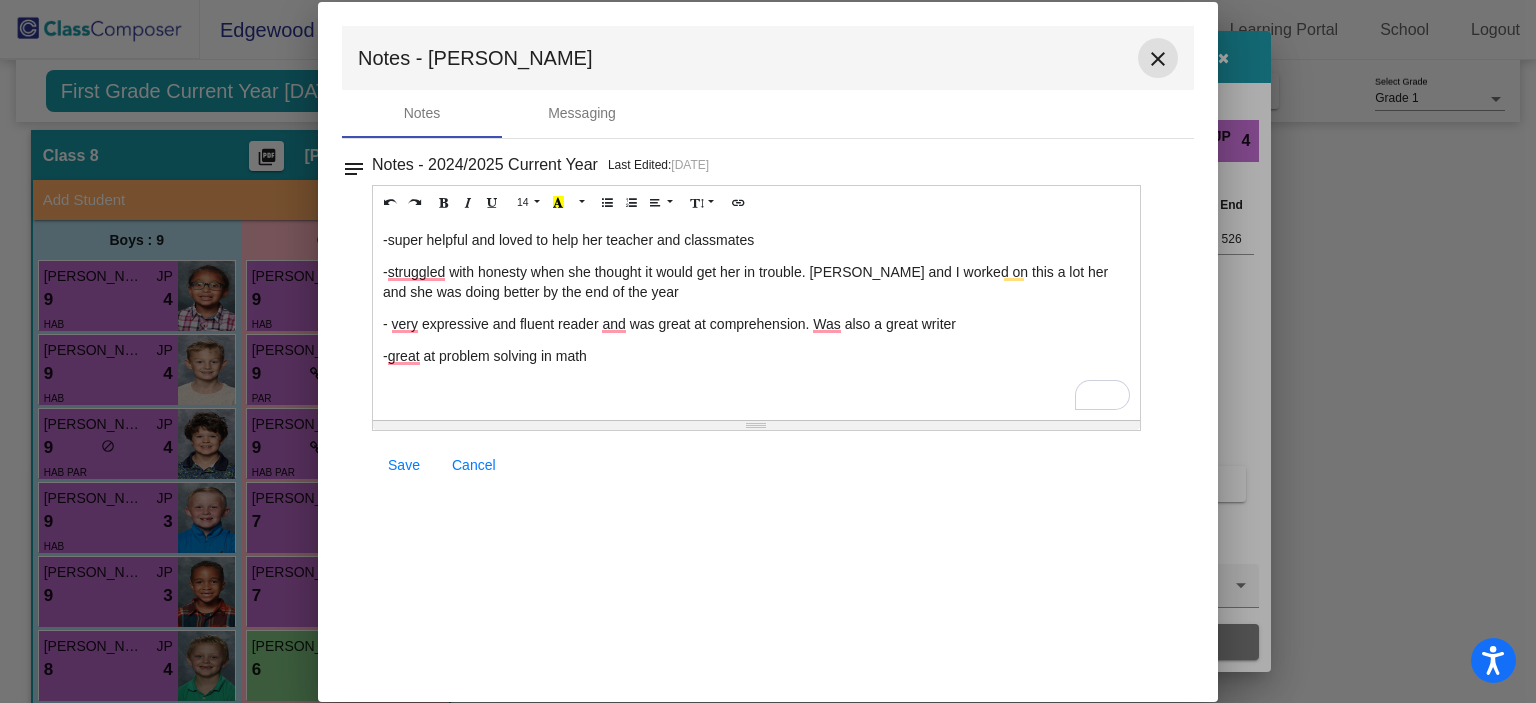click on "close" at bounding box center [1158, 59] 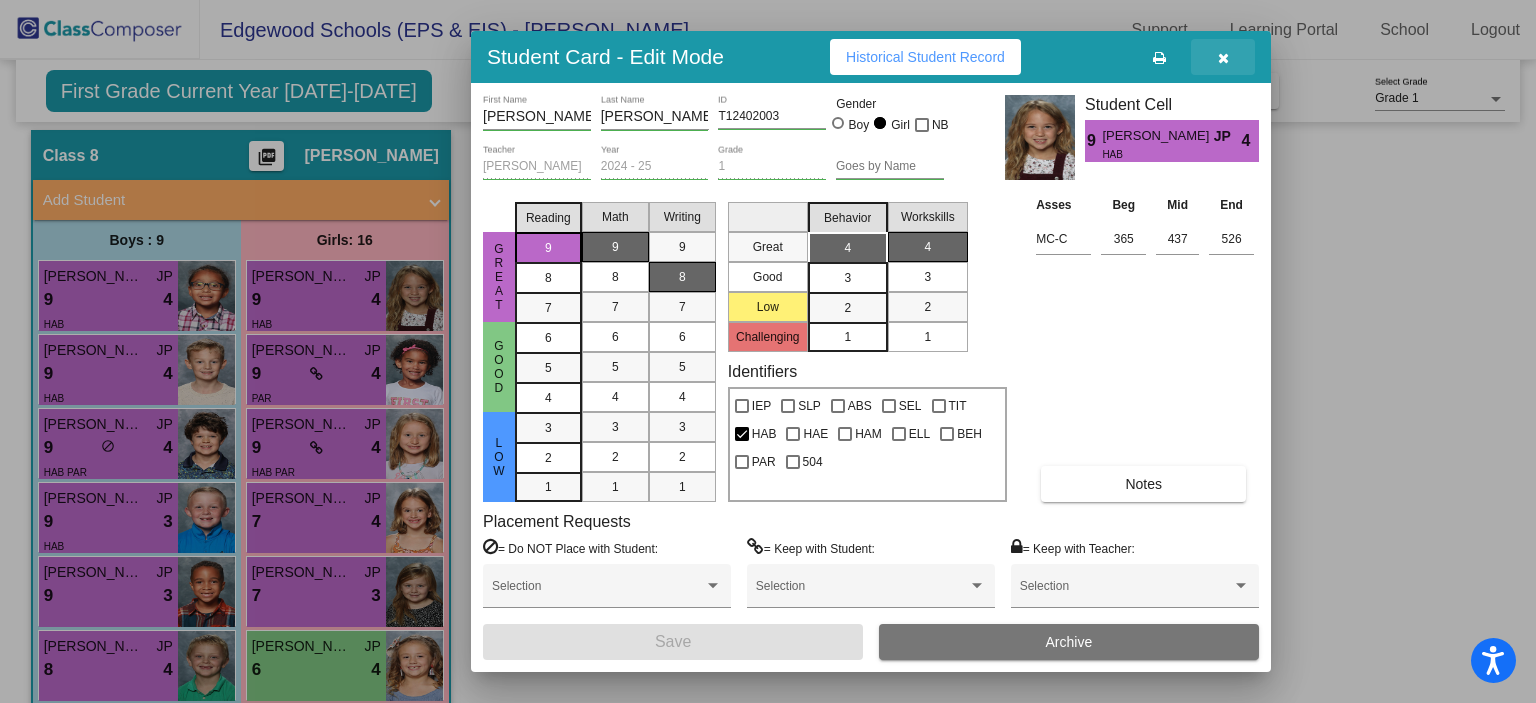 click at bounding box center (1223, 57) 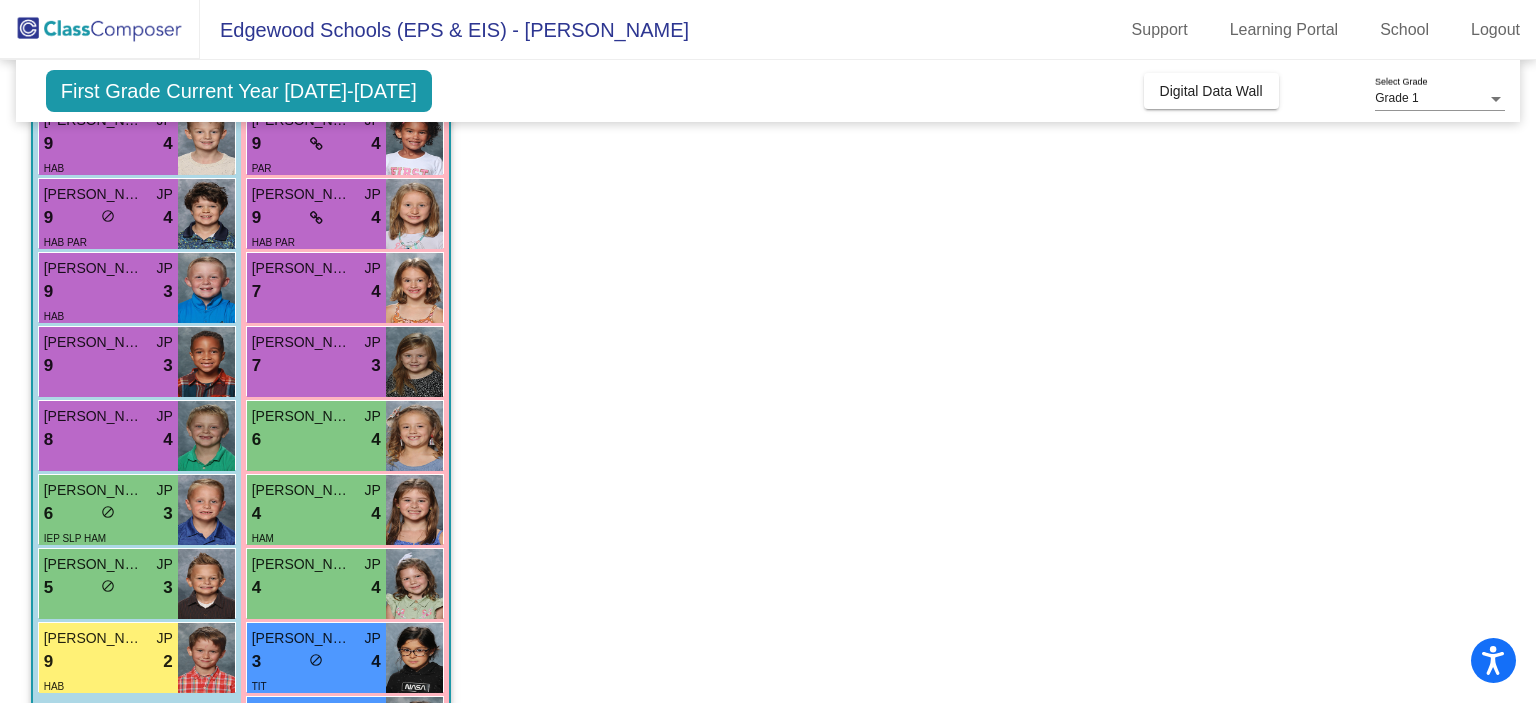 scroll, scrollTop: 222, scrollLeft: 0, axis: vertical 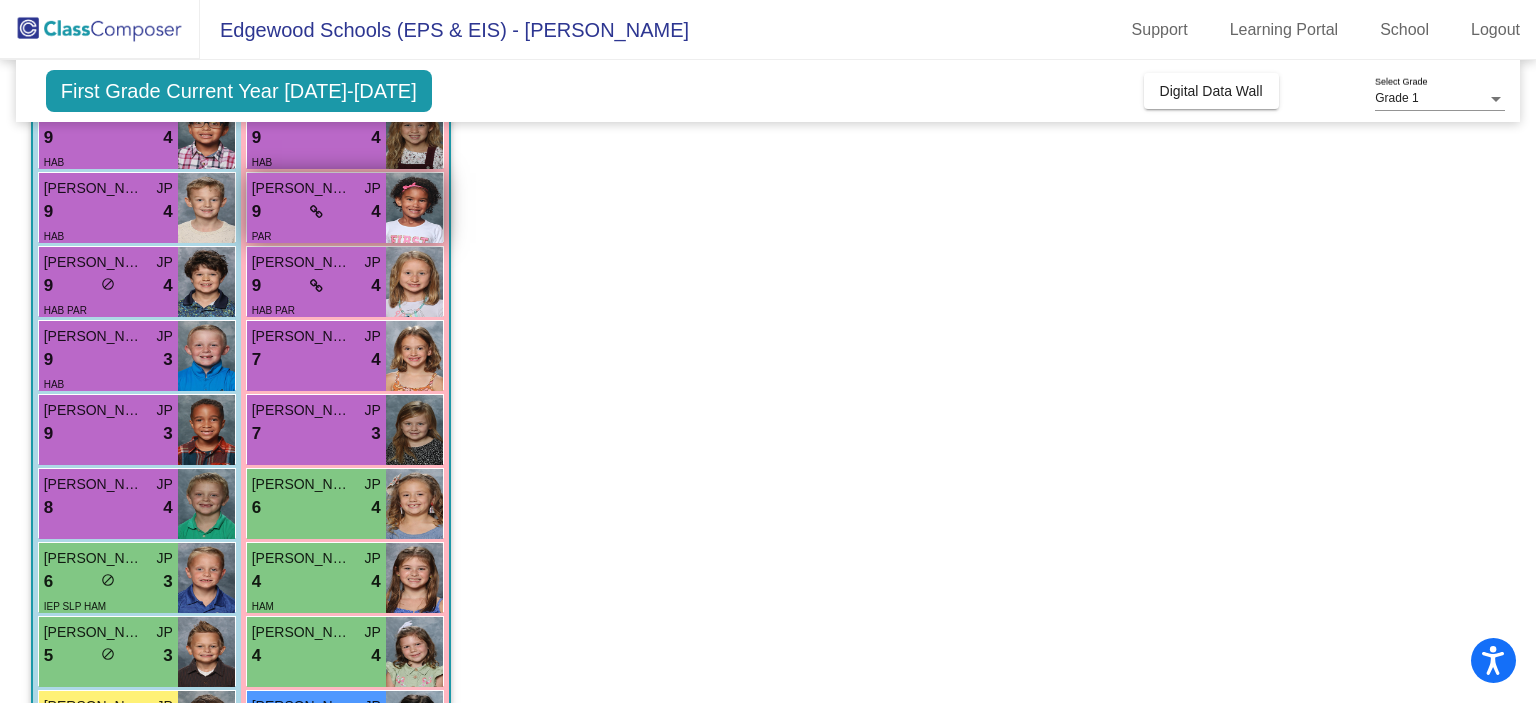 click at bounding box center [414, 208] 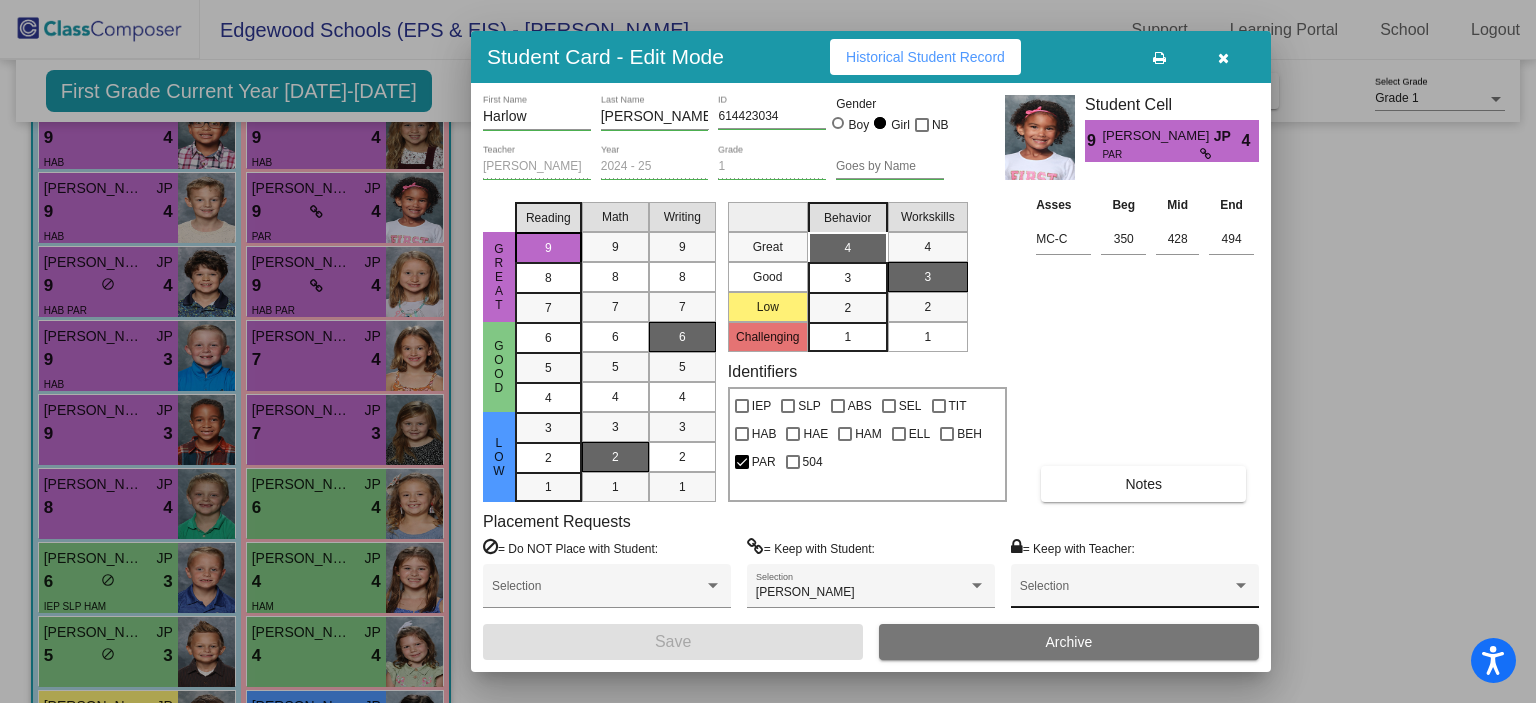 click on "Selection" at bounding box center (1135, 591) 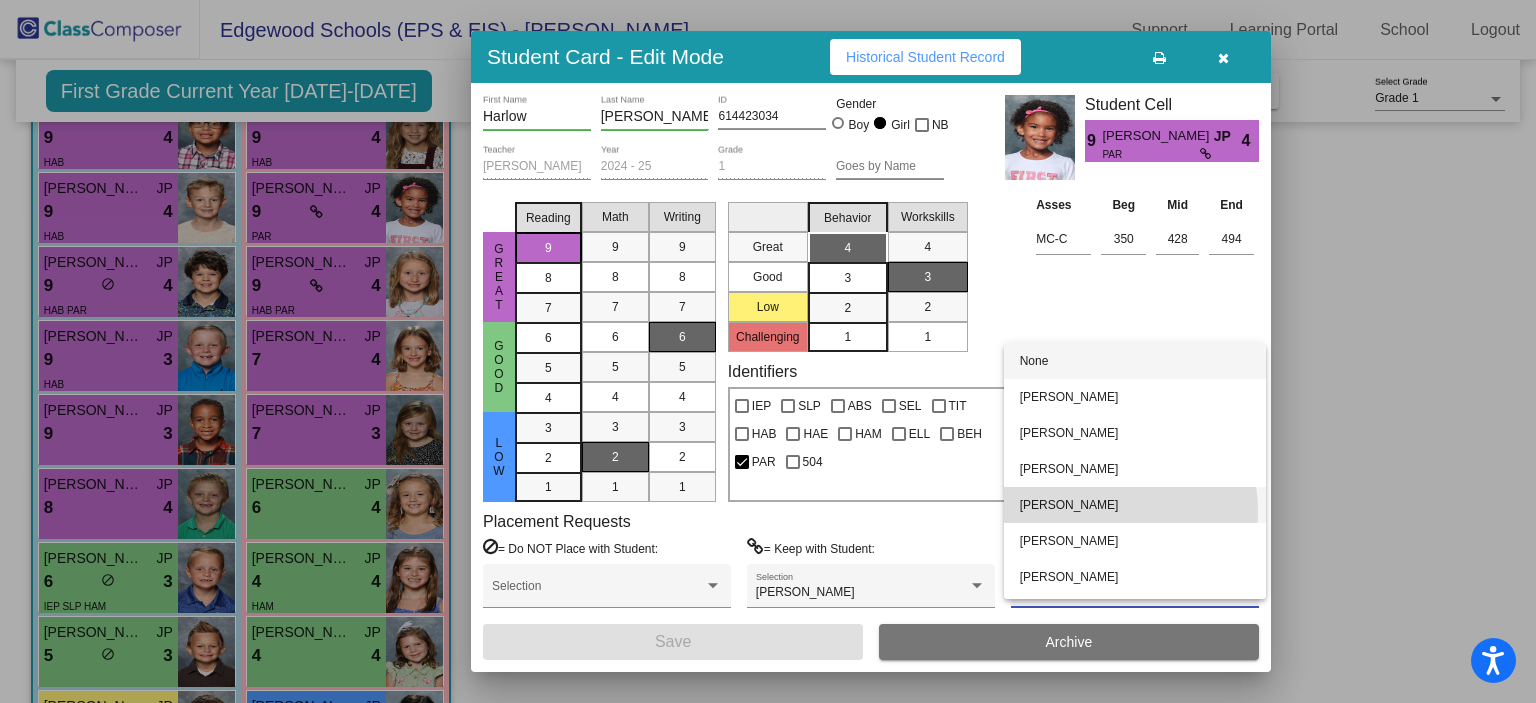click on "[PERSON_NAME]" at bounding box center [1135, 505] 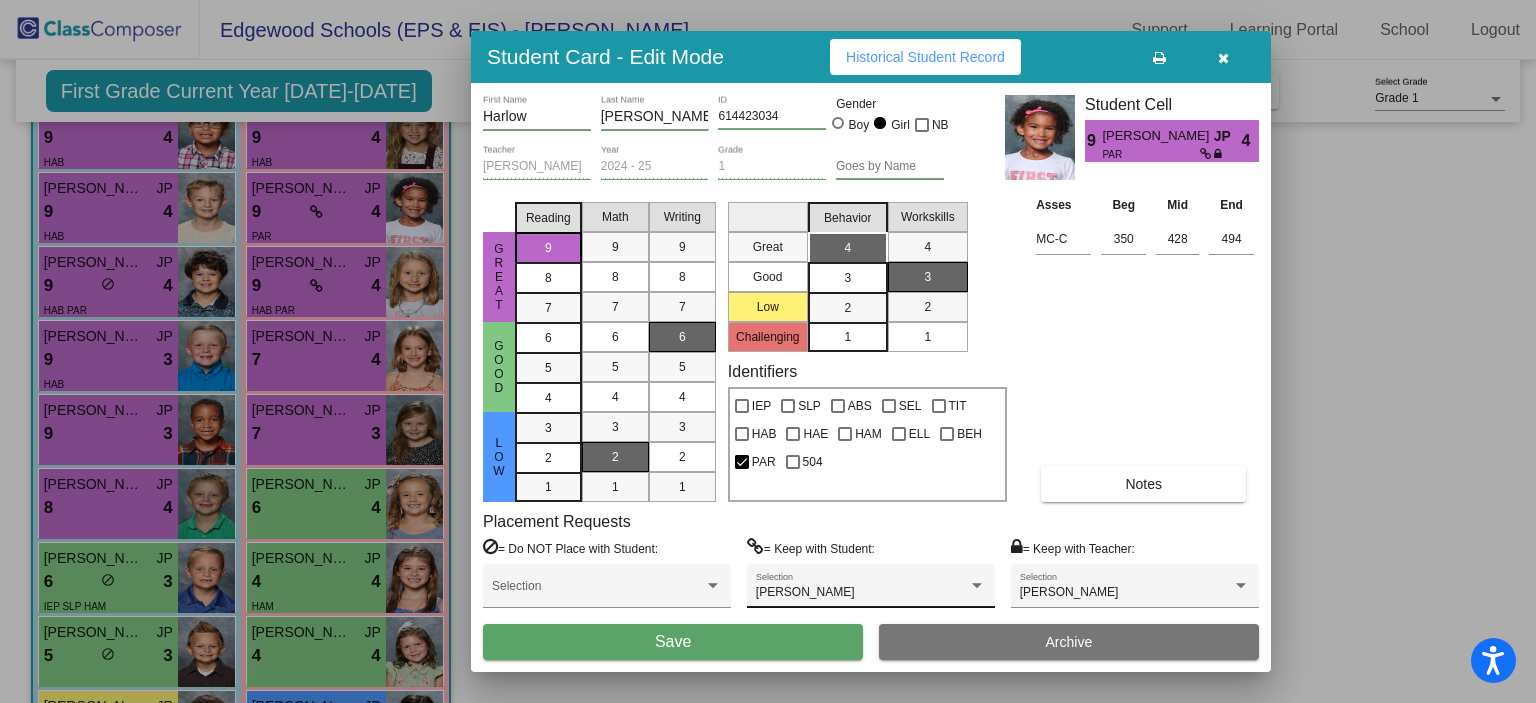 click on "Sloane Smith Selection" at bounding box center [871, 591] 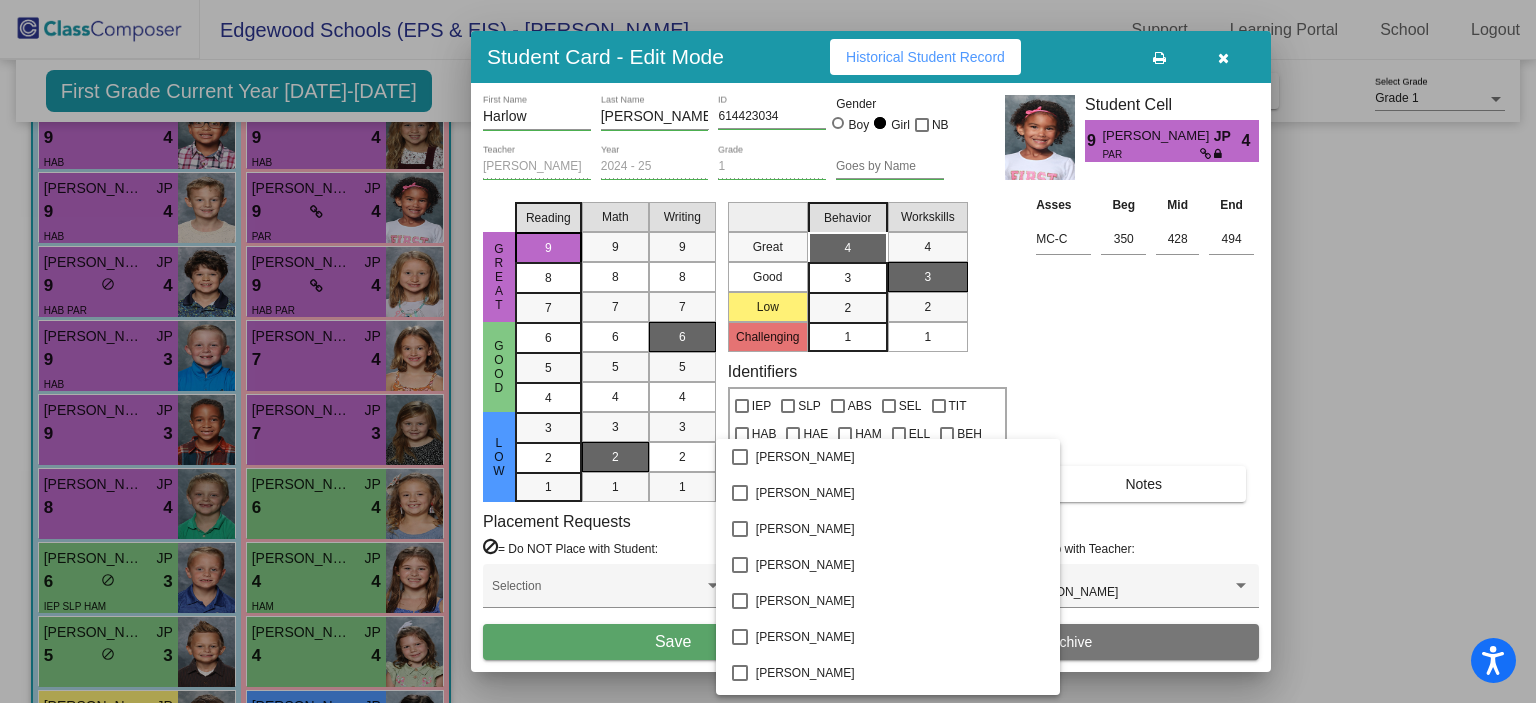 scroll, scrollTop: 7496, scrollLeft: 0, axis: vertical 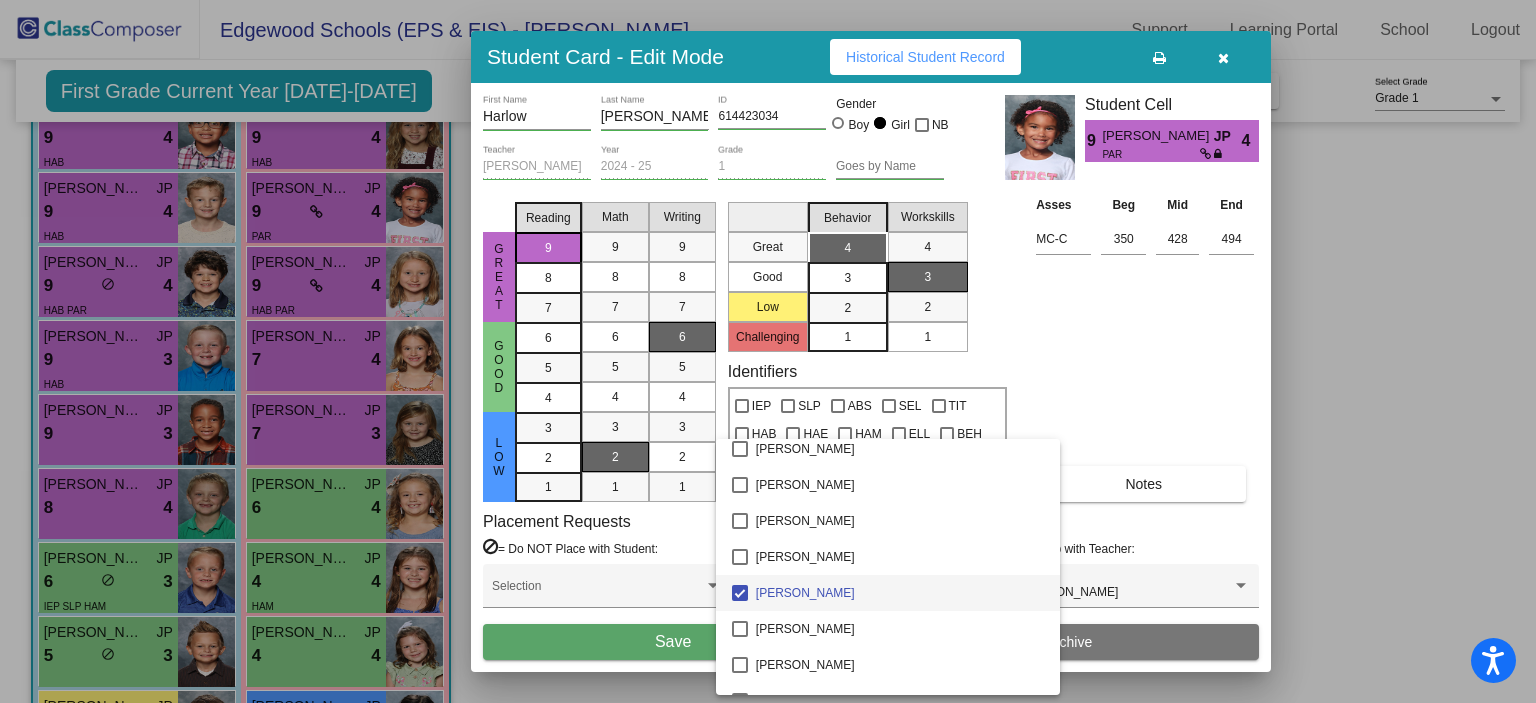 click at bounding box center [740, 593] 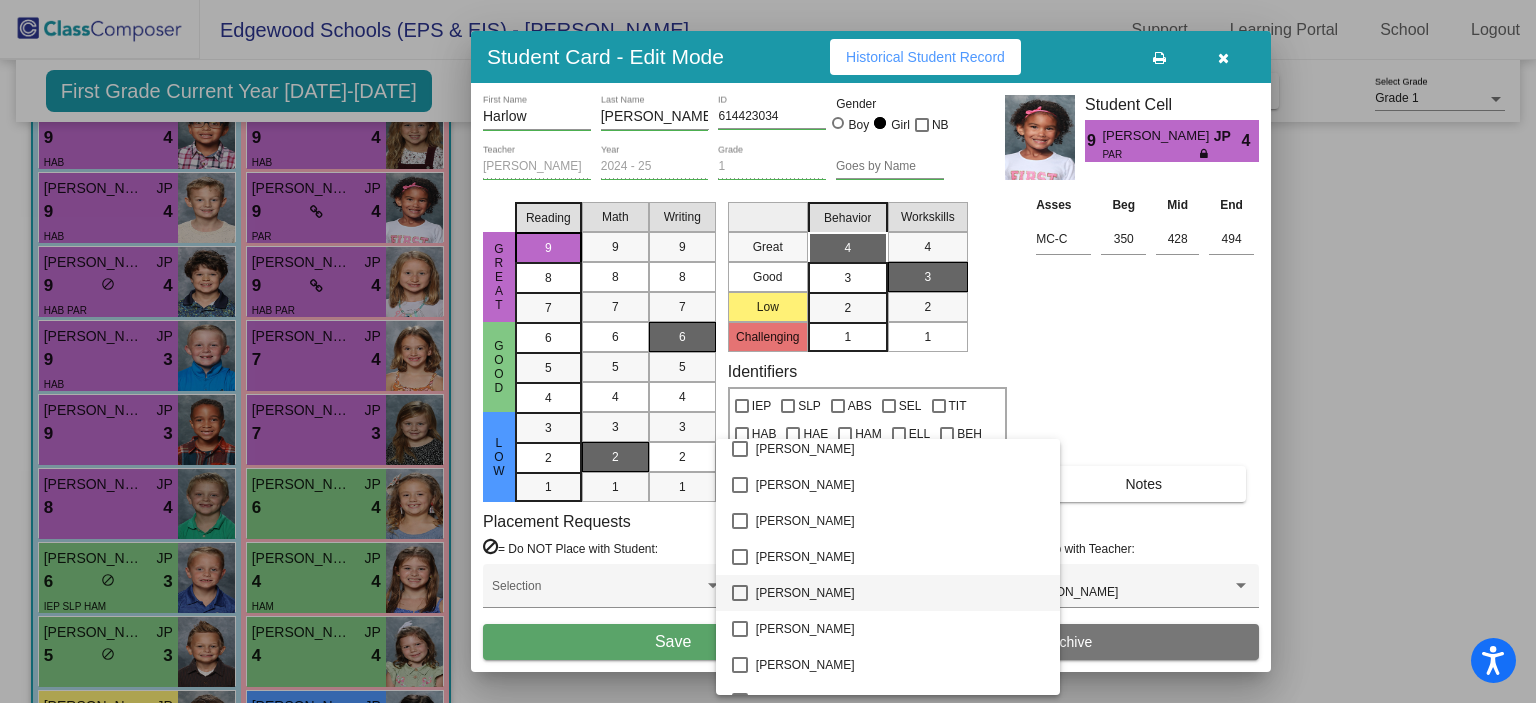 click at bounding box center [768, 351] 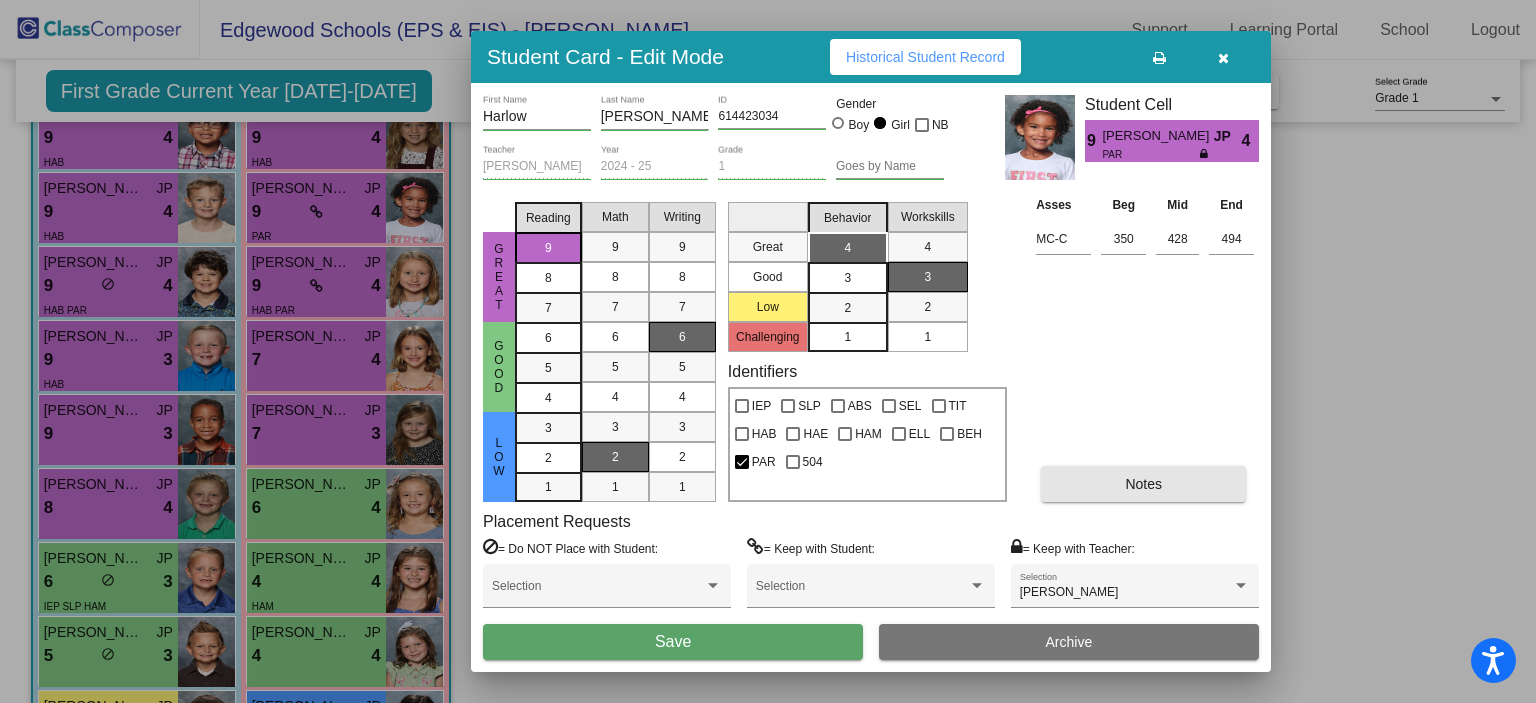 click on "Notes" at bounding box center (1143, 484) 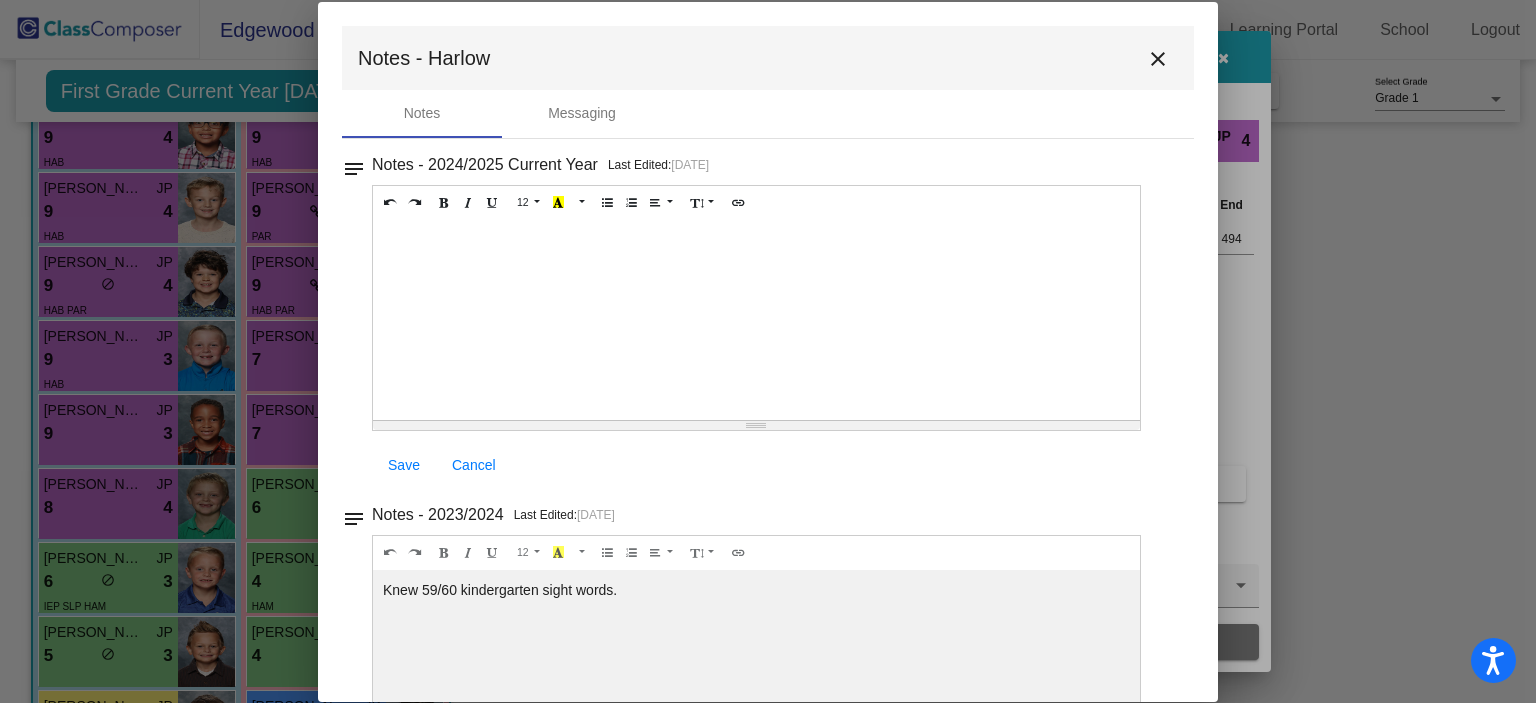 click at bounding box center (756, 320) 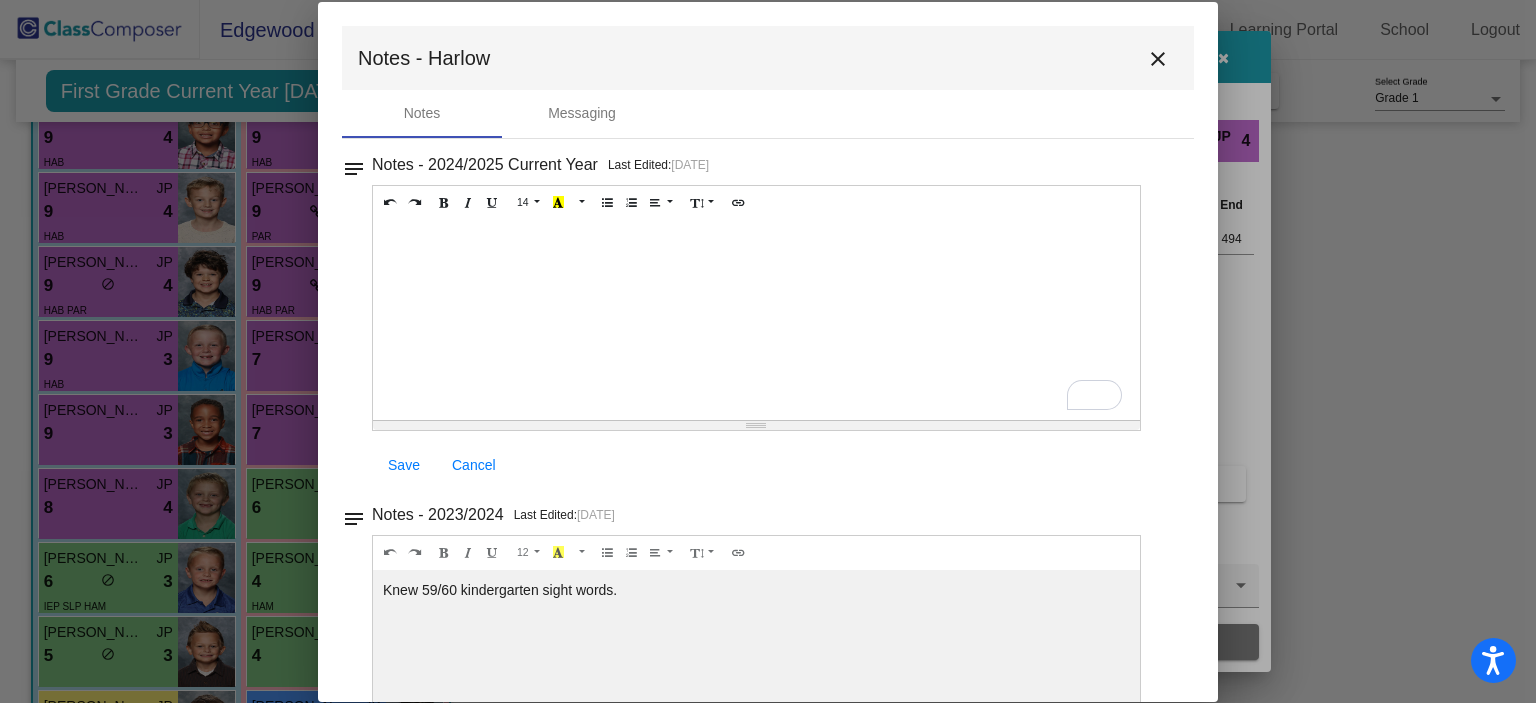 type 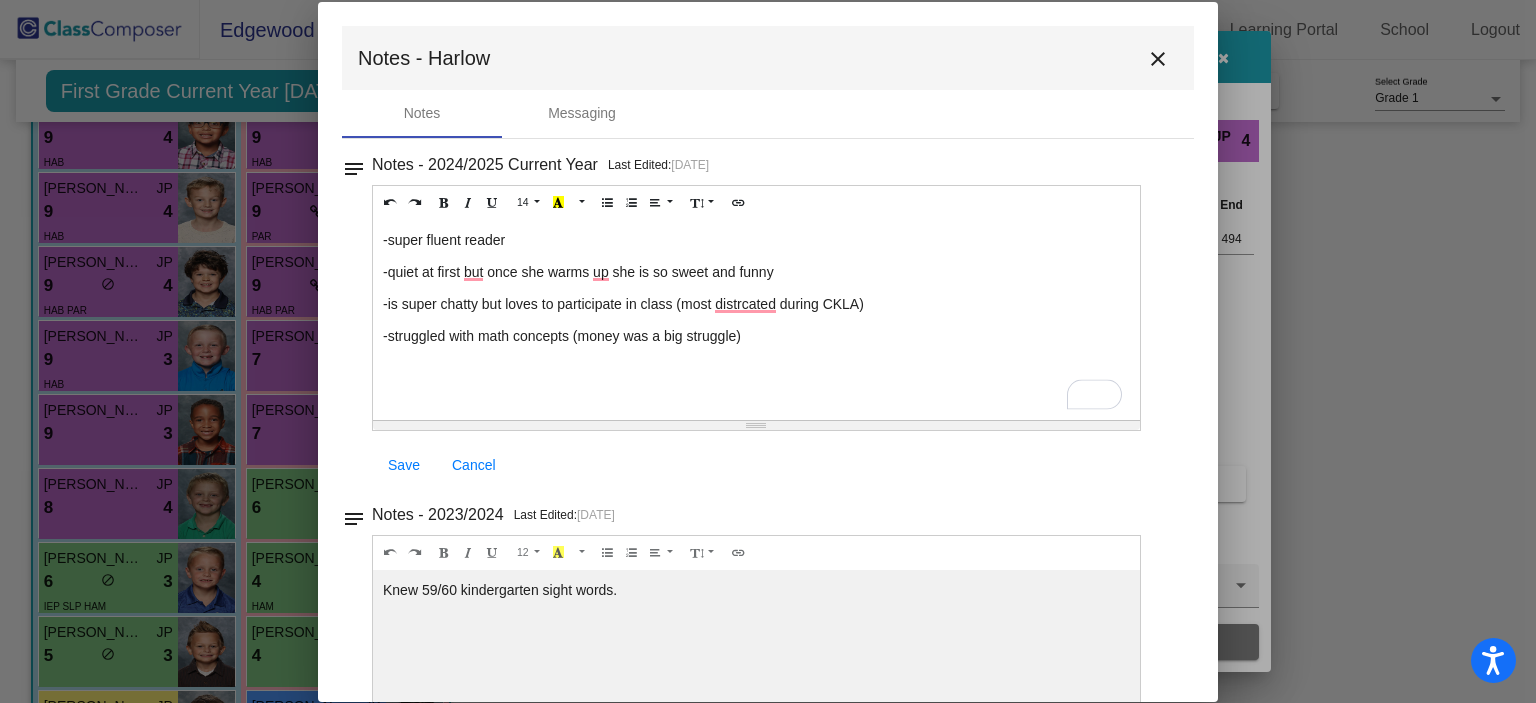 click on "-struggled with math concepts (money was a big struggle)" at bounding box center [756, 336] 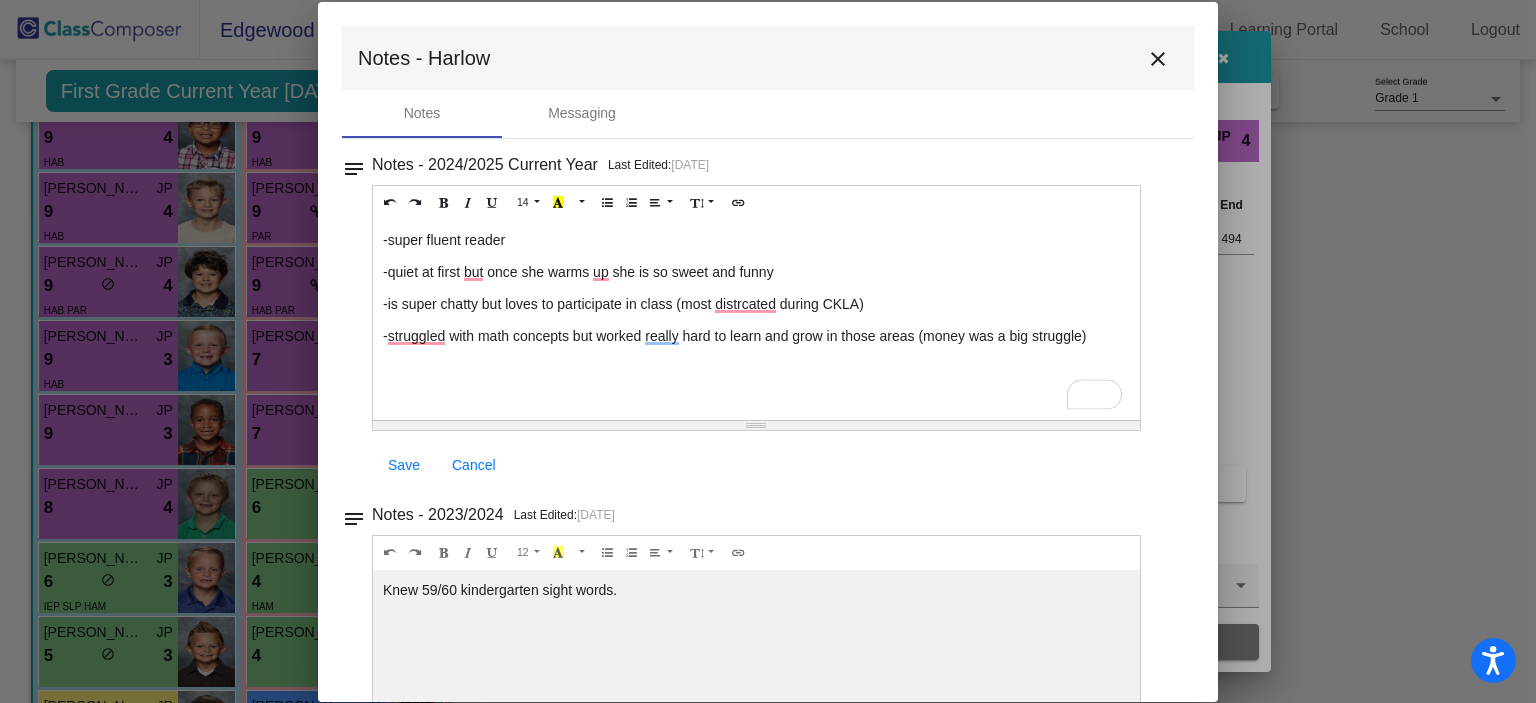 scroll, scrollTop: 101, scrollLeft: 0, axis: vertical 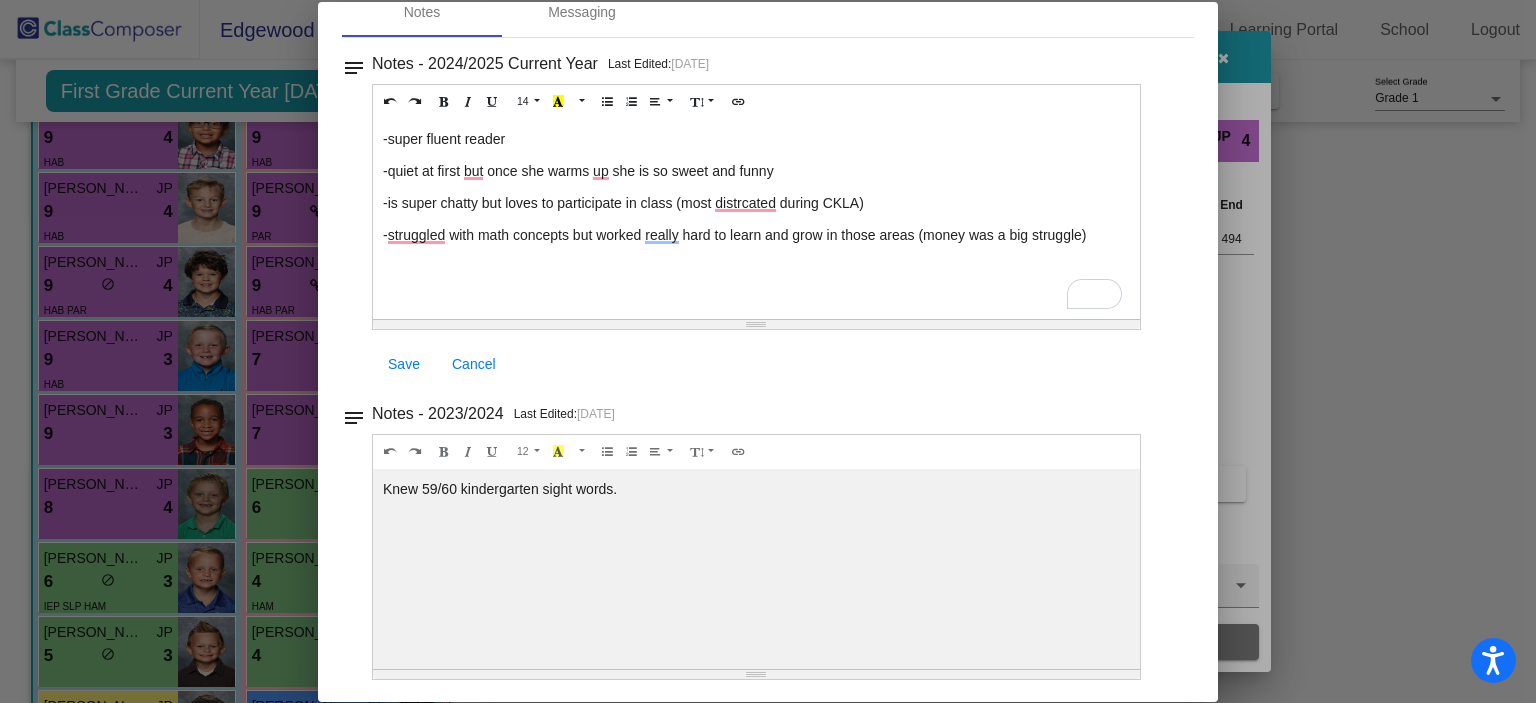 click on "Save" at bounding box center (404, 364) 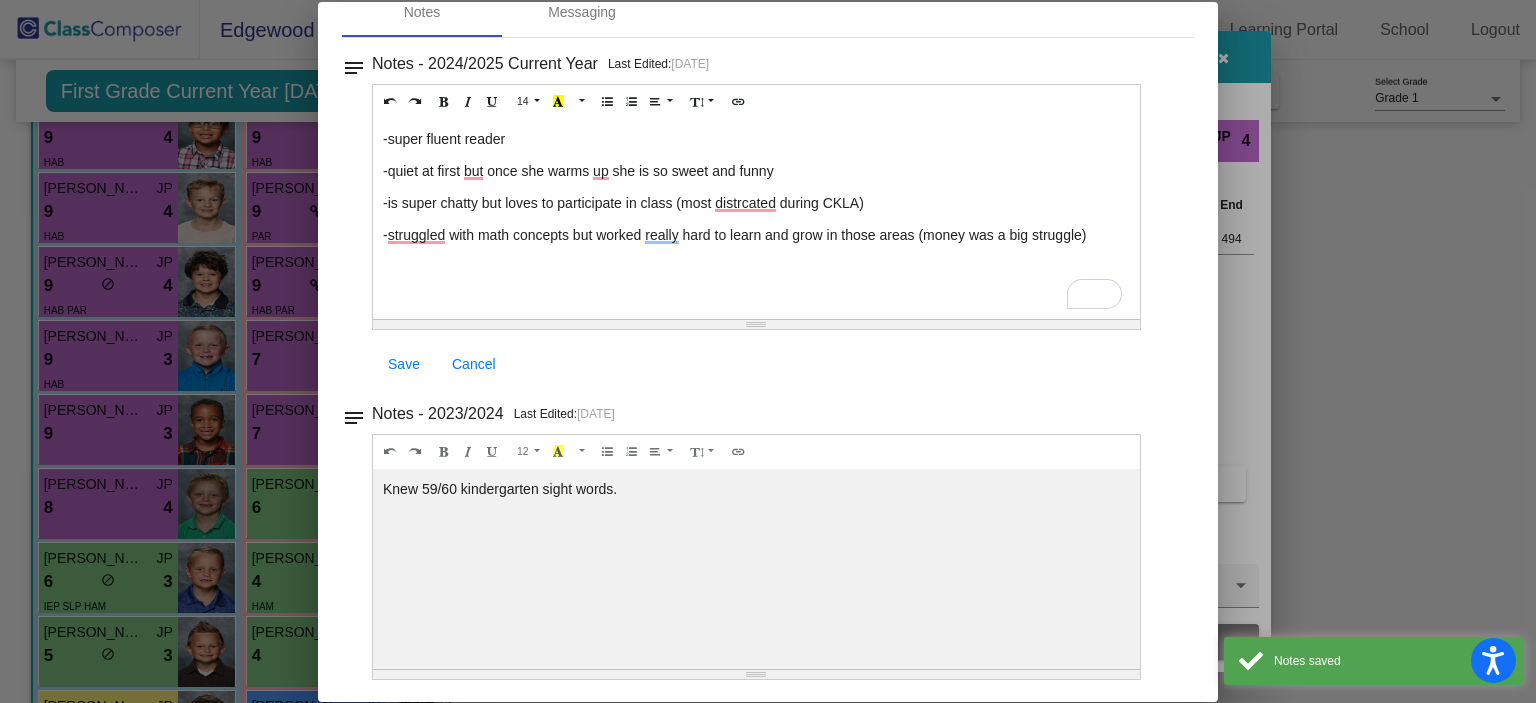 scroll, scrollTop: 0, scrollLeft: 0, axis: both 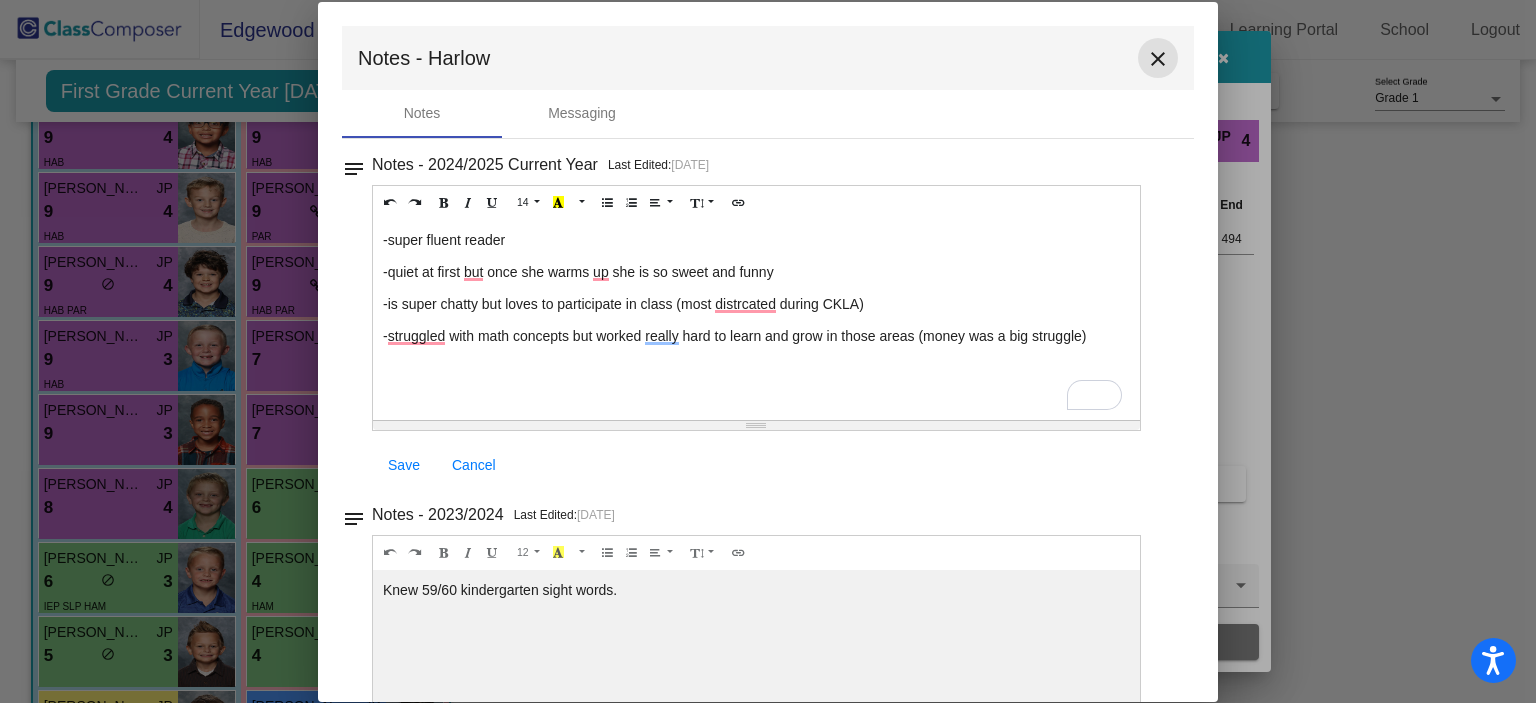 click on "close" at bounding box center (1158, 59) 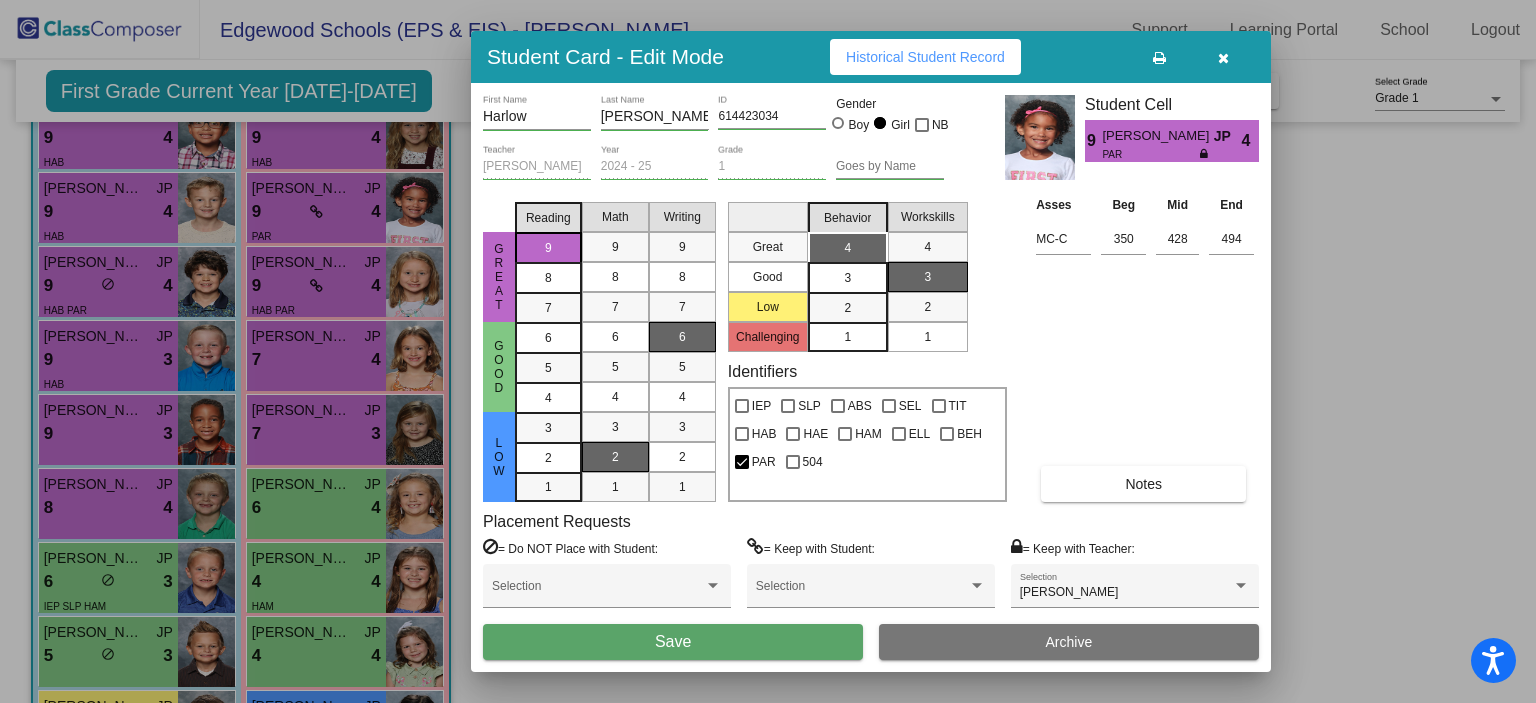 click on "Save" at bounding box center [673, 642] 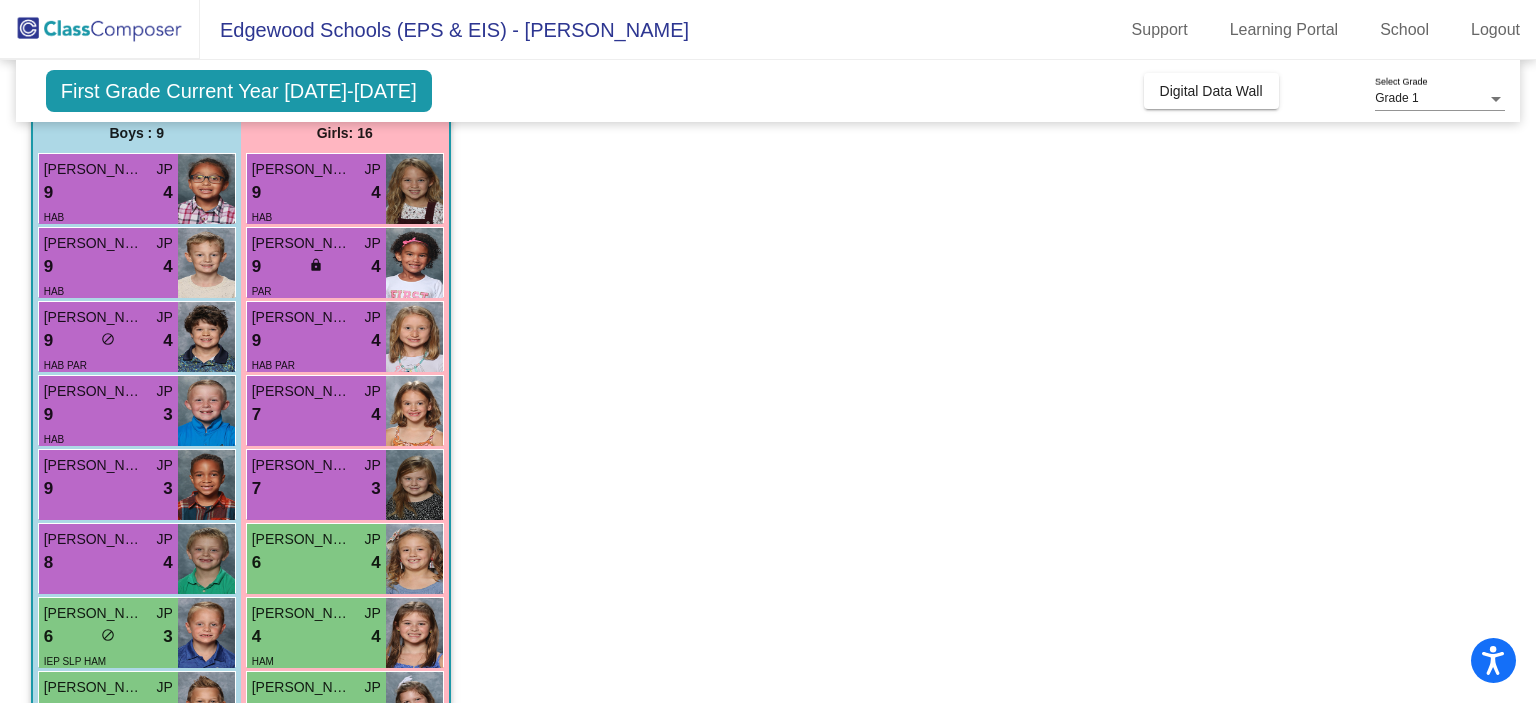 scroll, scrollTop: 166, scrollLeft: 0, axis: vertical 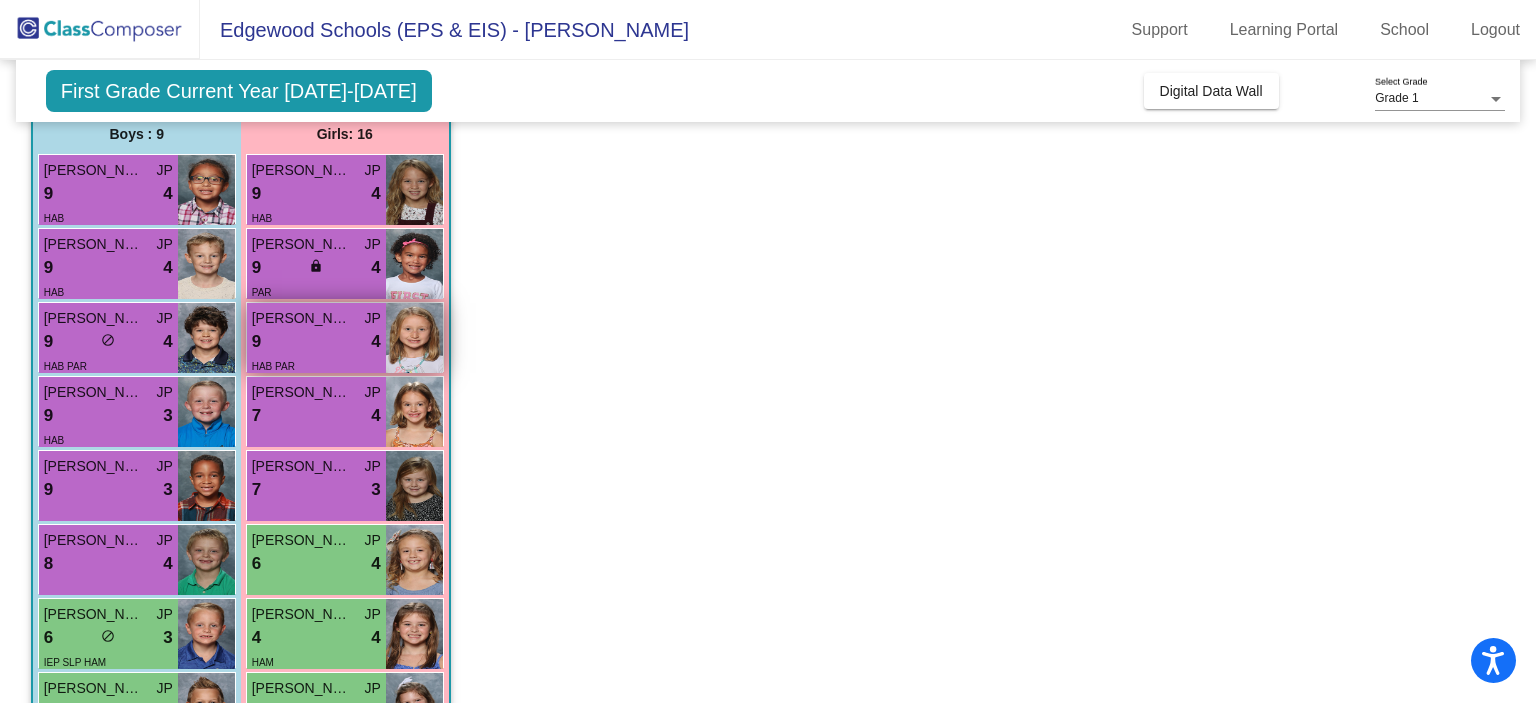 click at bounding box center [414, 338] 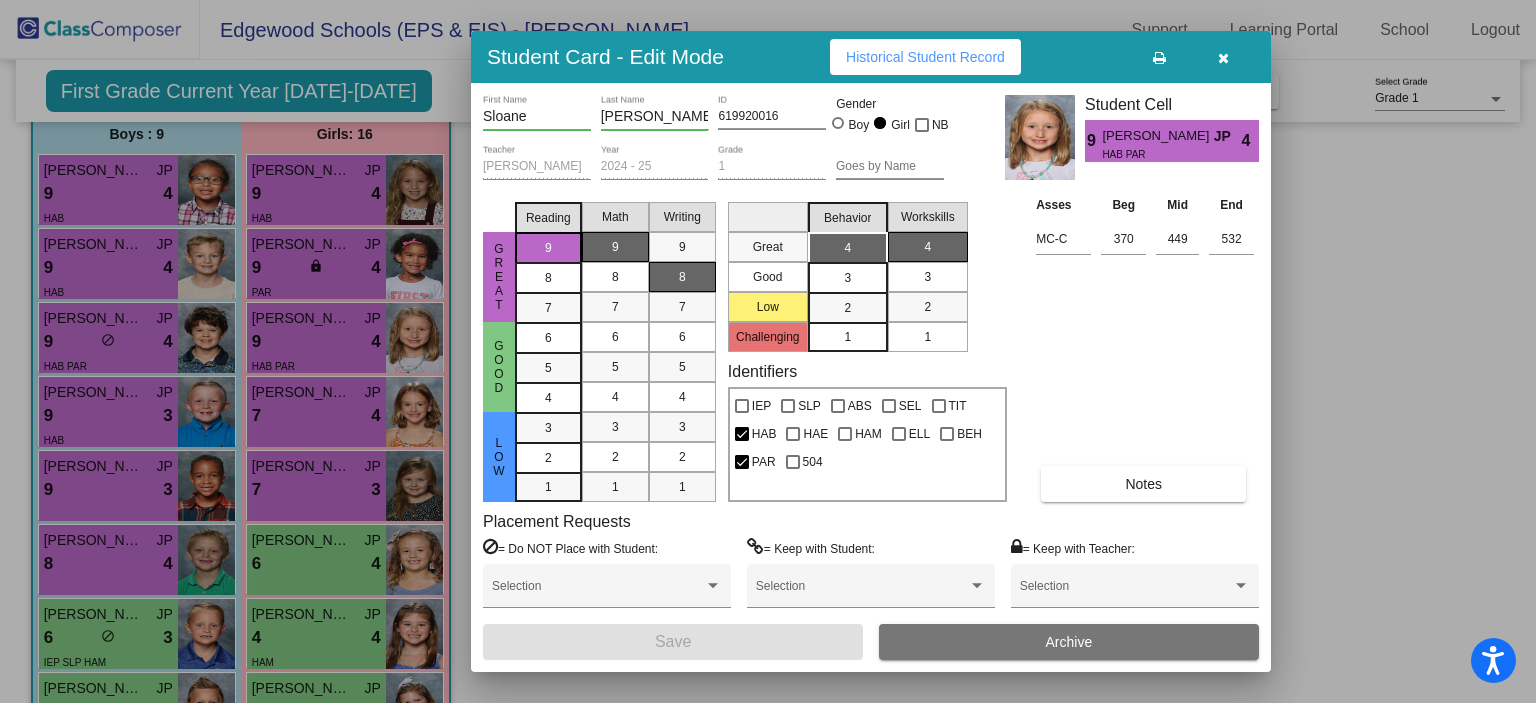 click on "Notes" at bounding box center [1143, 484] 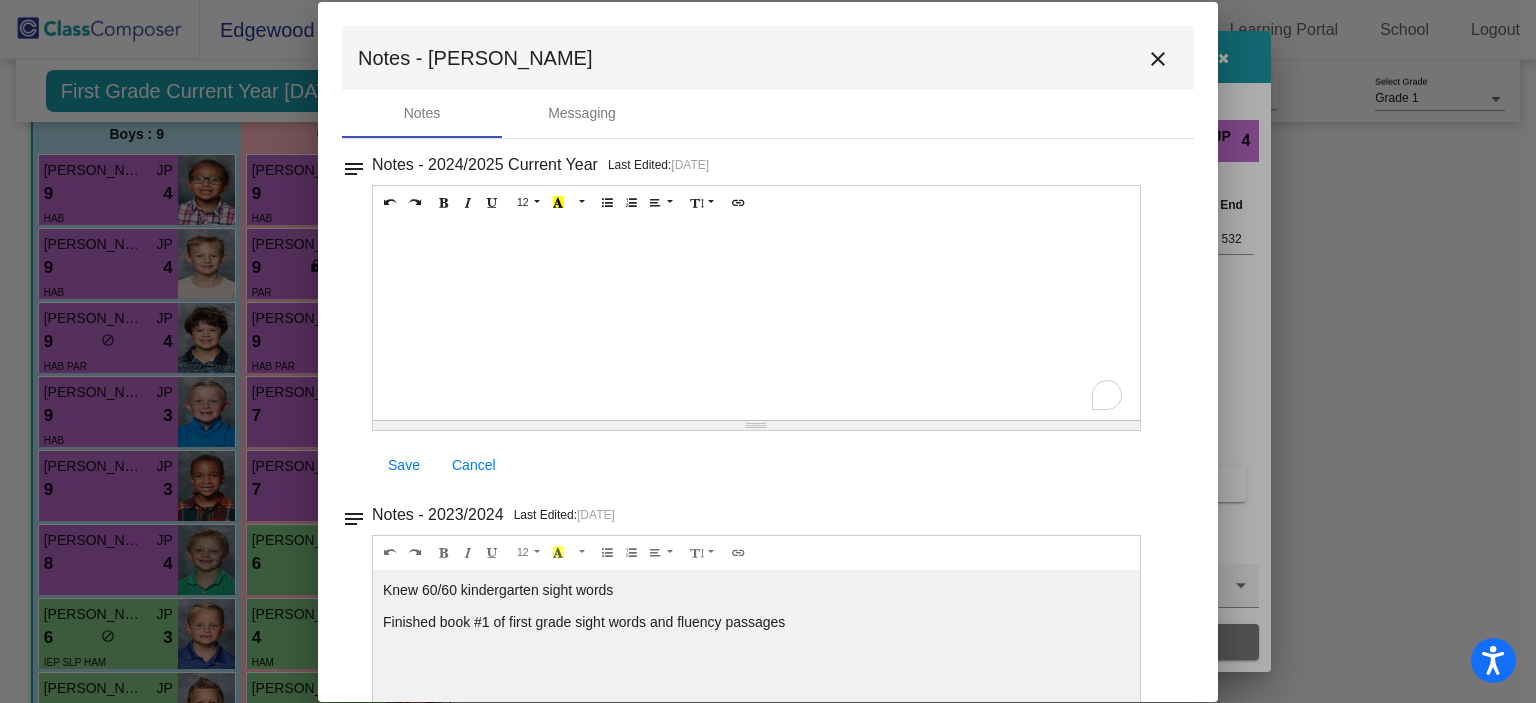 click at bounding box center [756, 320] 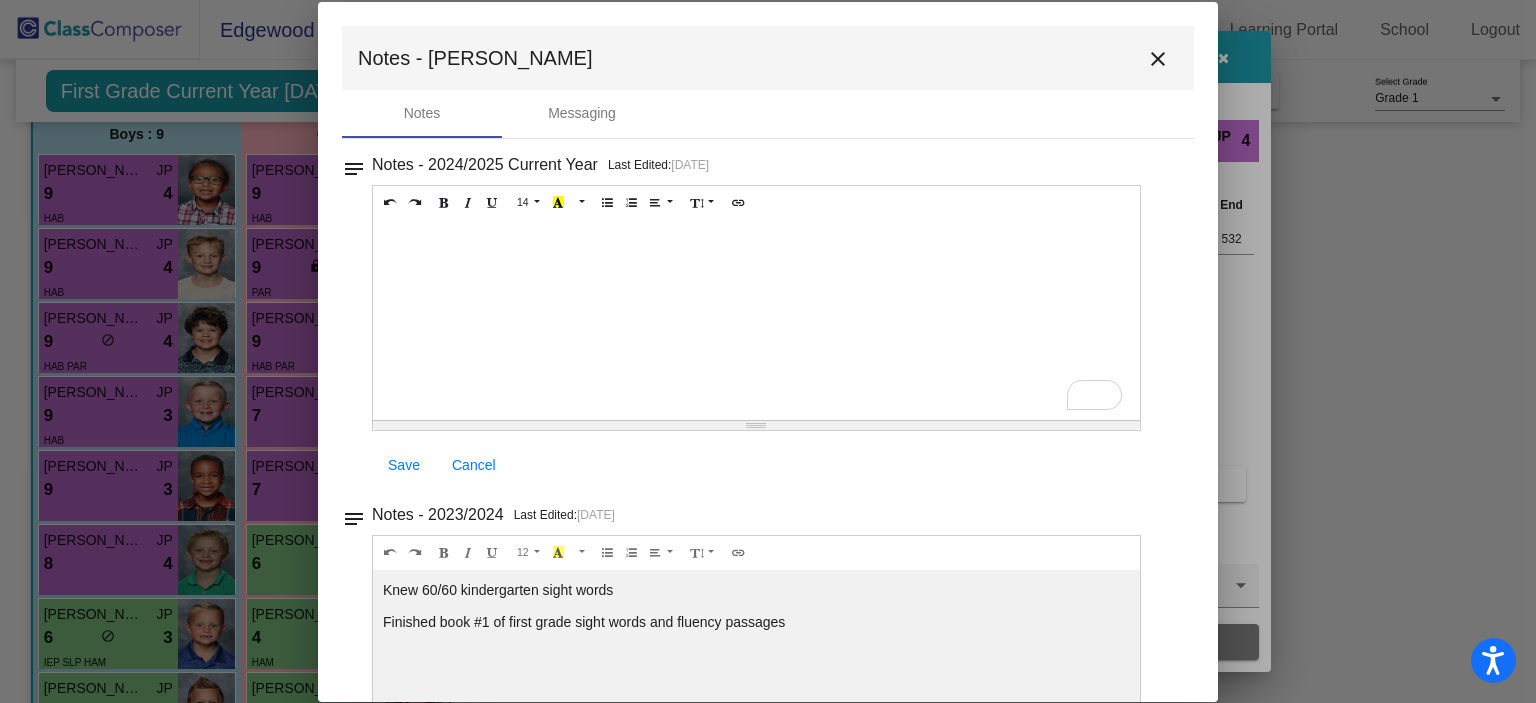 type 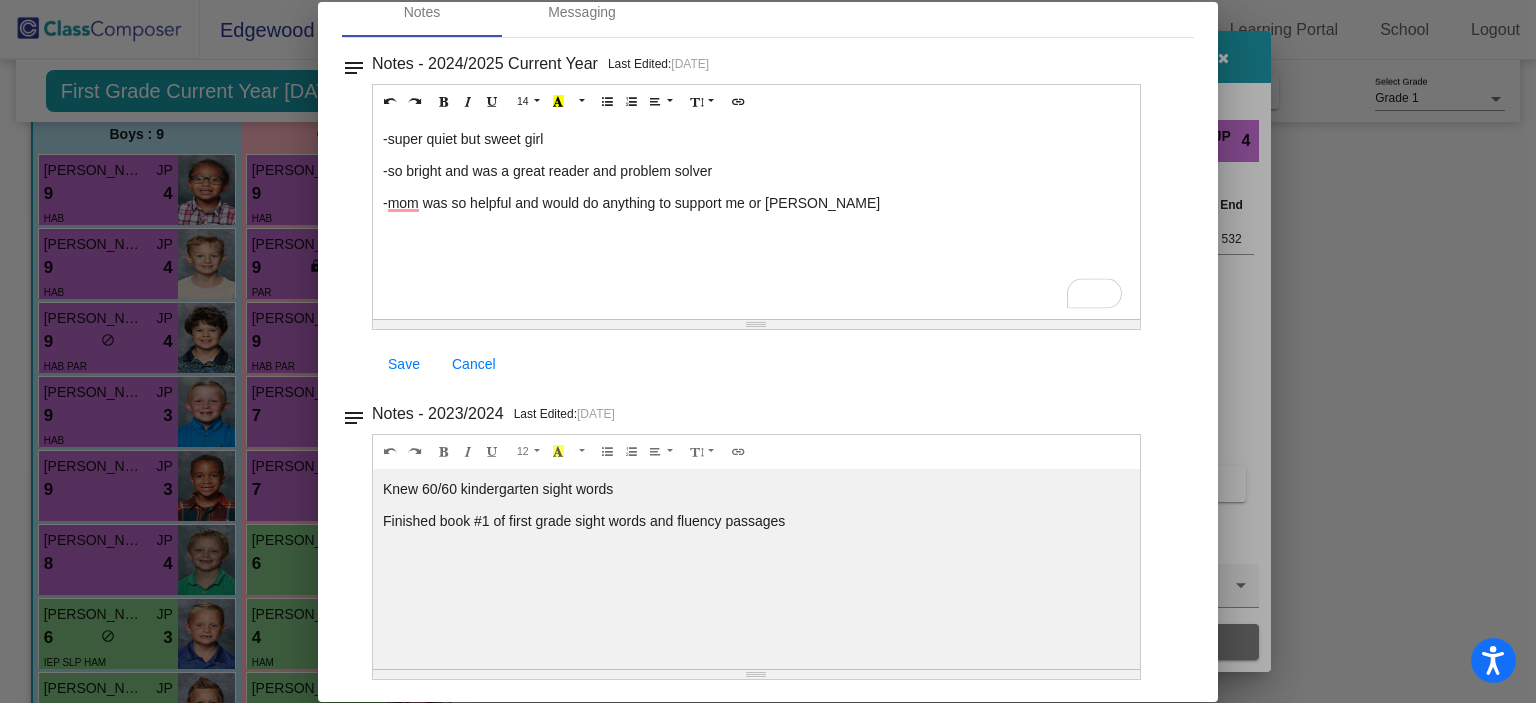 scroll, scrollTop: 0, scrollLeft: 0, axis: both 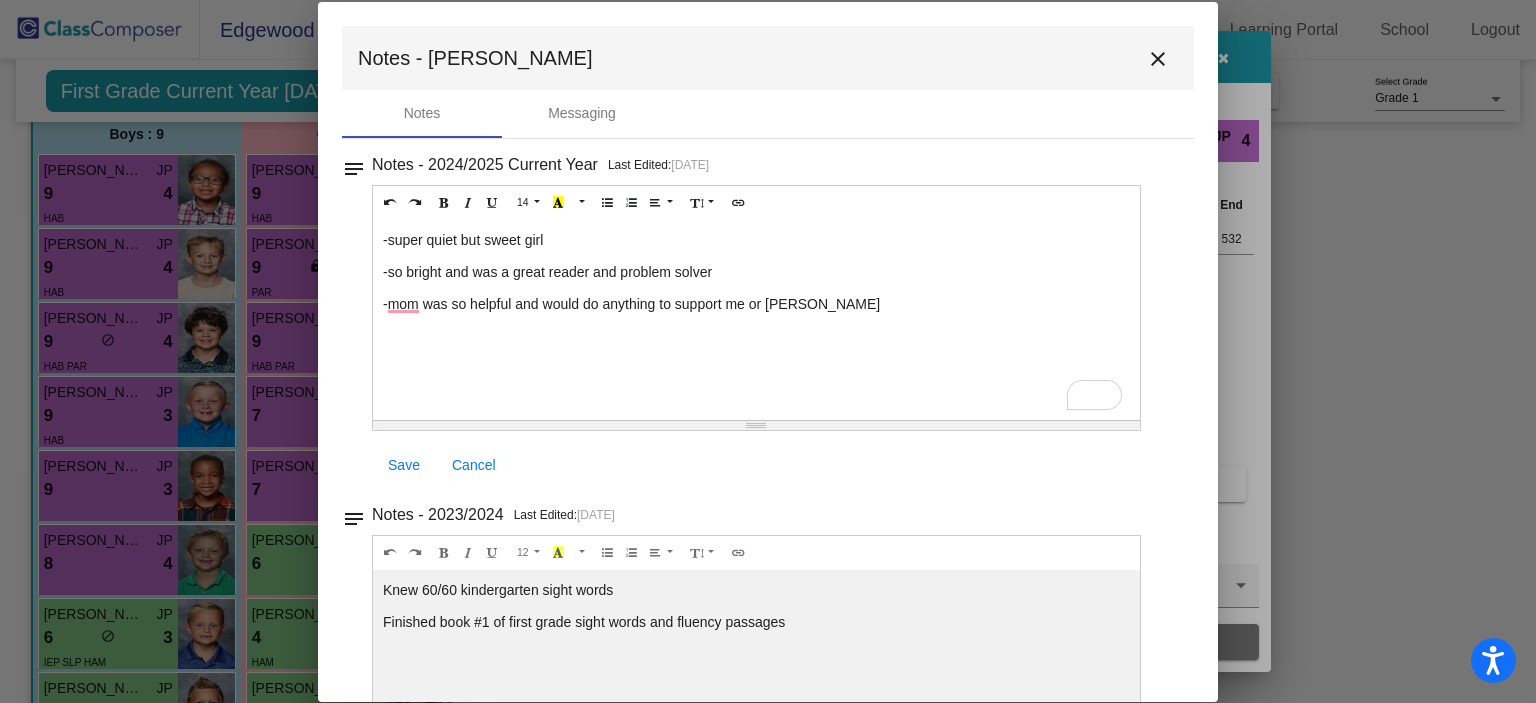 click on "Save" at bounding box center [404, 465] 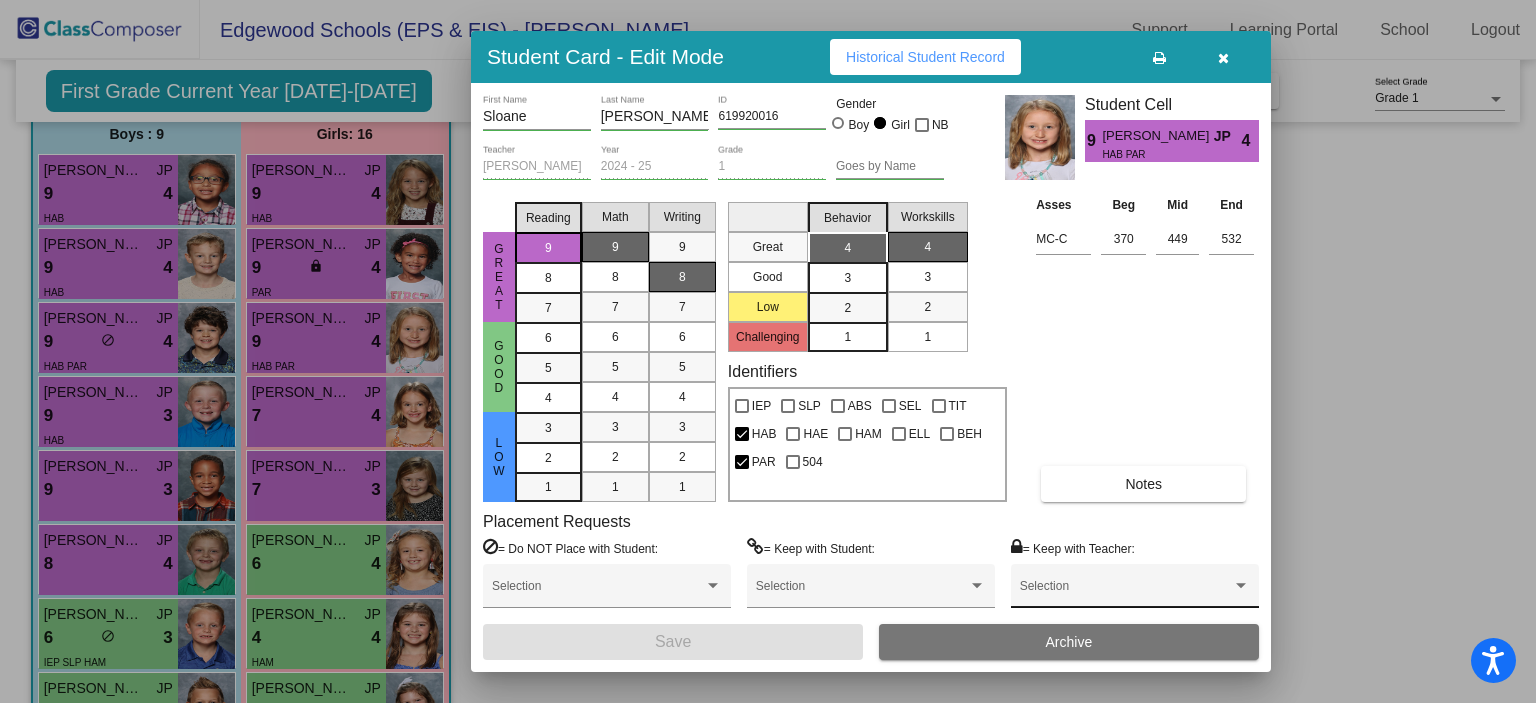 click on "Selection" at bounding box center (1135, 591) 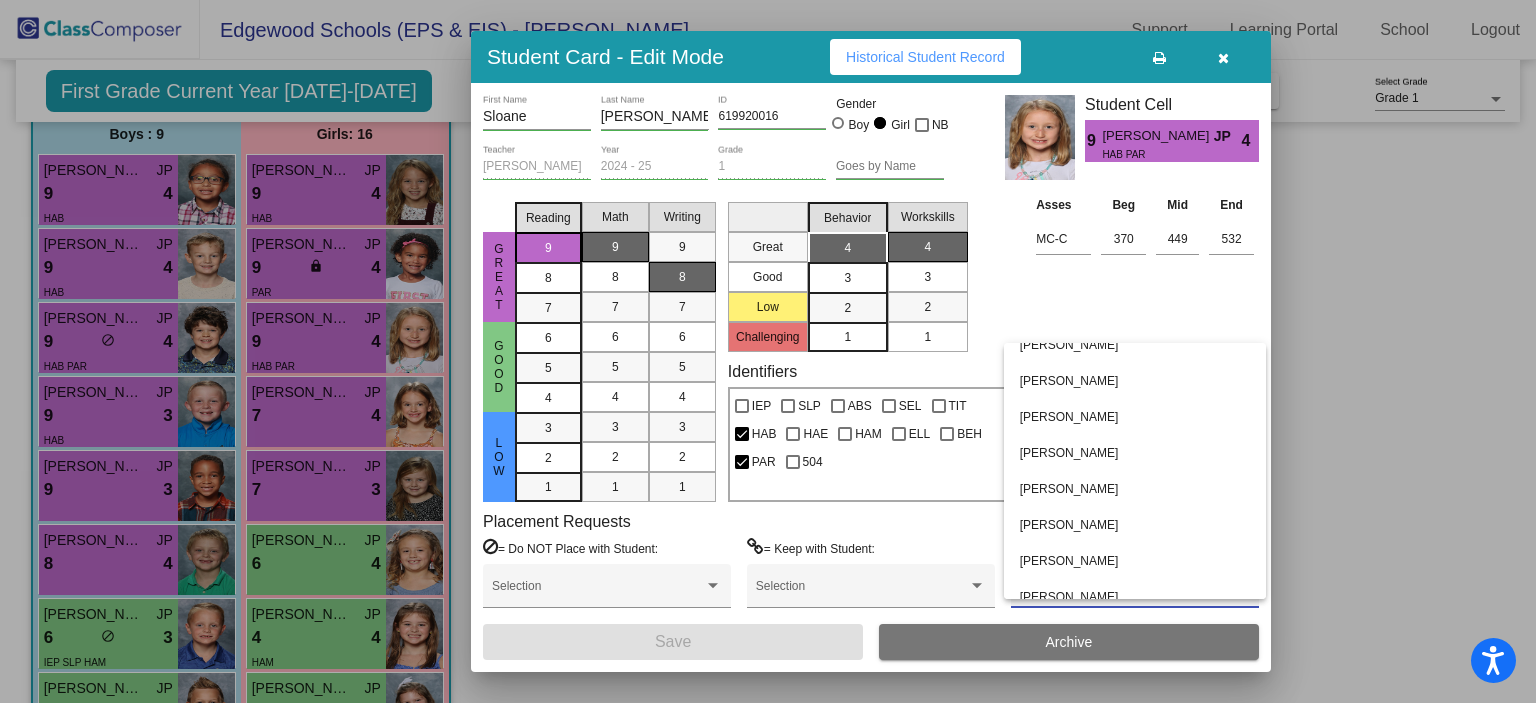 scroll, scrollTop: 0, scrollLeft: 0, axis: both 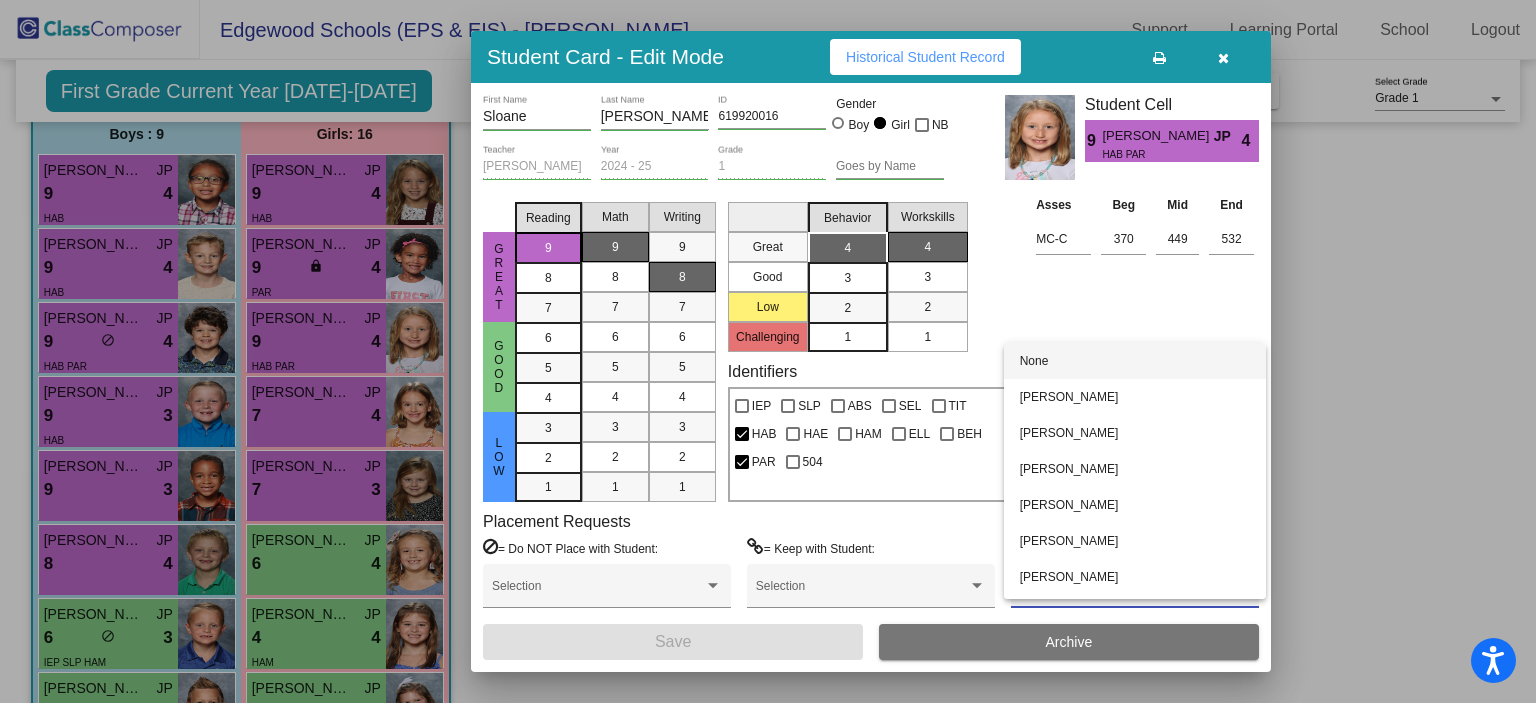 click at bounding box center [768, 351] 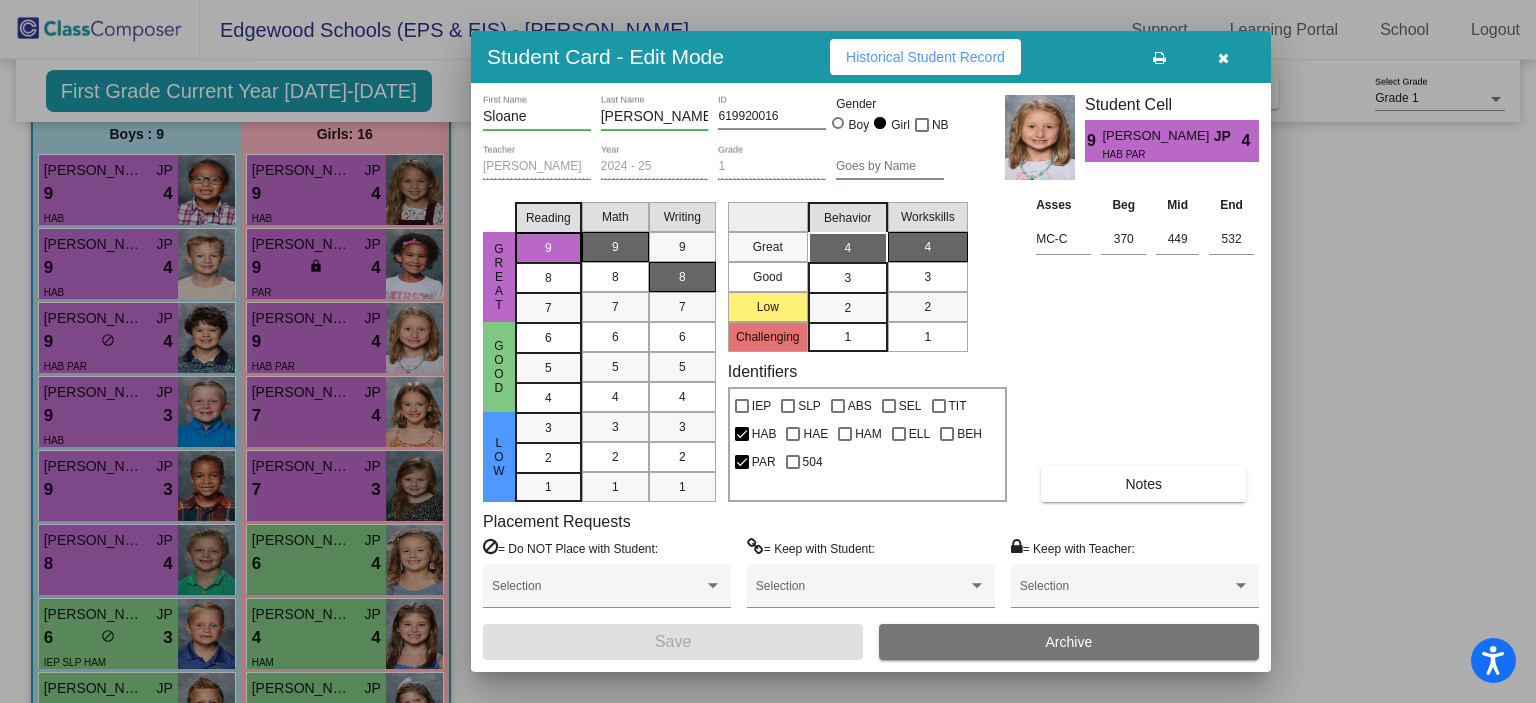 click on "Notes" at bounding box center (1143, 484) 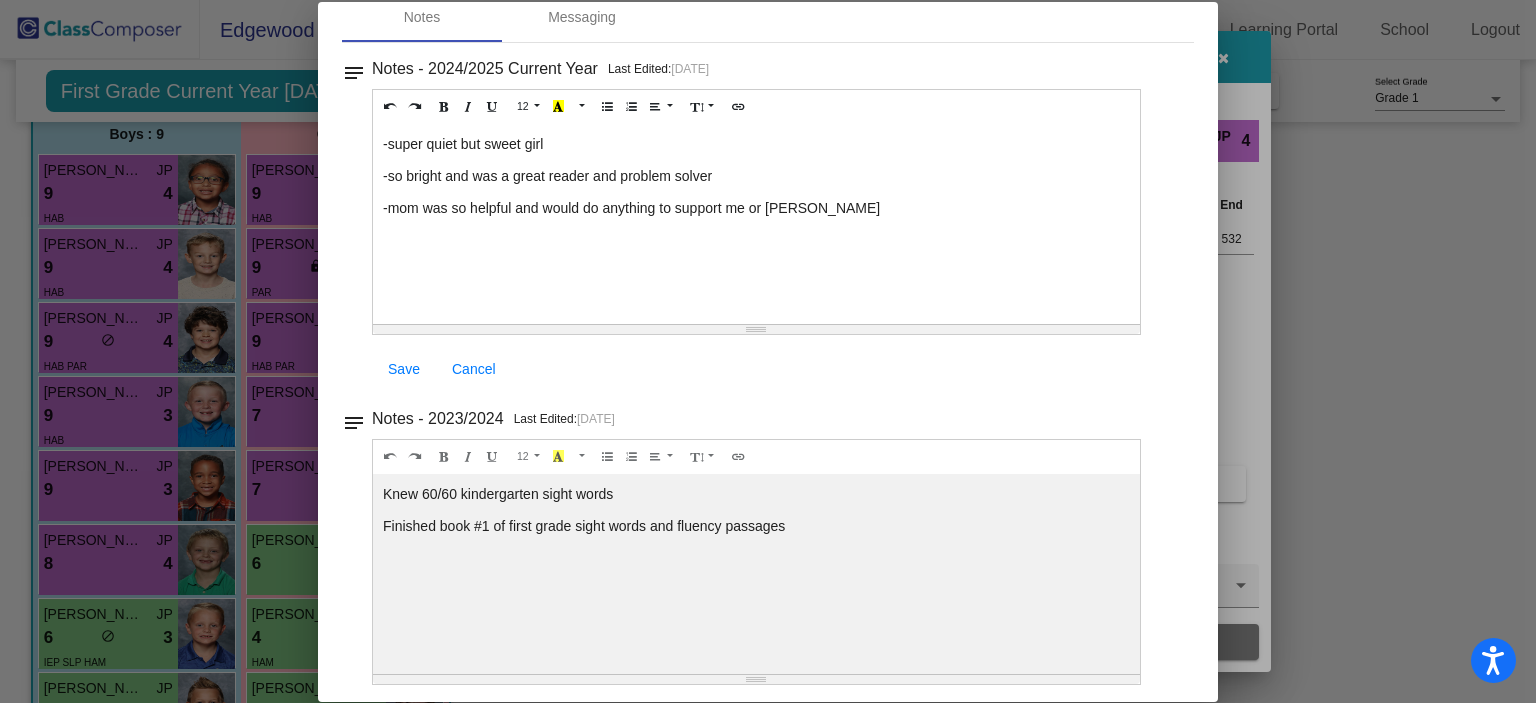 scroll, scrollTop: 0, scrollLeft: 0, axis: both 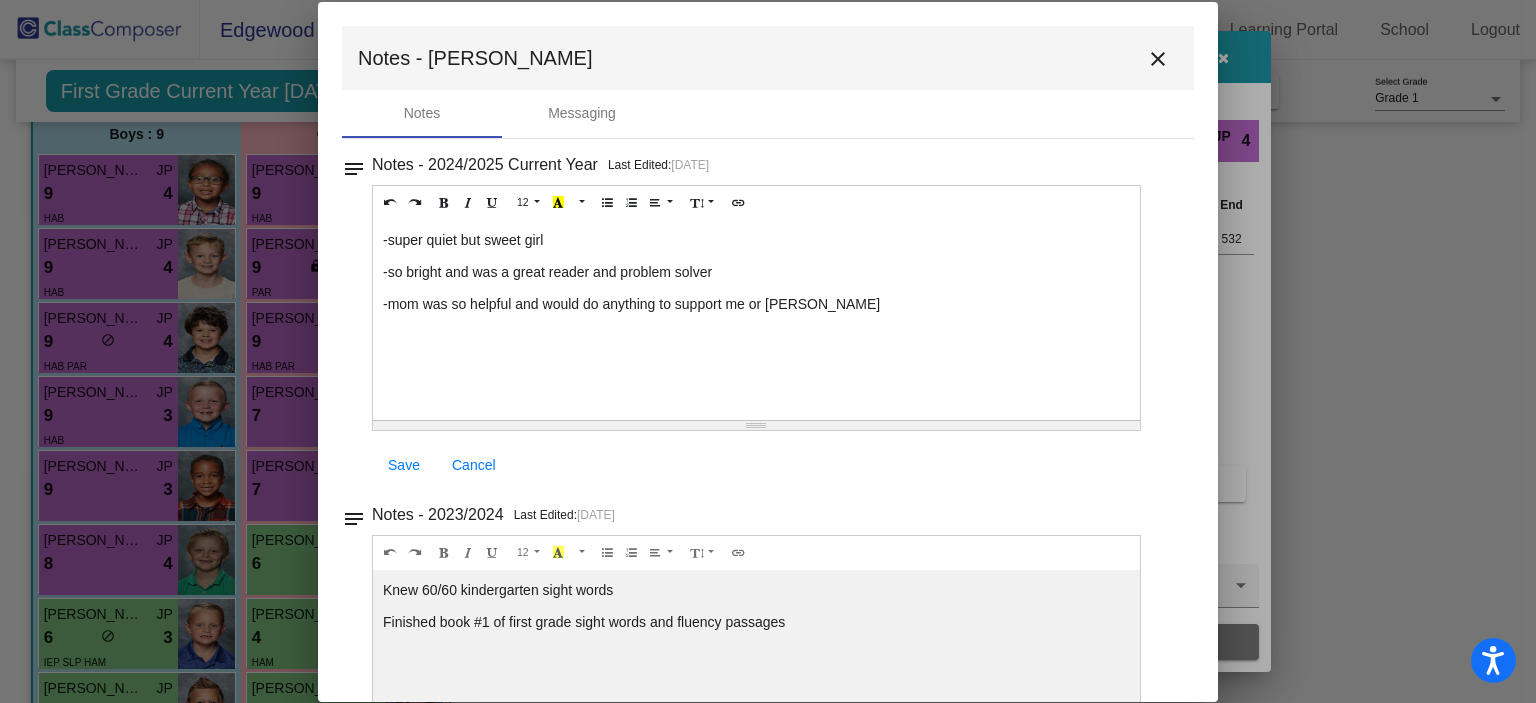 click on "close" at bounding box center [1158, 59] 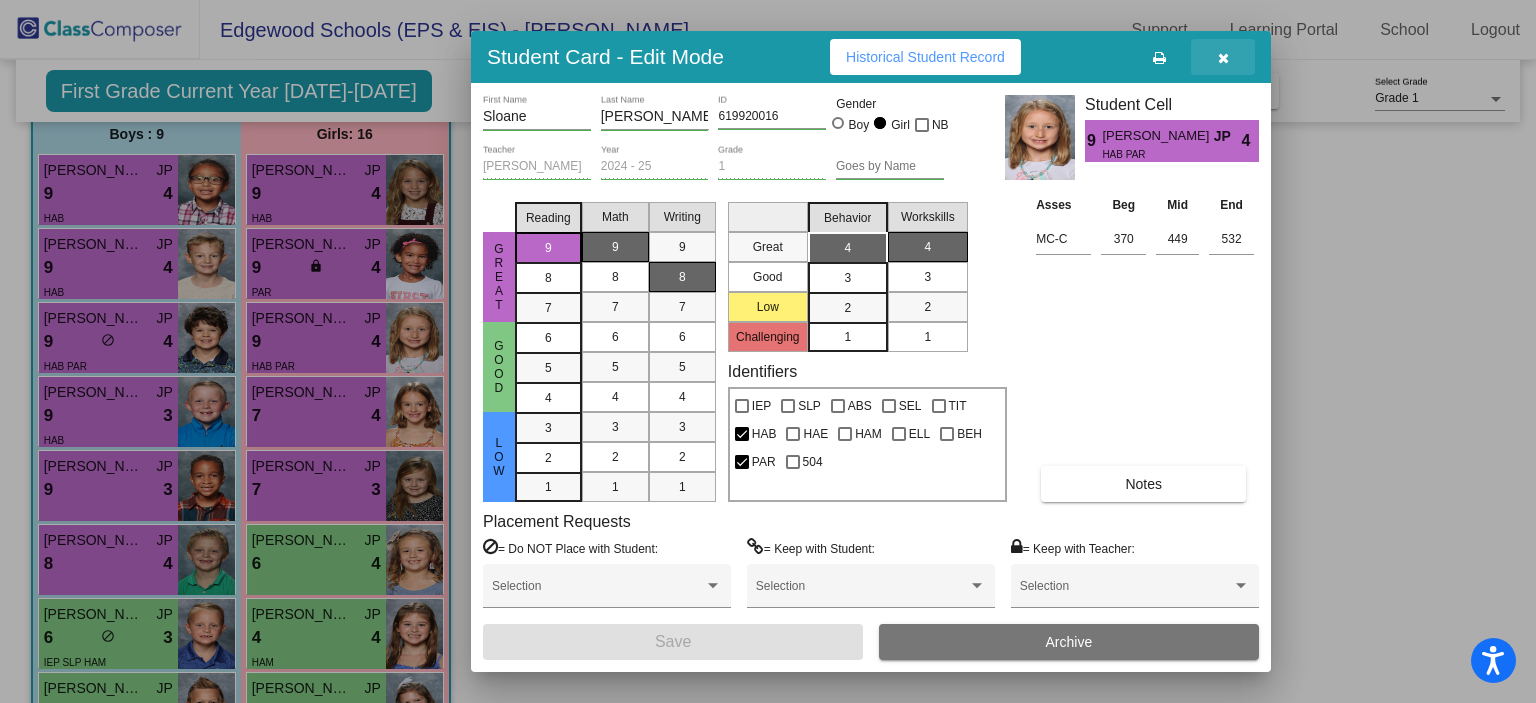 click at bounding box center (1223, 57) 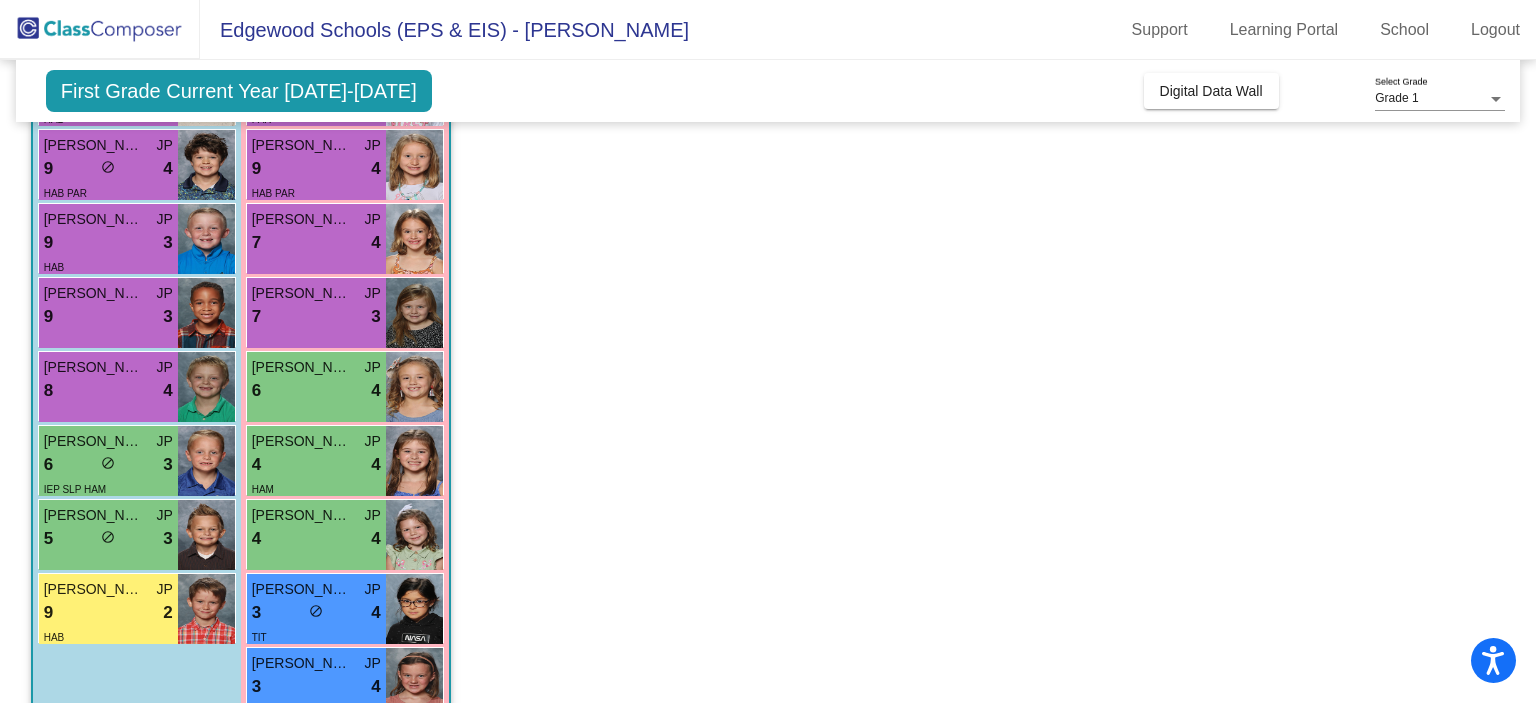 scroll, scrollTop: 343, scrollLeft: 0, axis: vertical 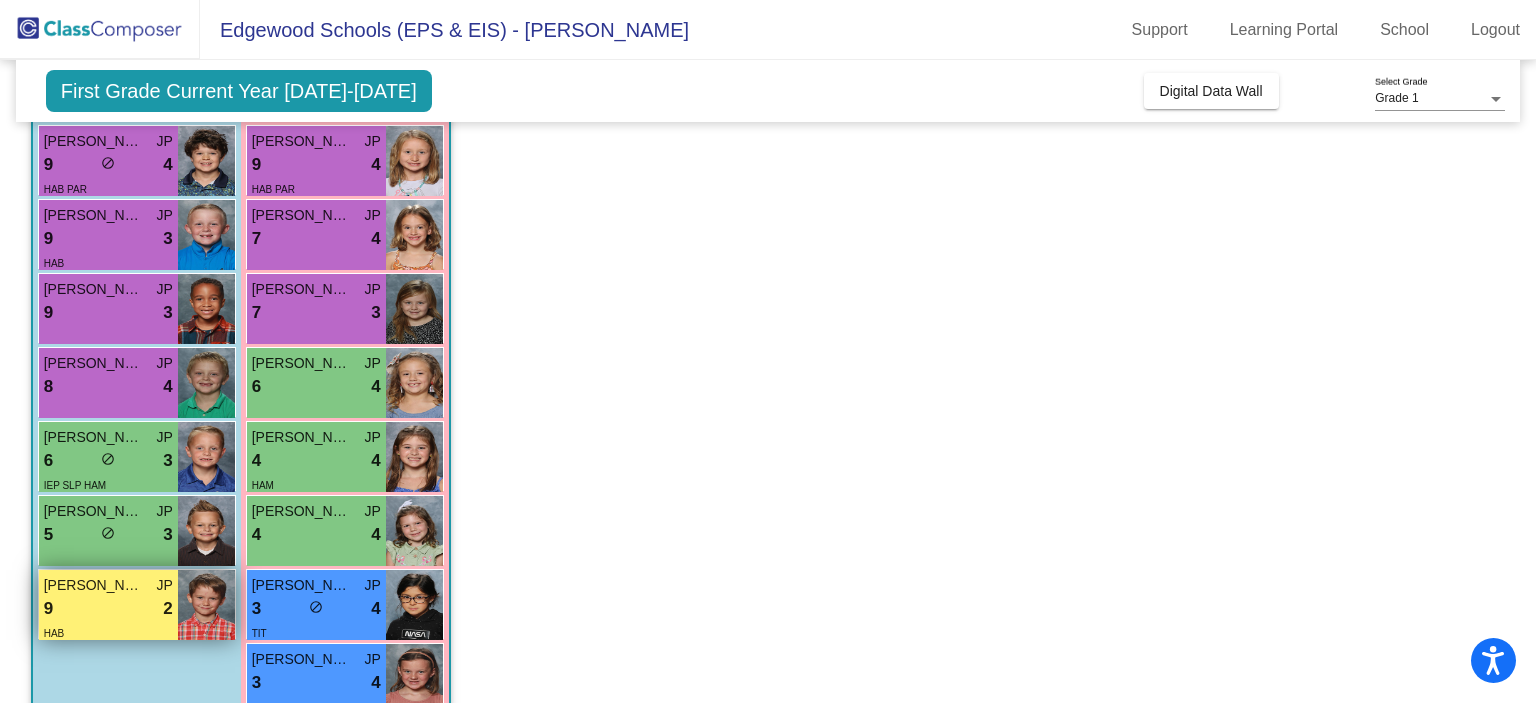 click on "9 lock do_not_disturb_alt 2" at bounding box center [108, 609] 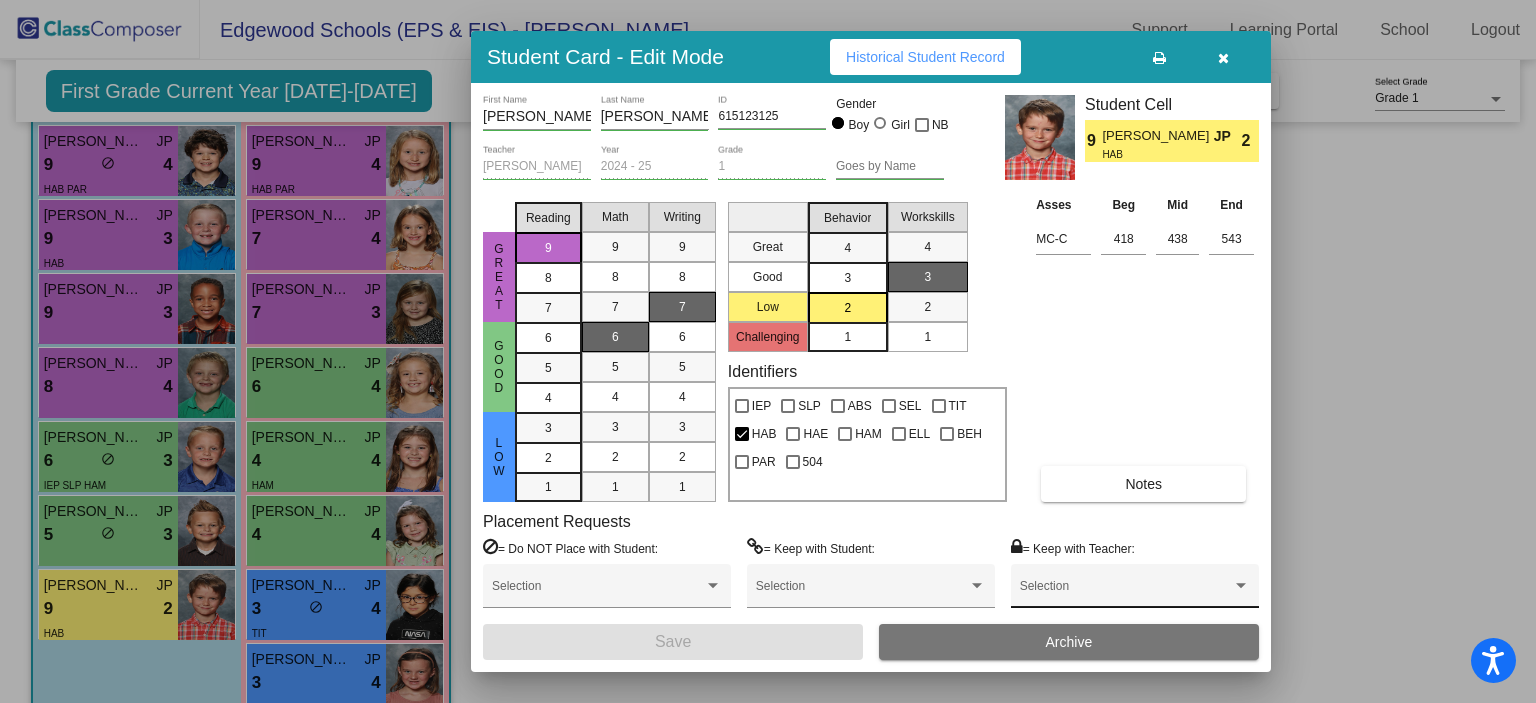 click at bounding box center (1126, 593) 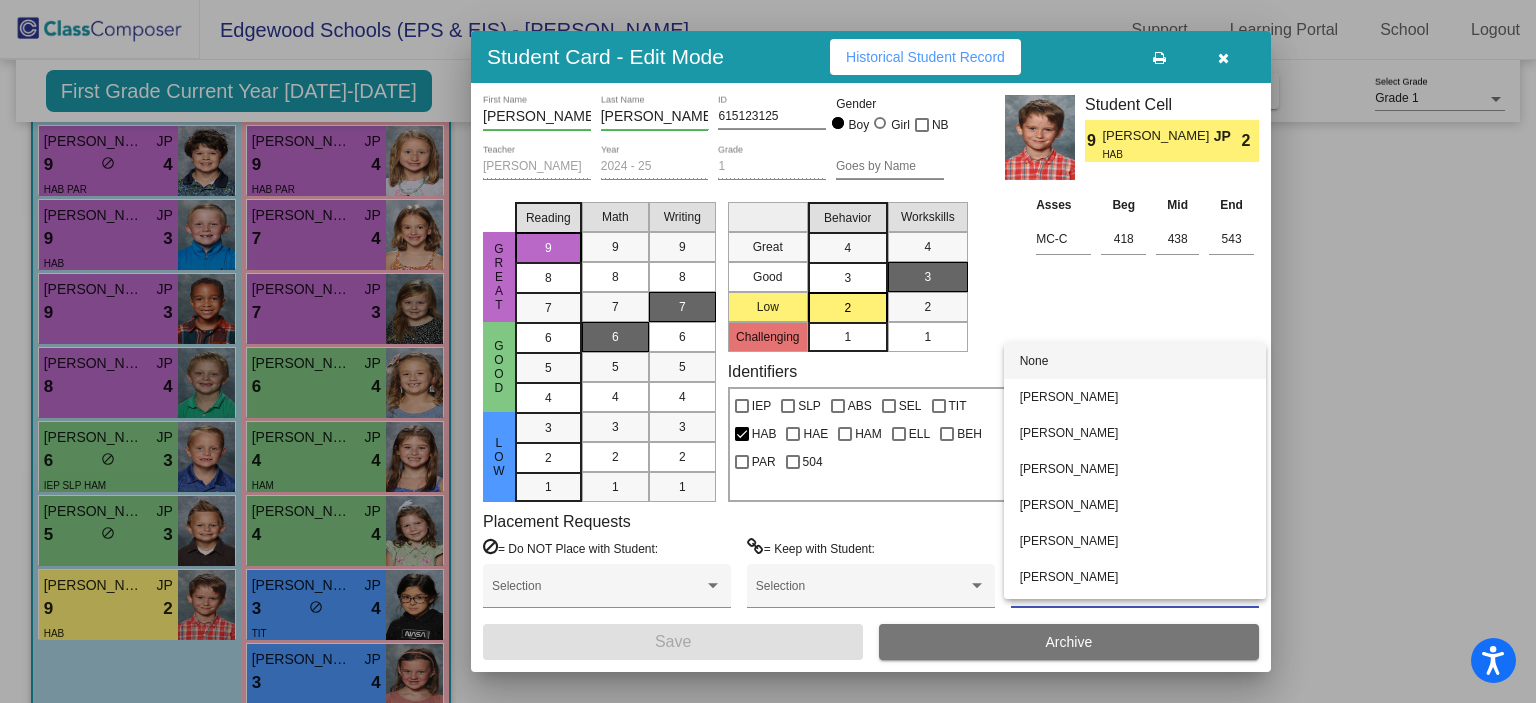 click at bounding box center [768, 351] 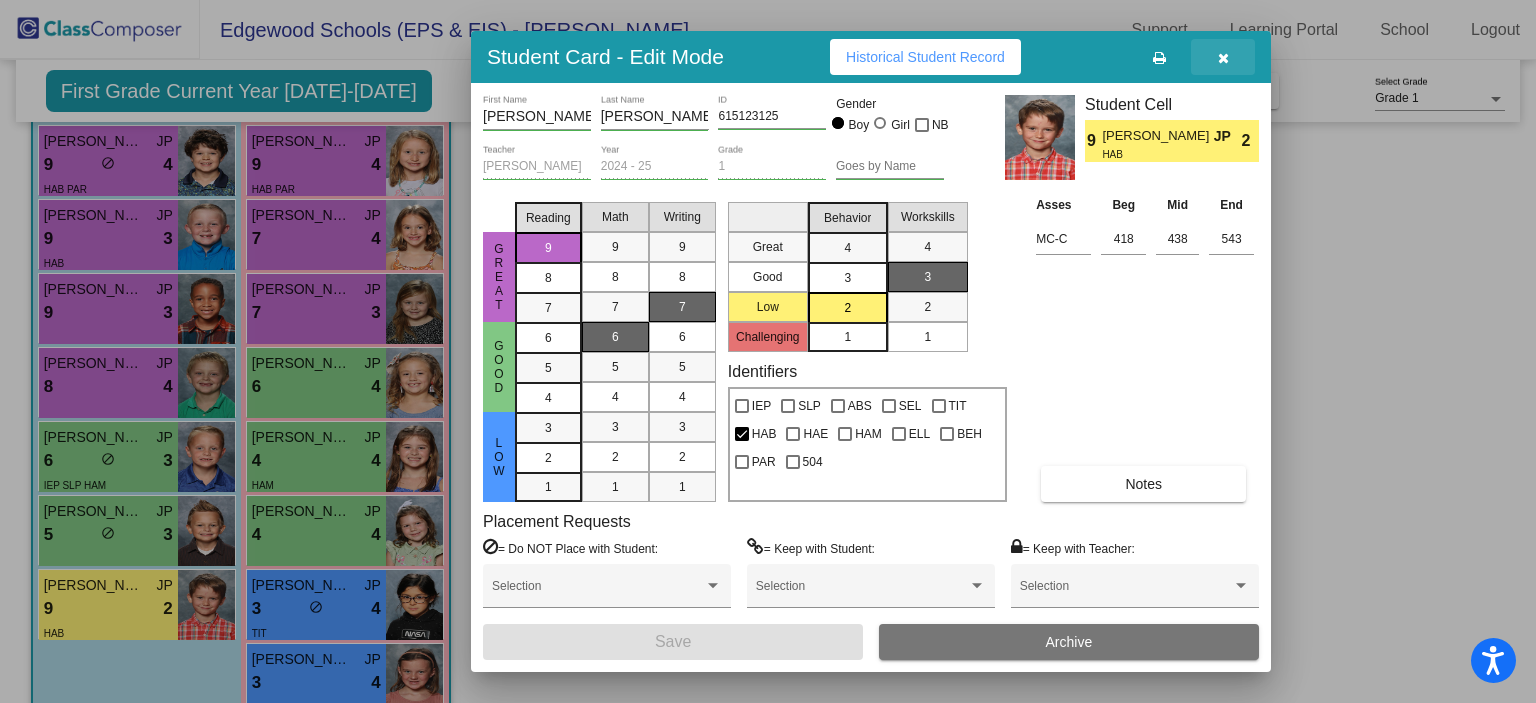 click at bounding box center (1223, 58) 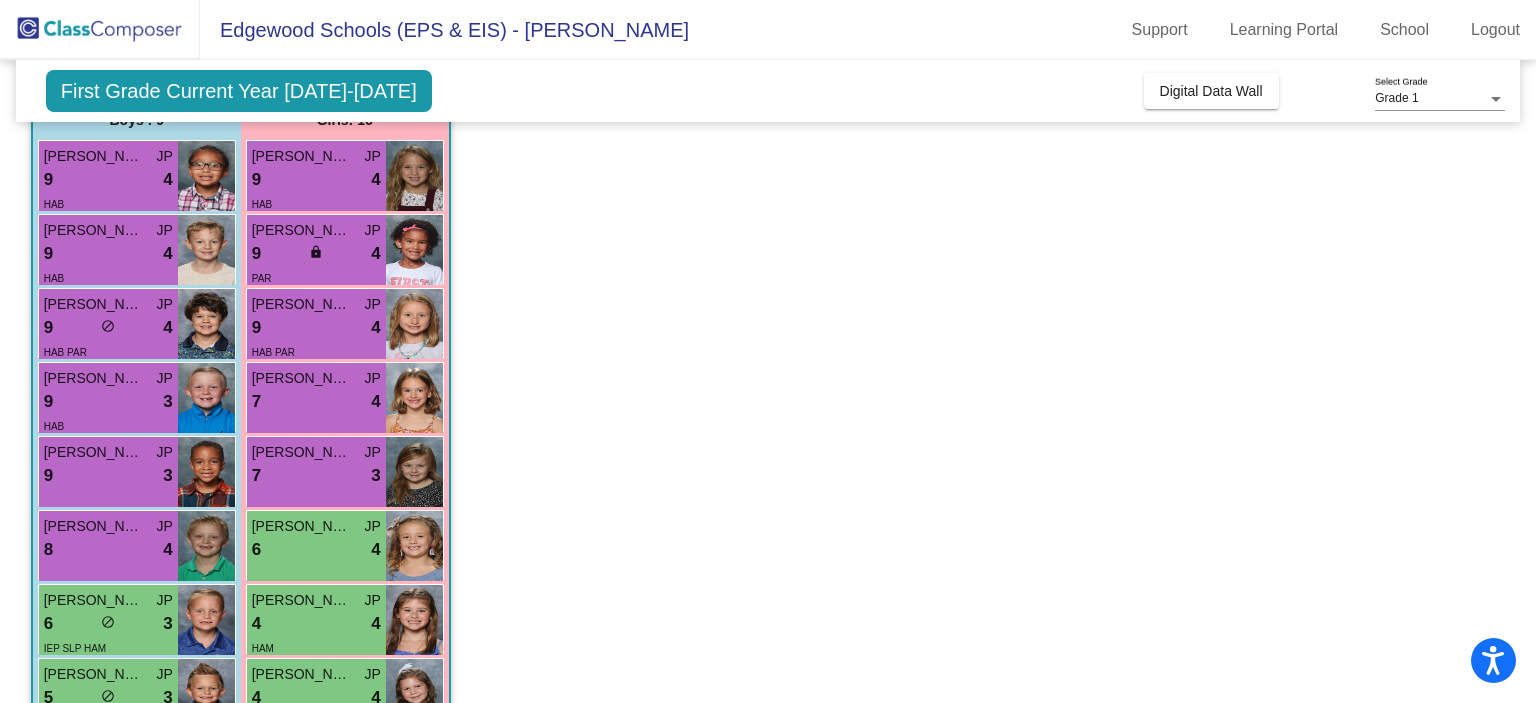 scroll, scrollTop: 155, scrollLeft: 0, axis: vertical 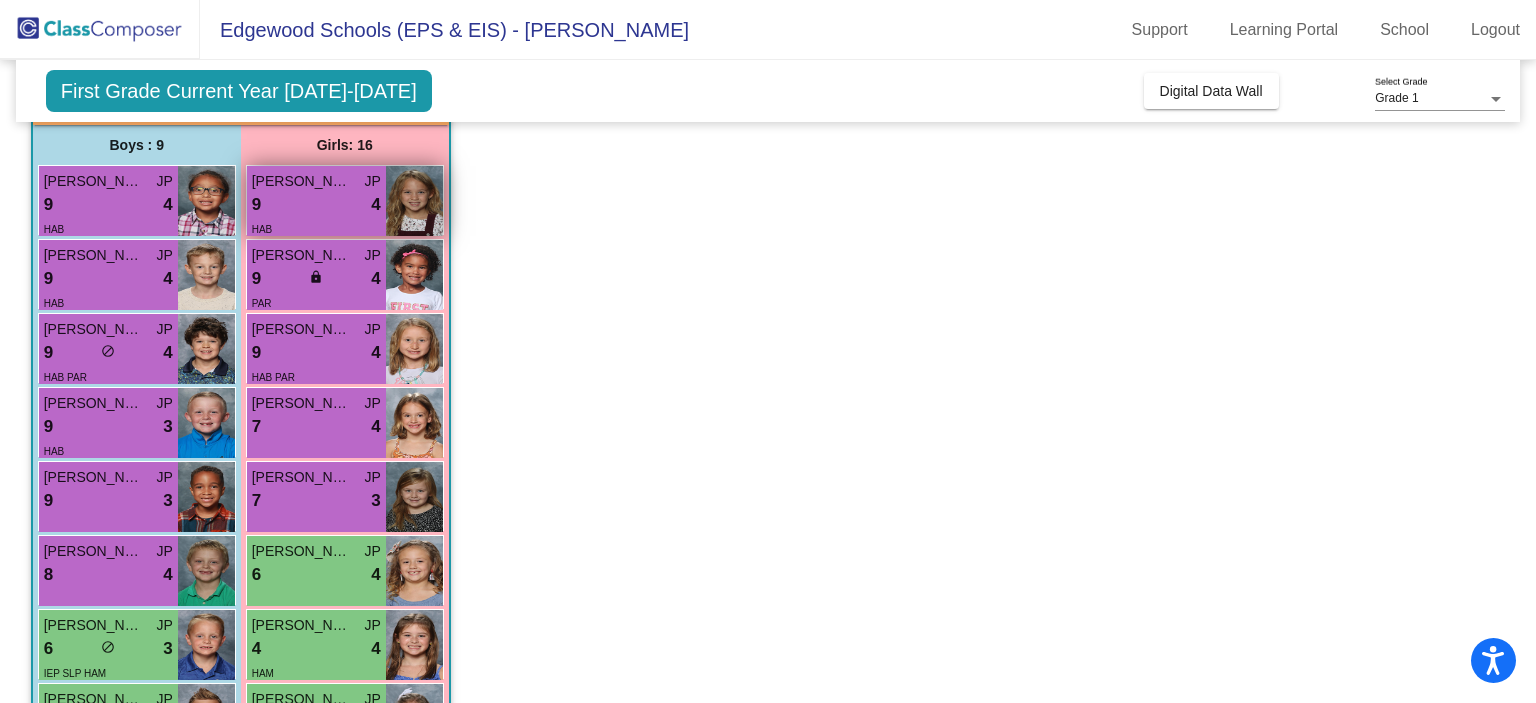 click on "HAB" at bounding box center (316, 228) 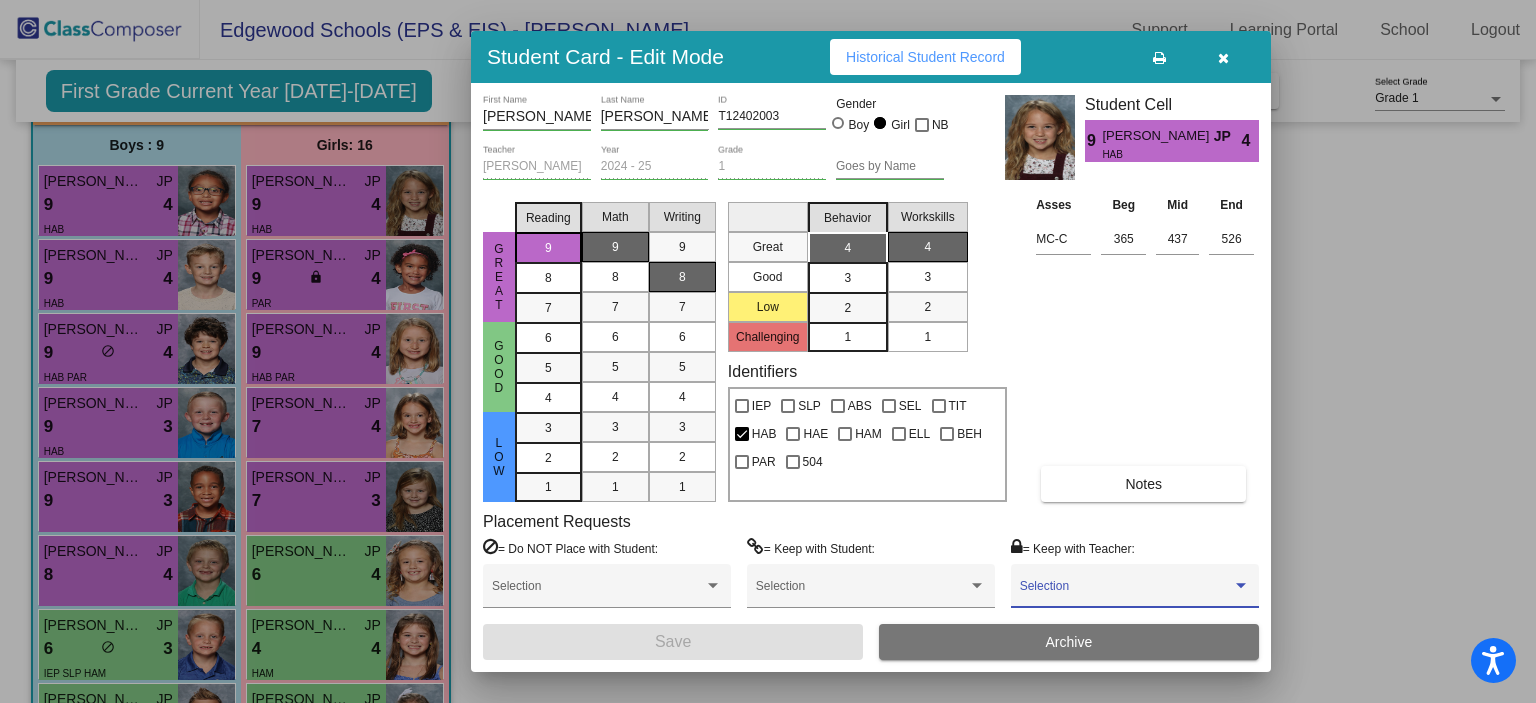 click at bounding box center [1126, 593] 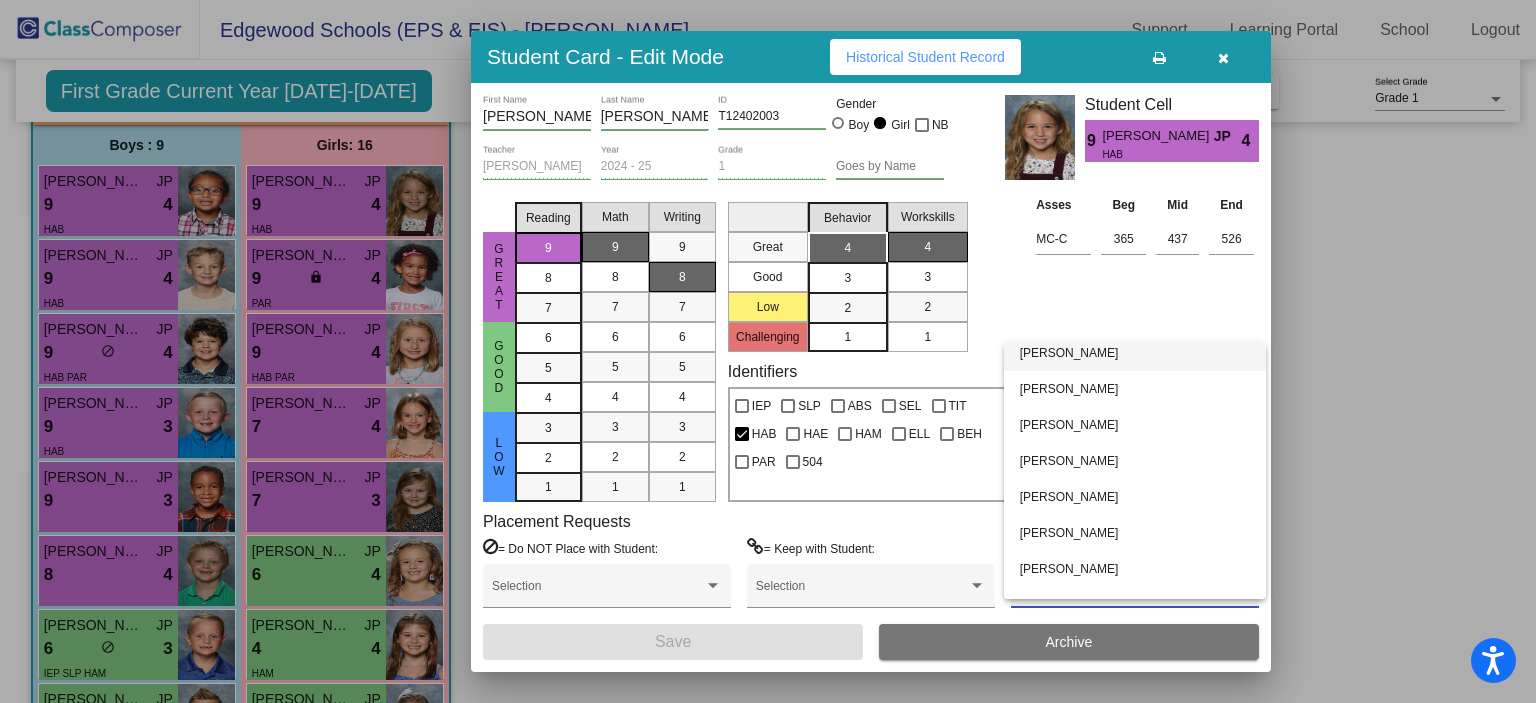 scroll, scrollTop: 104, scrollLeft: 0, axis: vertical 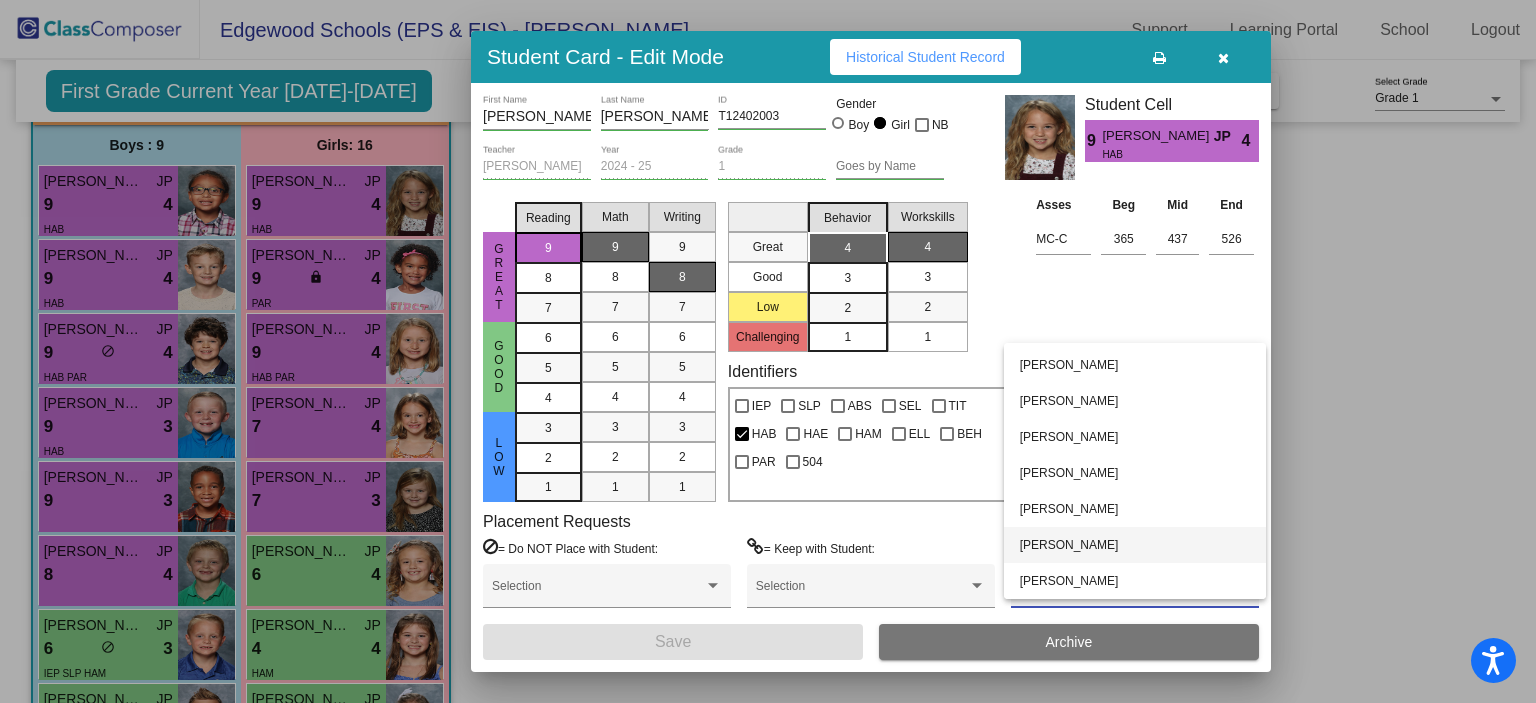 click on "Autum Daugherty" at bounding box center [1135, 545] 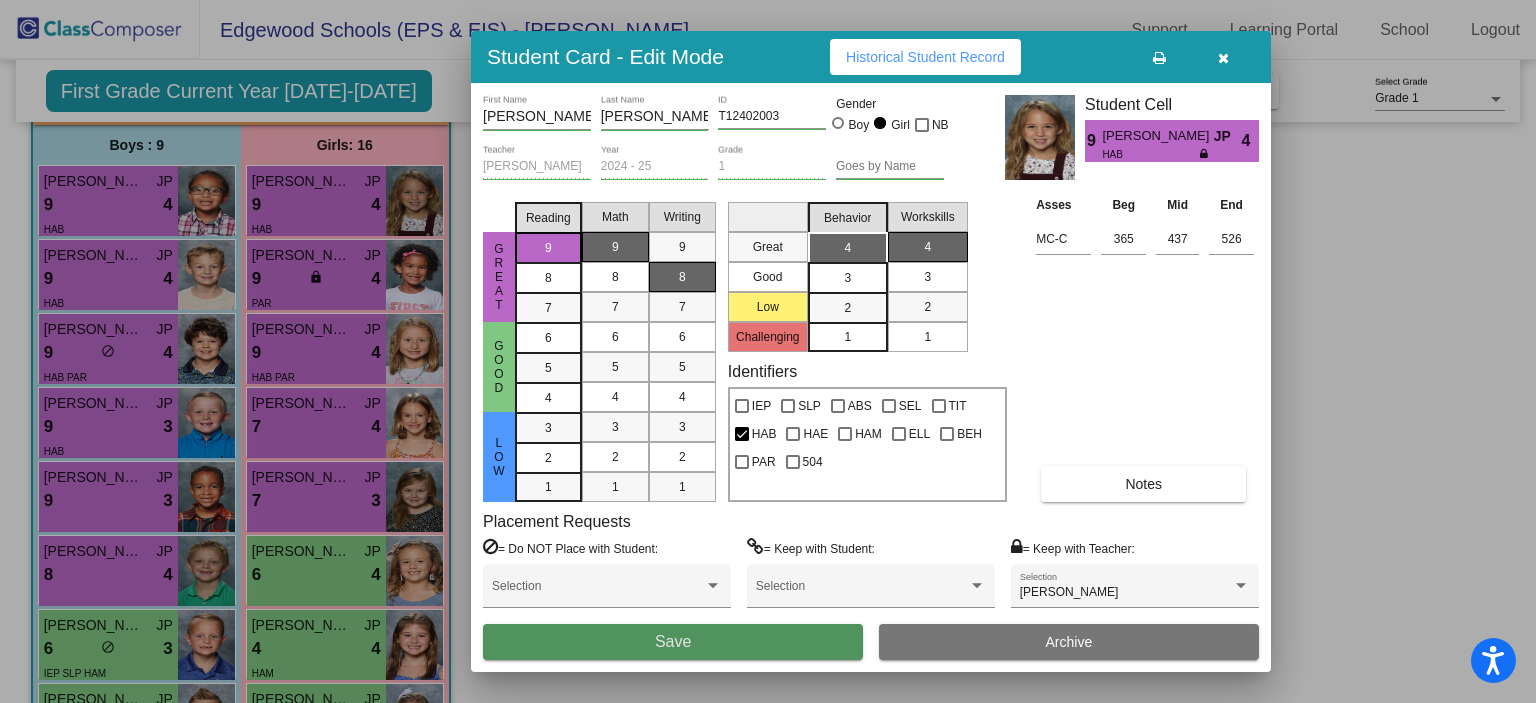 click on "Save" at bounding box center [673, 642] 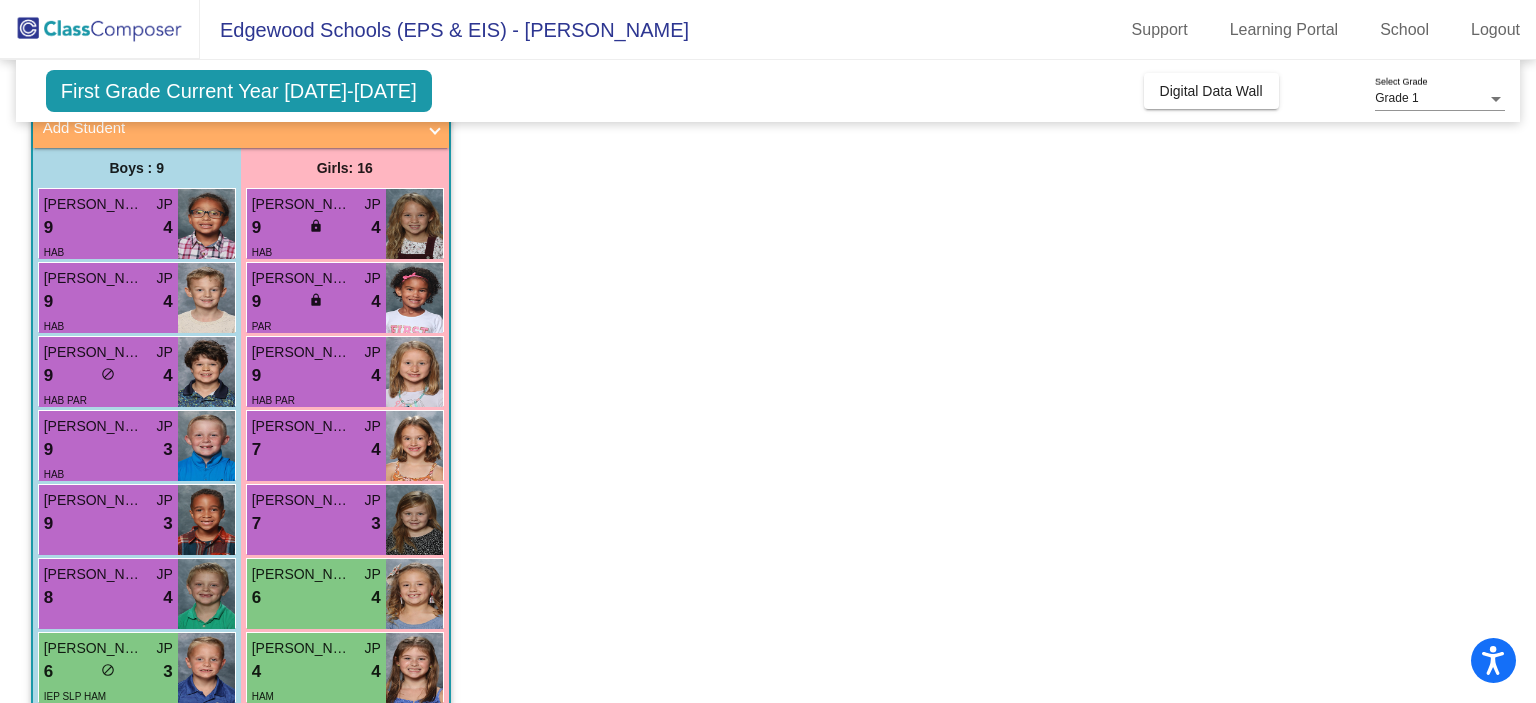 scroll, scrollTop: 131, scrollLeft: 0, axis: vertical 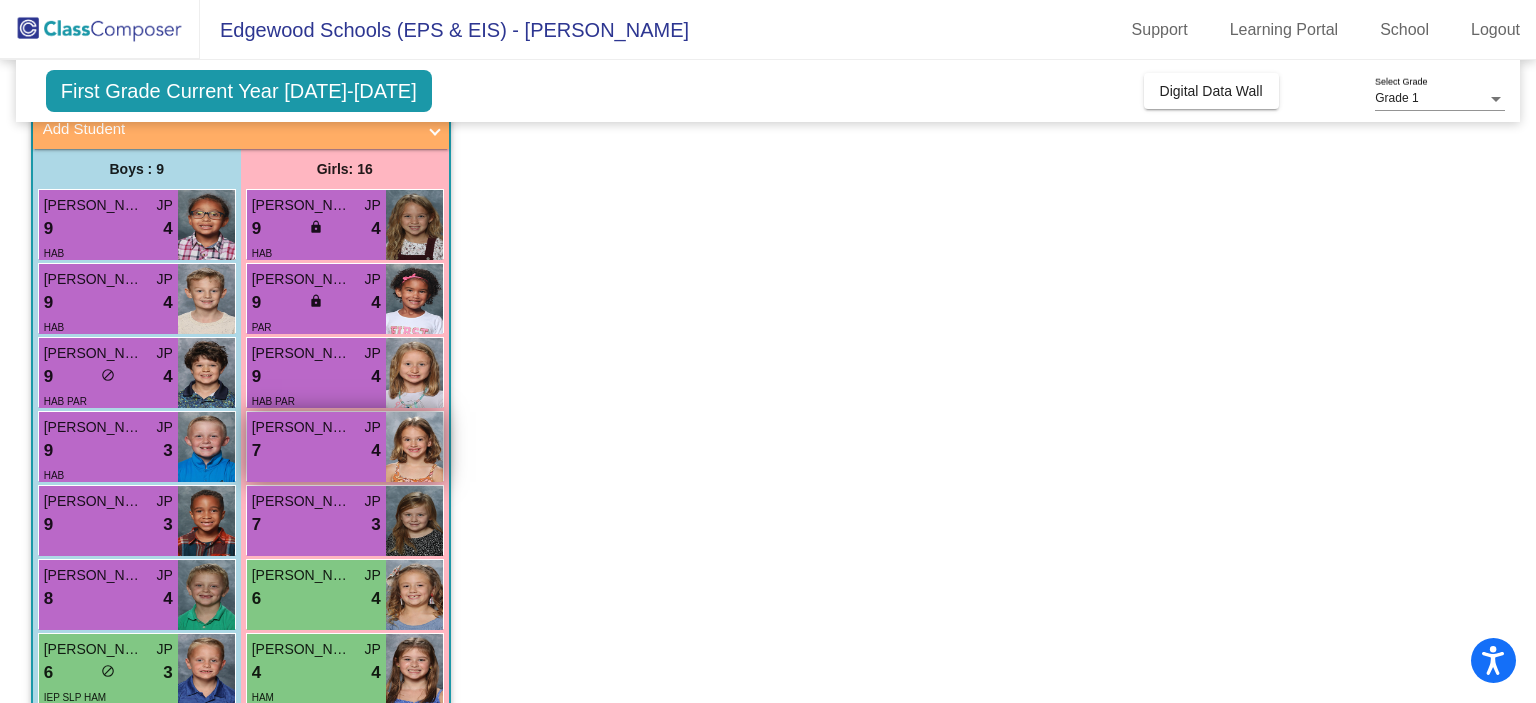 click on "4" at bounding box center (375, 451) 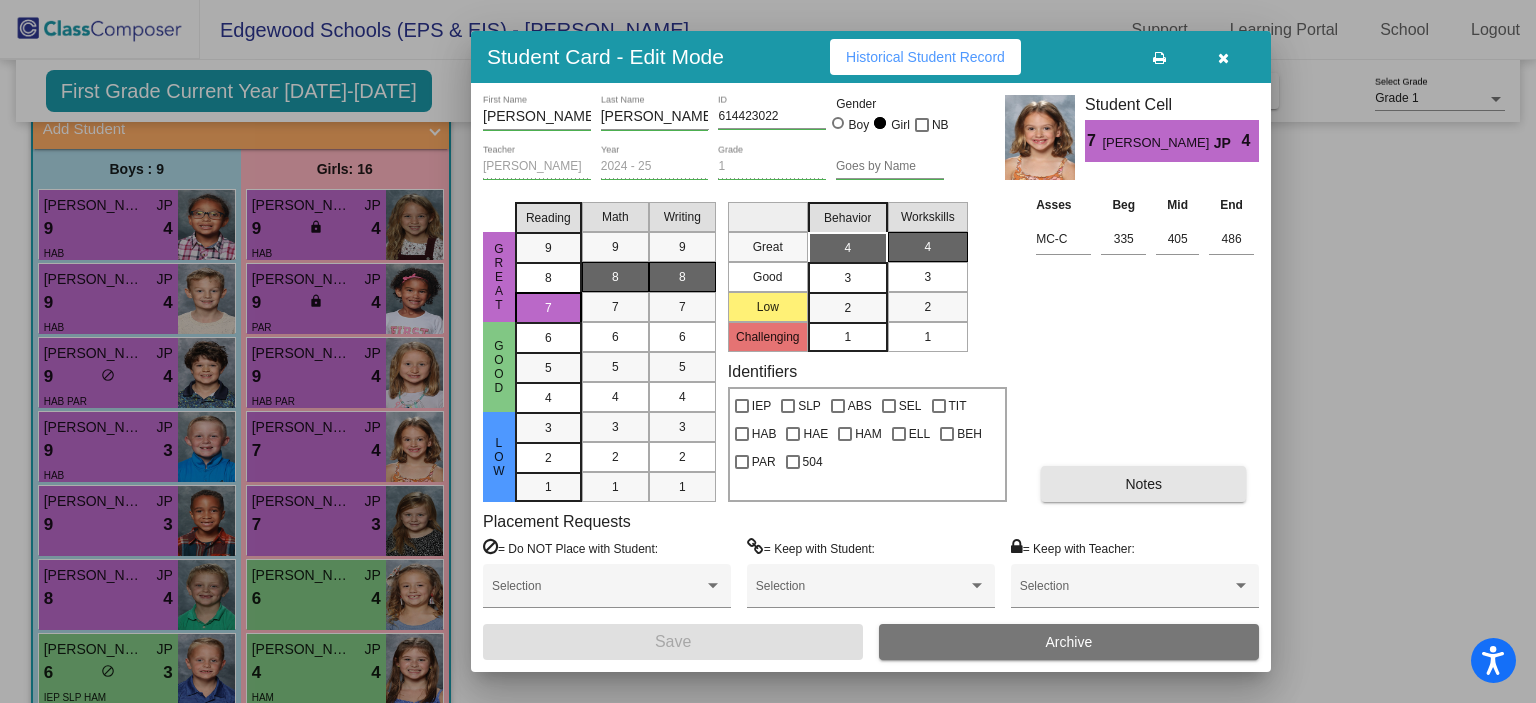 click on "Notes" at bounding box center [1143, 484] 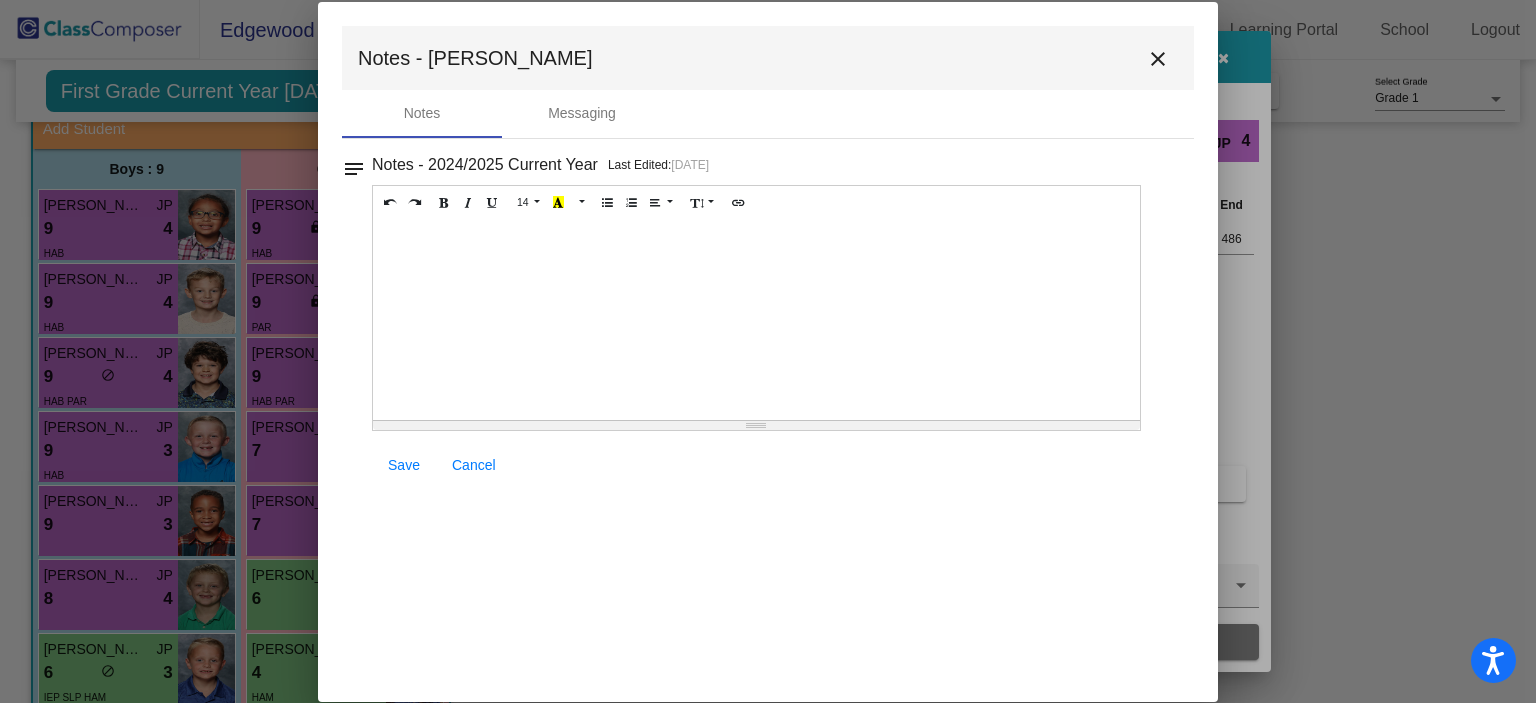 click at bounding box center [756, 320] 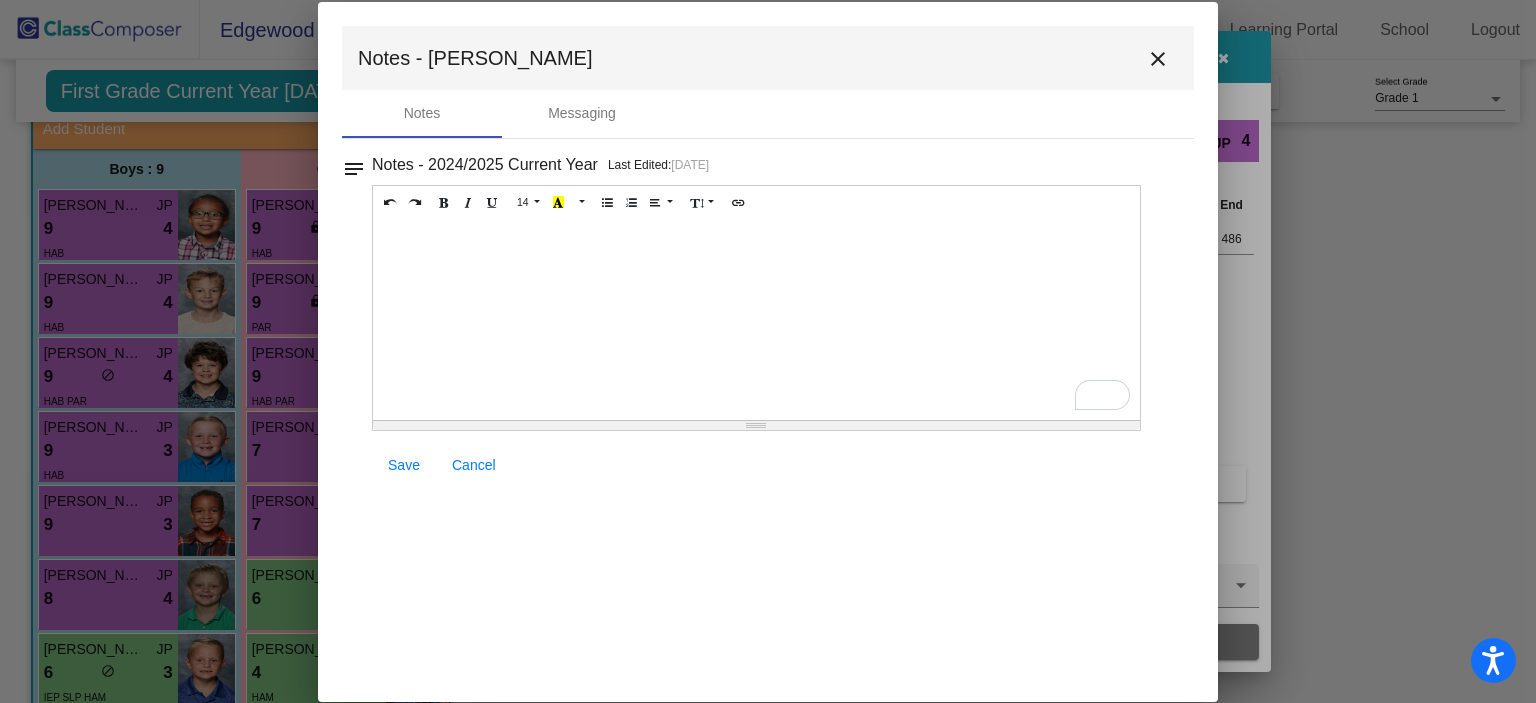 type 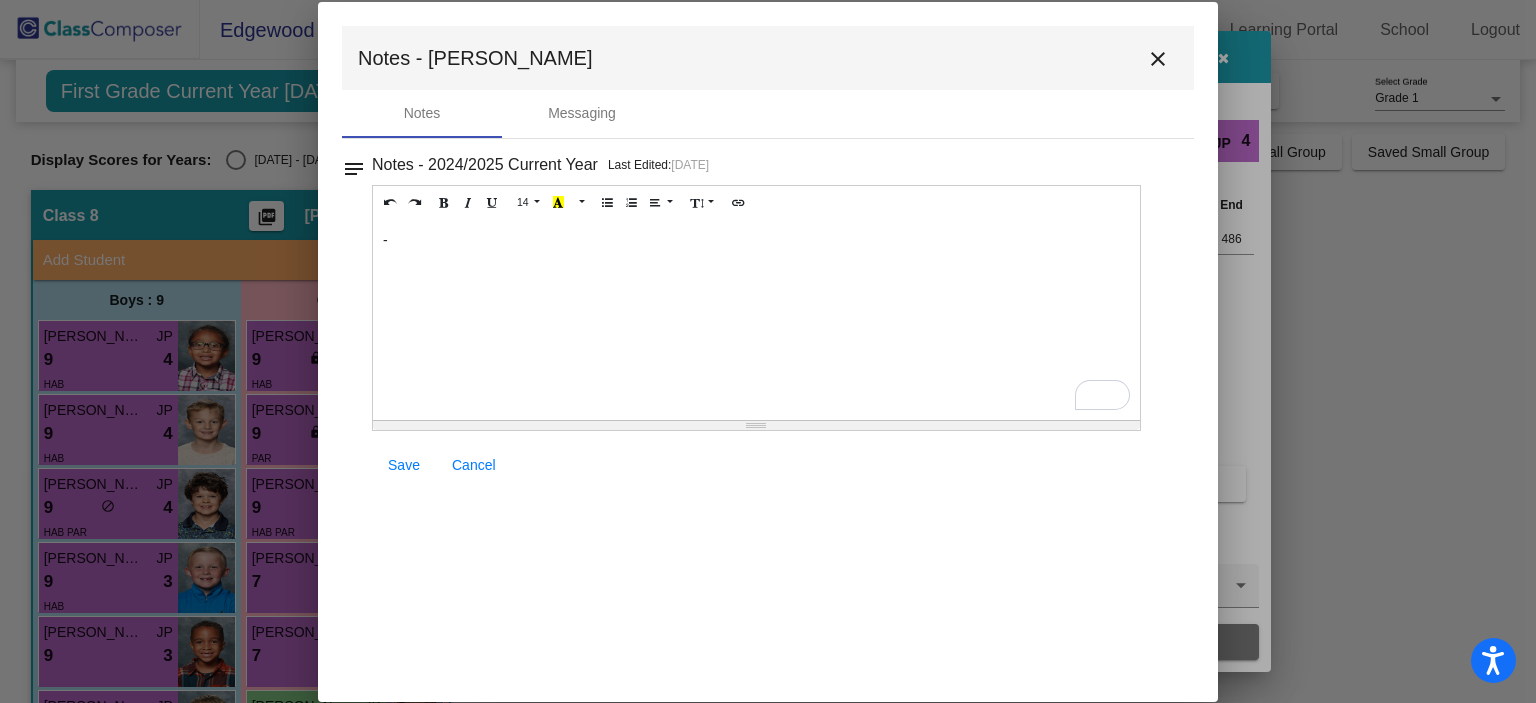 scroll, scrollTop: 0, scrollLeft: 0, axis: both 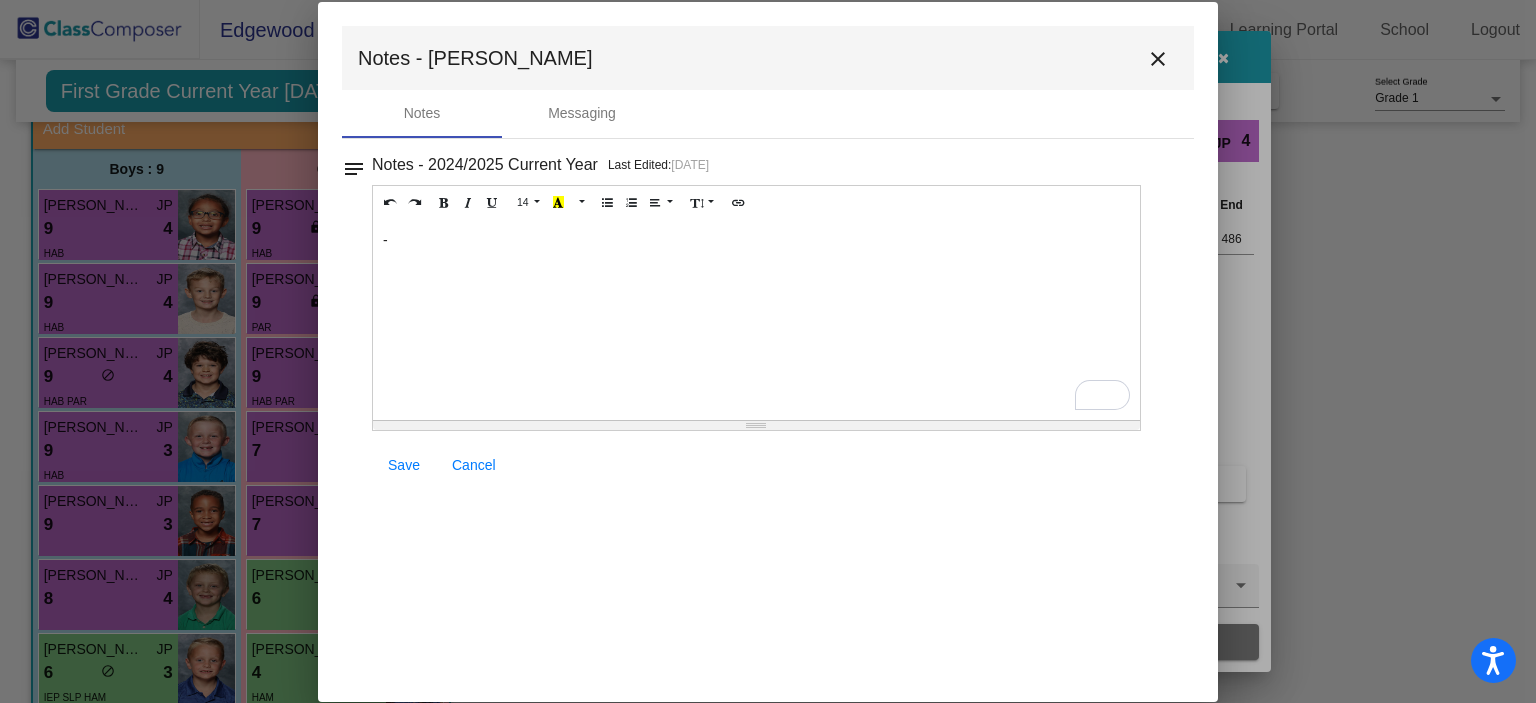 type 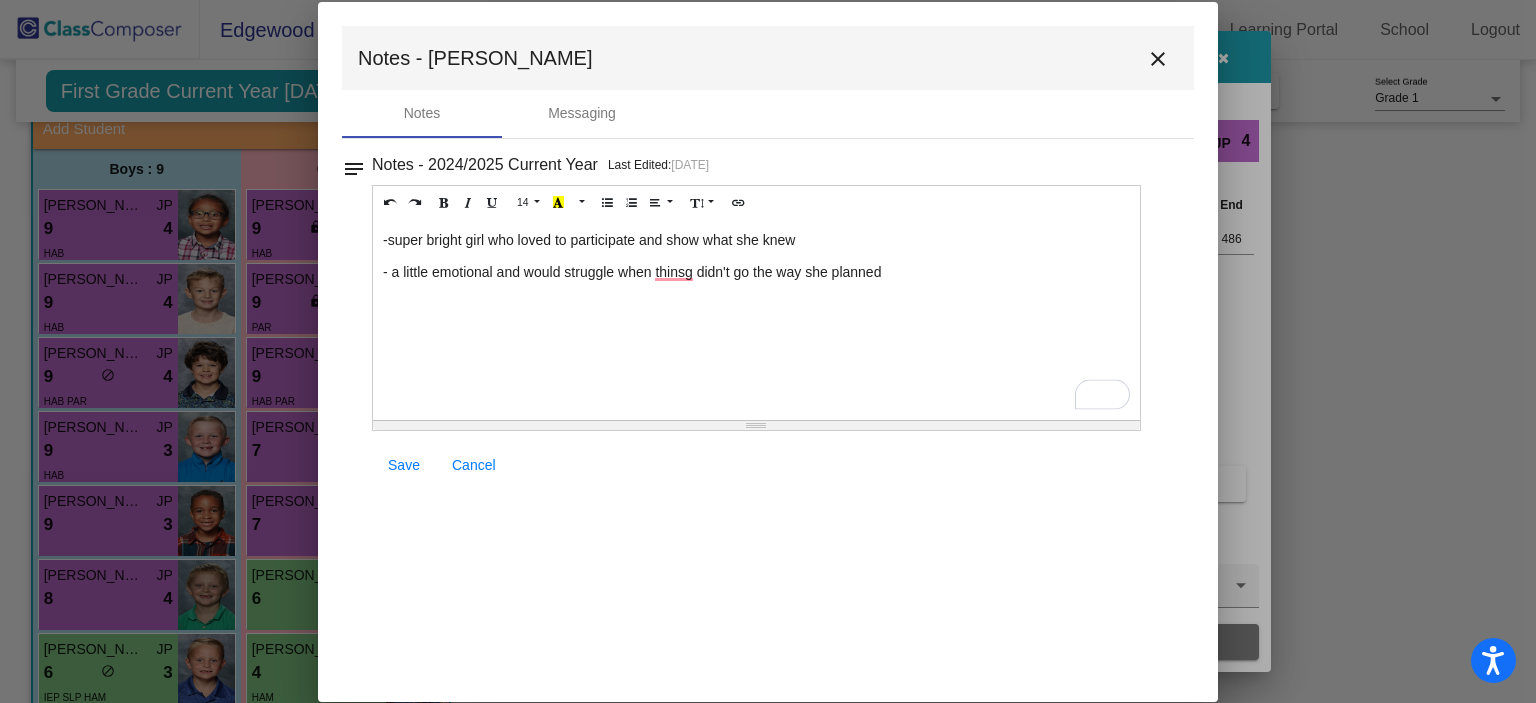click on "- a little emotional and would struggle when thinsg didn't go the way she planned" at bounding box center (756, 272) 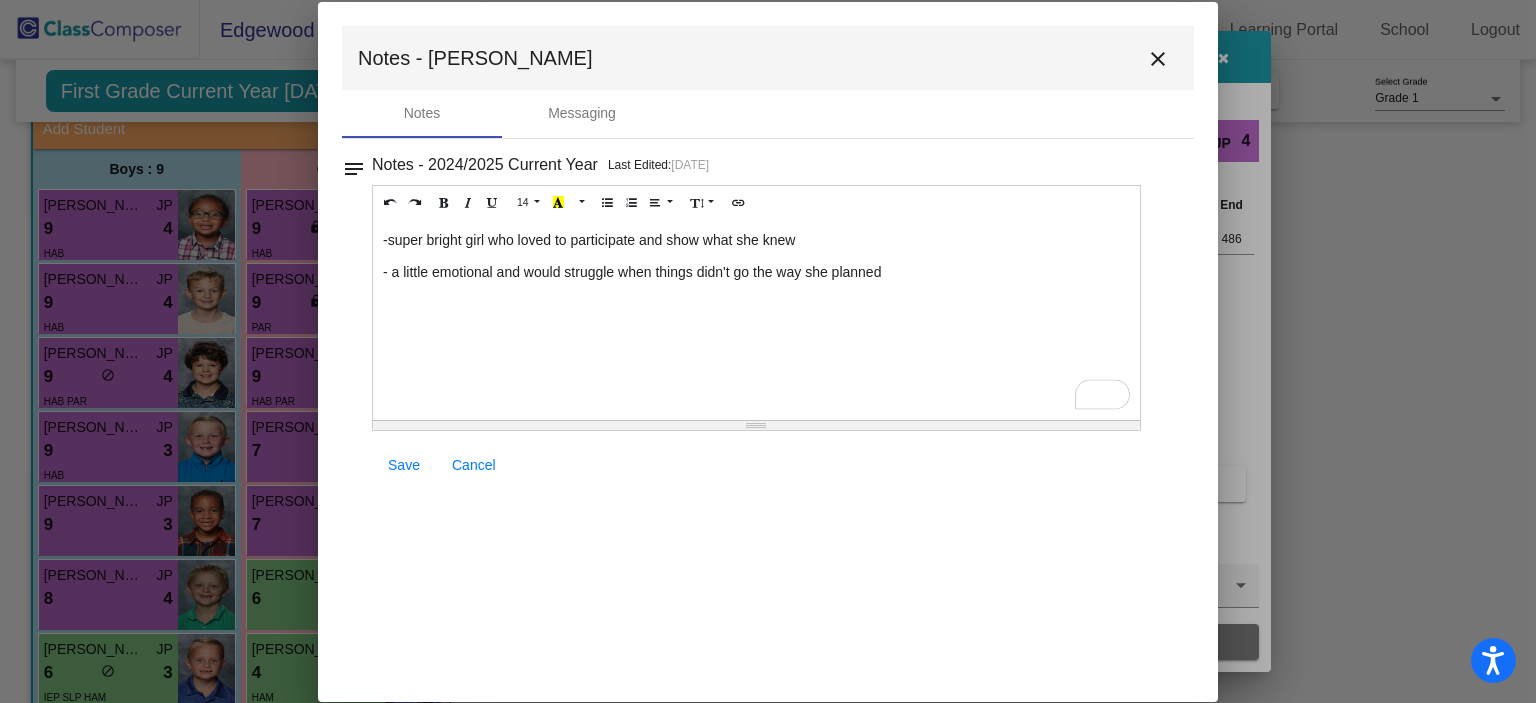 click on "- a little emotional and would struggle when things didn't go the way she planned" at bounding box center [756, 272] 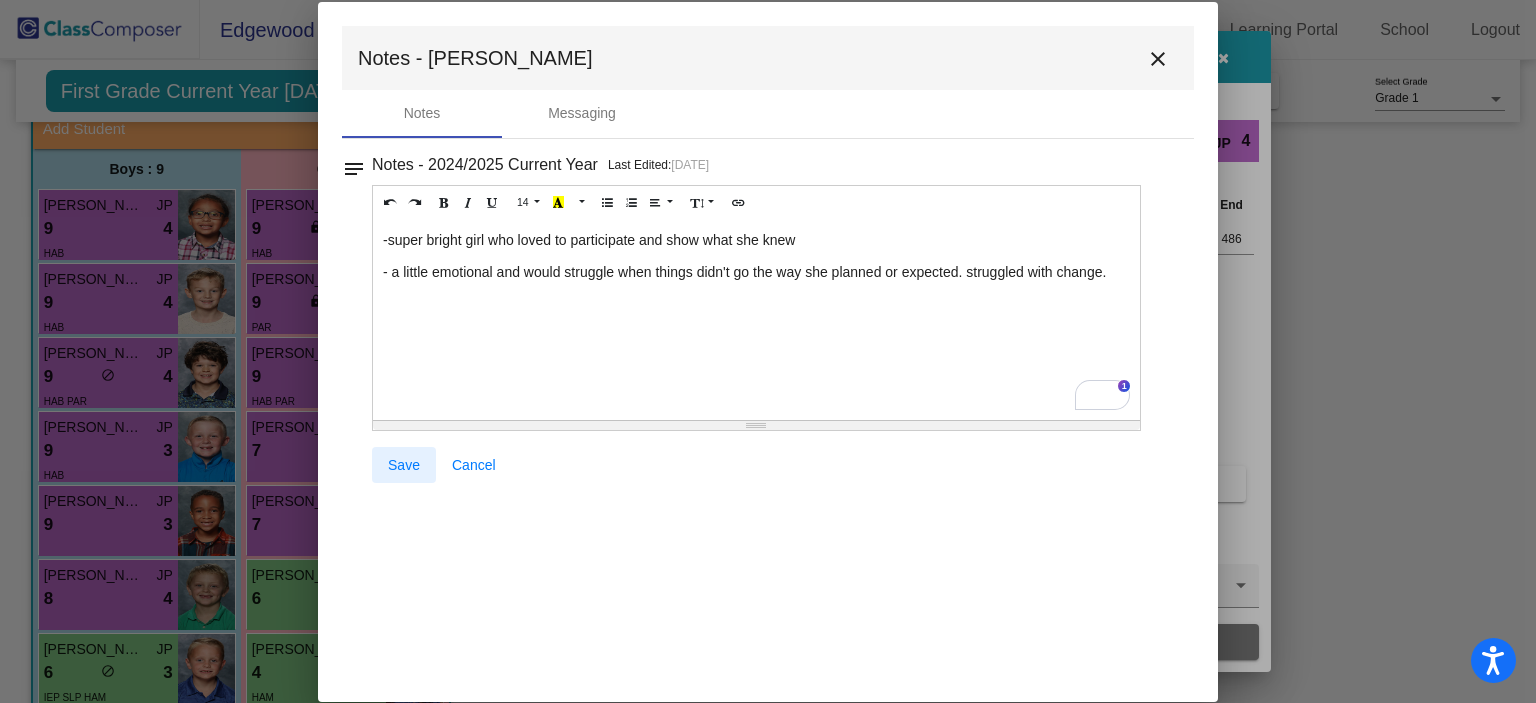 click on "Save" at bounding box center [404, 465] 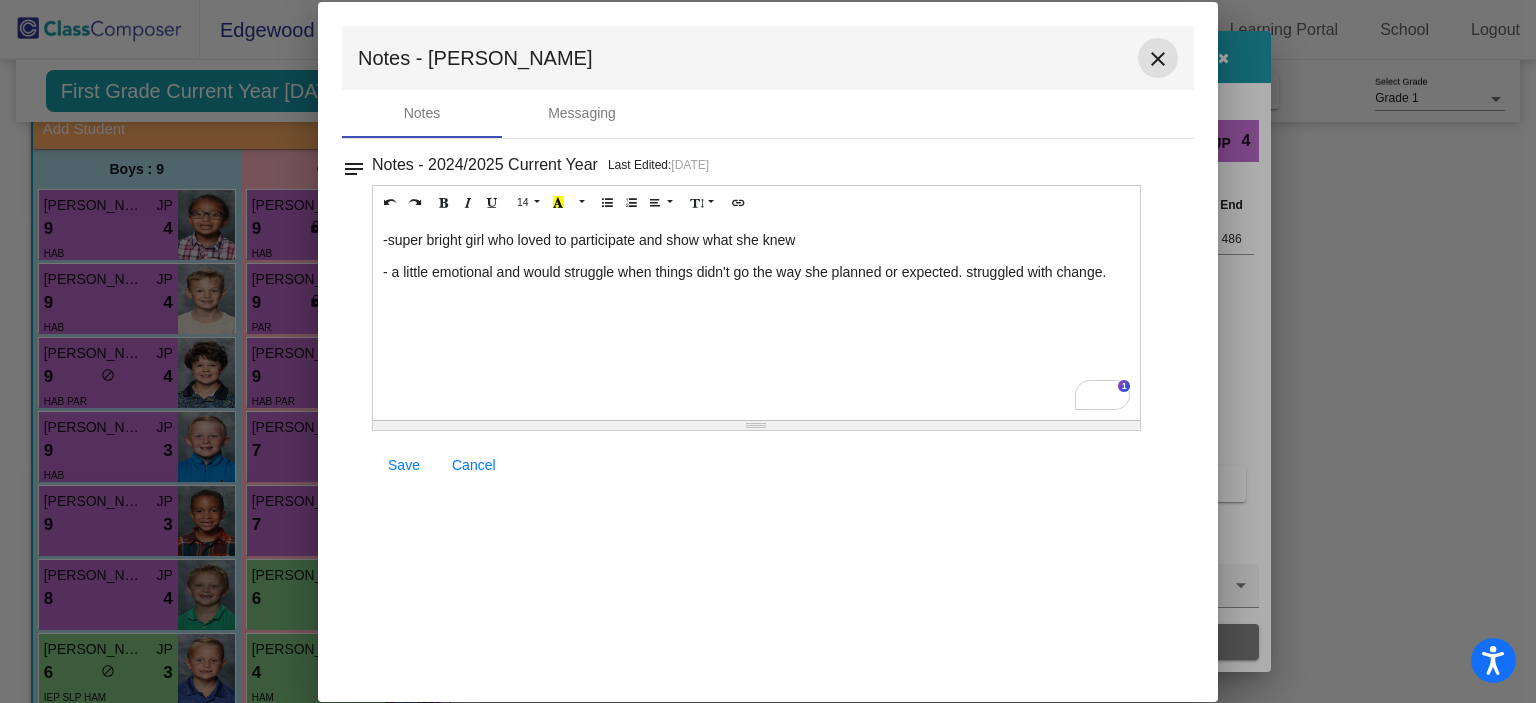 click on "close" at bounding box center (1158, 59) 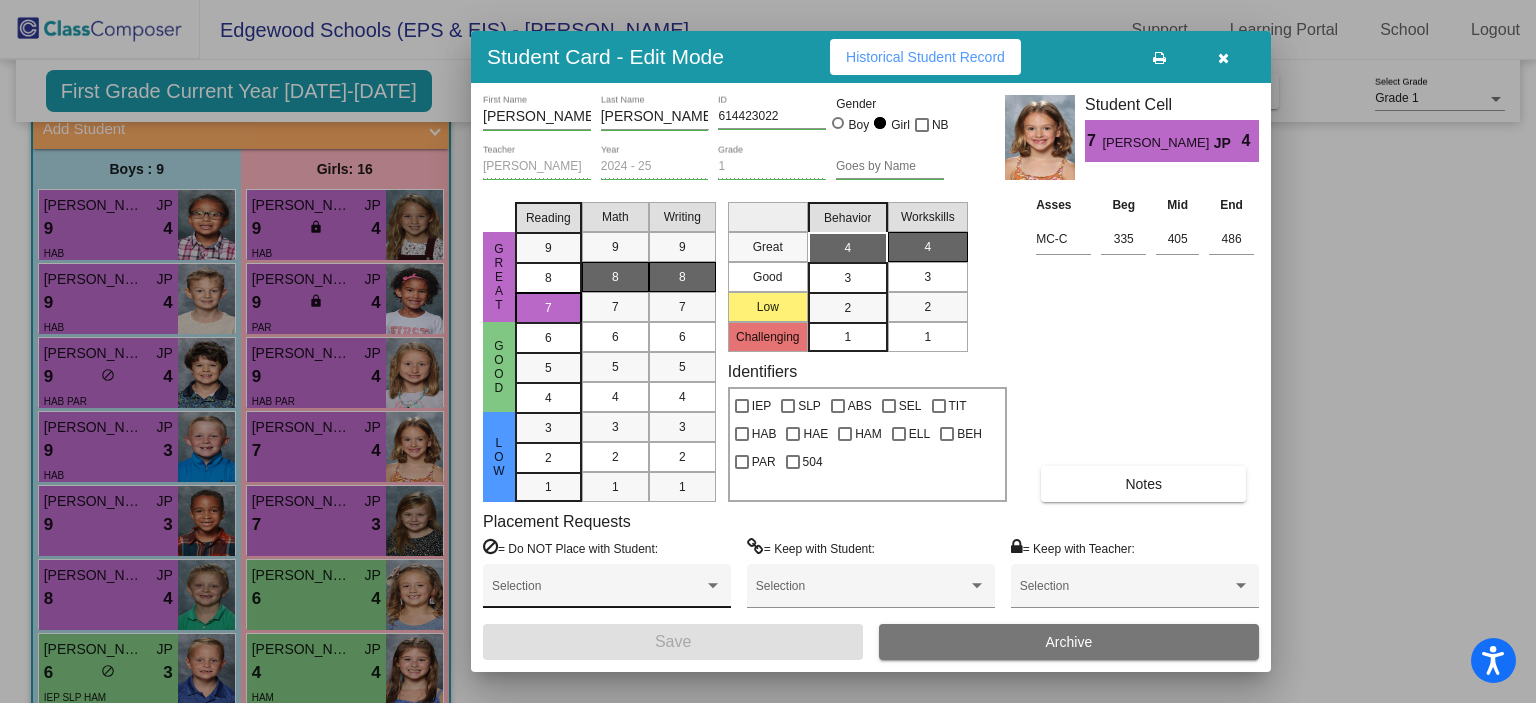 click on "Selection" at bounding box center [607, 591] 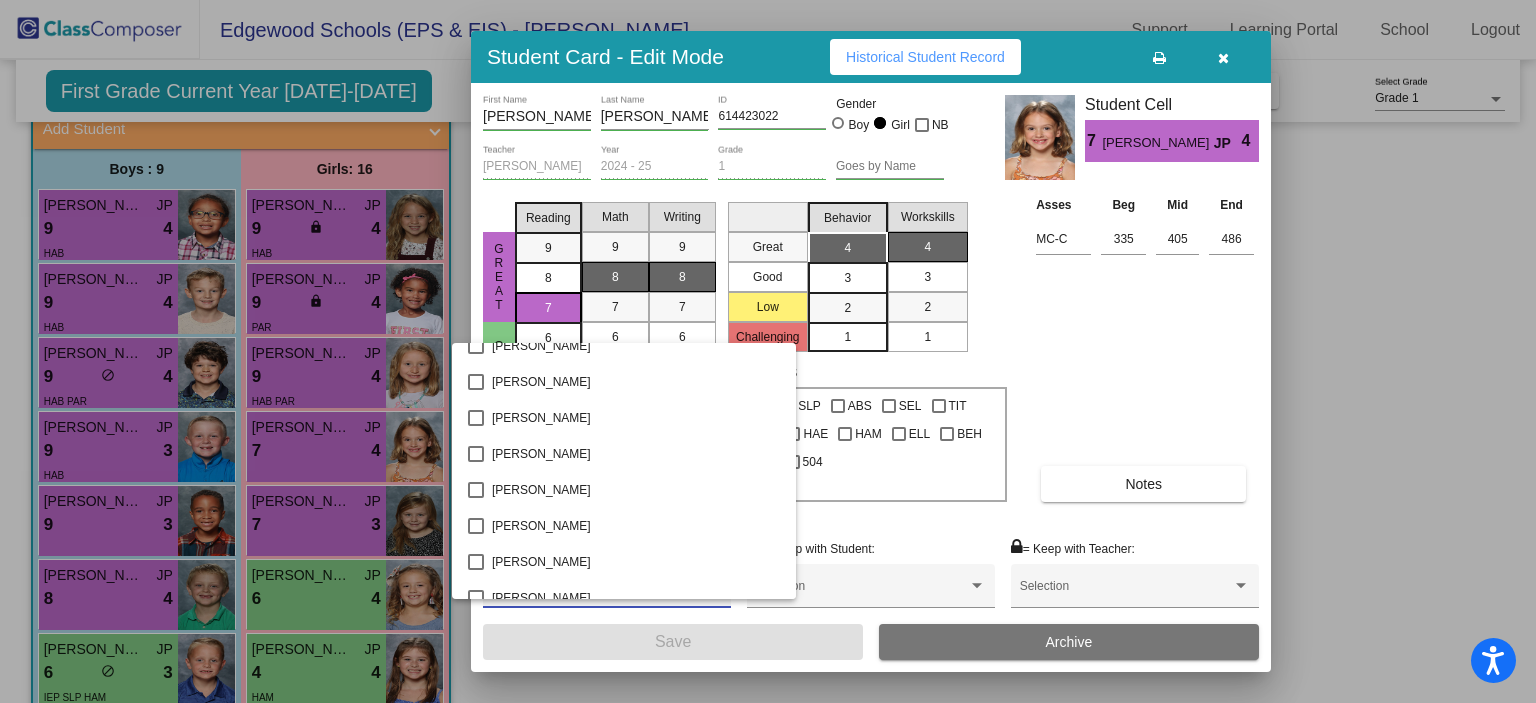 scroll, scrollTop: 266, scrollLeft: 0, axis: vertical 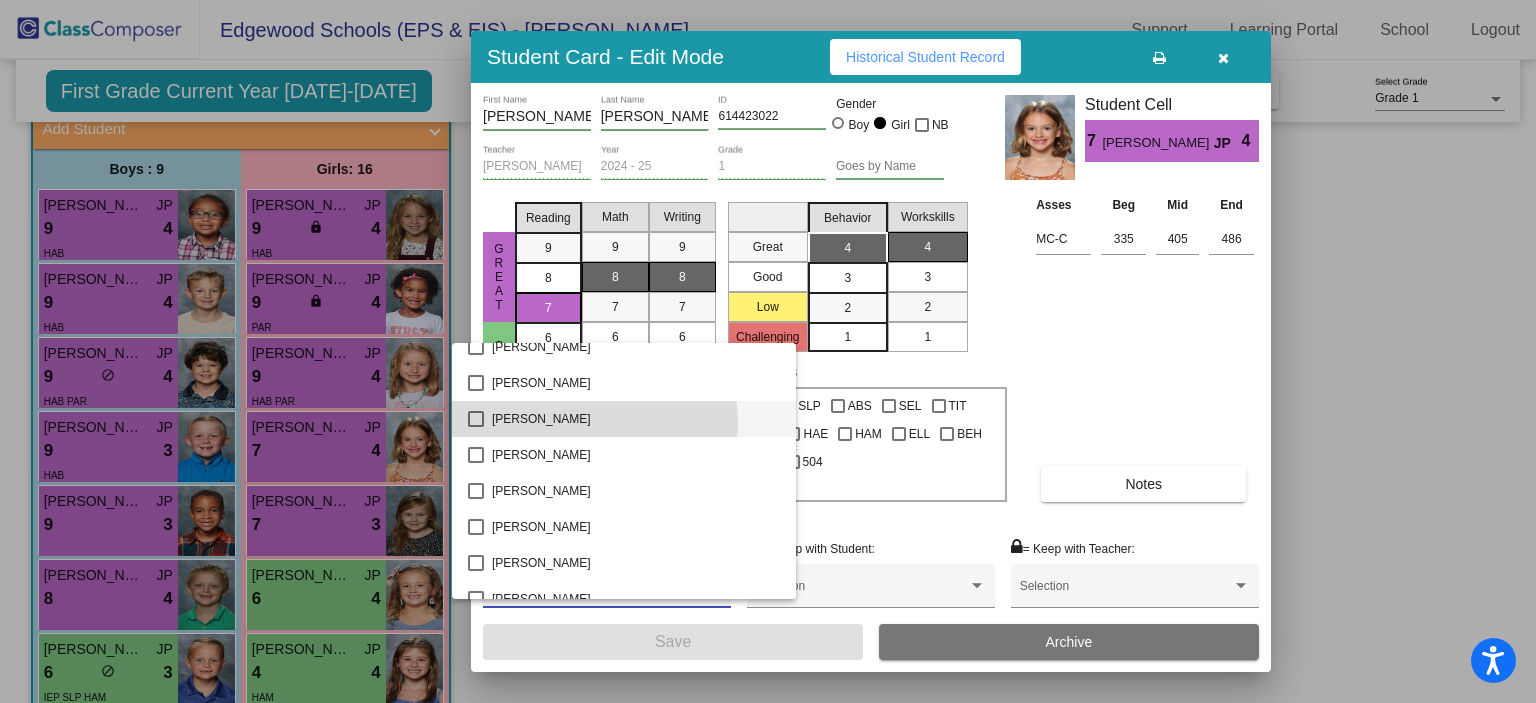 click on "[PERSON_NAME]" at bounding box center (636, 419) 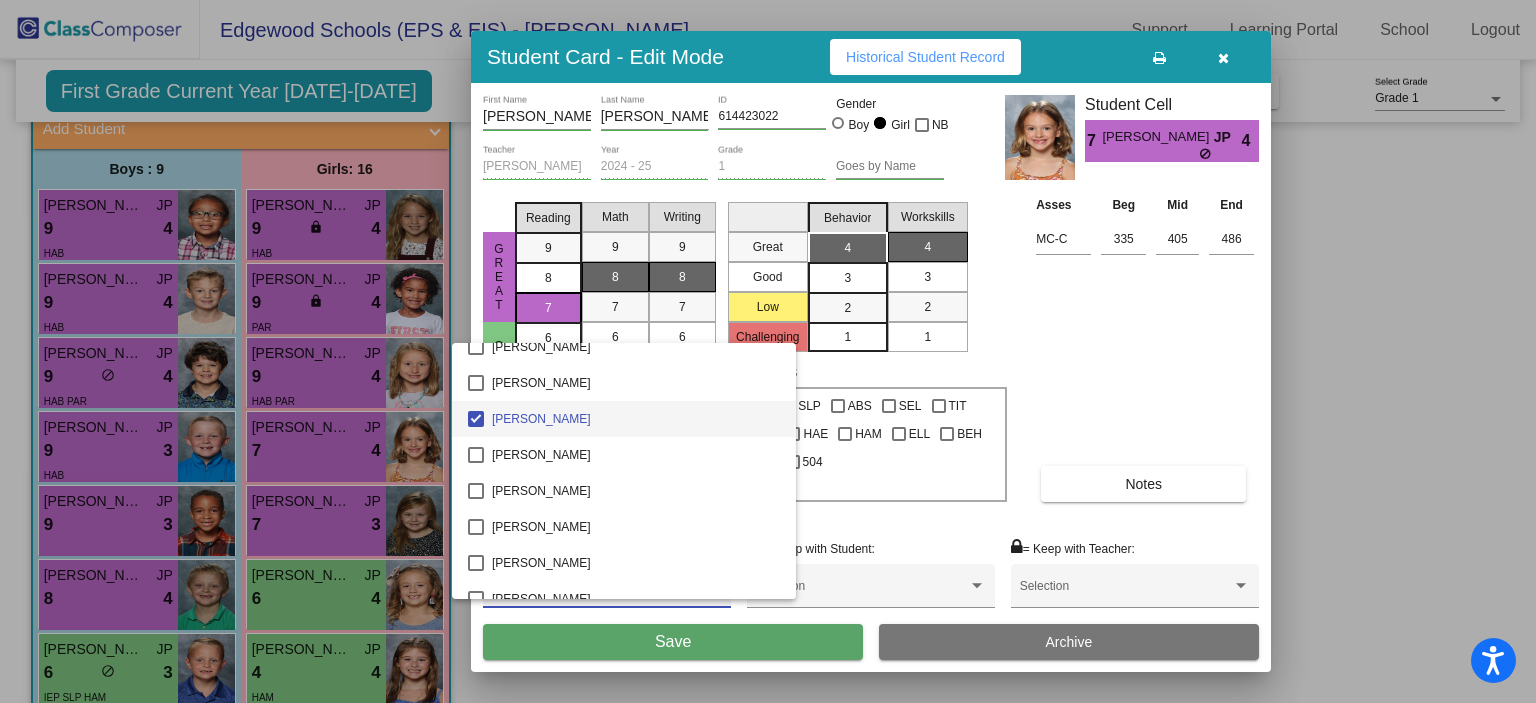 click at bounding box center (768, 351) 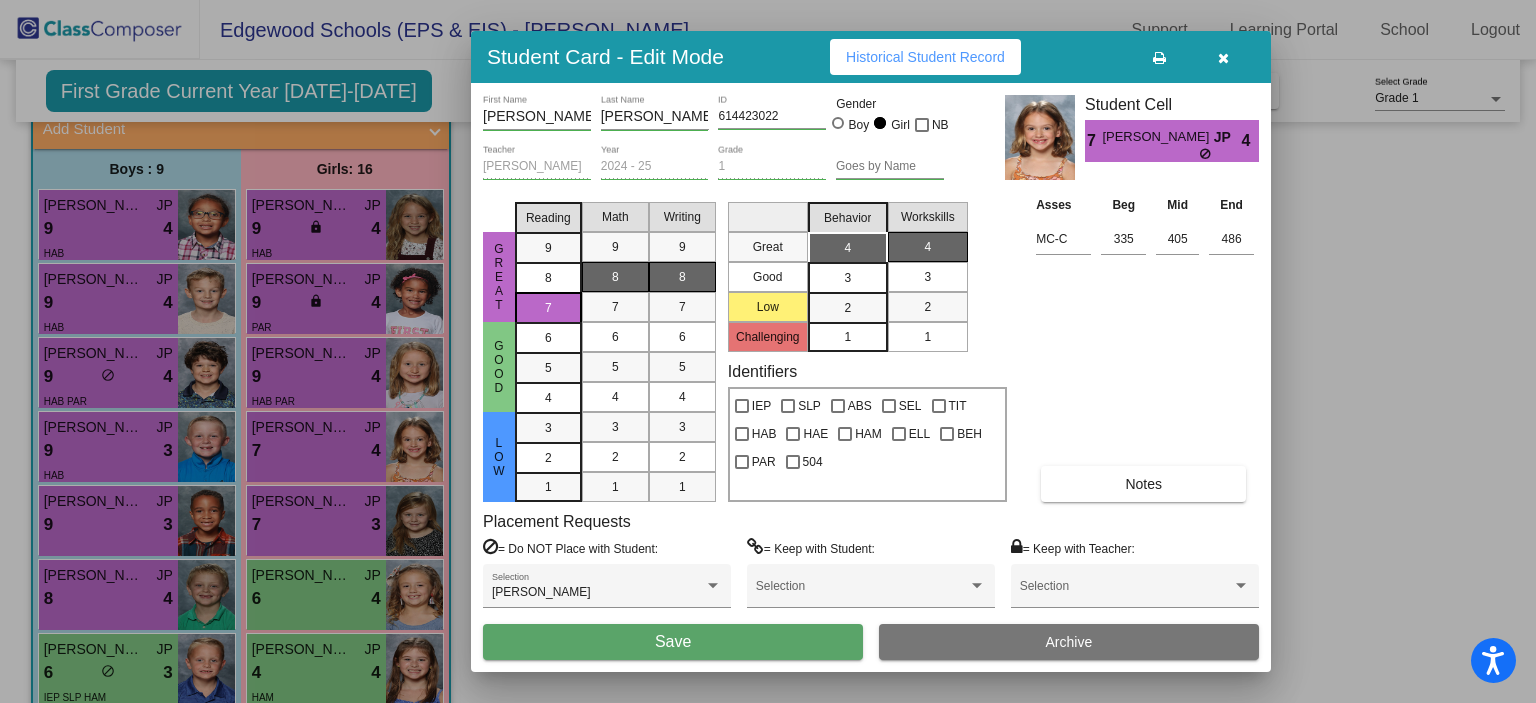 click on "Save" at bounding box center (673, 641) 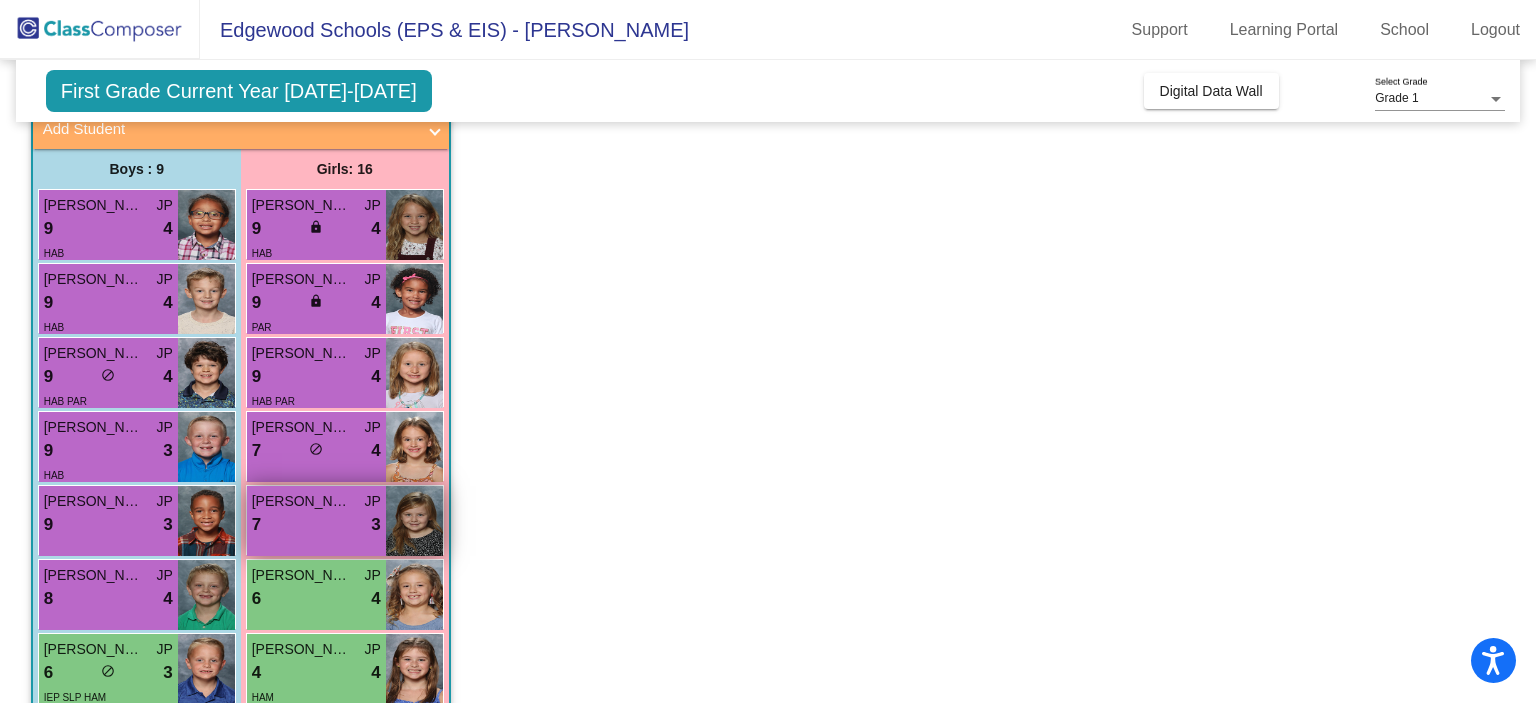 click on "[PERSON_NAME]" at bounding box center [302, 501] 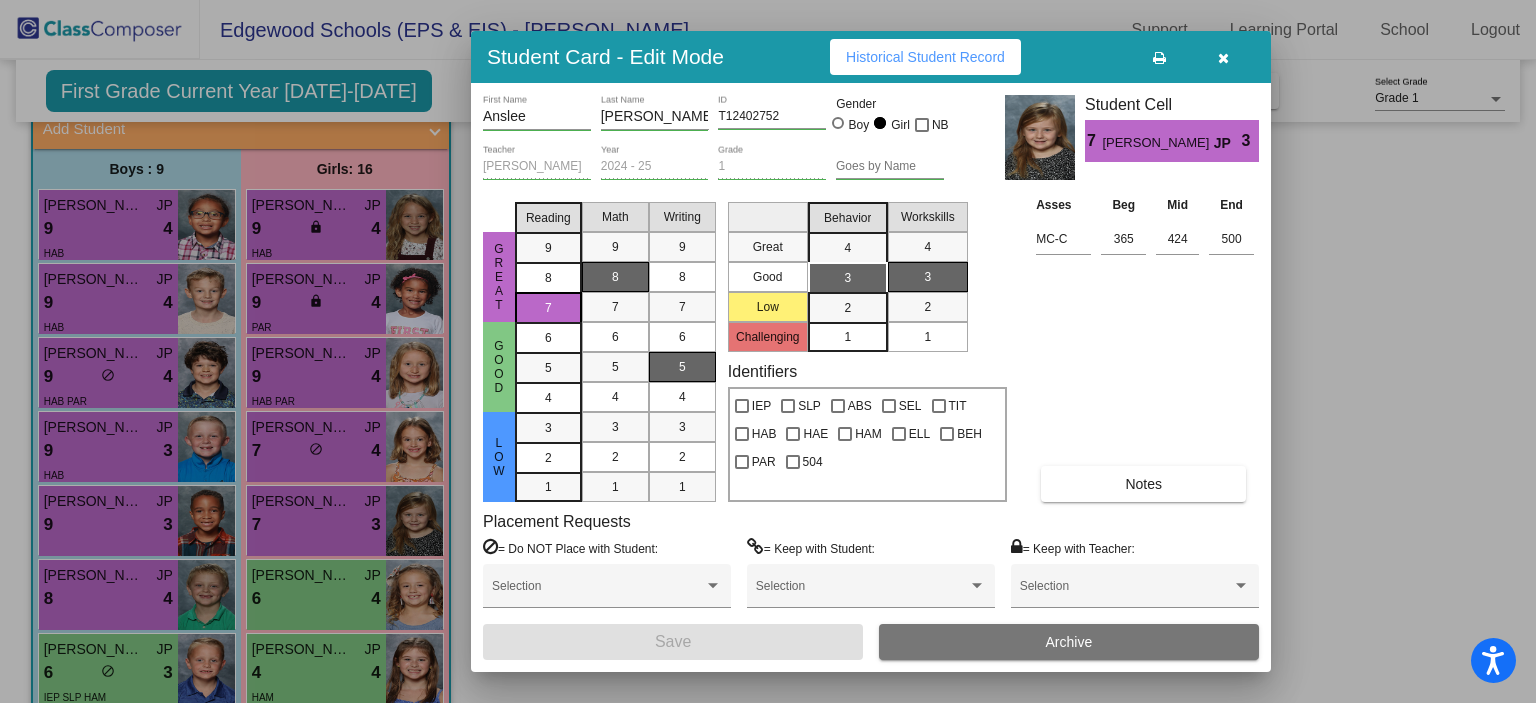 click on "Notes" at bounding box center (1143, 484) 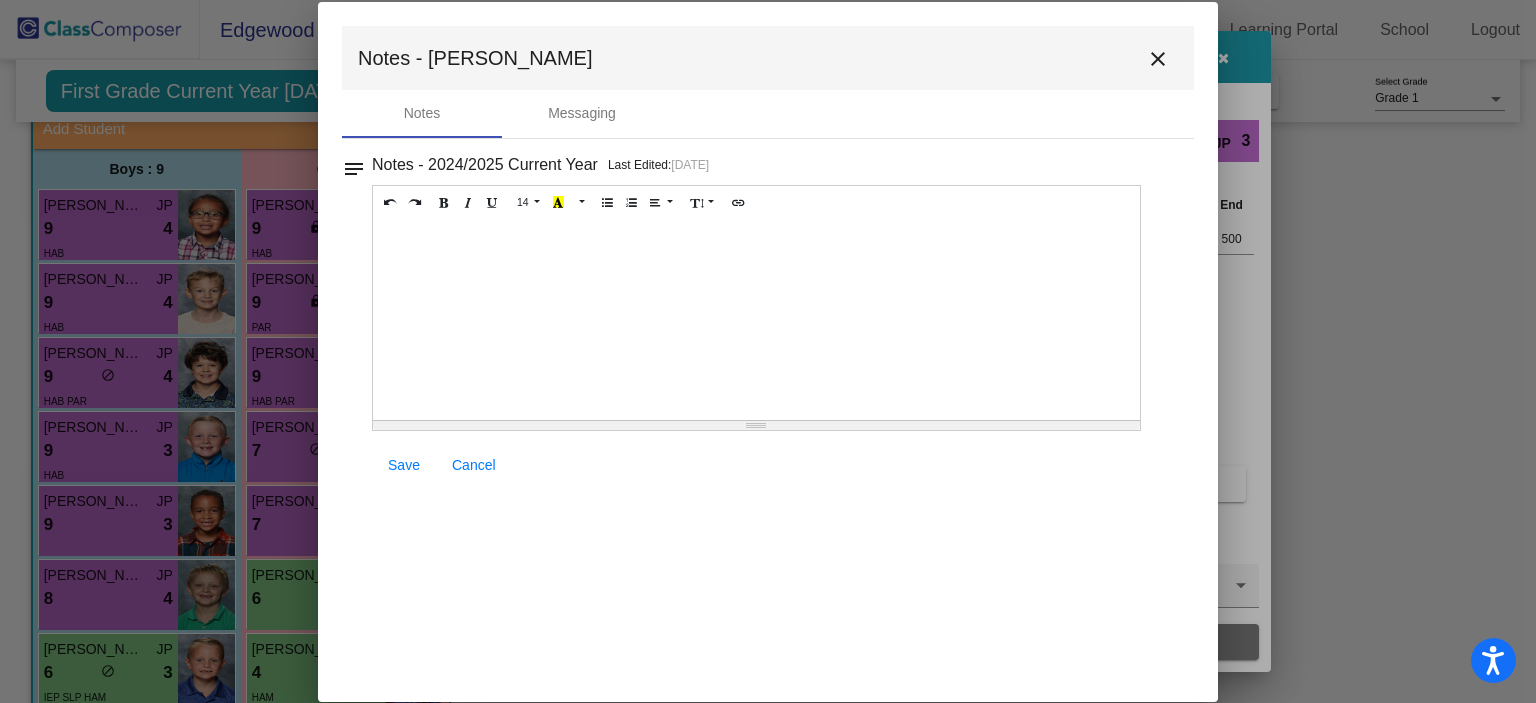 click at bounding box center (756, 320) 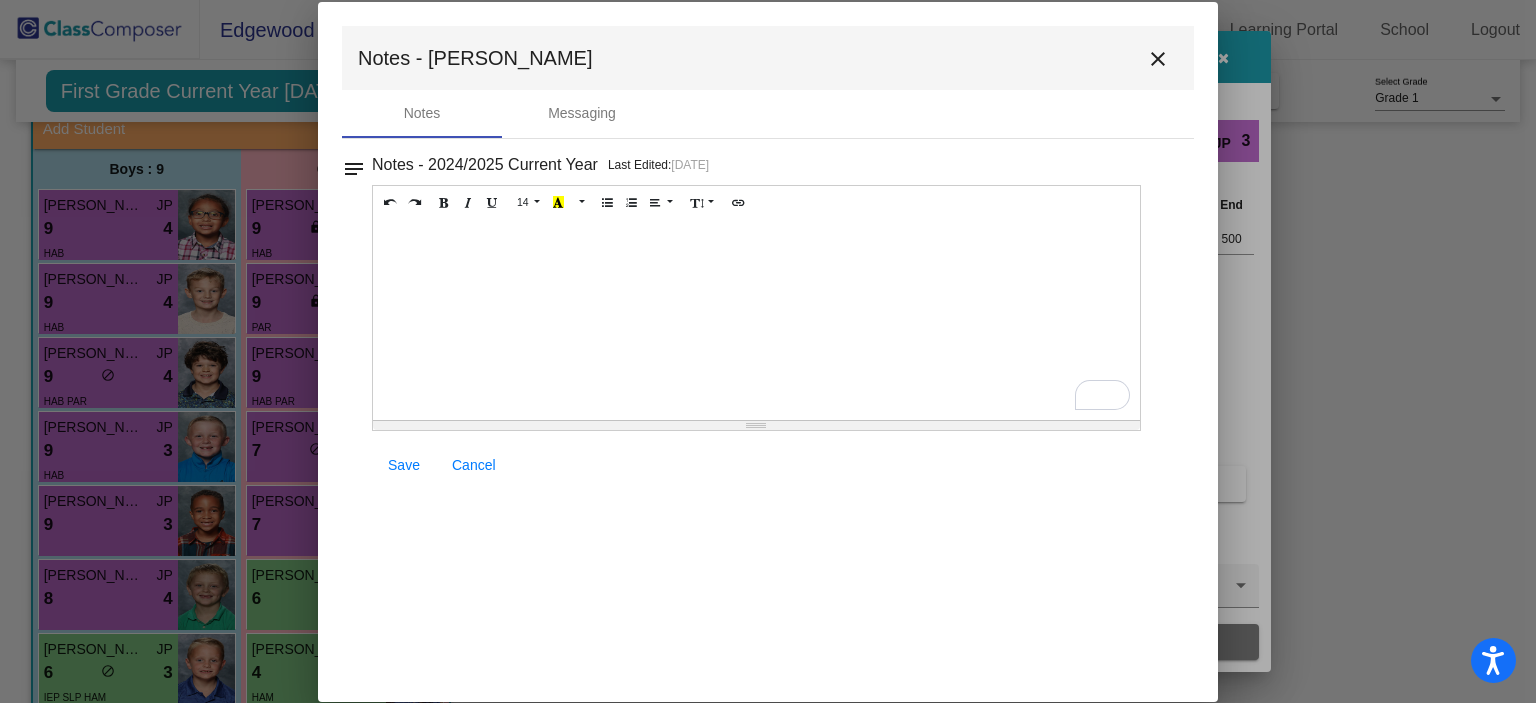 type 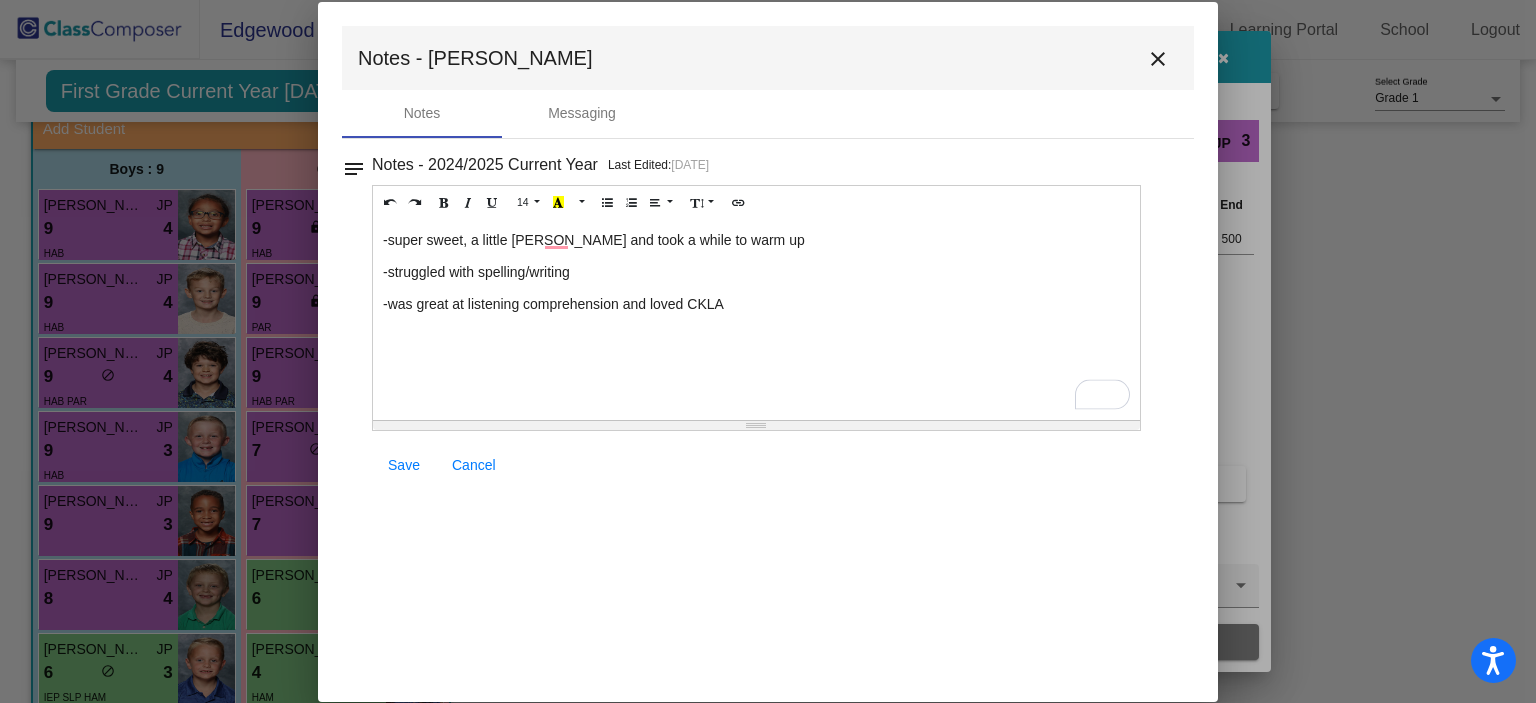 click on "-struggled with spelling/writing" at bounding box center [756, 272] 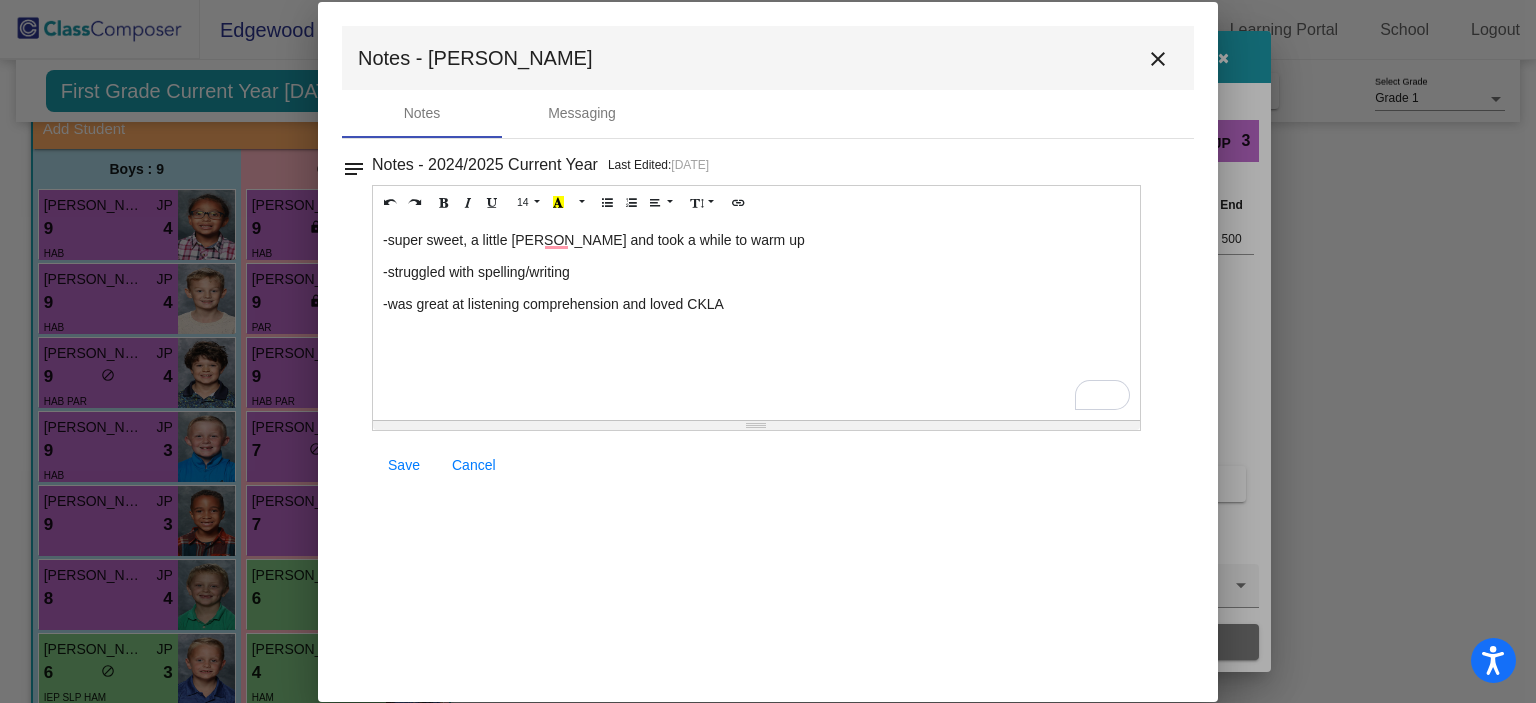 click on "close" at bounding box center [1158, 59] 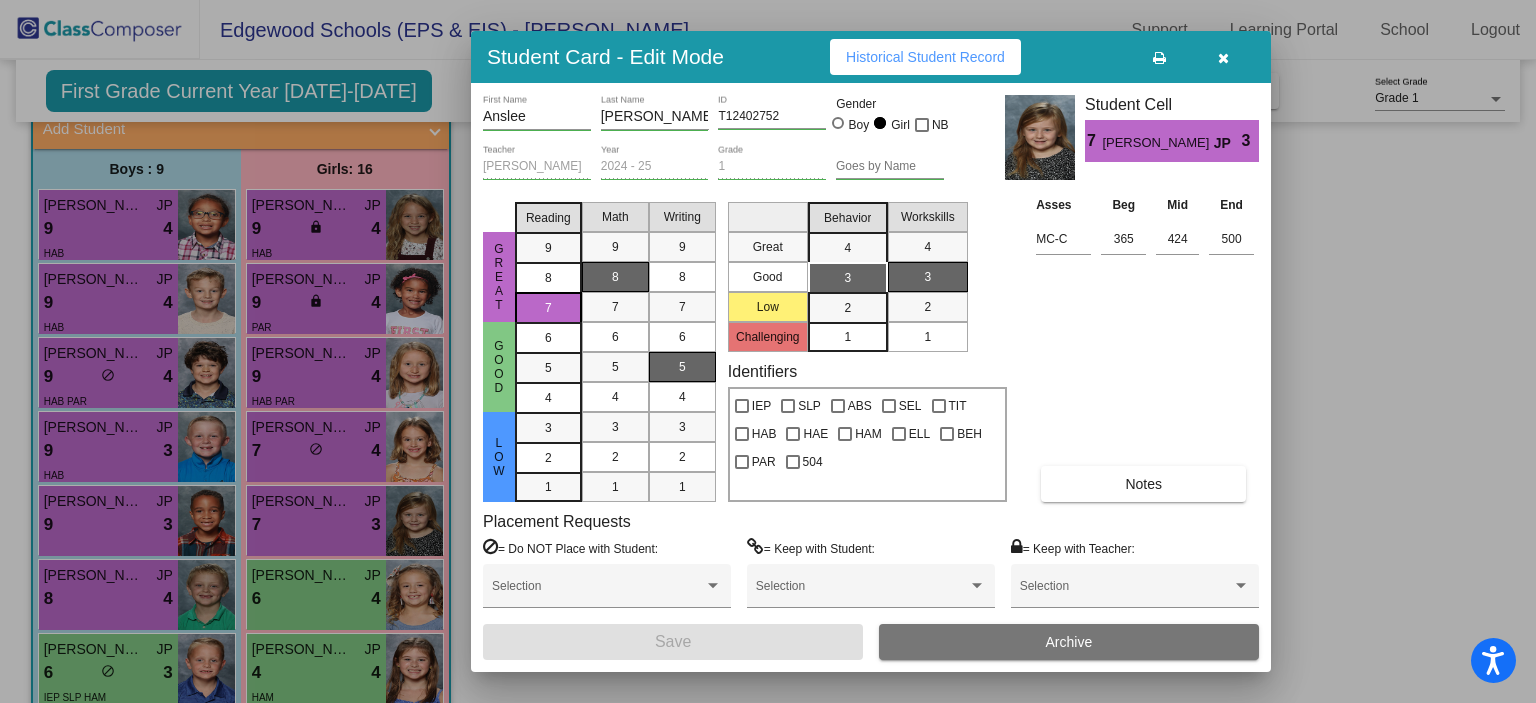 click on "Notes" at bounding box center (1143, 484) 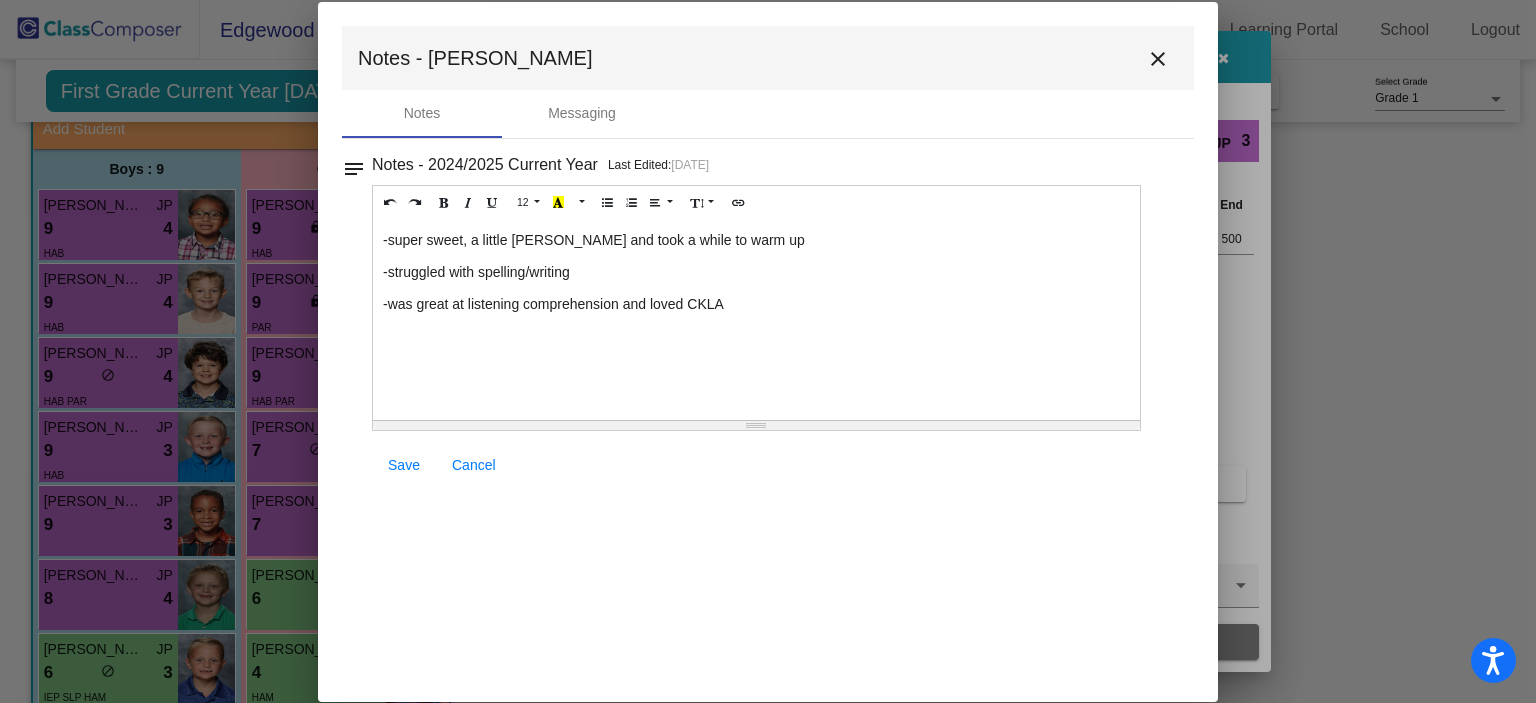 click on "Save" at bounding box center [404, 465] 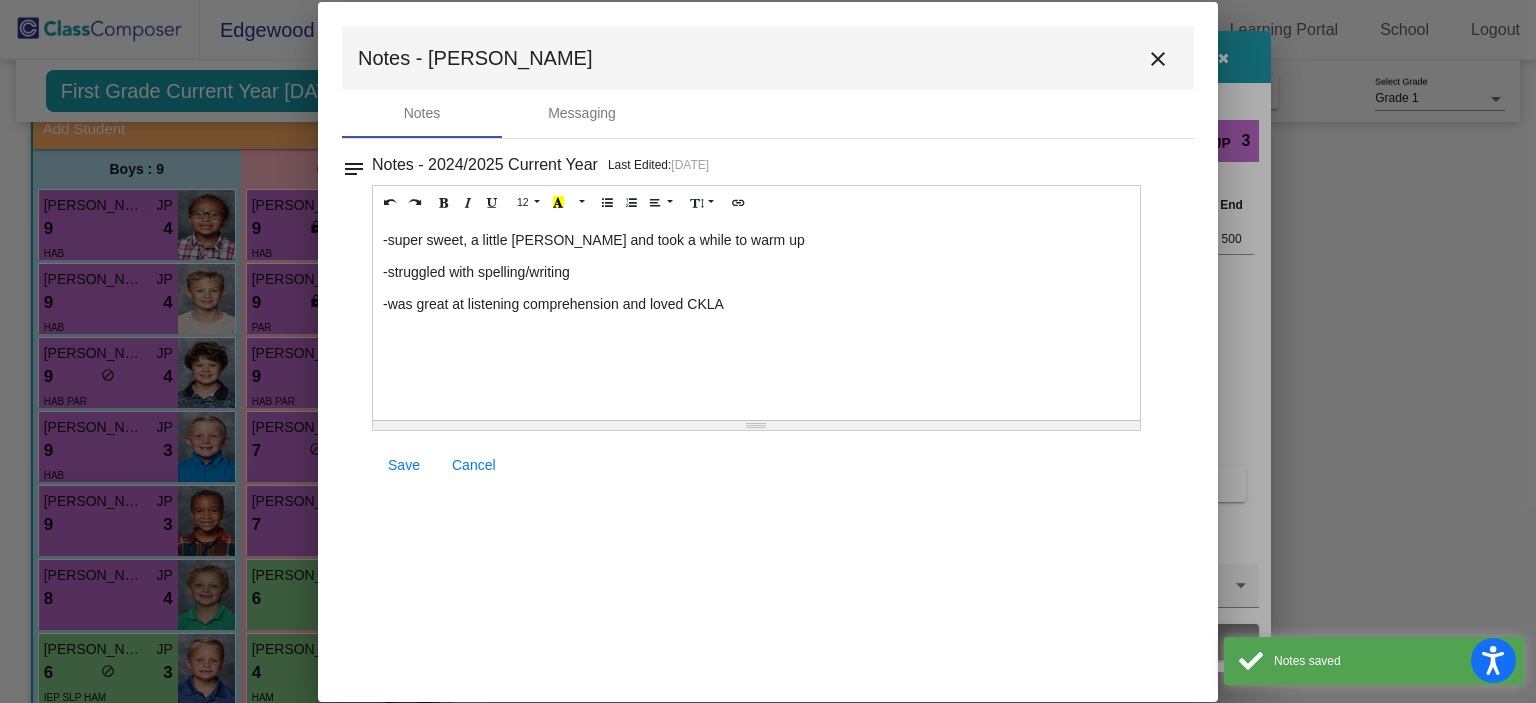 click on "close" at bounding box center [1158, 59] 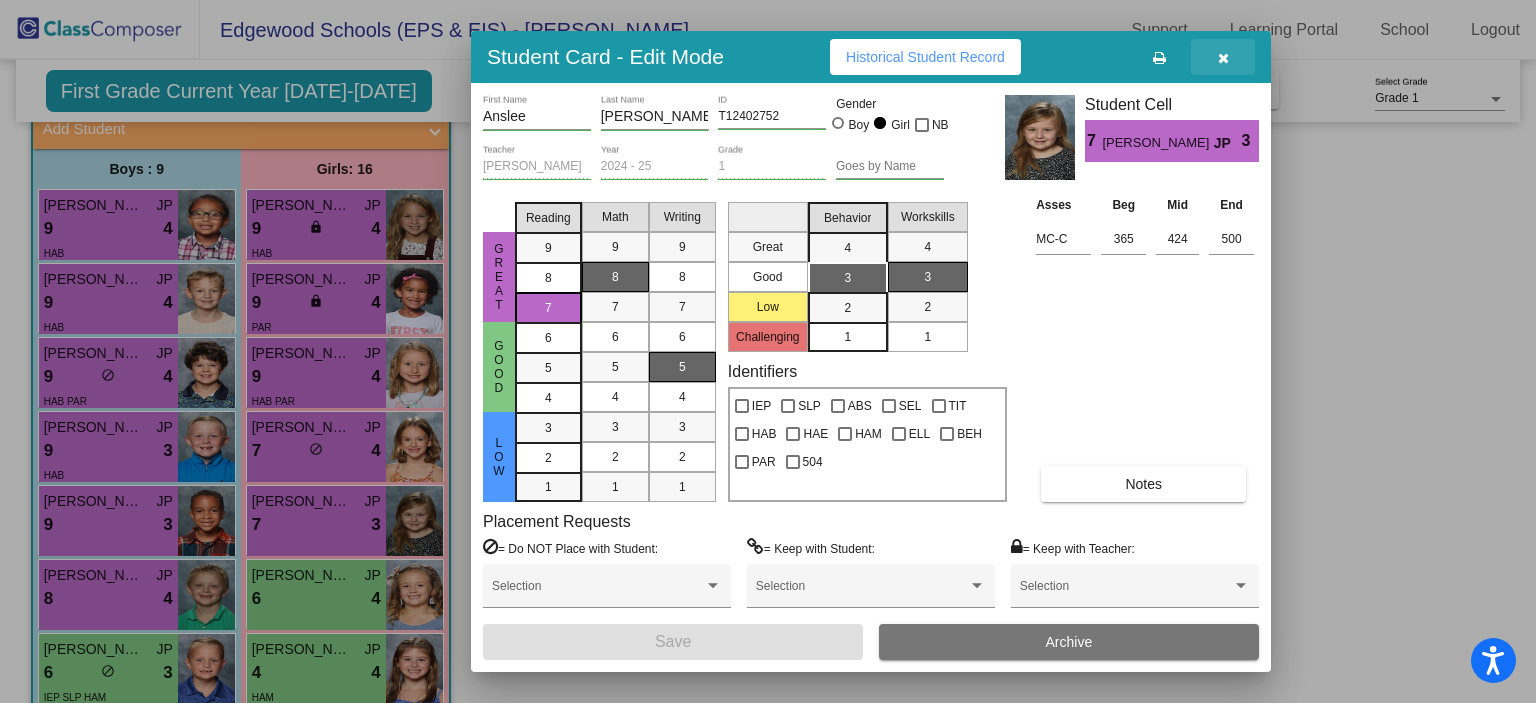 click at bounding box center [1223, 57] 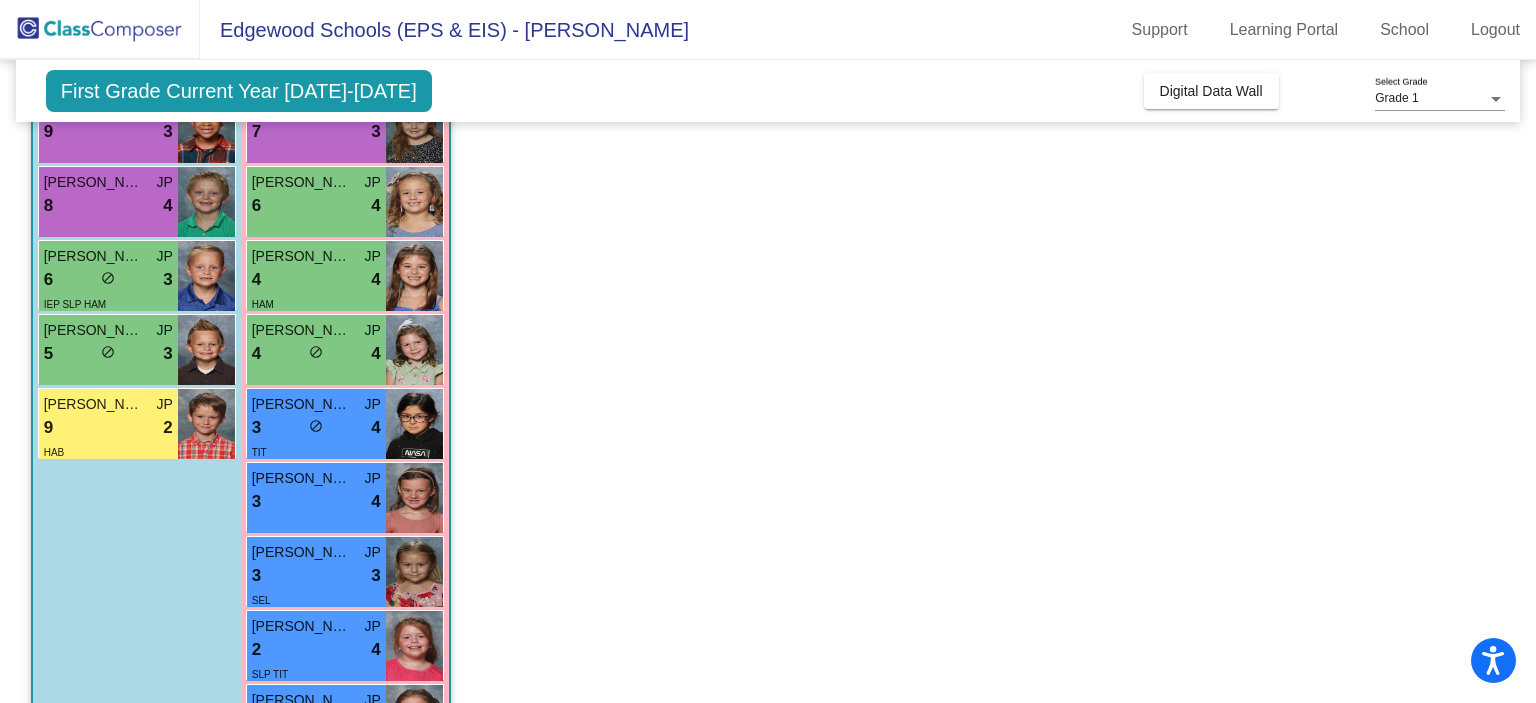 scroll, scrollTop: 526, scrollLeft: 0, axis: vertical 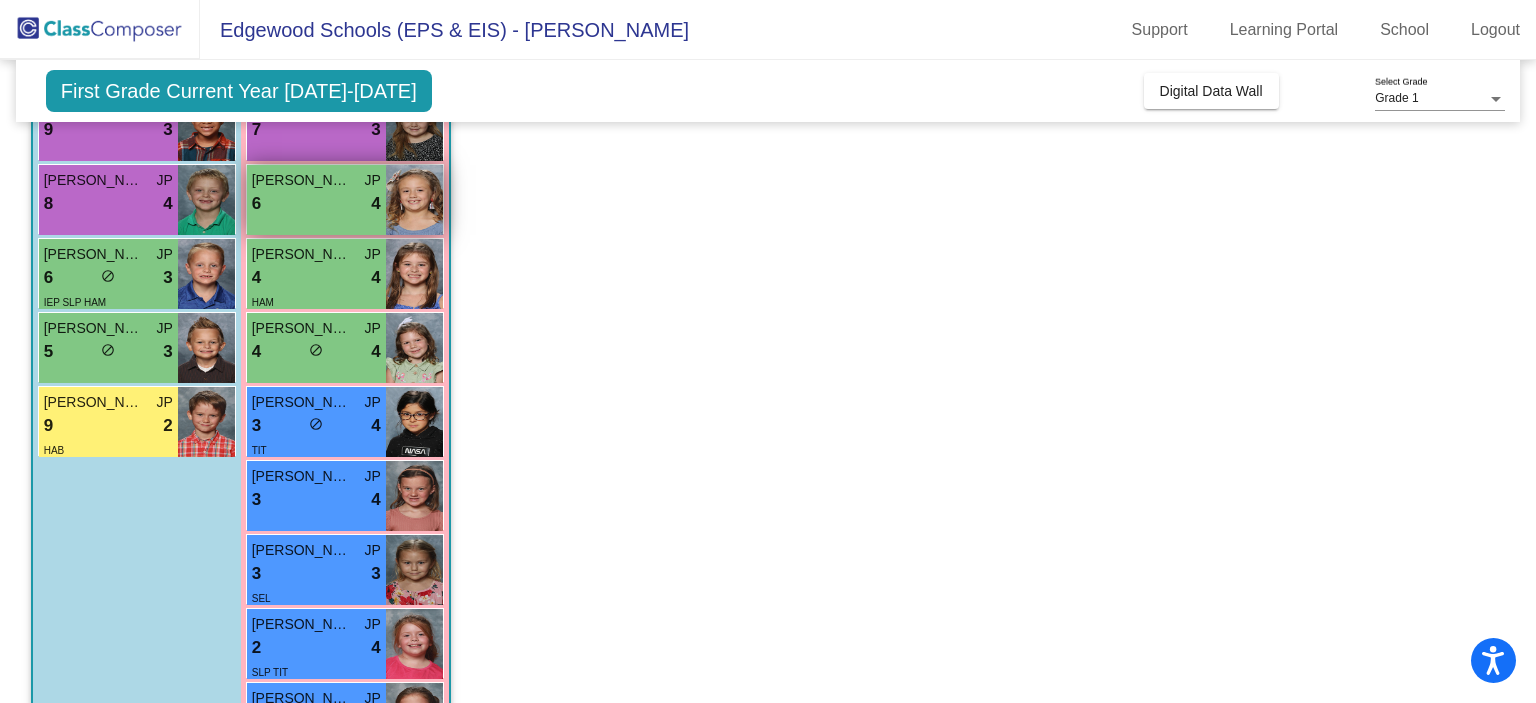 click on "[PERSON_NAME] JP 6 lock do_not_disturb_alt 4" at bounding box center [316, 200] 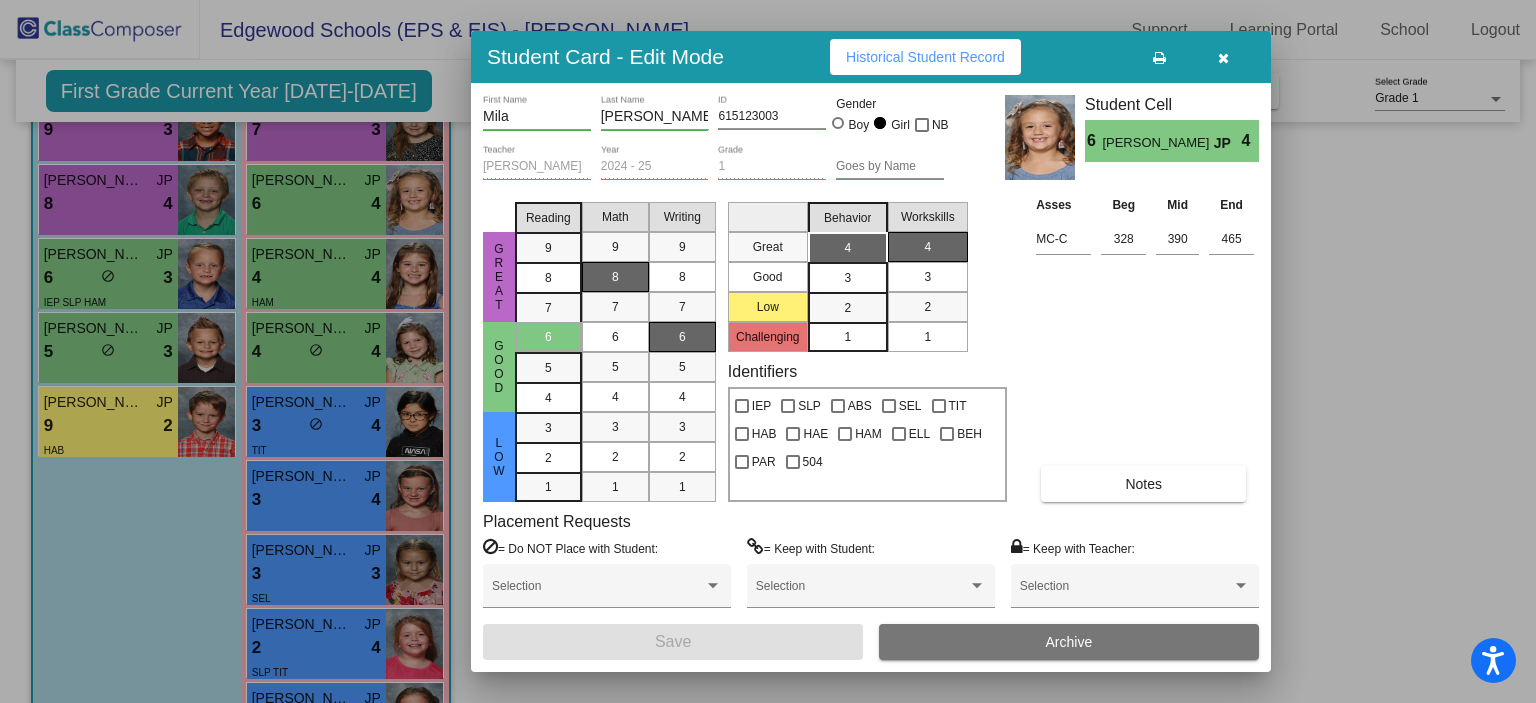click on "Notes" at bounding box center [1143, 484] 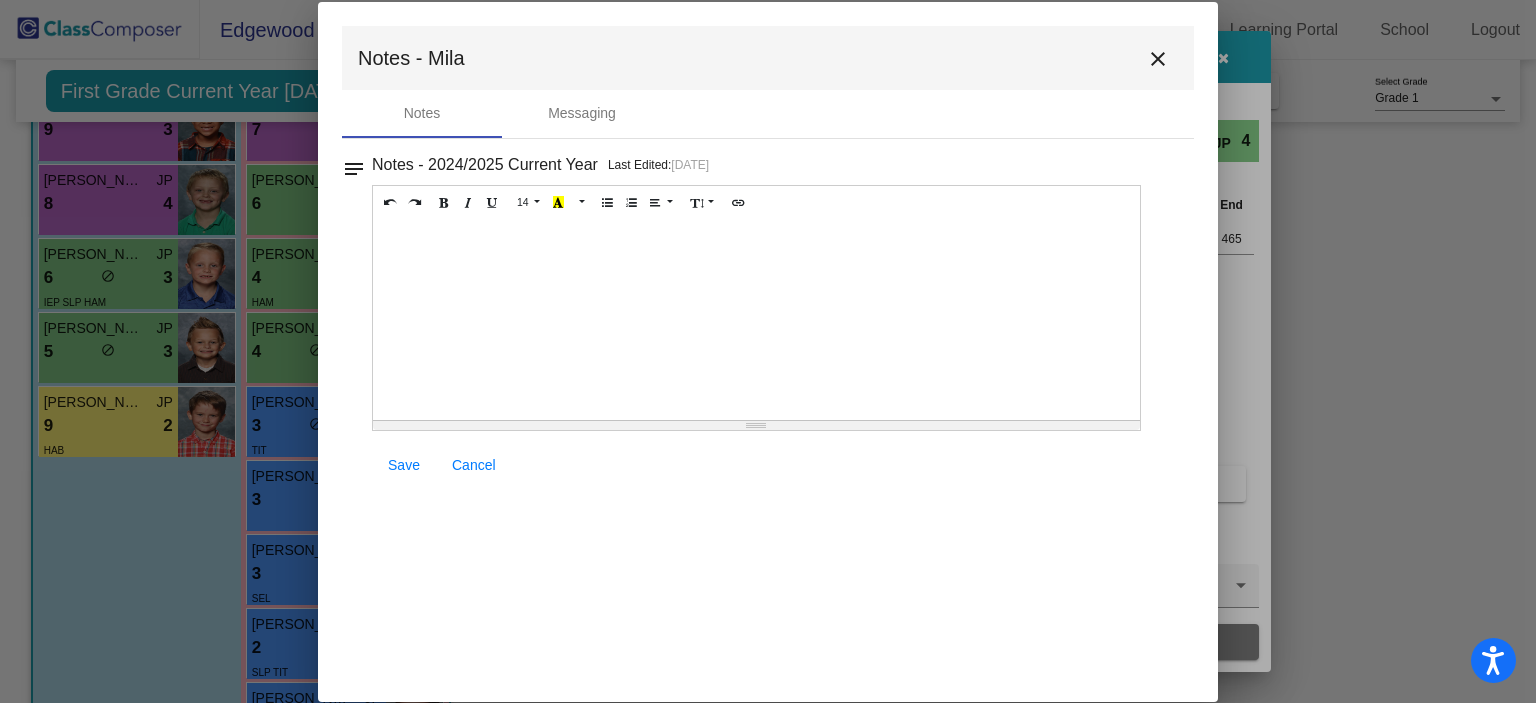click at bounding box center (756, 320) 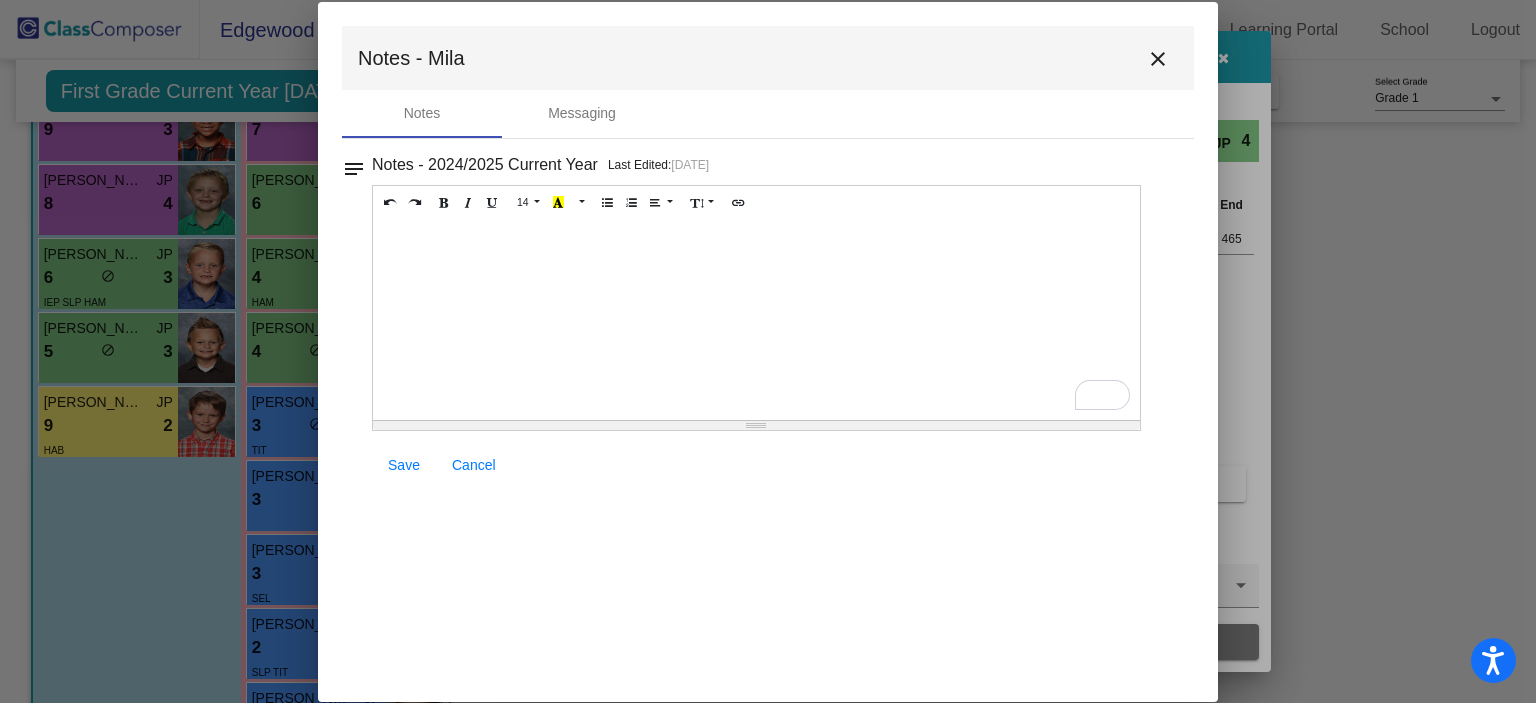type 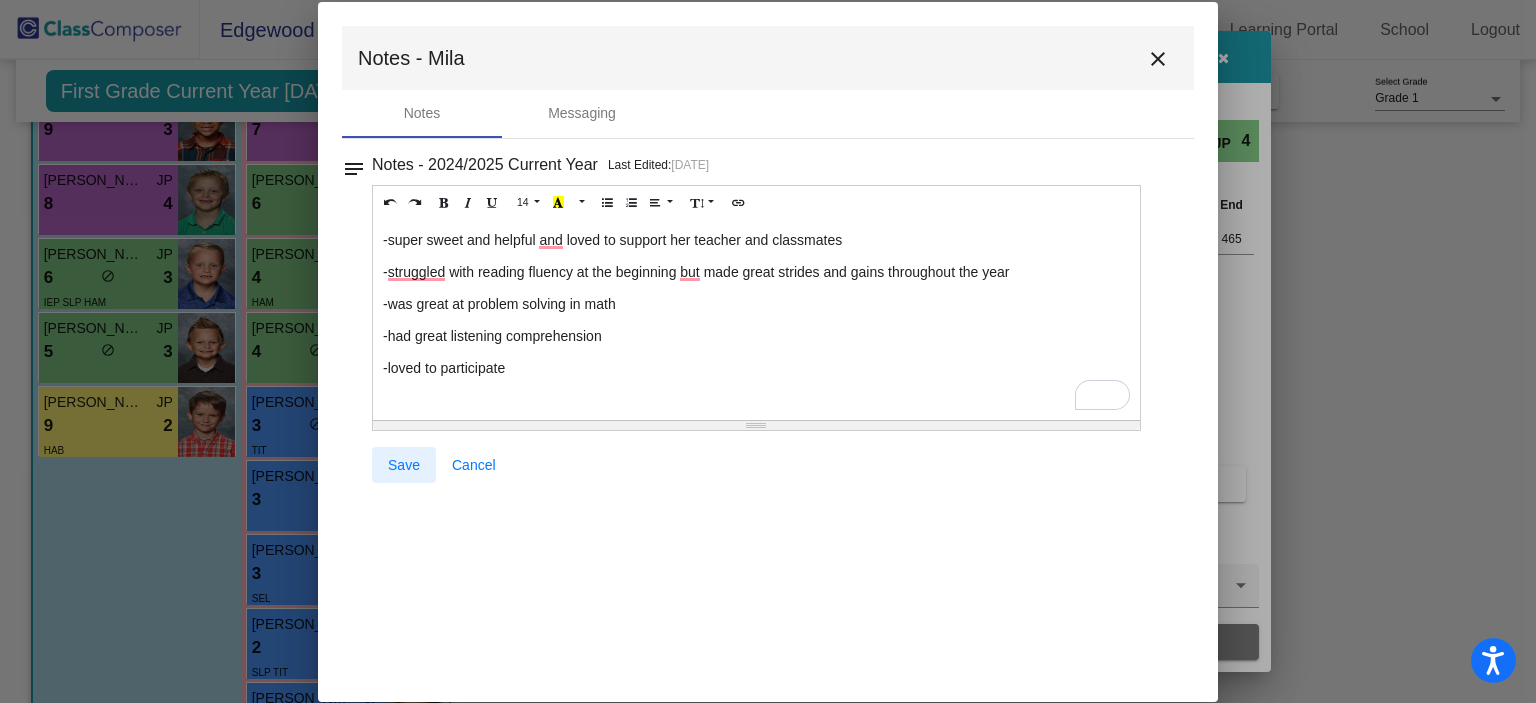 click on "Save" at bounding box center (404, 465) 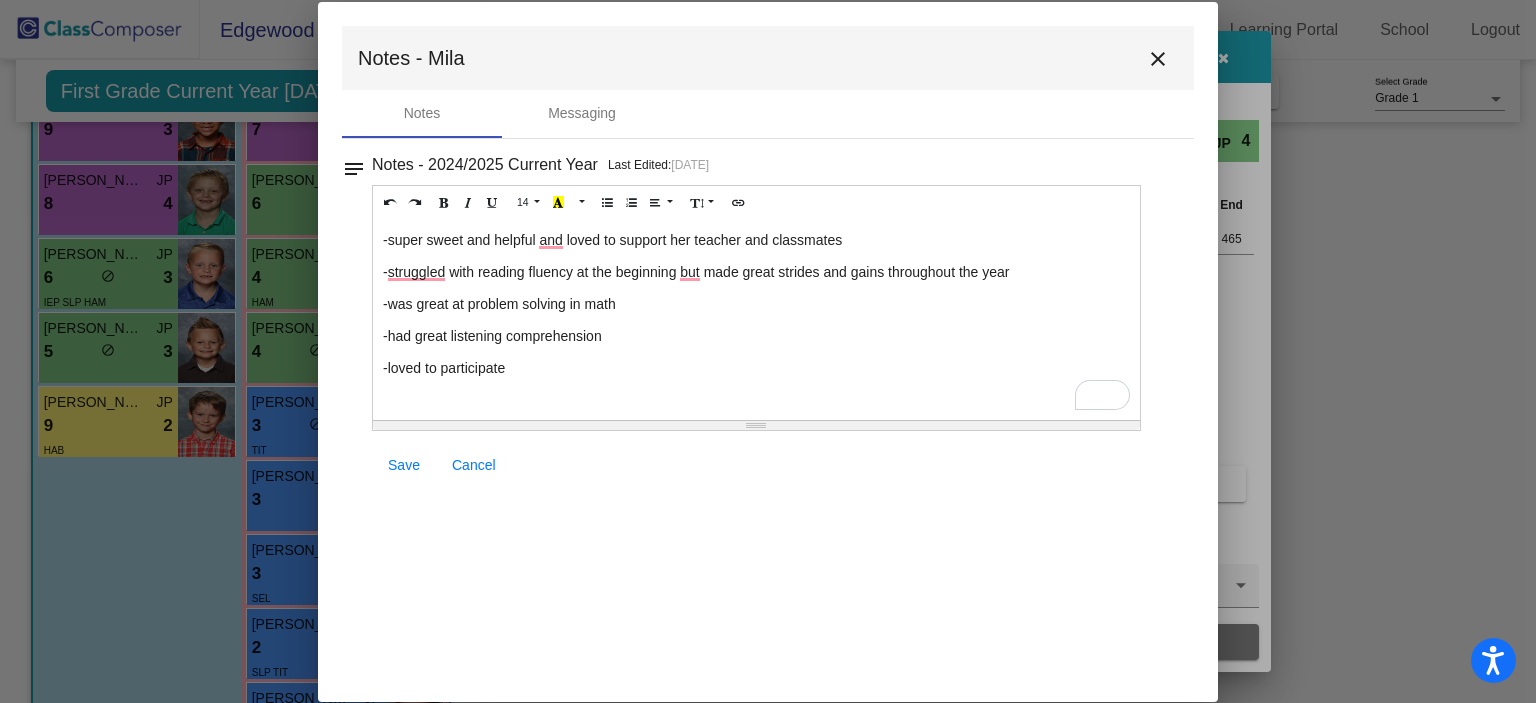 click on "-super sweet and helpful and loved to support her teacher and classmates" at bounding box center [756, 240] 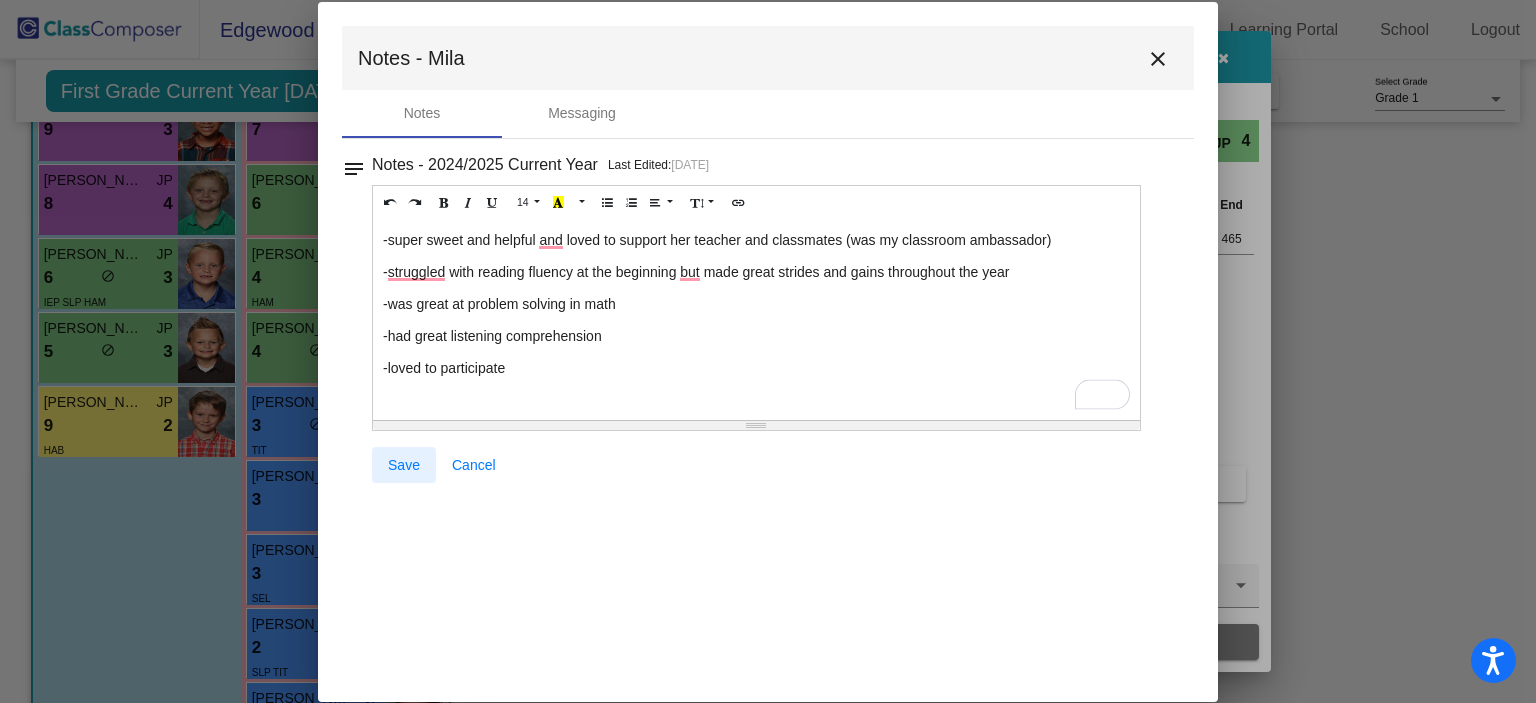 click on "Save" at bounding box center [404, 465] 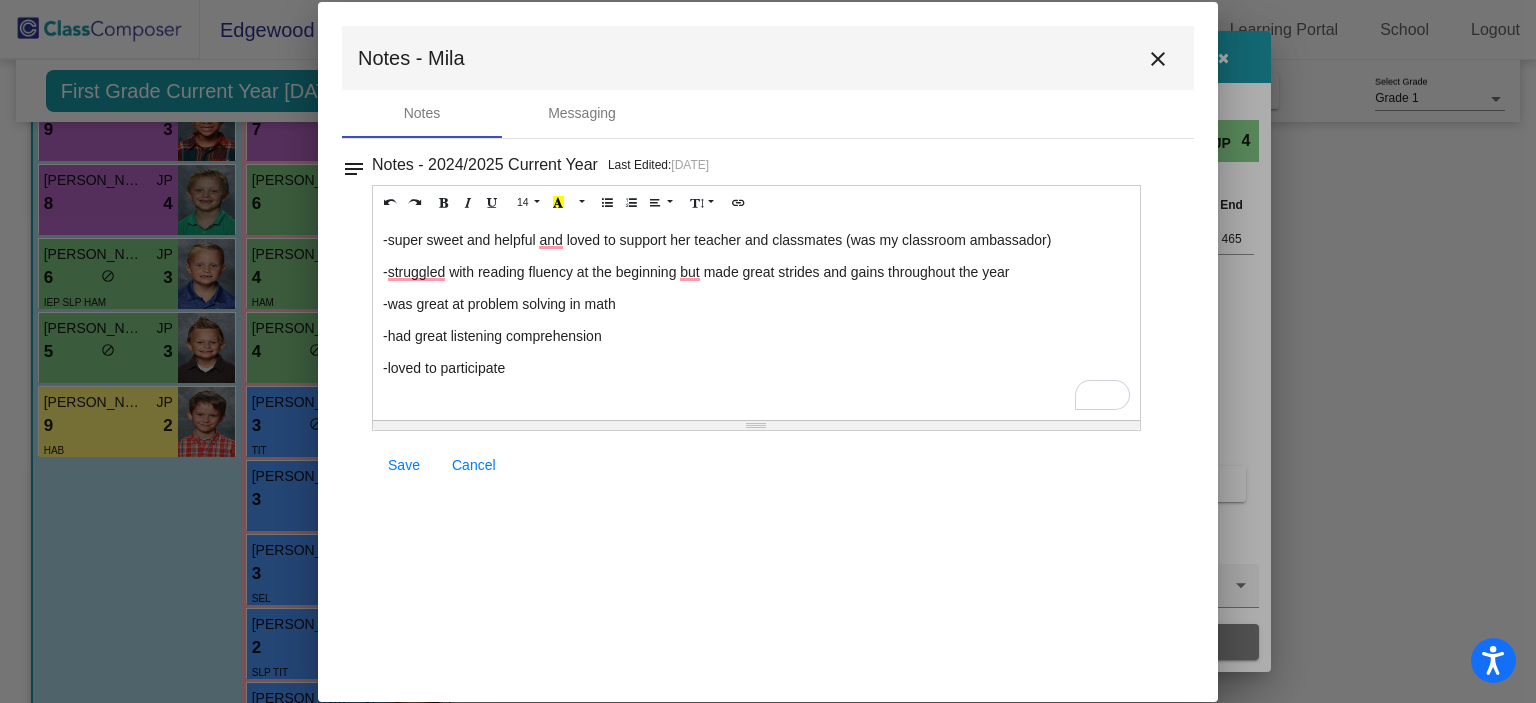 click on "close" at bounding box center (1158, 59) 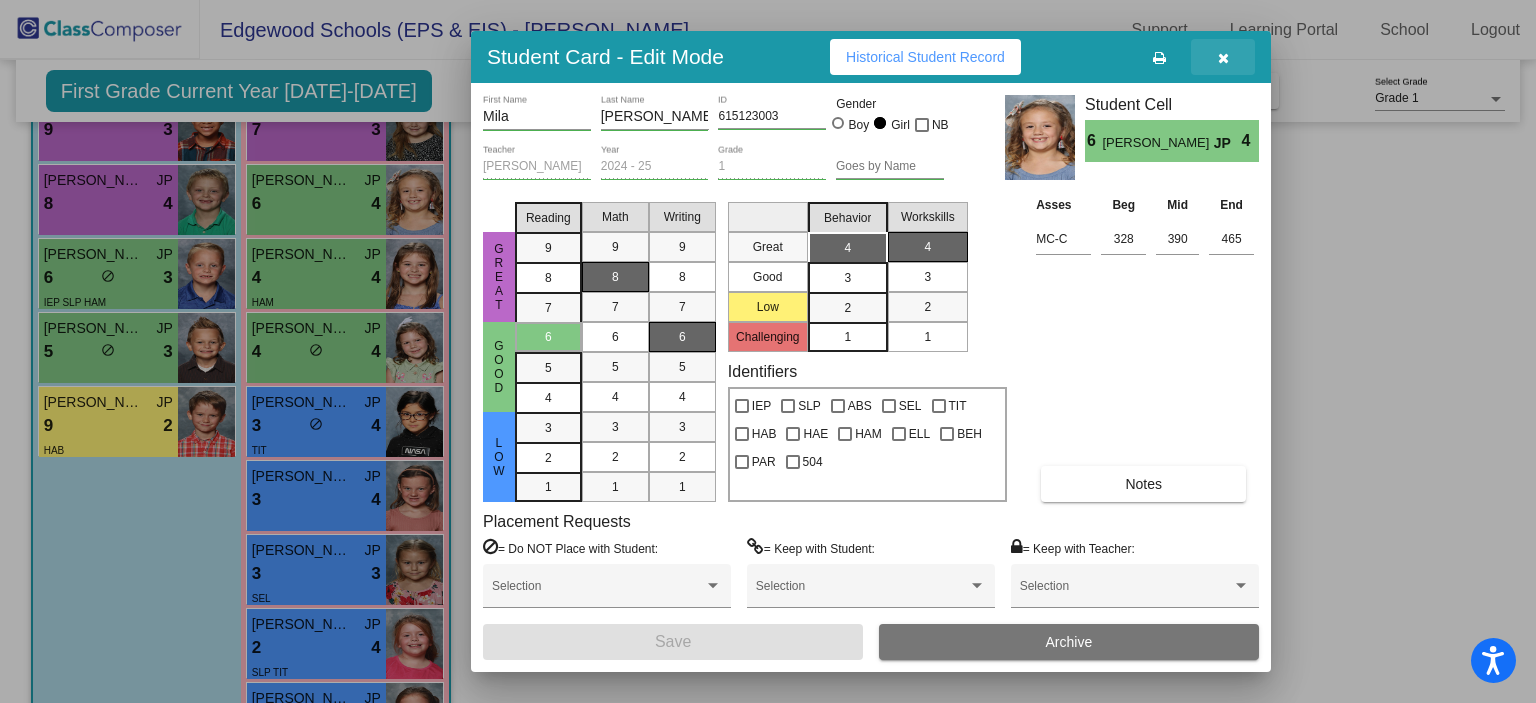 click at bounding box center (1223, 57) 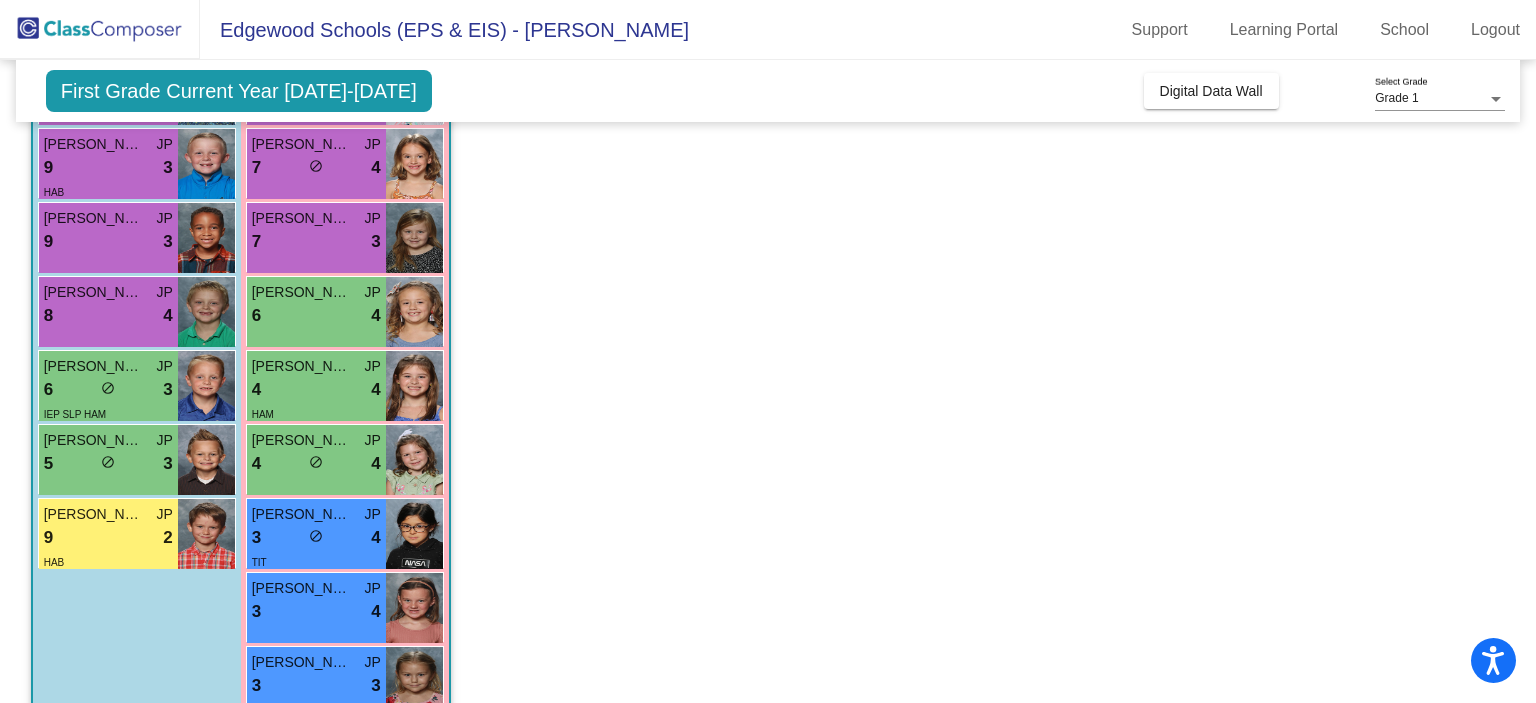 scroll, scrollTop: 412, scrollLeft: 0, axis: vertical 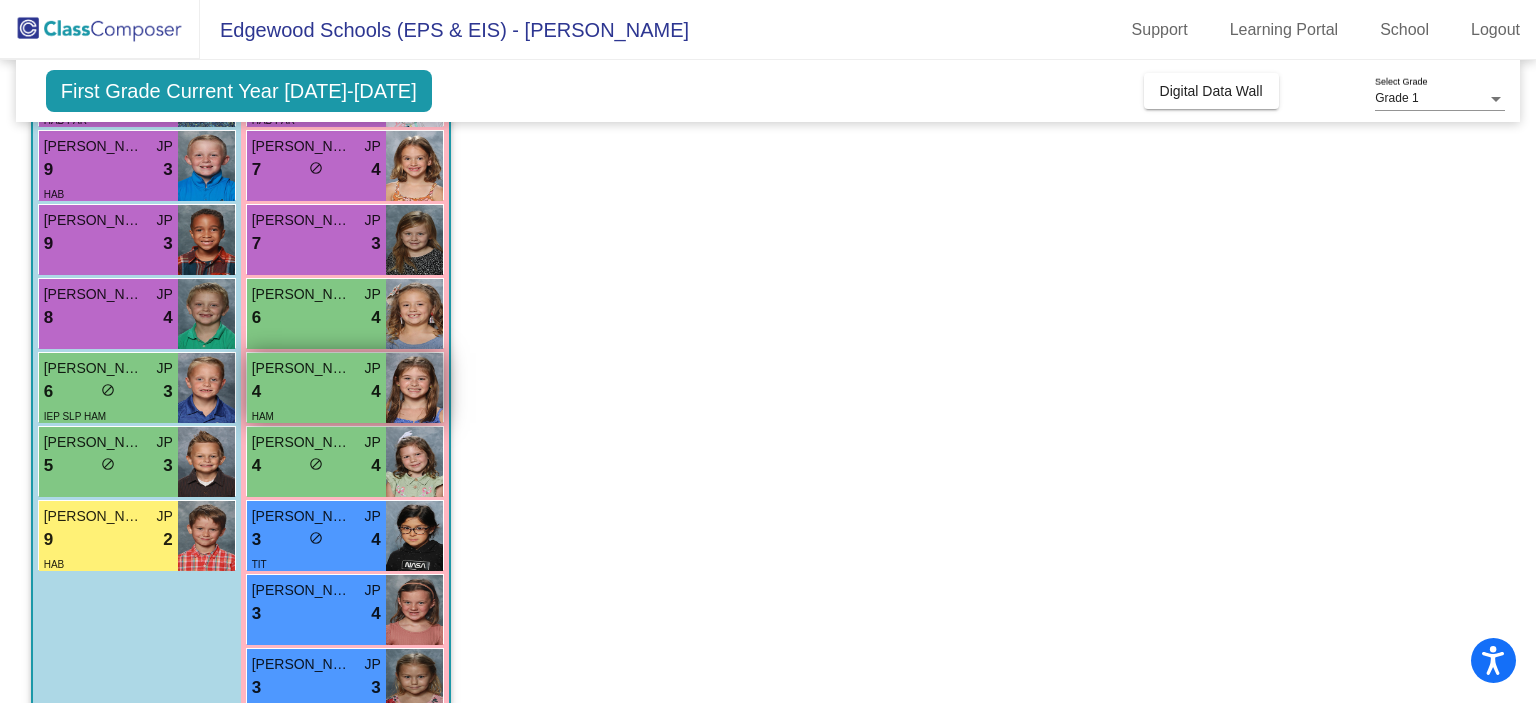click on "[PERSON_NAME]" at bounding box center (302, 368) 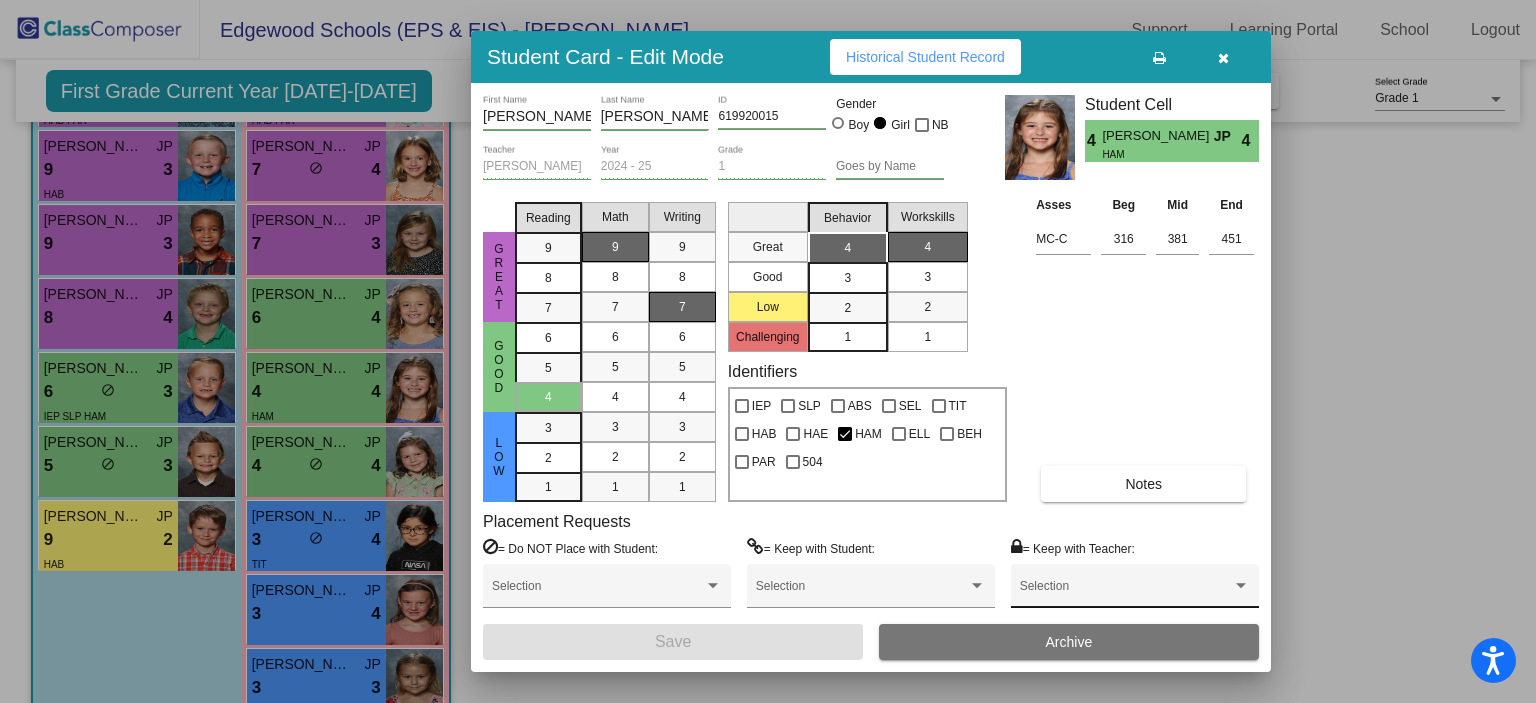 click at bounding box center (1126, 593) 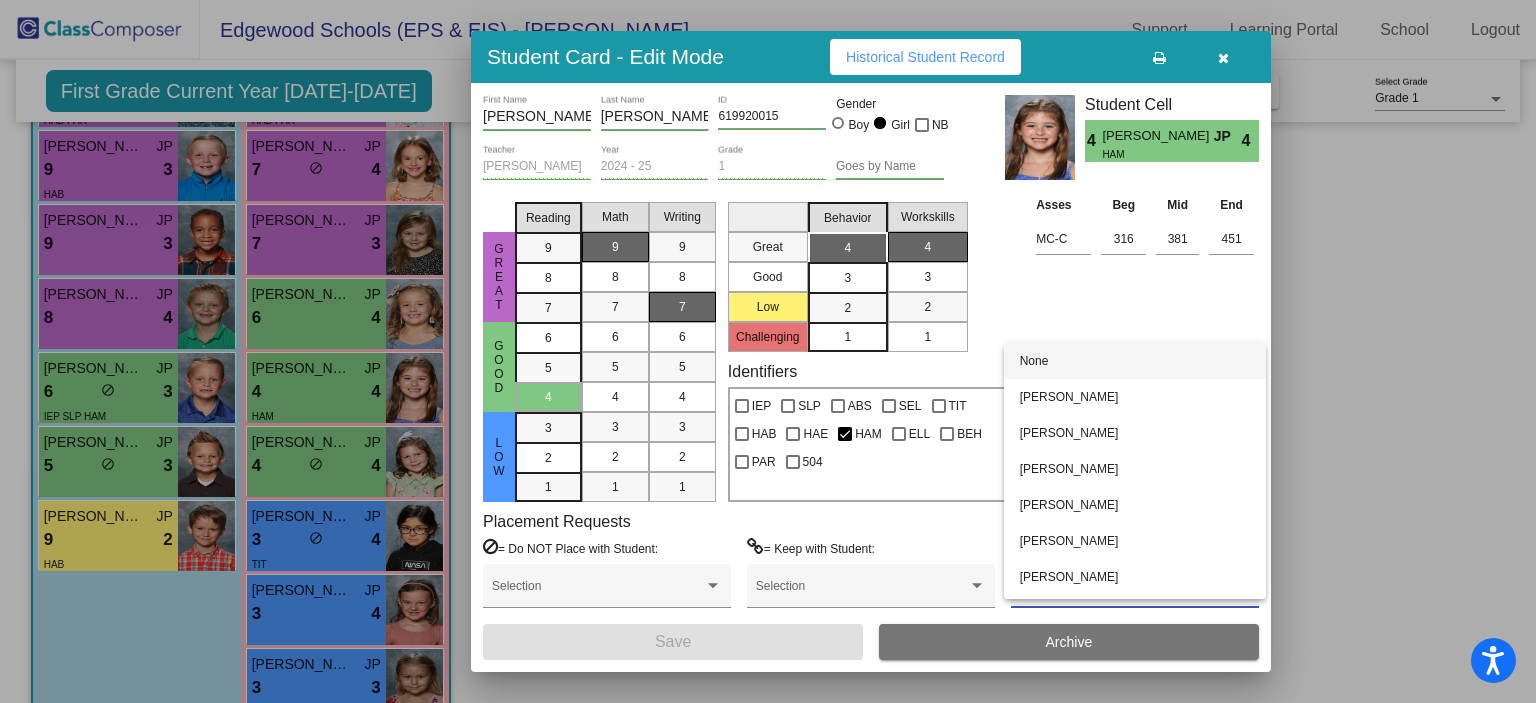 click at bounding box center [768, 351] 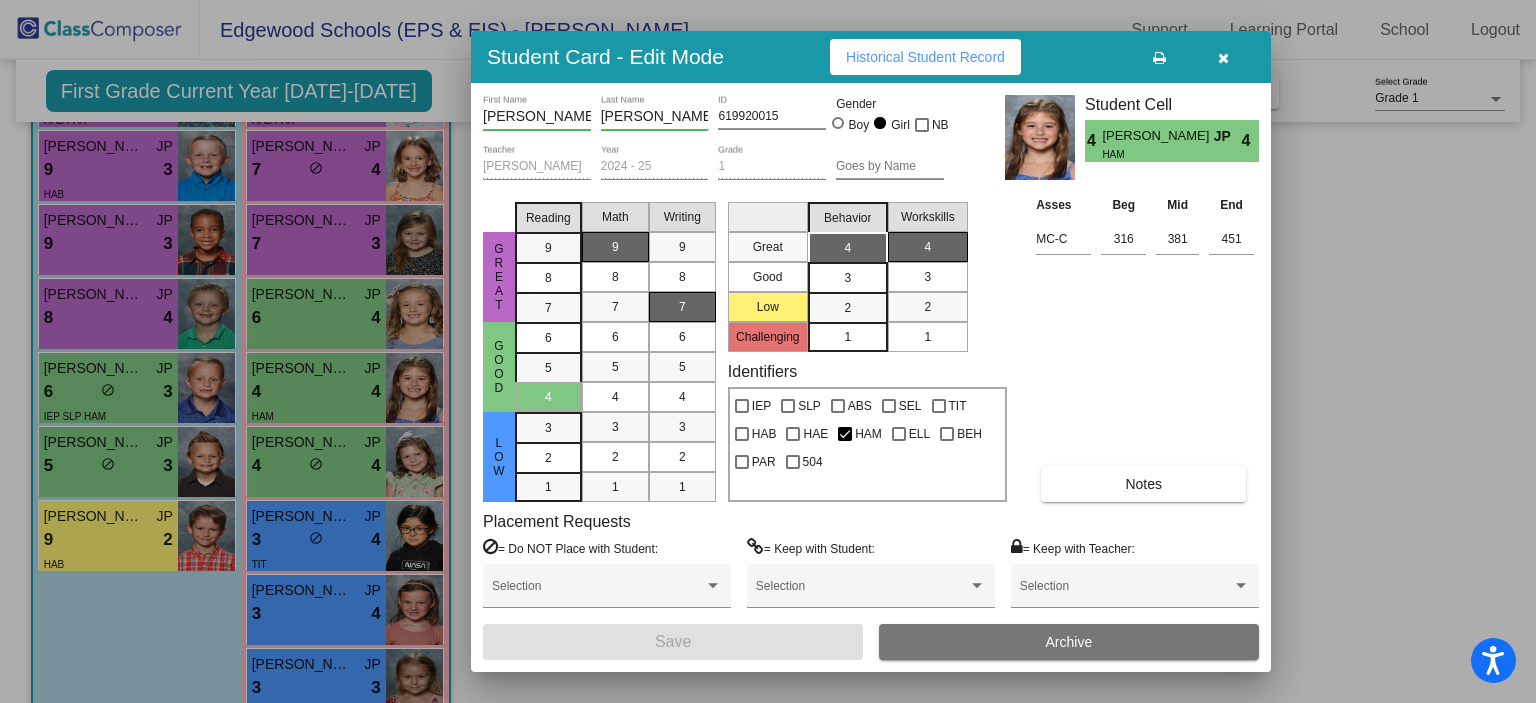 click on "Notes" at bounding box center (1143, 484) 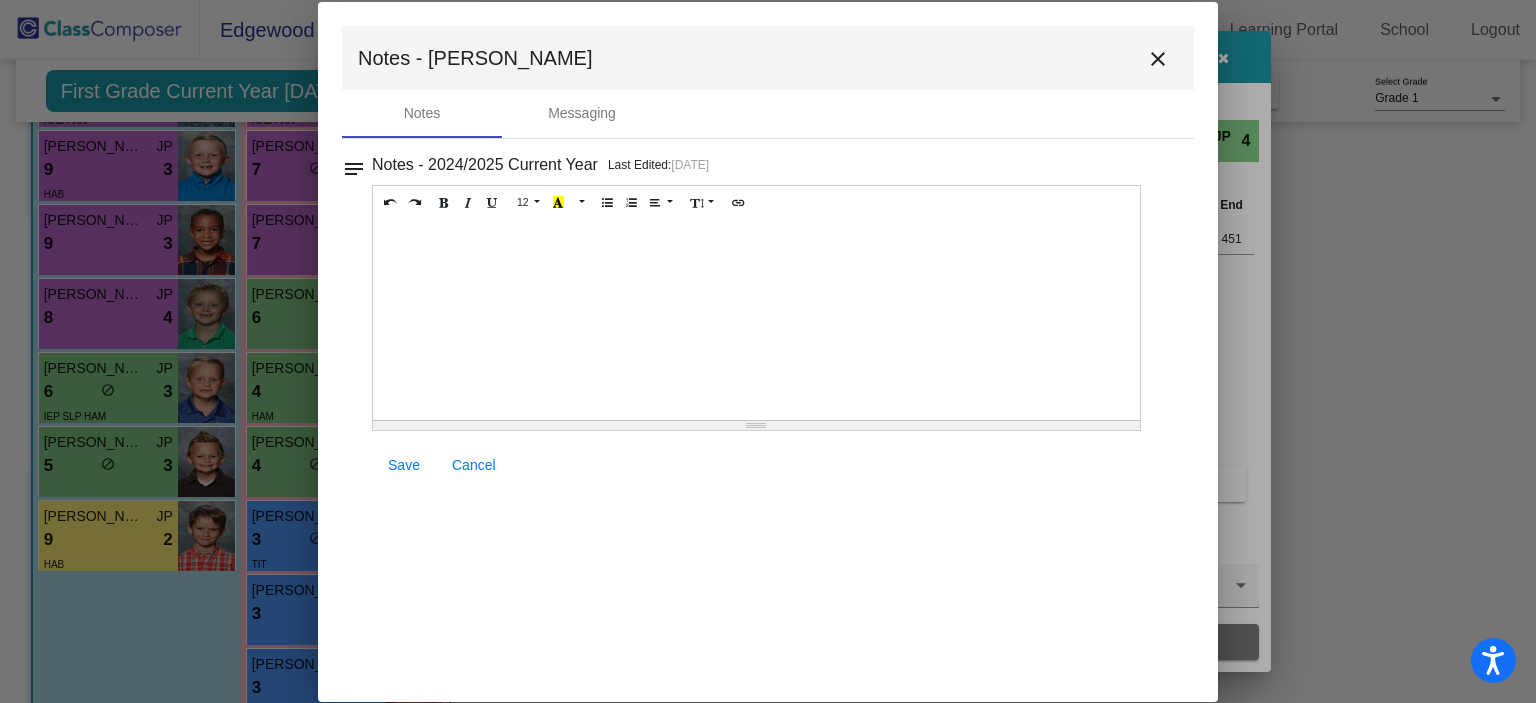 click at bounding box center [756, 320] 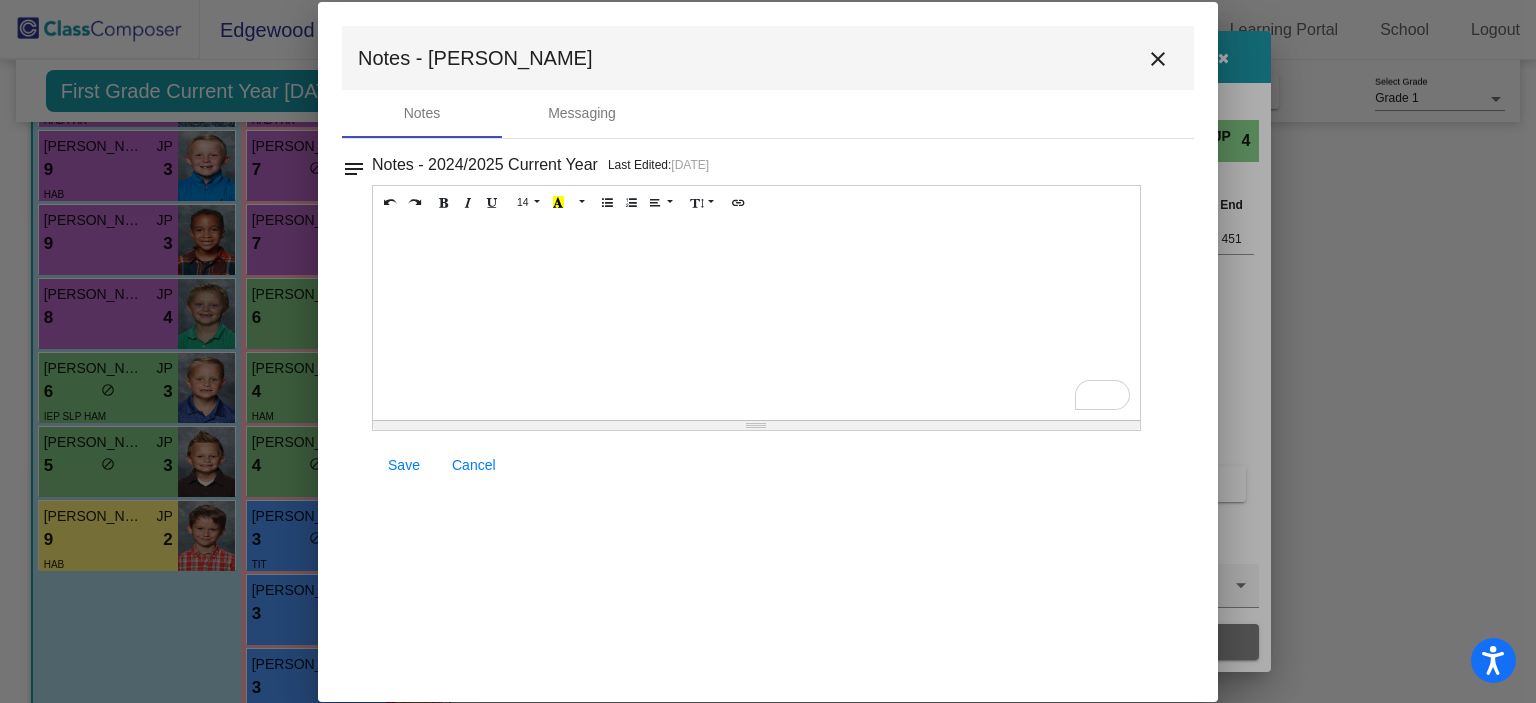 type 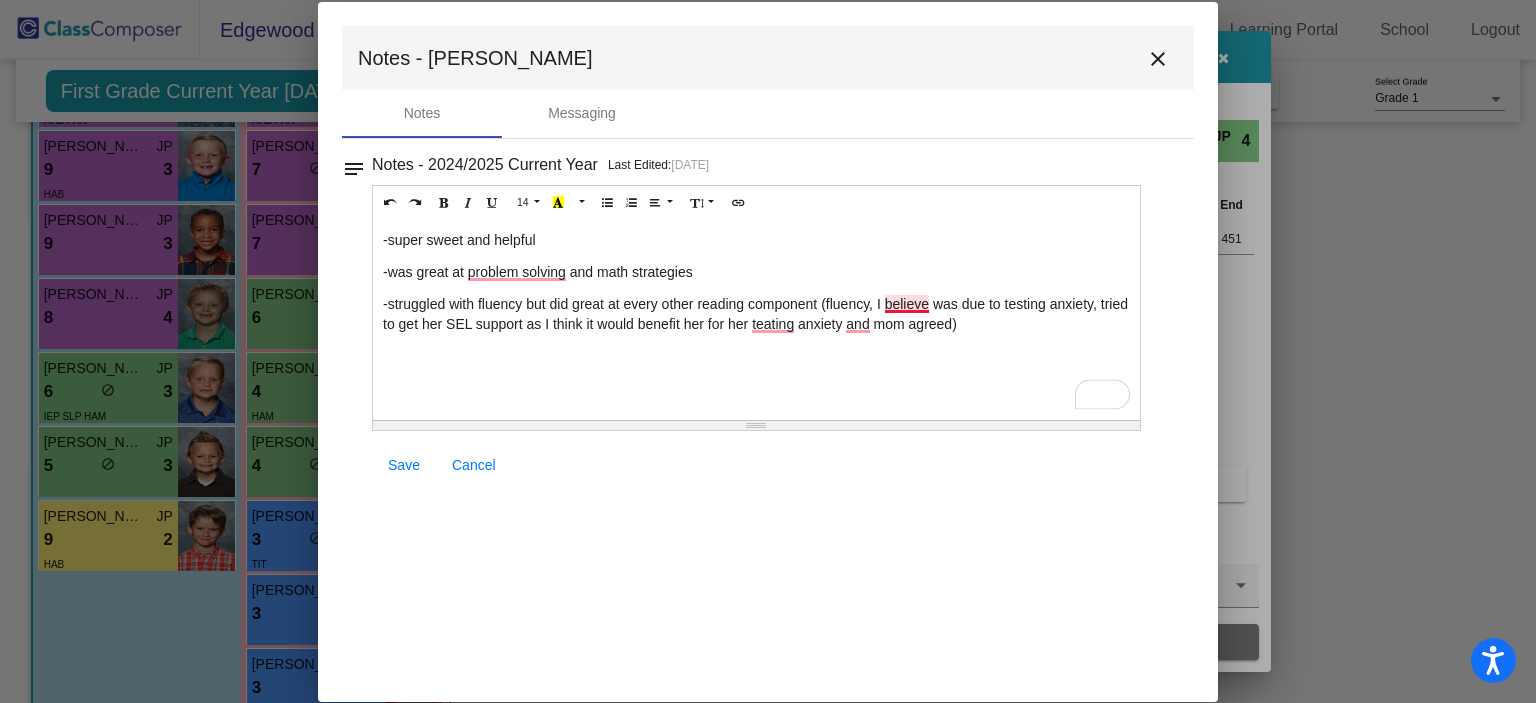 click on "-struggled with fluency but did great at every other reading component (fluency, I believe was due to testing anxiety, tried to get her SEL support as I think it would benefit her for her teating anxiety and mom agreed)" at bounding box center (756, 314) 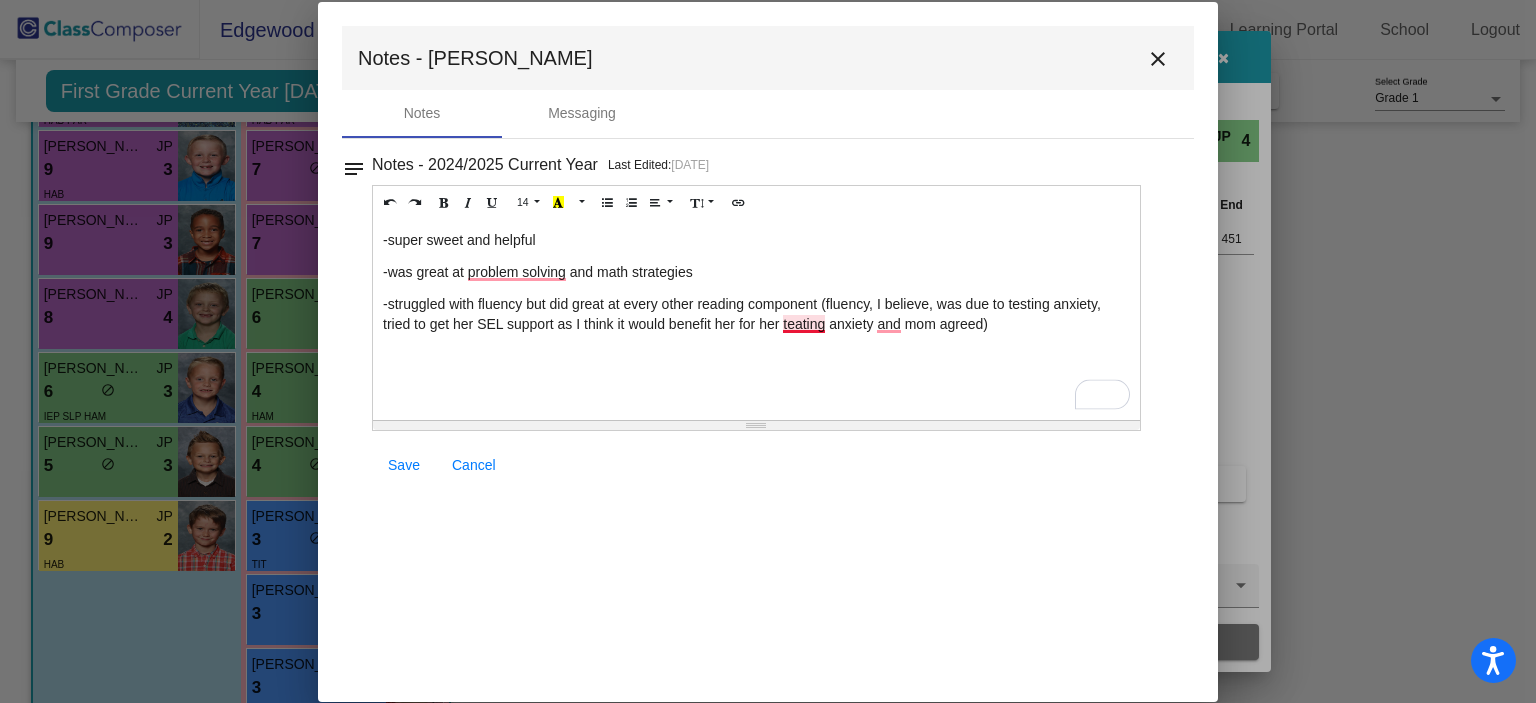 click on "-struggled with fluency but did great at every other reading component (fluency, I believe, was due to testing anxiety, tried to get her SEL support as I think it would benefit her for her teating anxiety and mom agreed)" at bounding box center (756, 314) 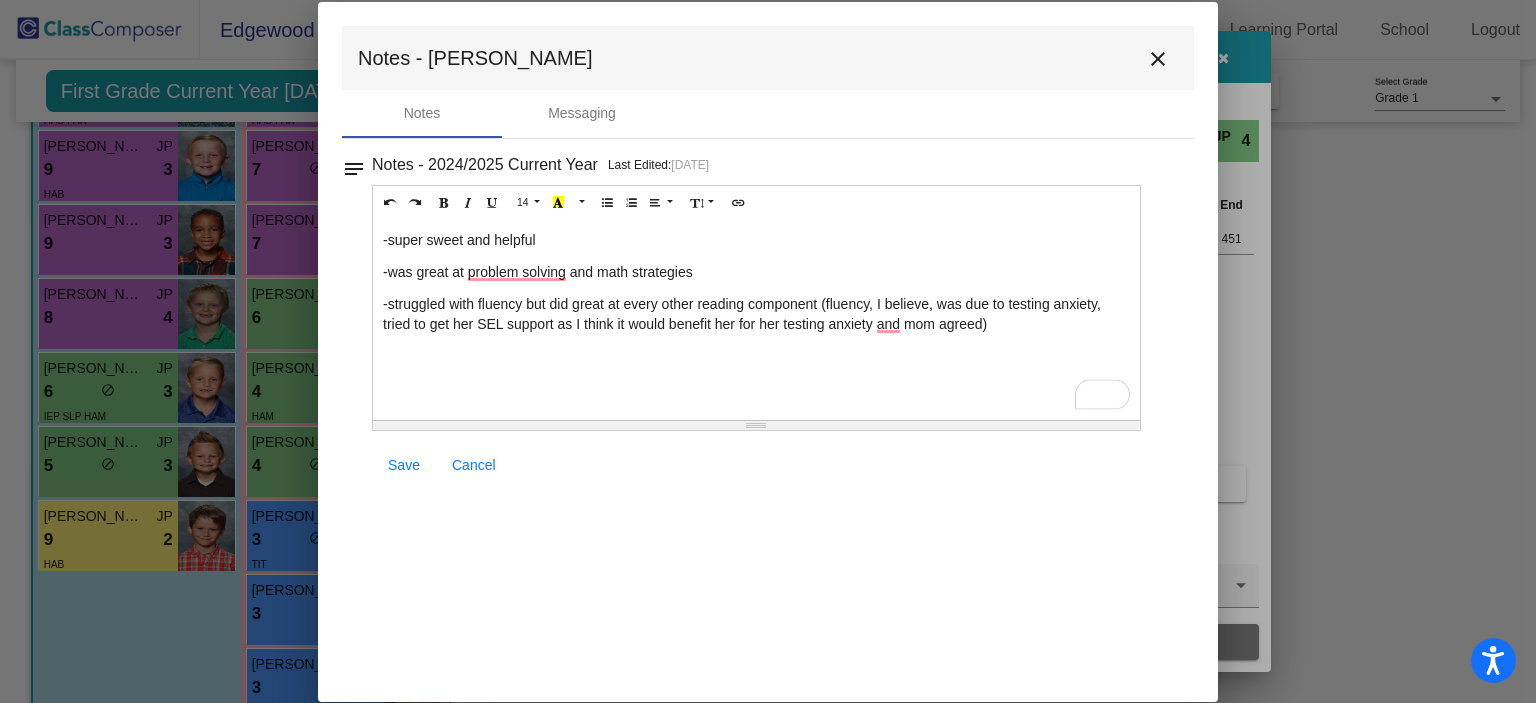 click on "-struggled with fluency but did great at every other reading component (fluency, I believe, was due to testing anxiety, tried to get her SEL support as I think it would benefit her for her testing anxiety and mom agreed)" at bounding box center [756, 314] 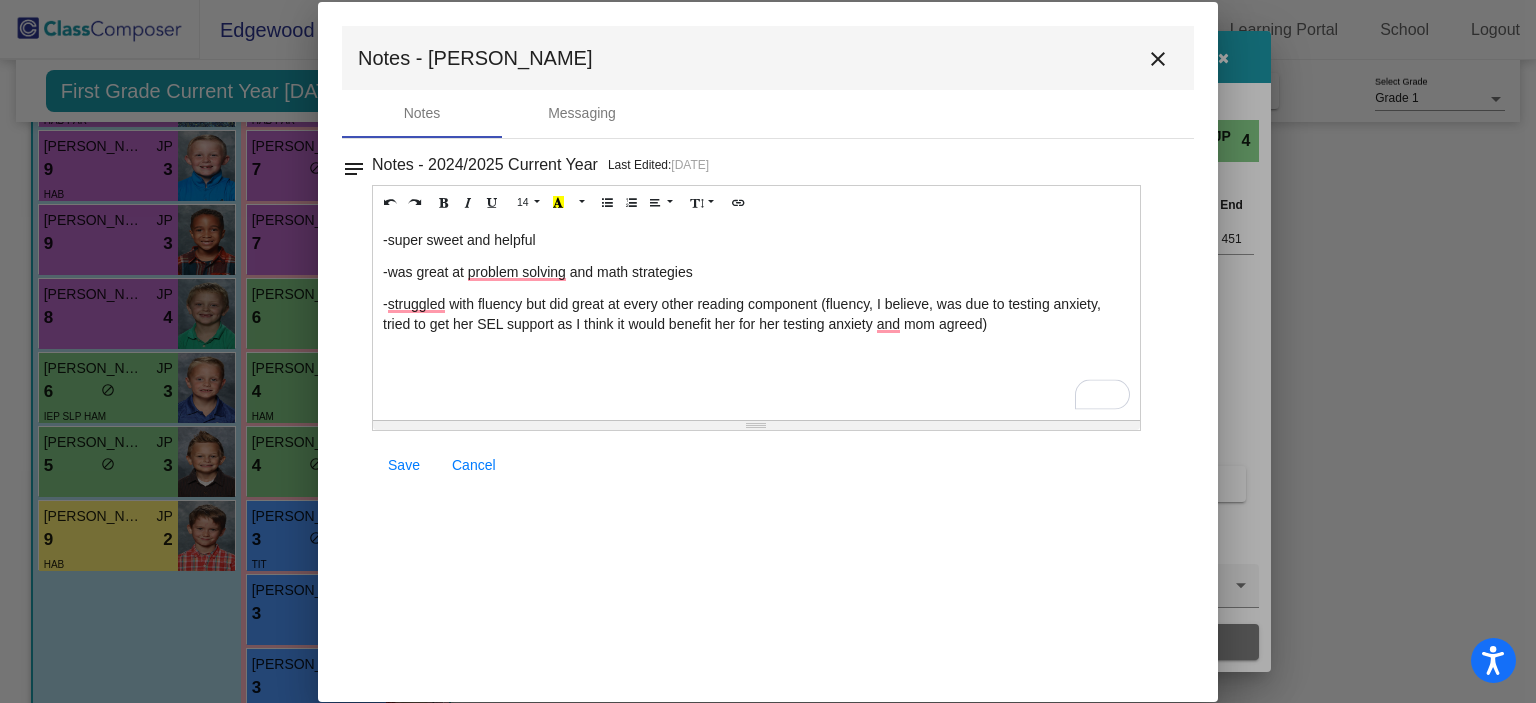 click on "-struggled with fluency but did great at every other reading component (fluency, I believe, was due to testing anxiety, tried to get her SEL support as I think it would benefit her for her testing anxiety and mom agreed)" at bounding box center [756, 314] 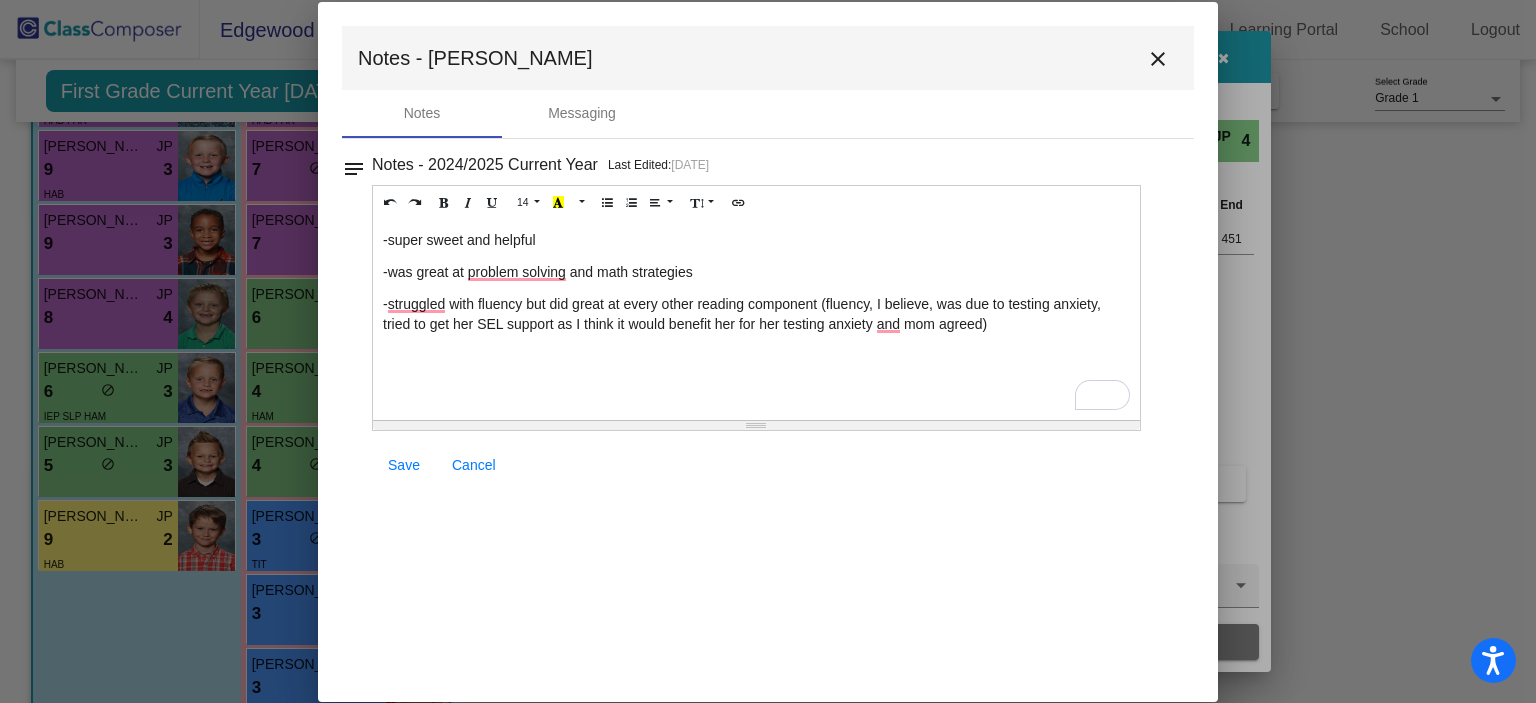click on "close" at bounding box center [1158, 59] 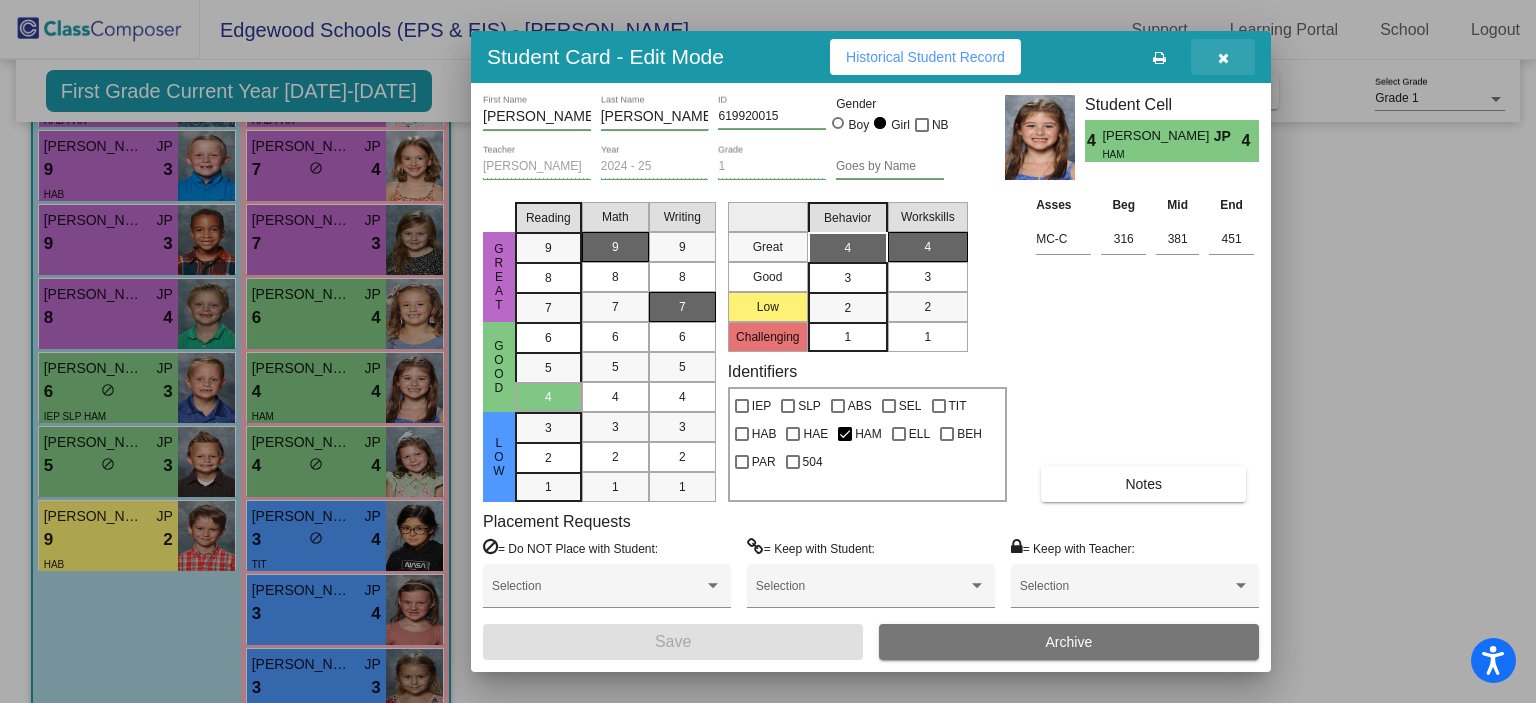 click at bounding box center (1223, 57) 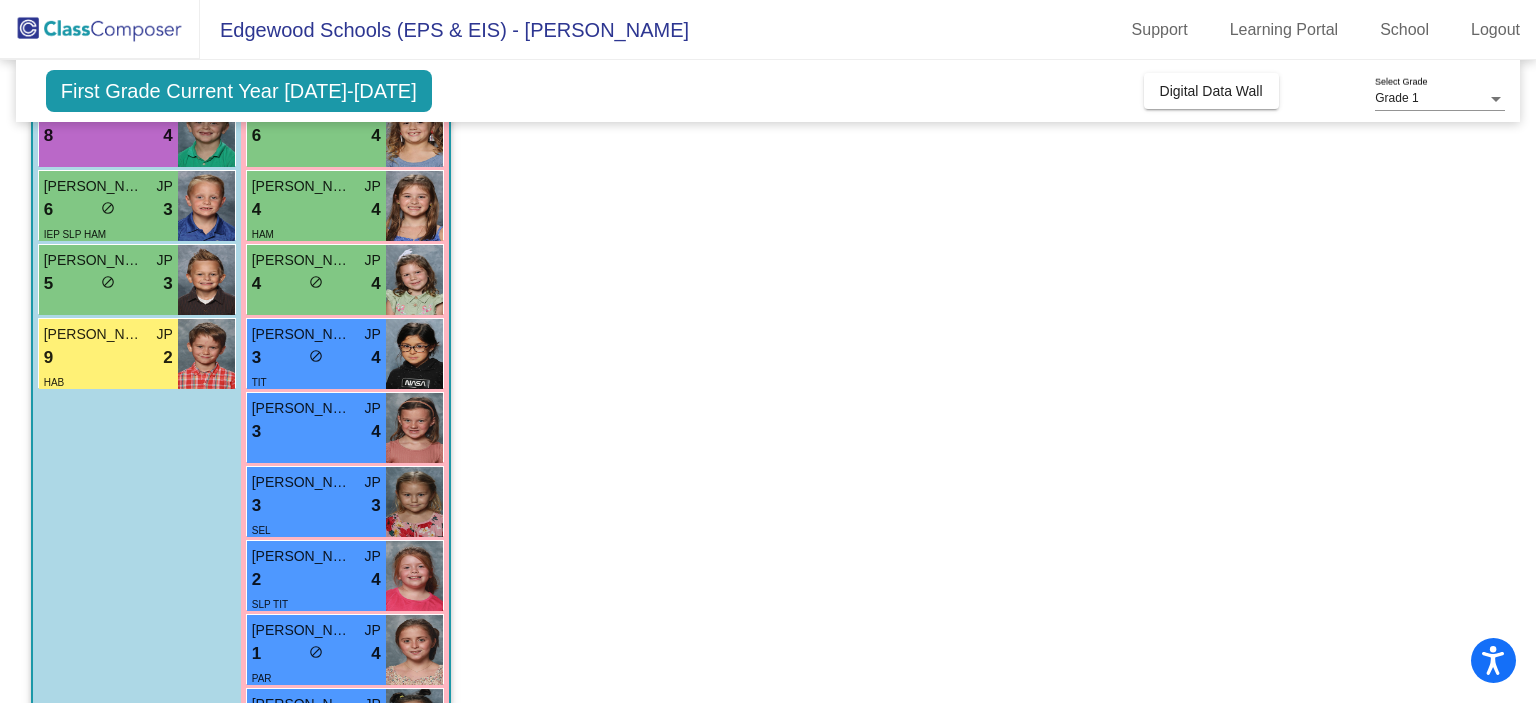 scroll, scrollTop: 595, scrollLeft: 0, axis: vertical 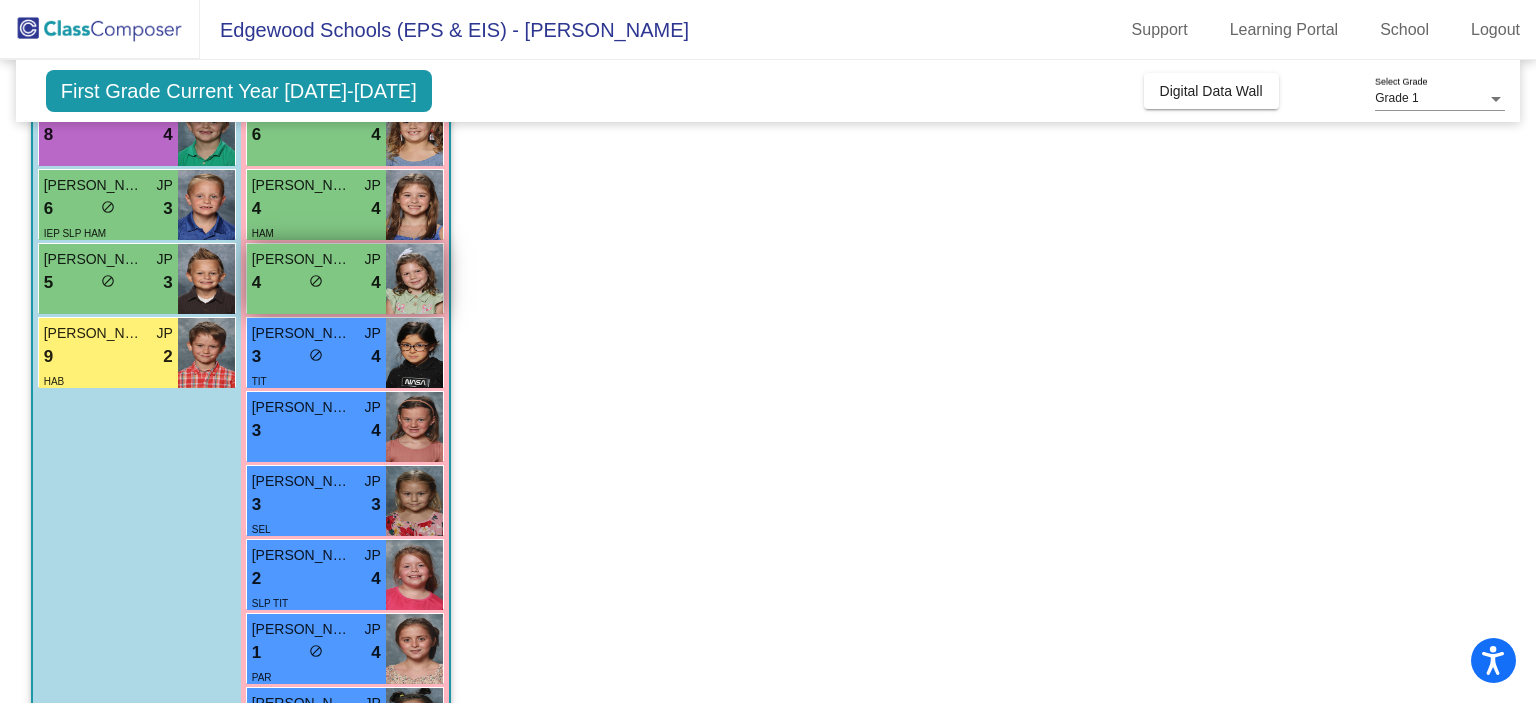 click on "4 lock do_not_disturb_alt 4" at bounding box center [316, 283] 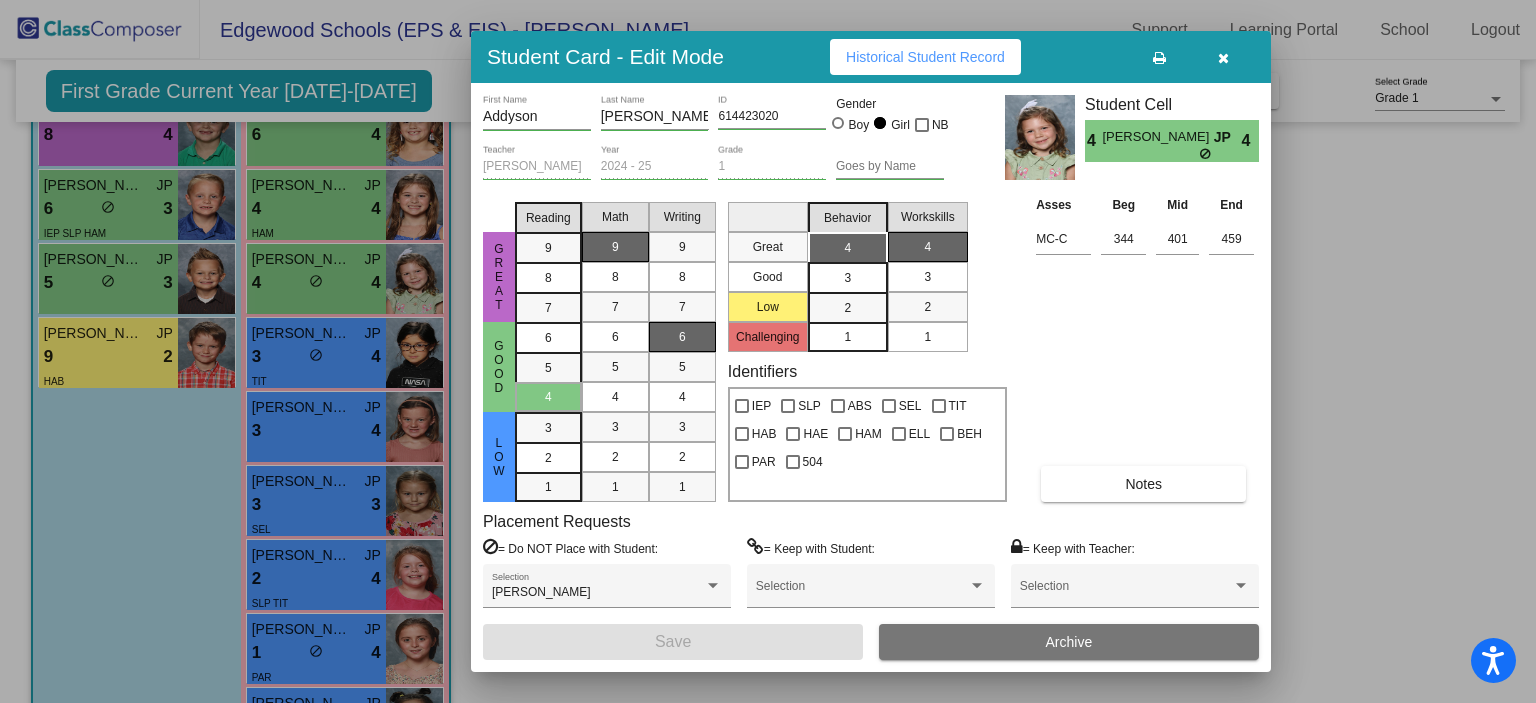 click on "Notes" at bounding box center (1143, 484) 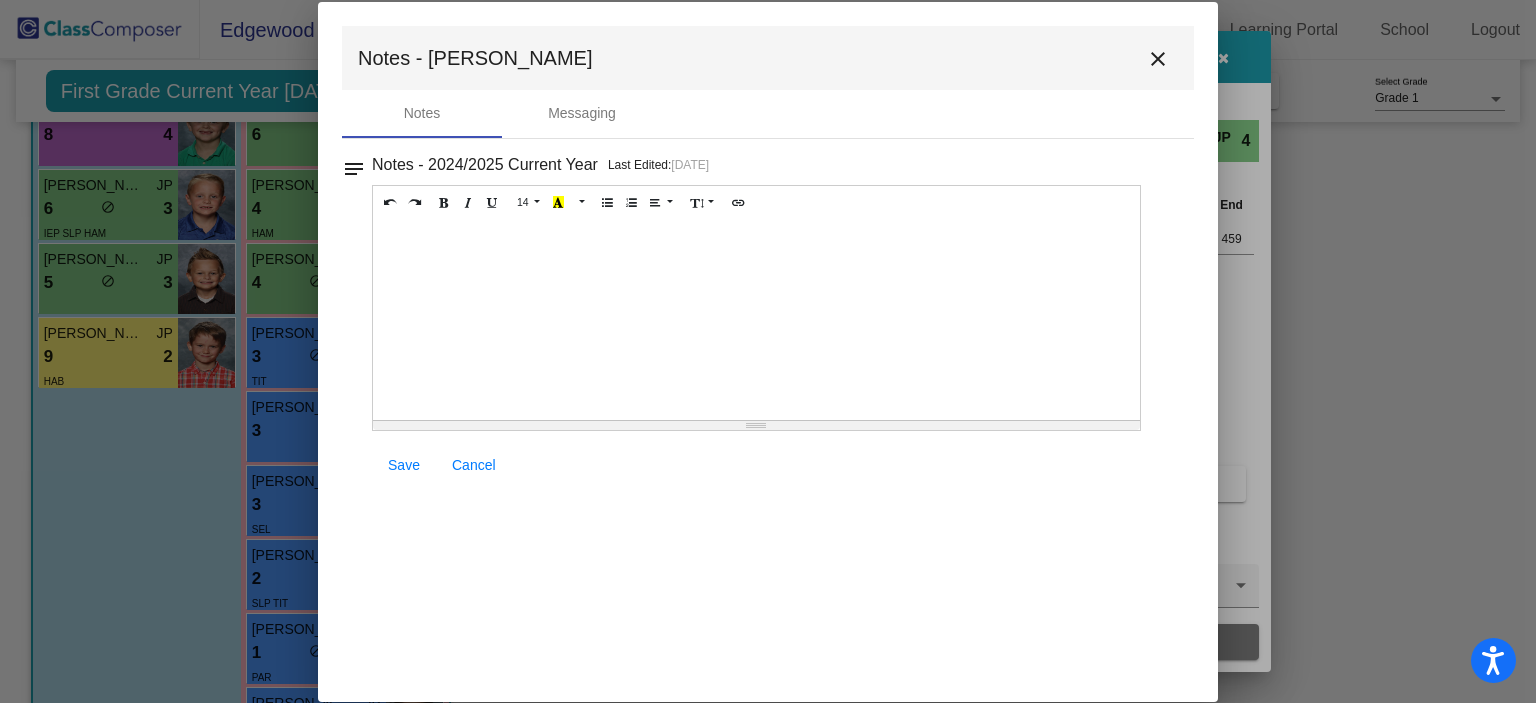 click at bounding box center (756, 320) 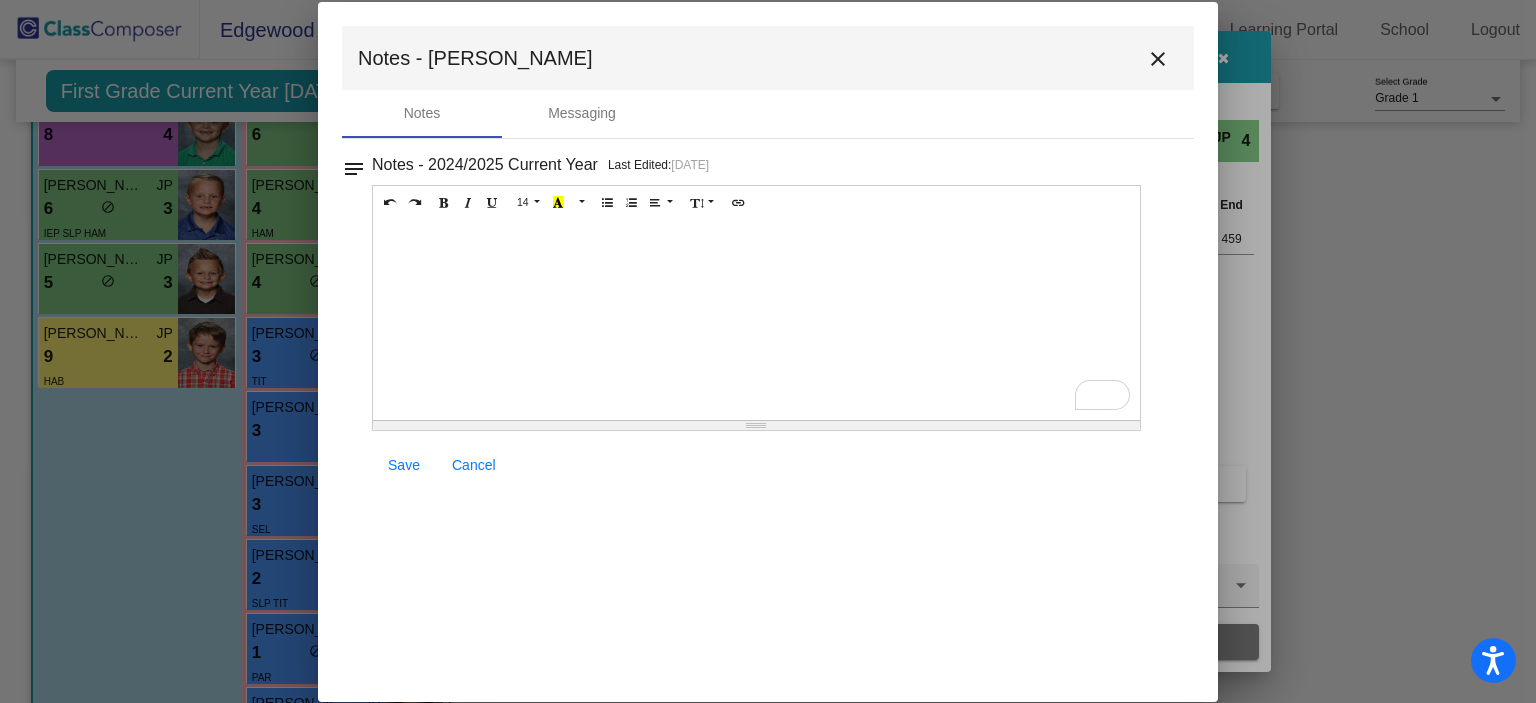 type 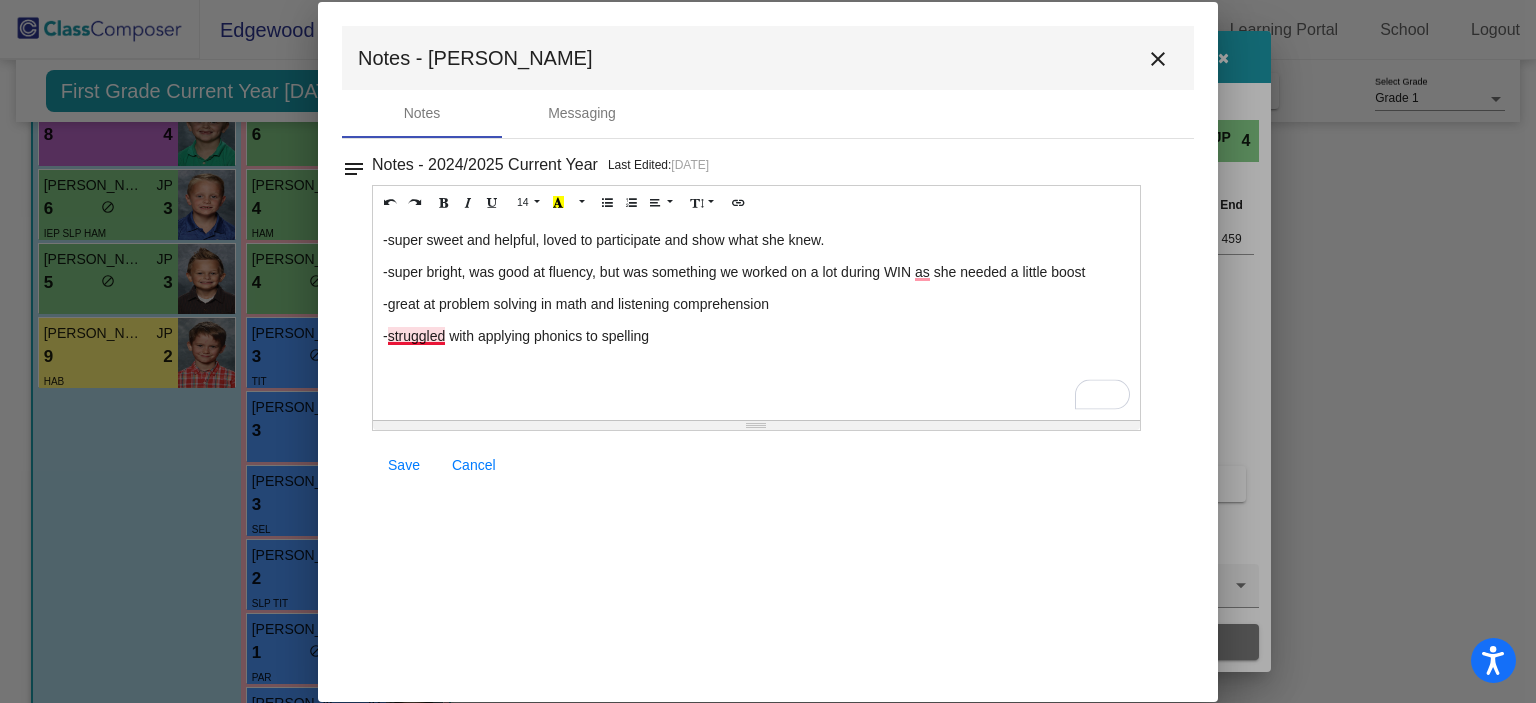 click on "-struggled with applying phonics to spelling" at bounding box center [756, 336] 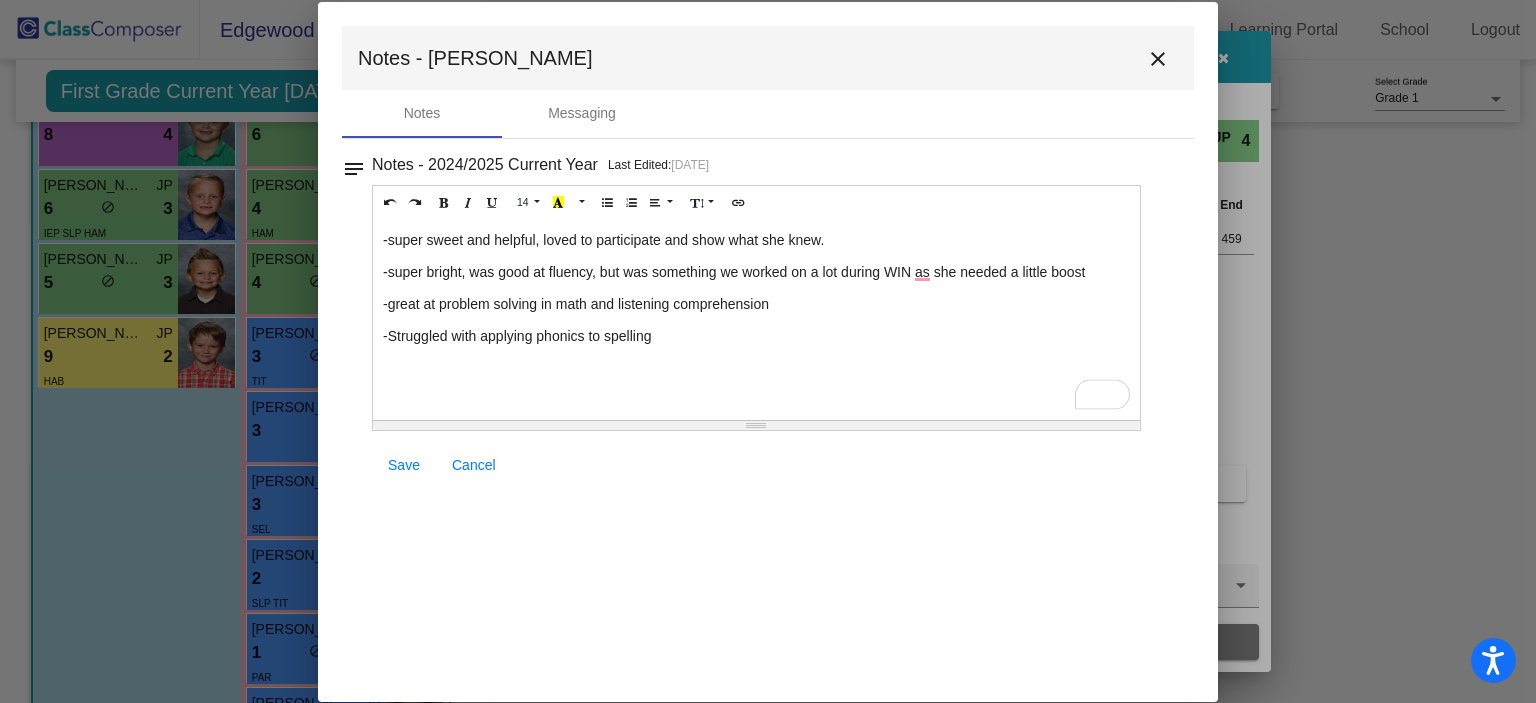 click on "Save" at bounding box center (404, 465) 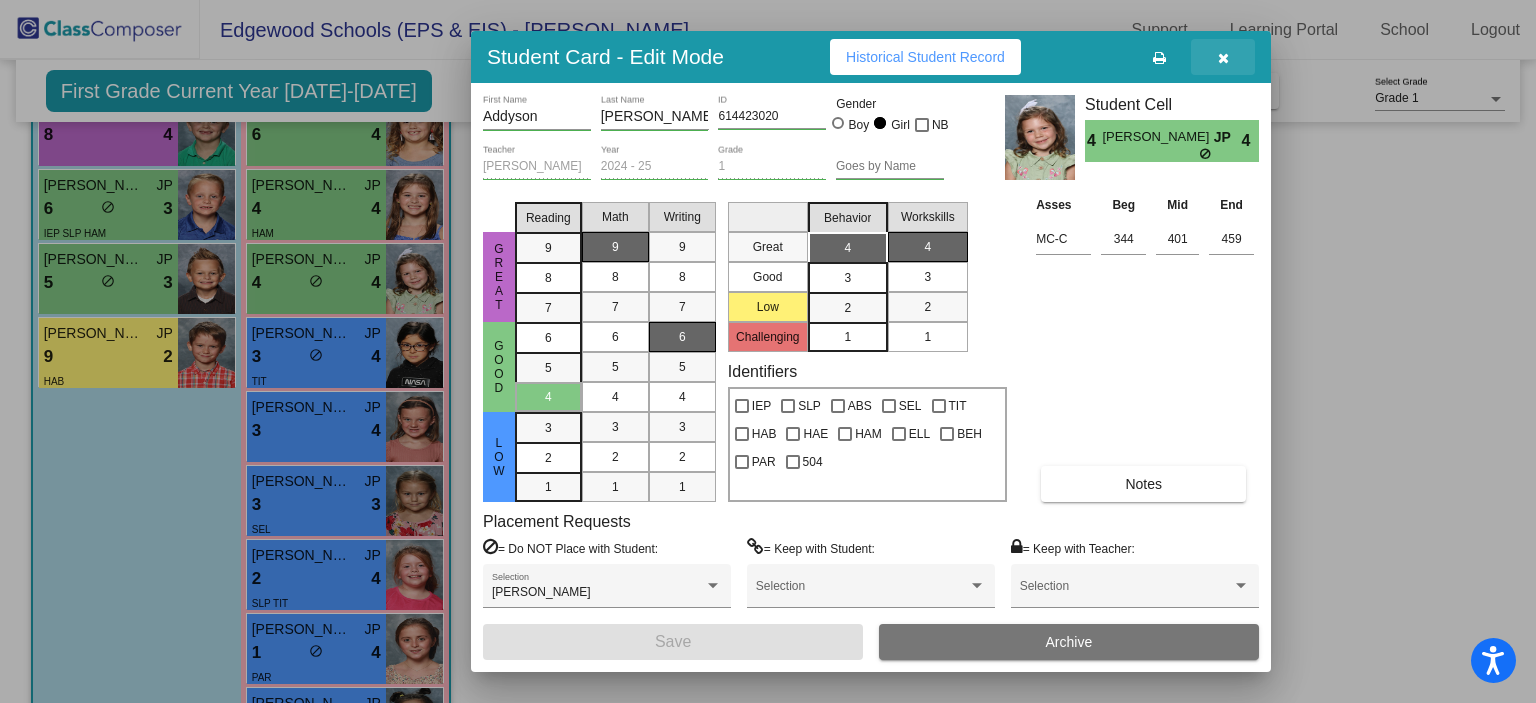 click at bounding box center (1223, 57) 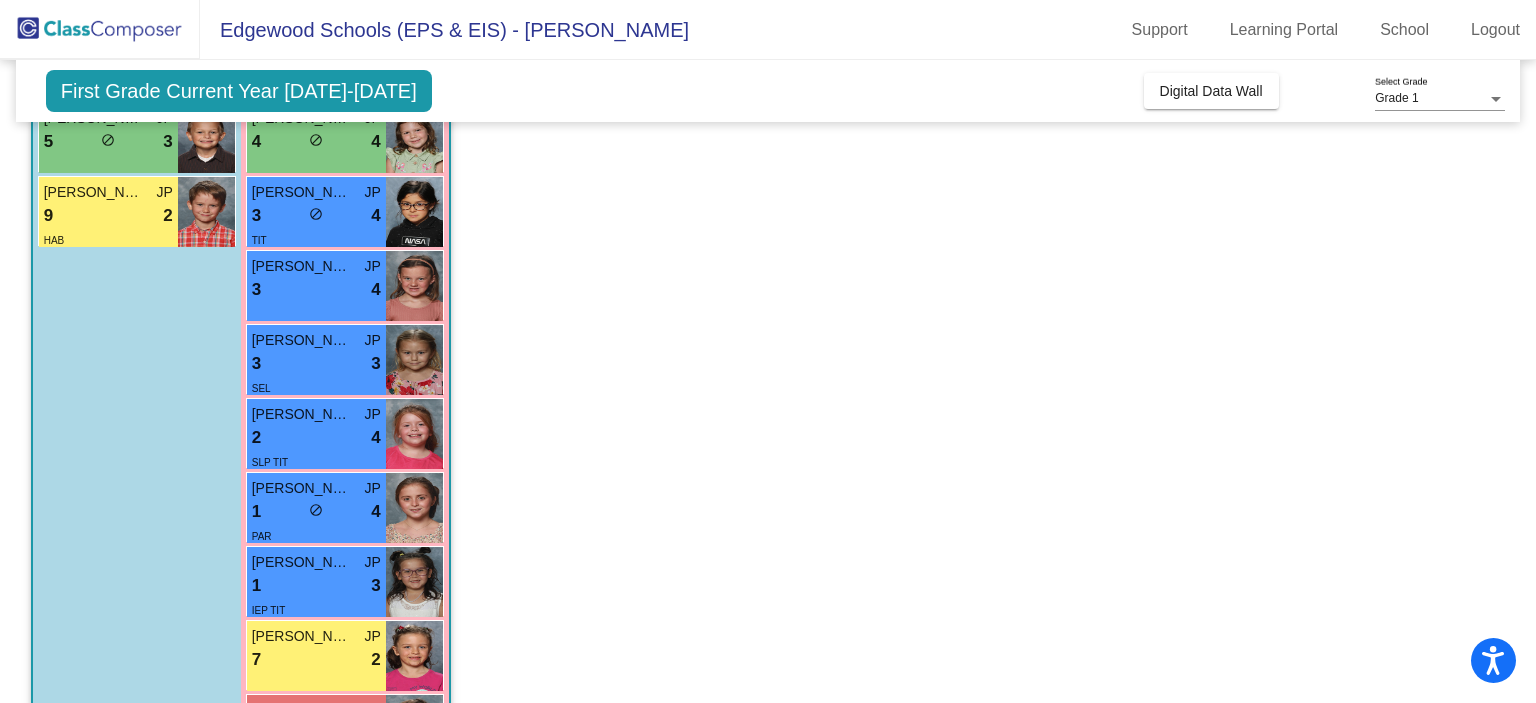 scroll, scrollTop: 644, scrollLeft: 0, axis: vertical 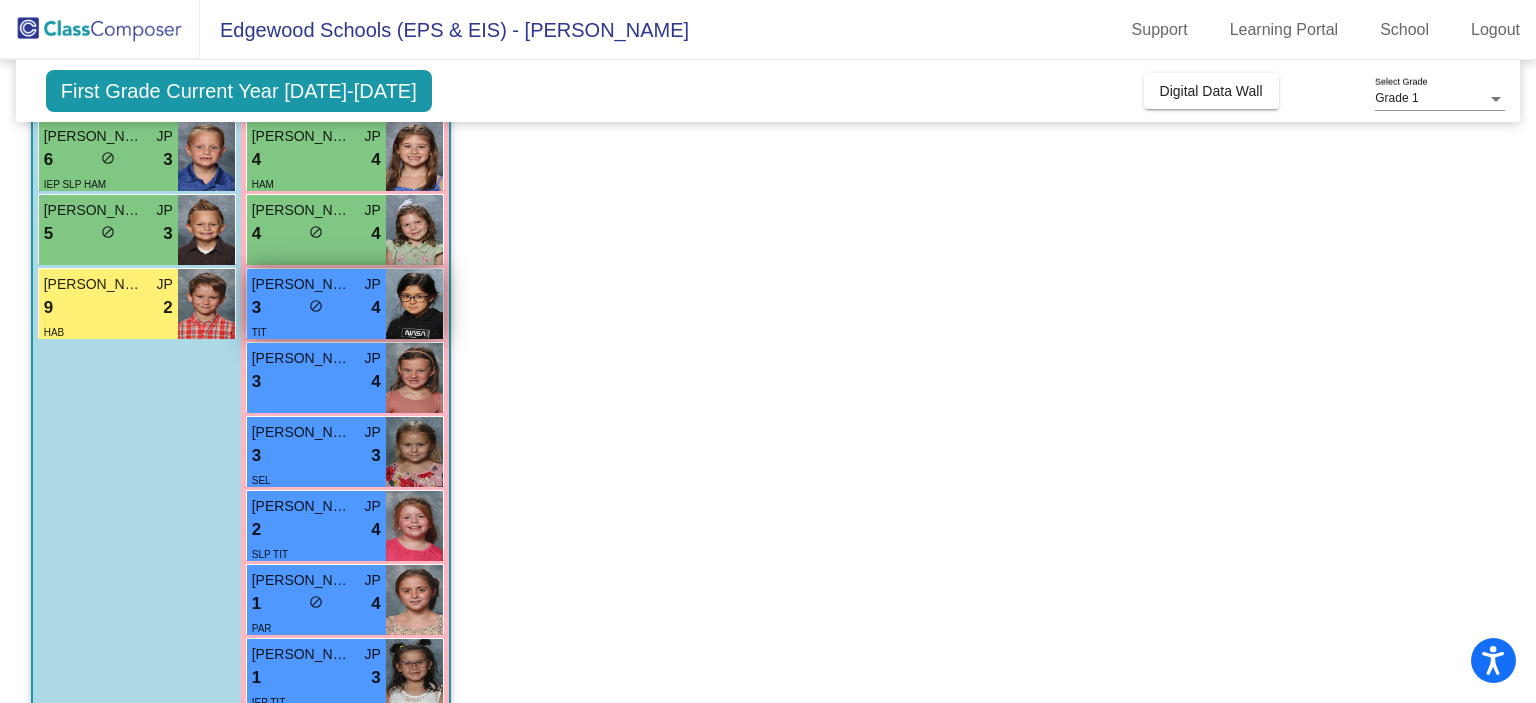 click at bounding box center [414, 304] 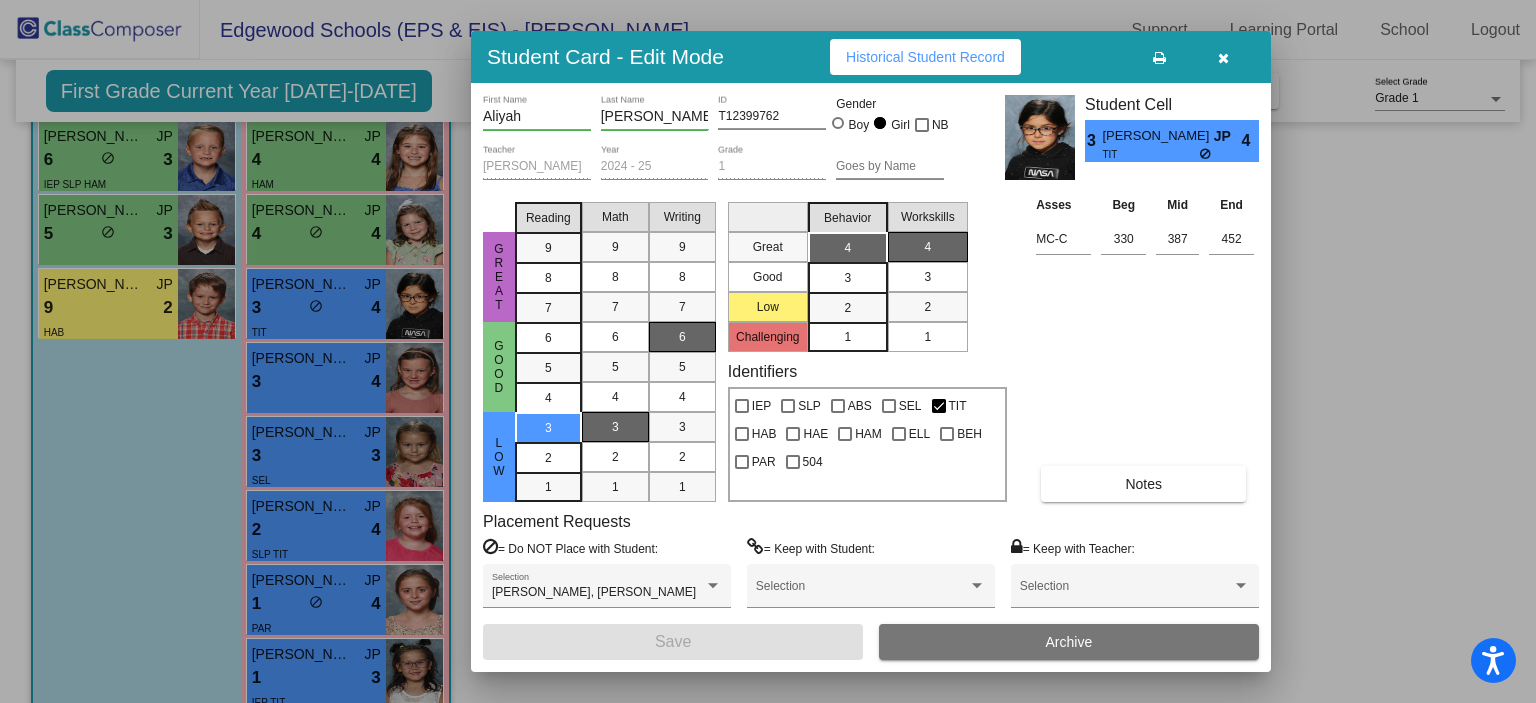 click on "Notes" at bounding box center (1143, 484) 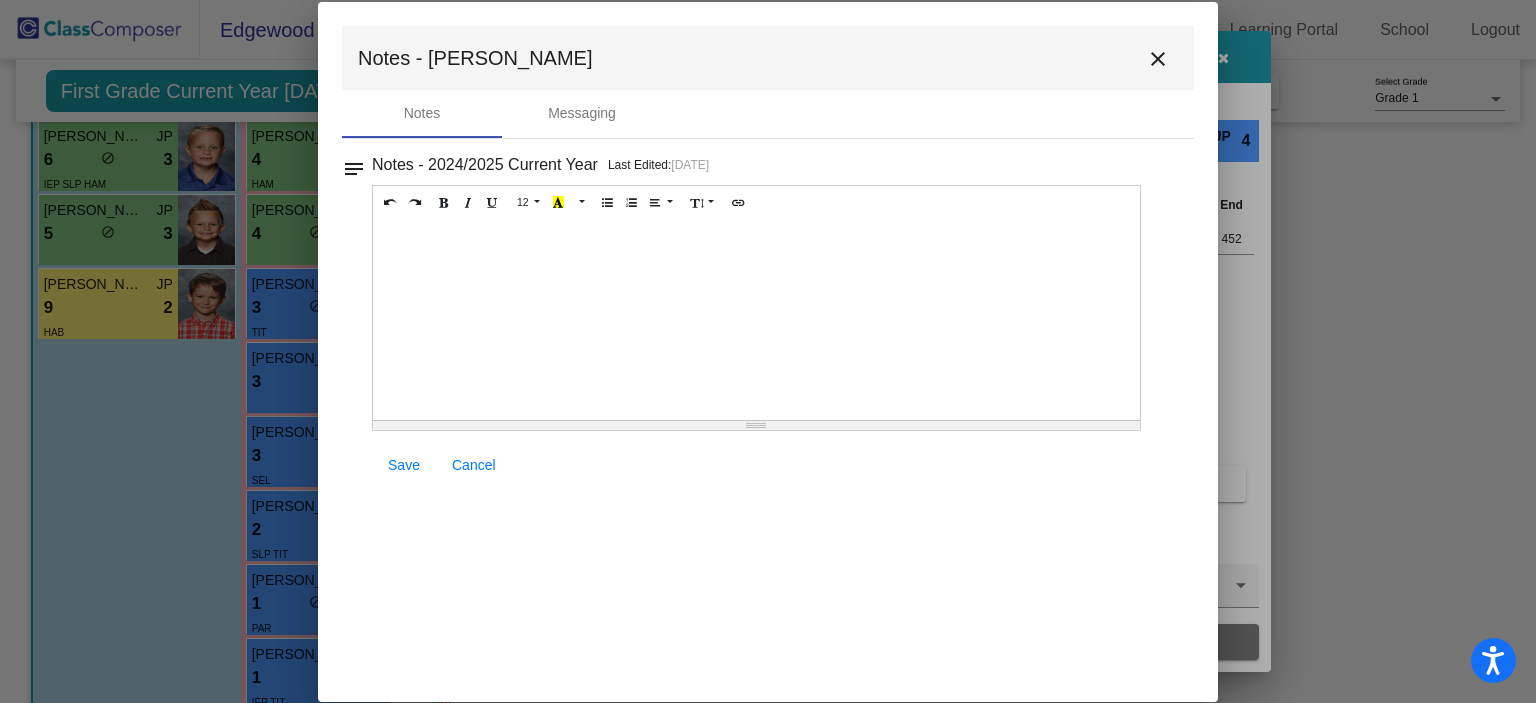 click at bounding box center [756, 320] 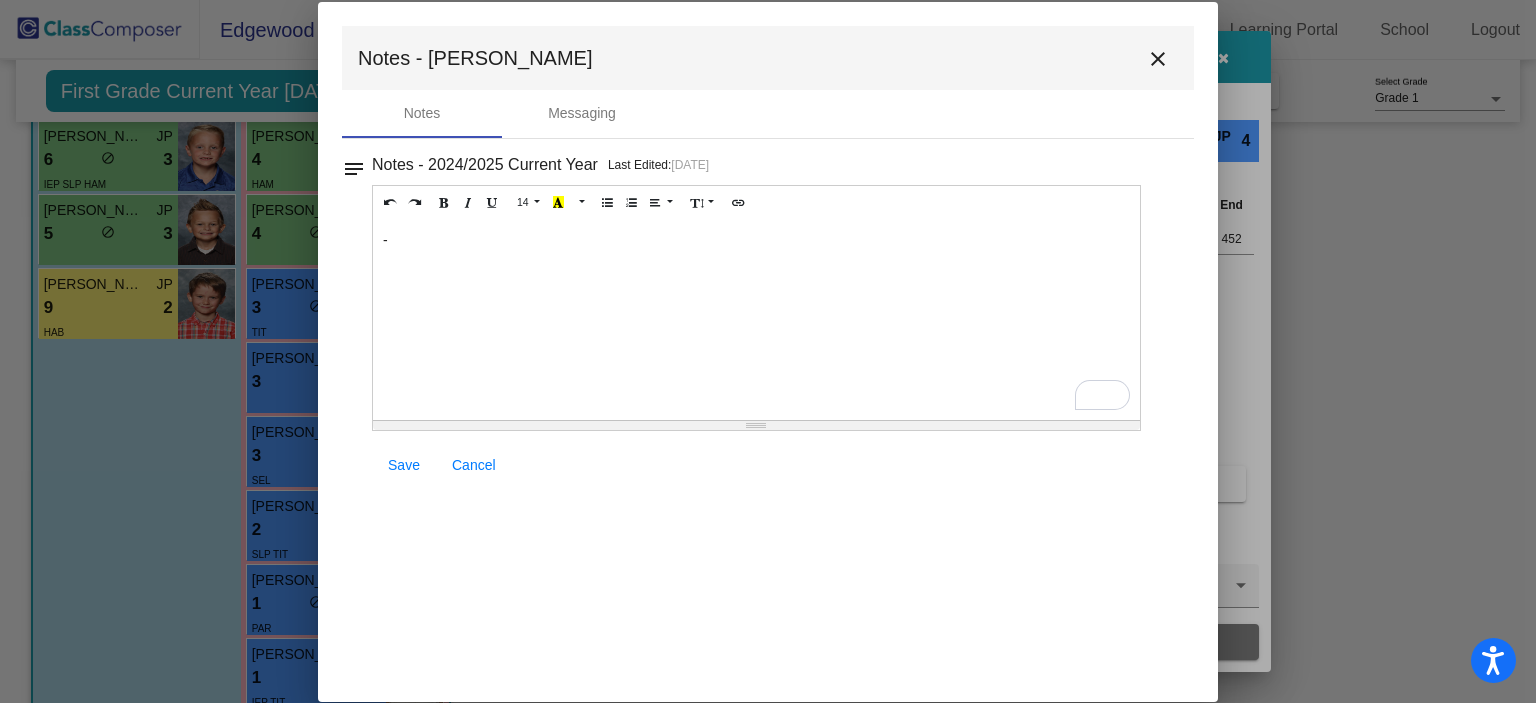 type 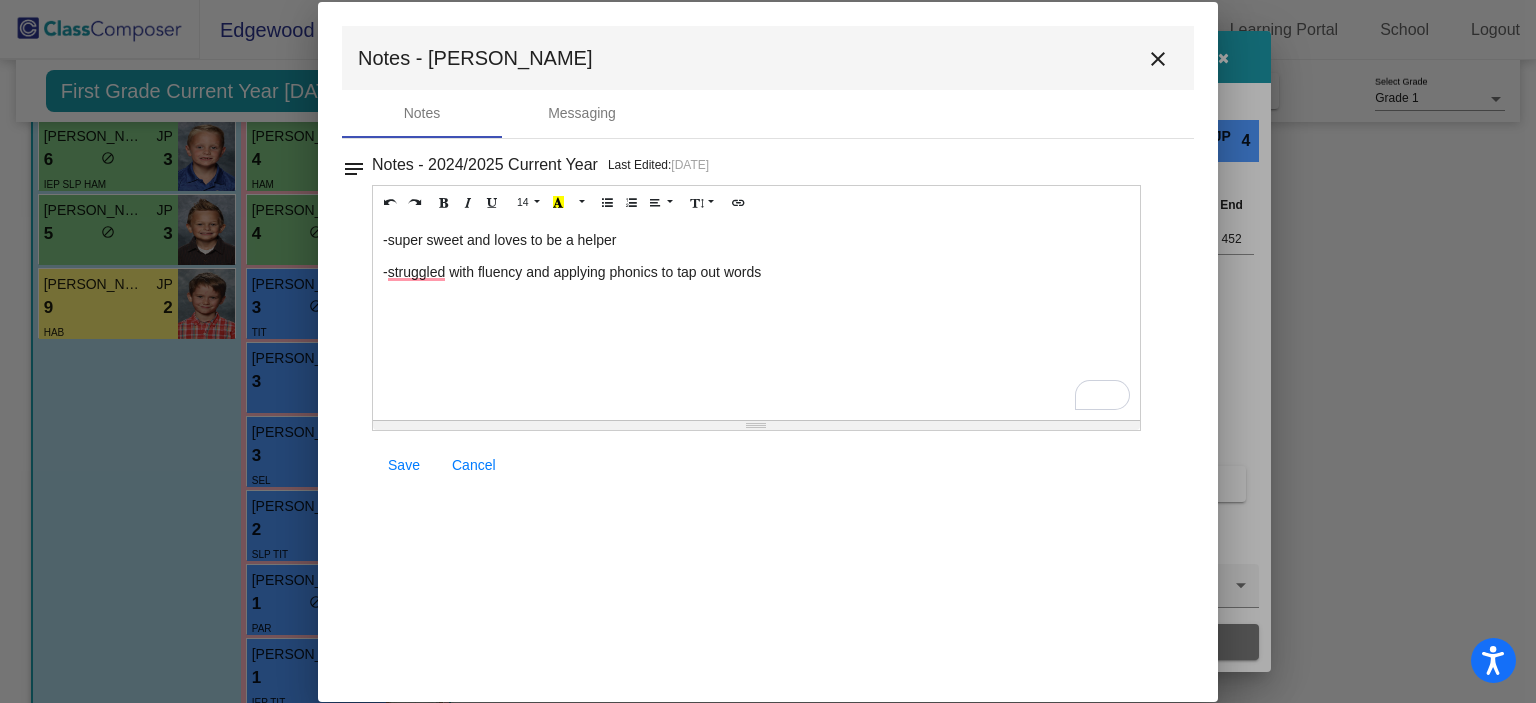 click on "-super sweet and loves to be a helper -struggled with fluency and applying phonics to tap out words" at bounding box center (756, 320) 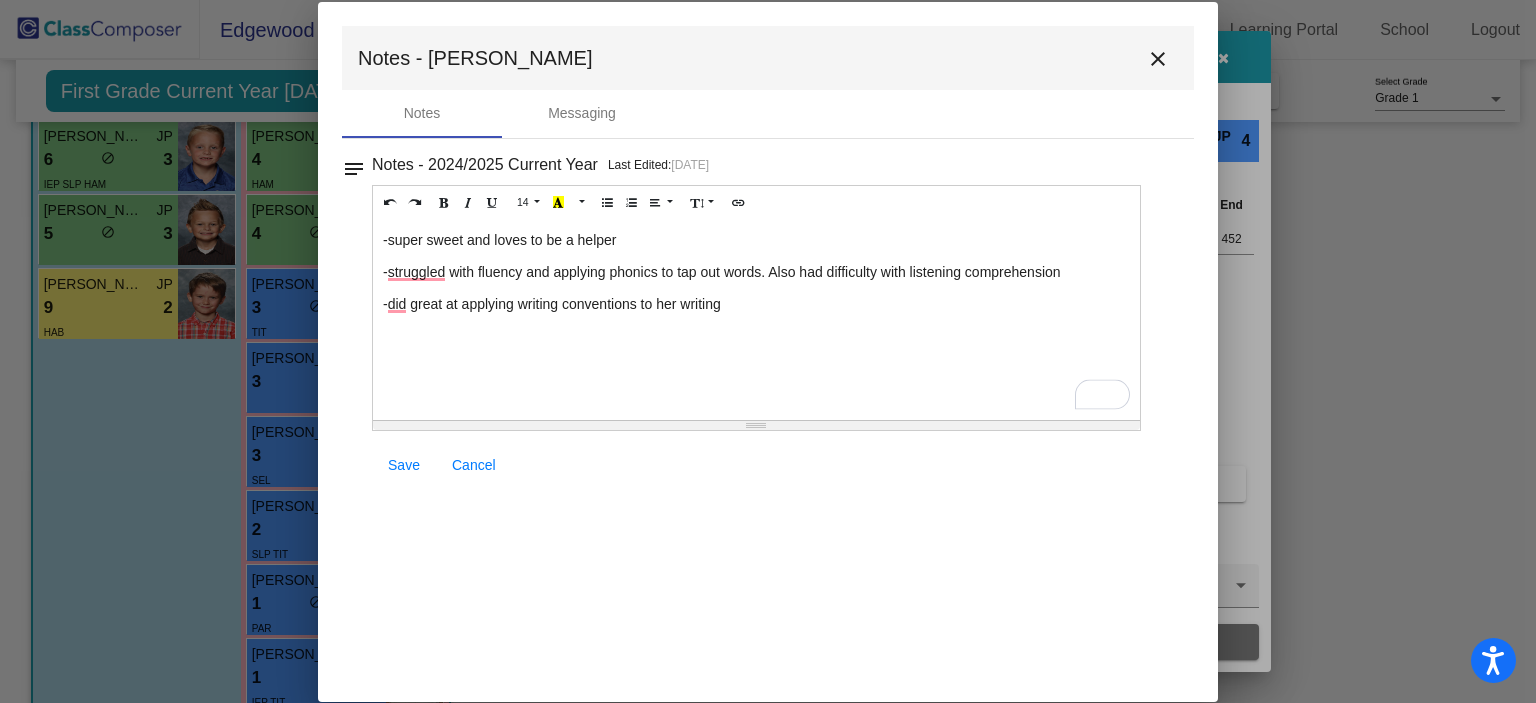 click on "Save" at bounding box center (404, 465) 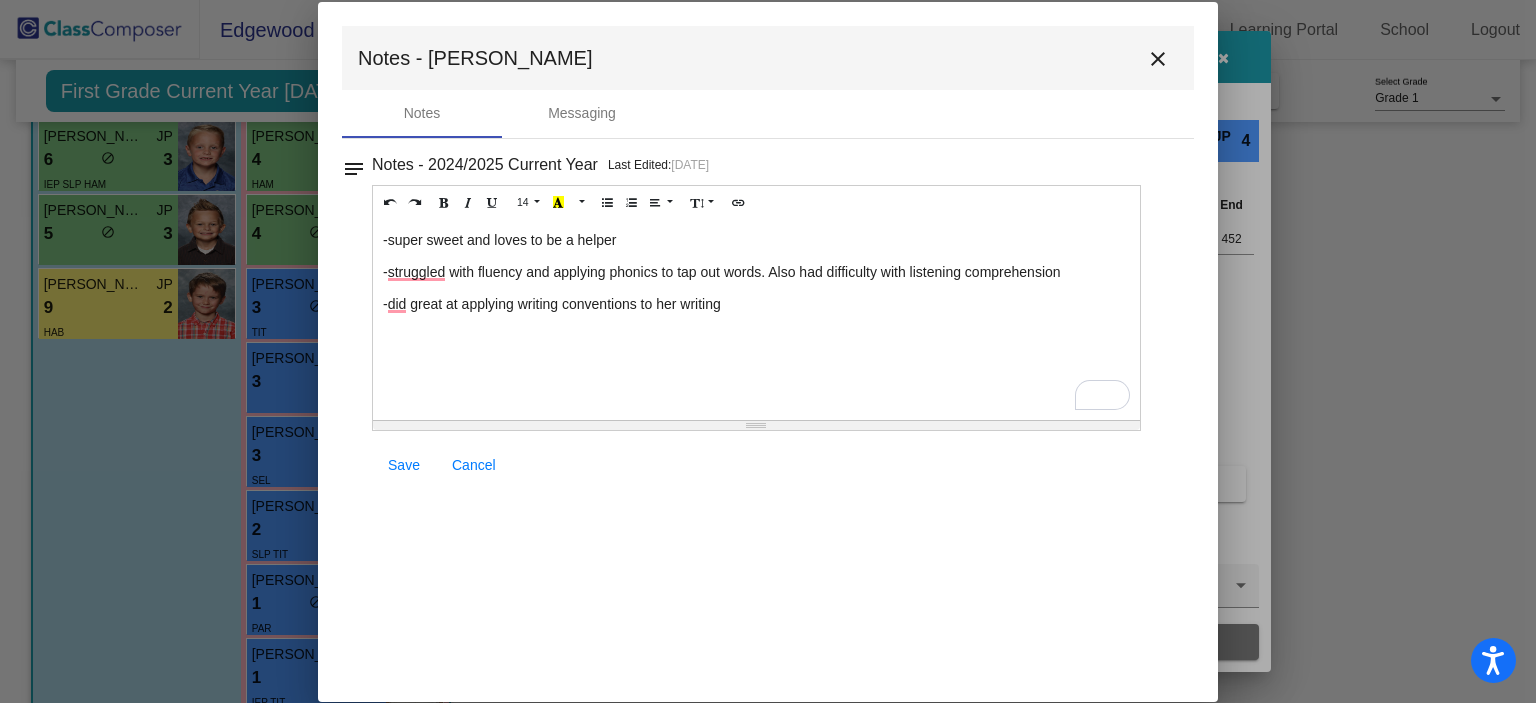 click on "Save" at bounding box center [404, 465] 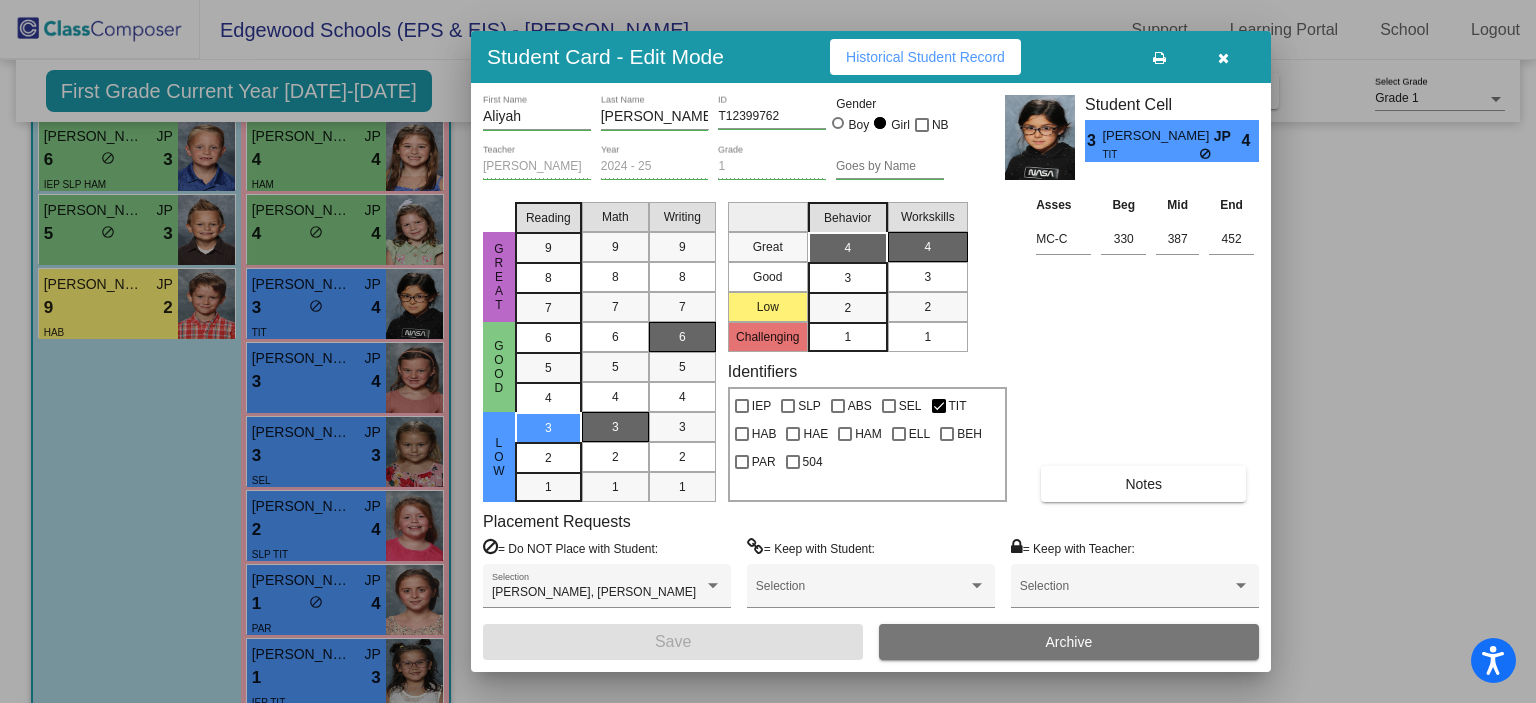 click at bounding box center (1223, 58) 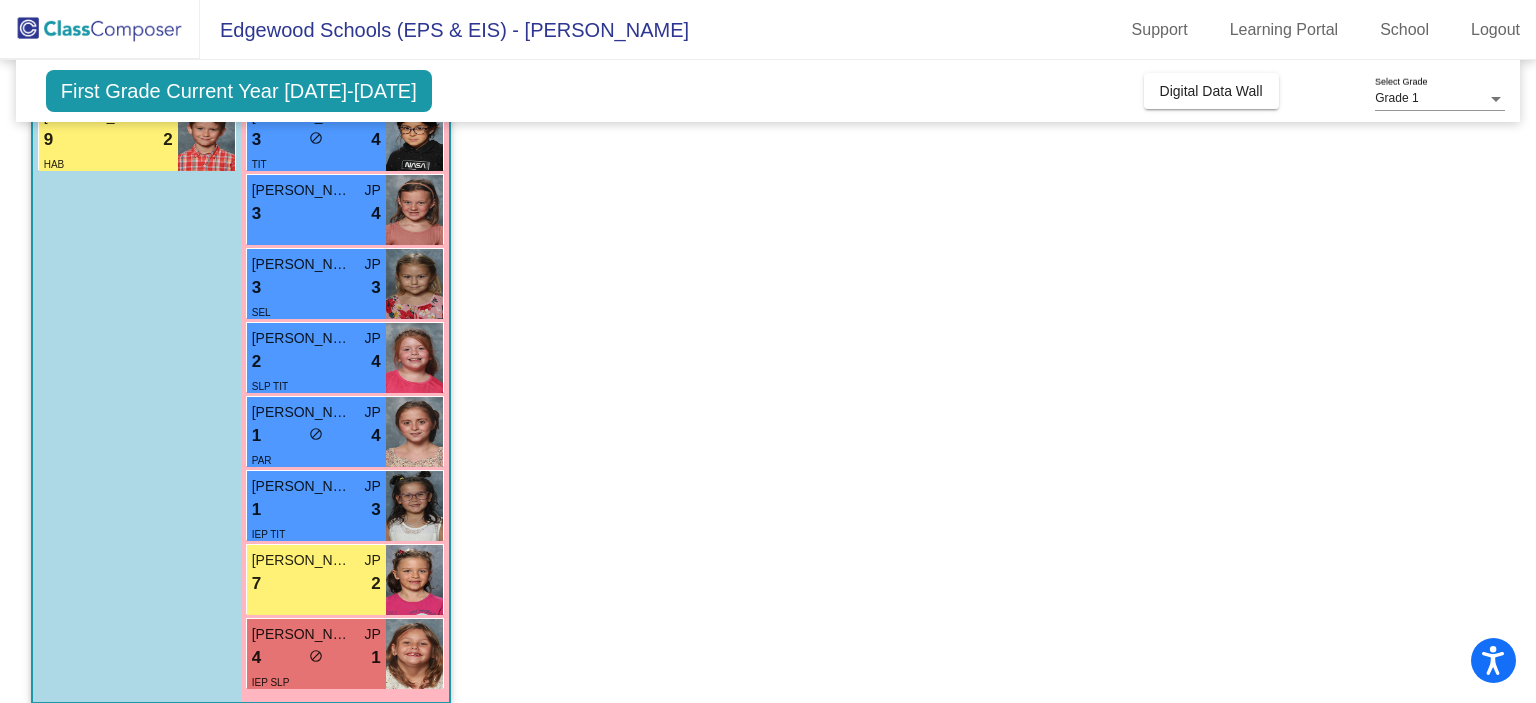 scroll, scrollTop: 812, scrollLeft: 0, axis: vertical 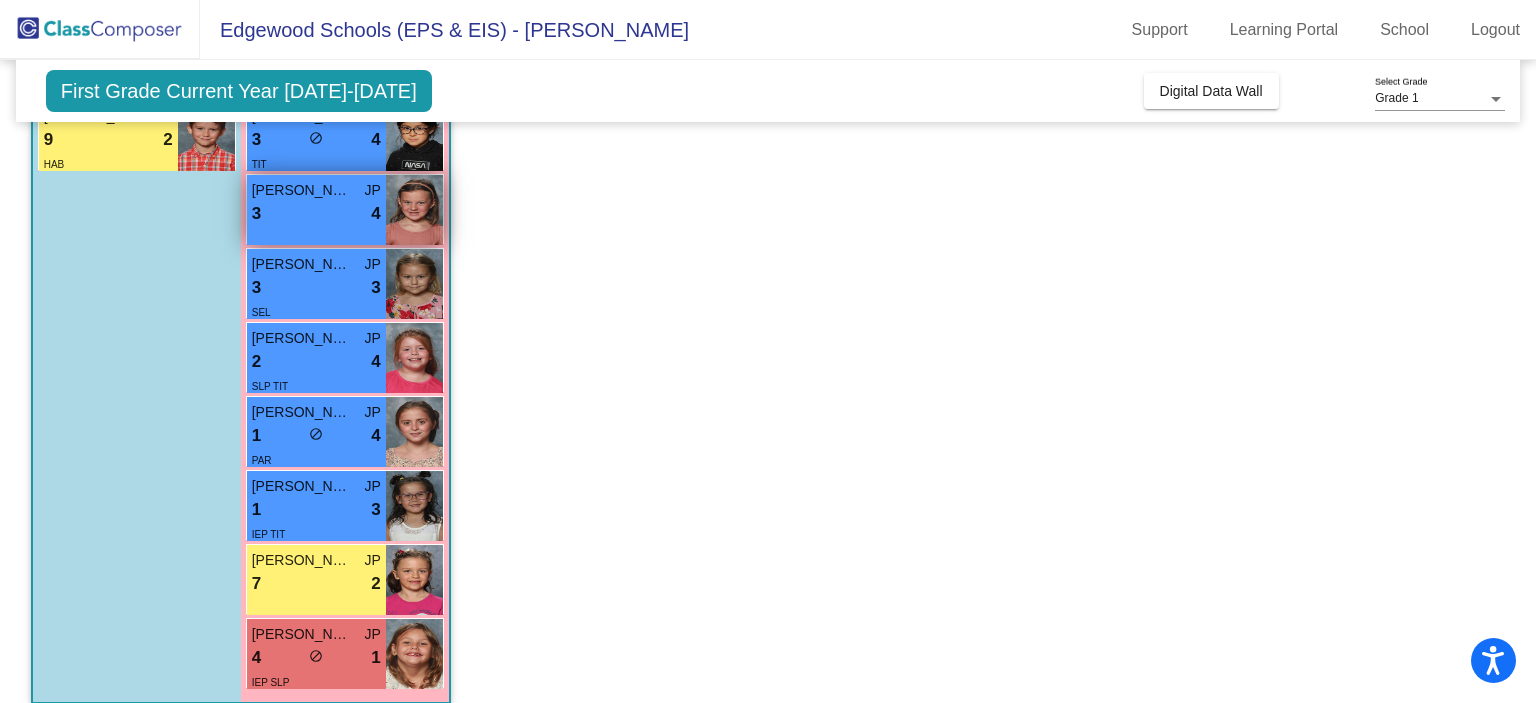 click on "[PERSON_NAME] JP 3 lock do_not_disturb_alt 4" at bounding box center (316, 210) 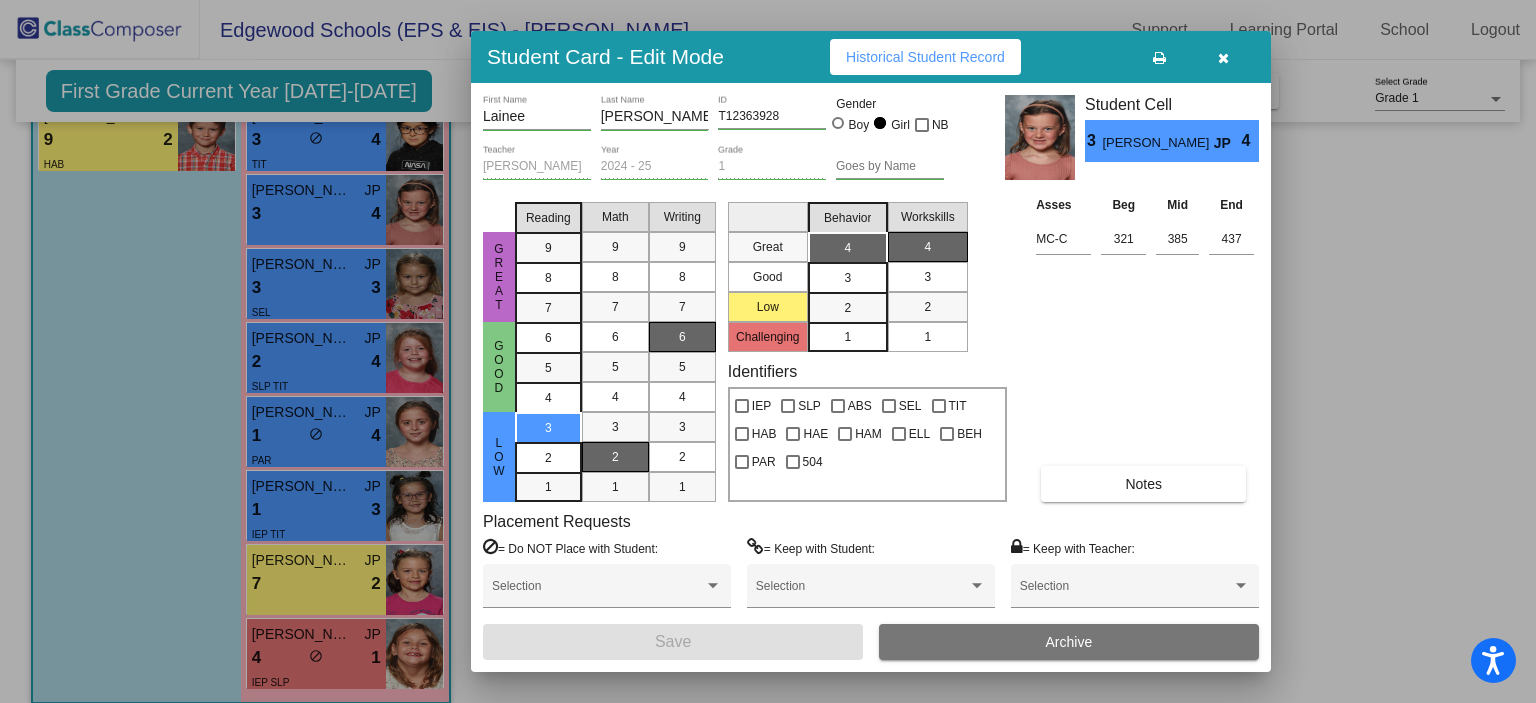 click on "Notes" at bounding box center (1143, 484) 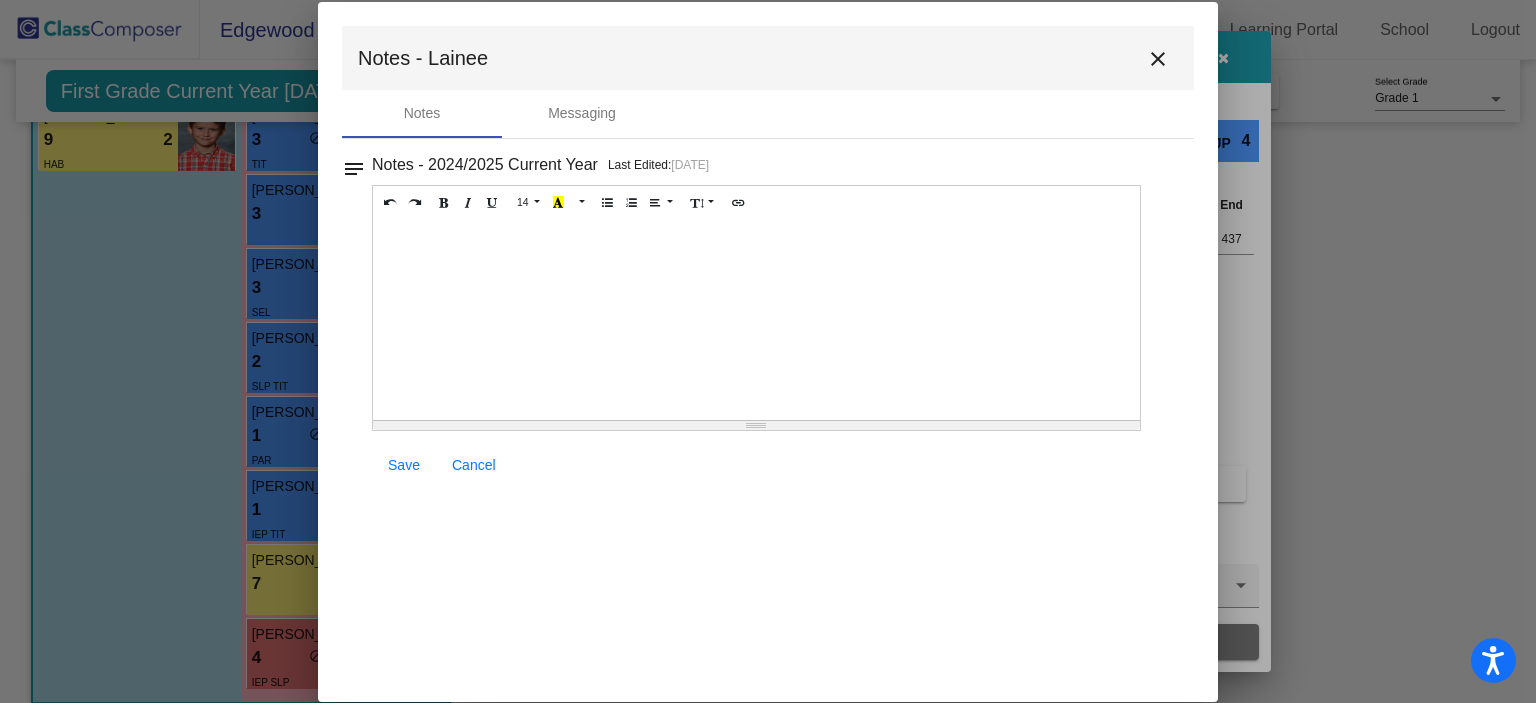 click at bounding box center [756, 320] 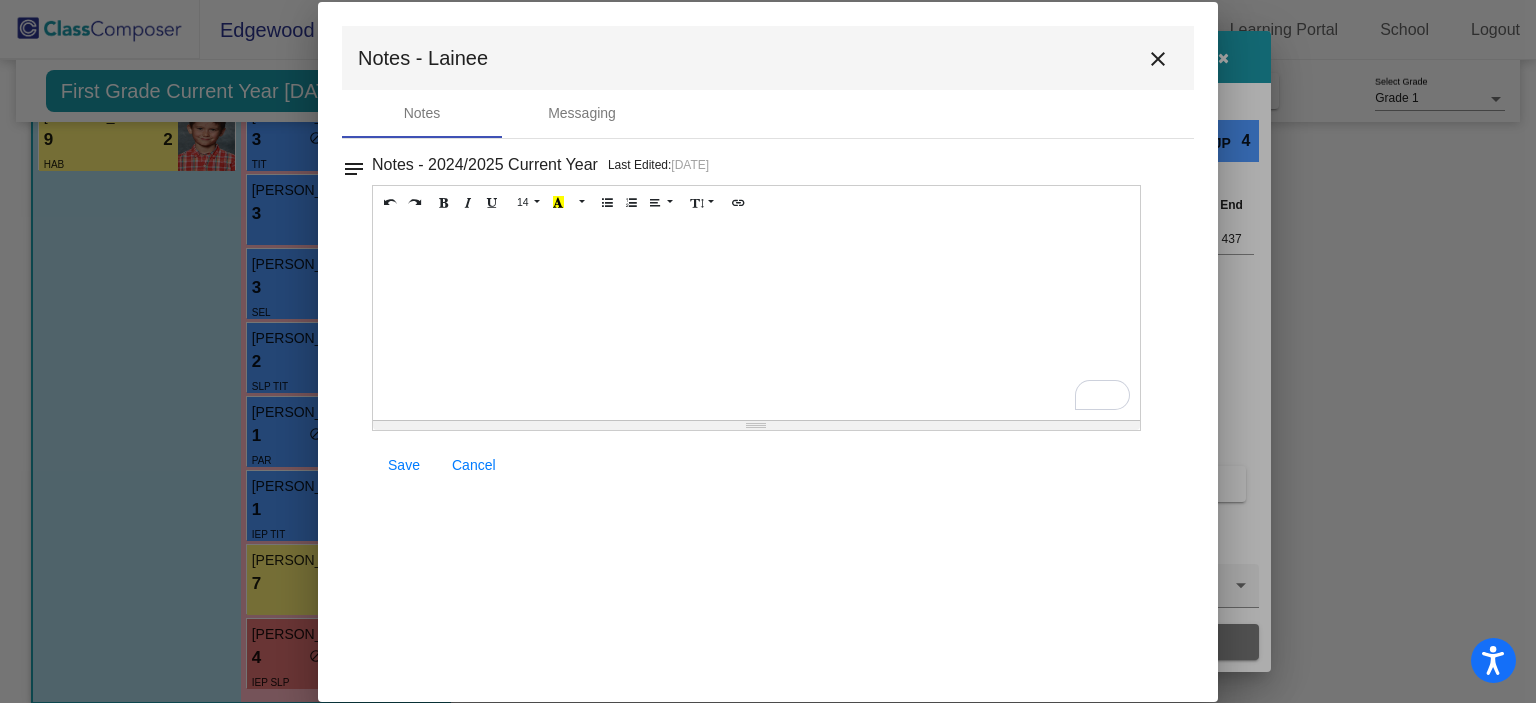 type 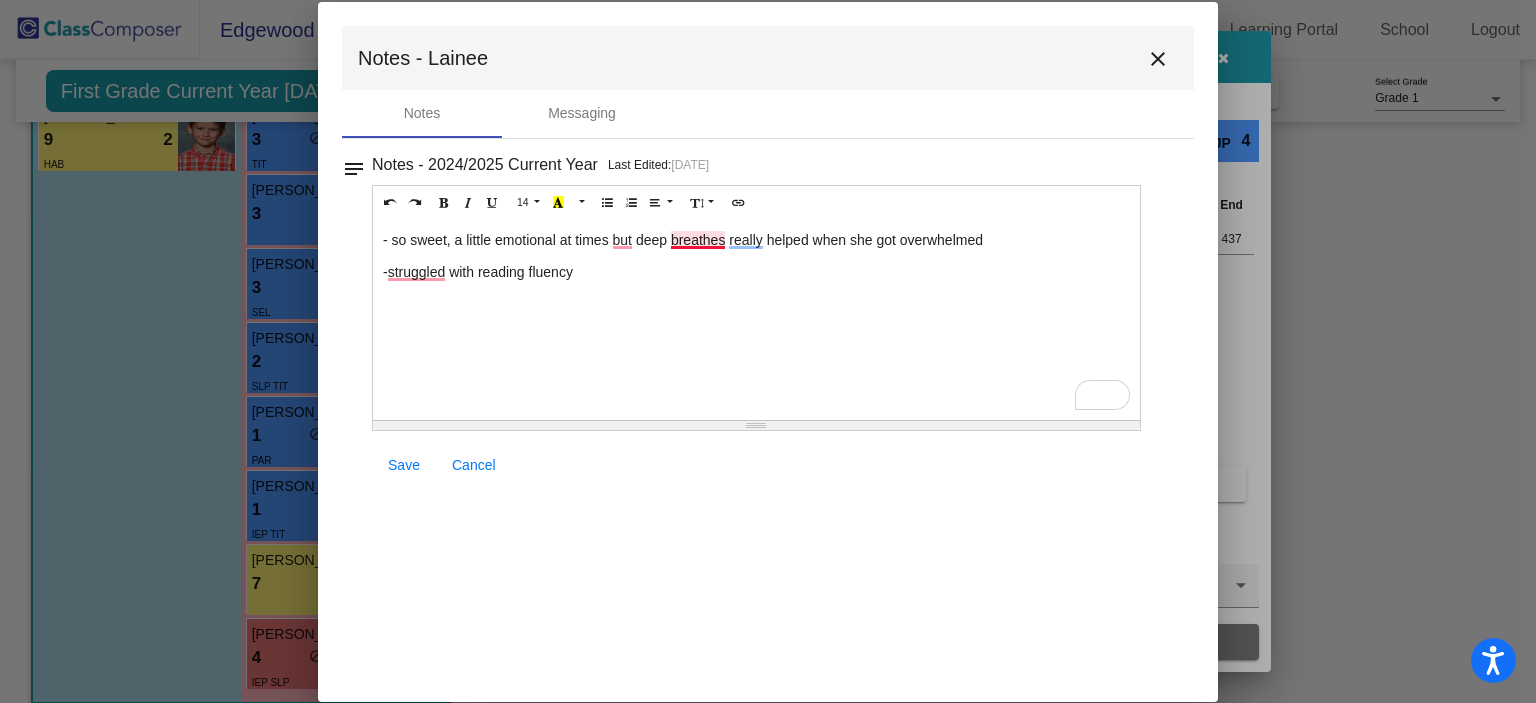 click on "- so sweet, a little emotional at times but deep breathes really helped when she got overwhelmed" at bounding box center (756, 240) 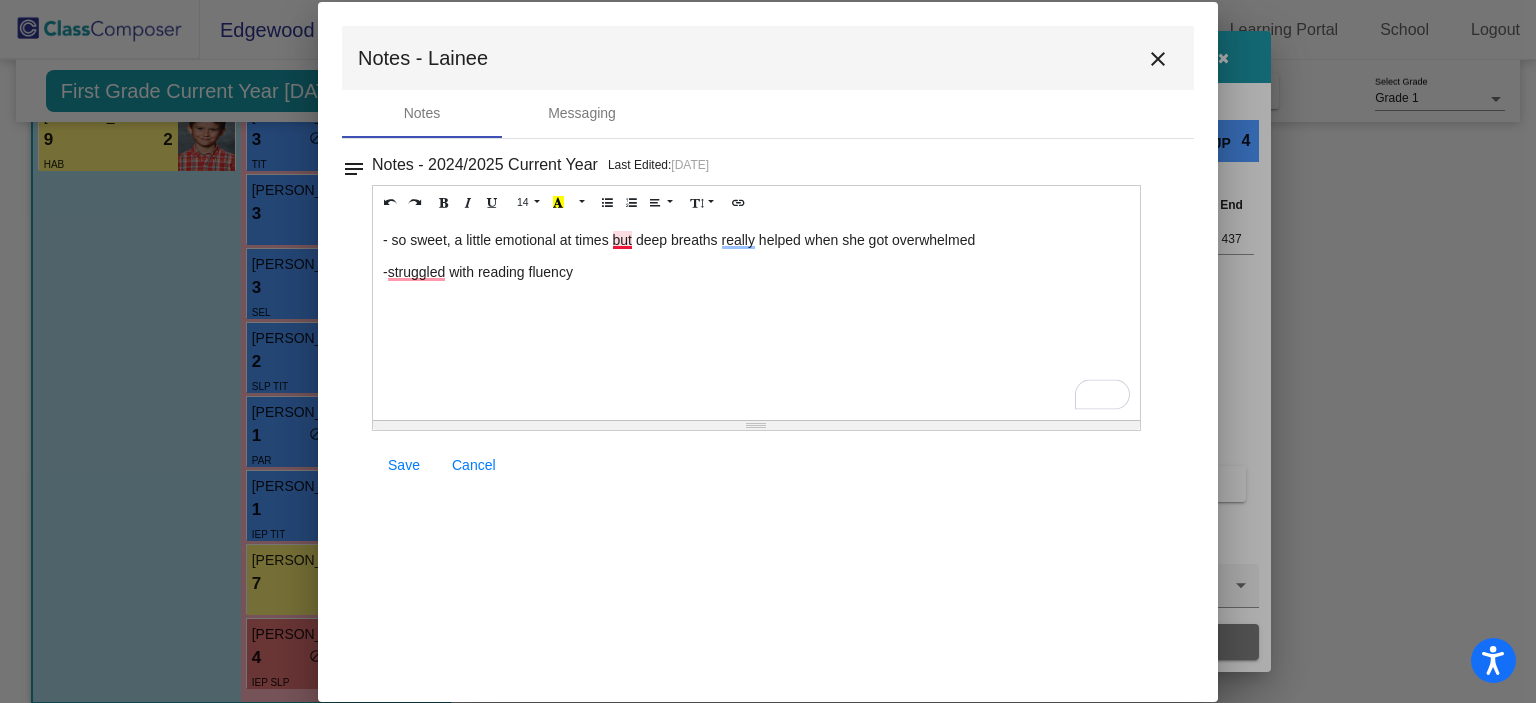 click on "- so sweet, a little emotional at times but deep breaths really helped when she got overwhelmed" at bounding box center (756, 240) 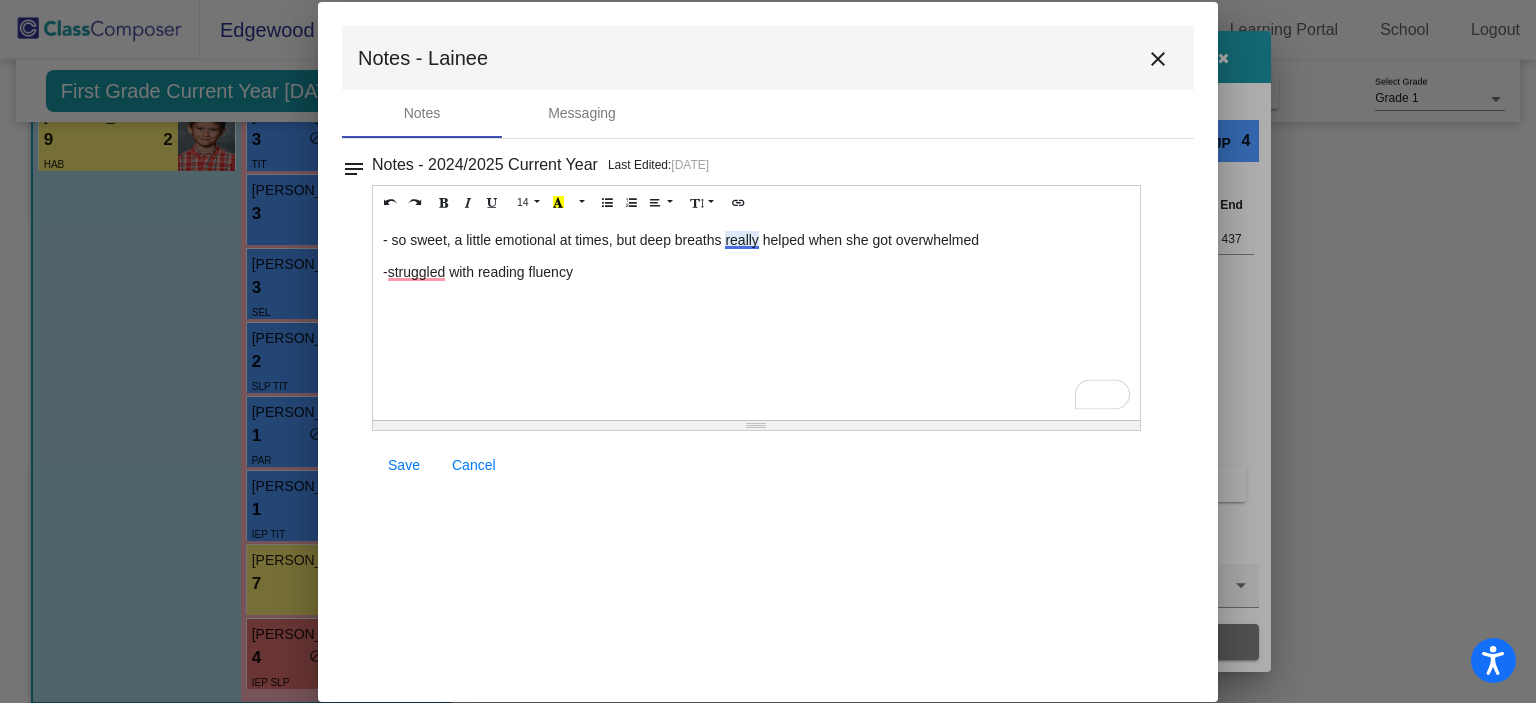 click on "- so sweet, a little emotional at times, but deep breaths really helped when she got overwhelmed" at bounding box center (756, 240) 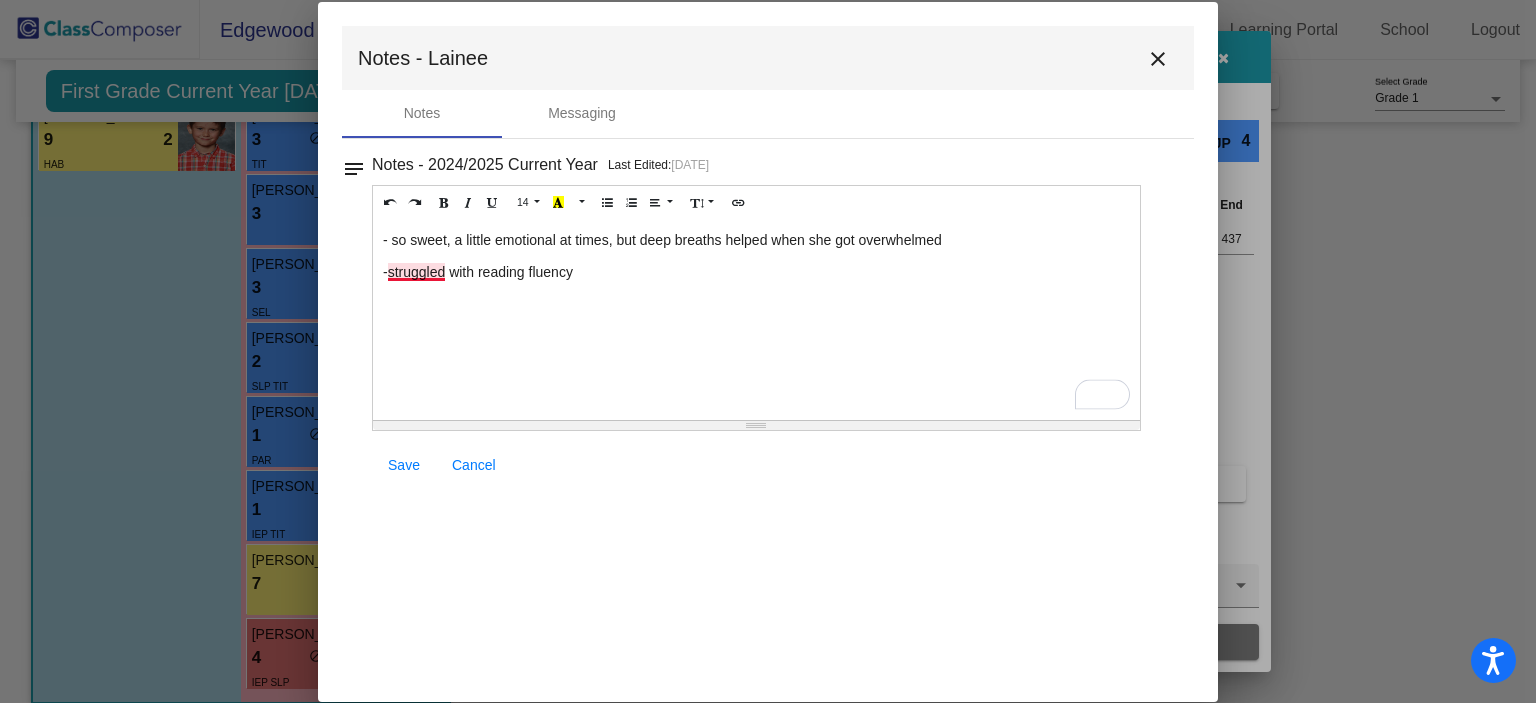 click on "-struggled with reading fluency" at bounding box center (756, 272) 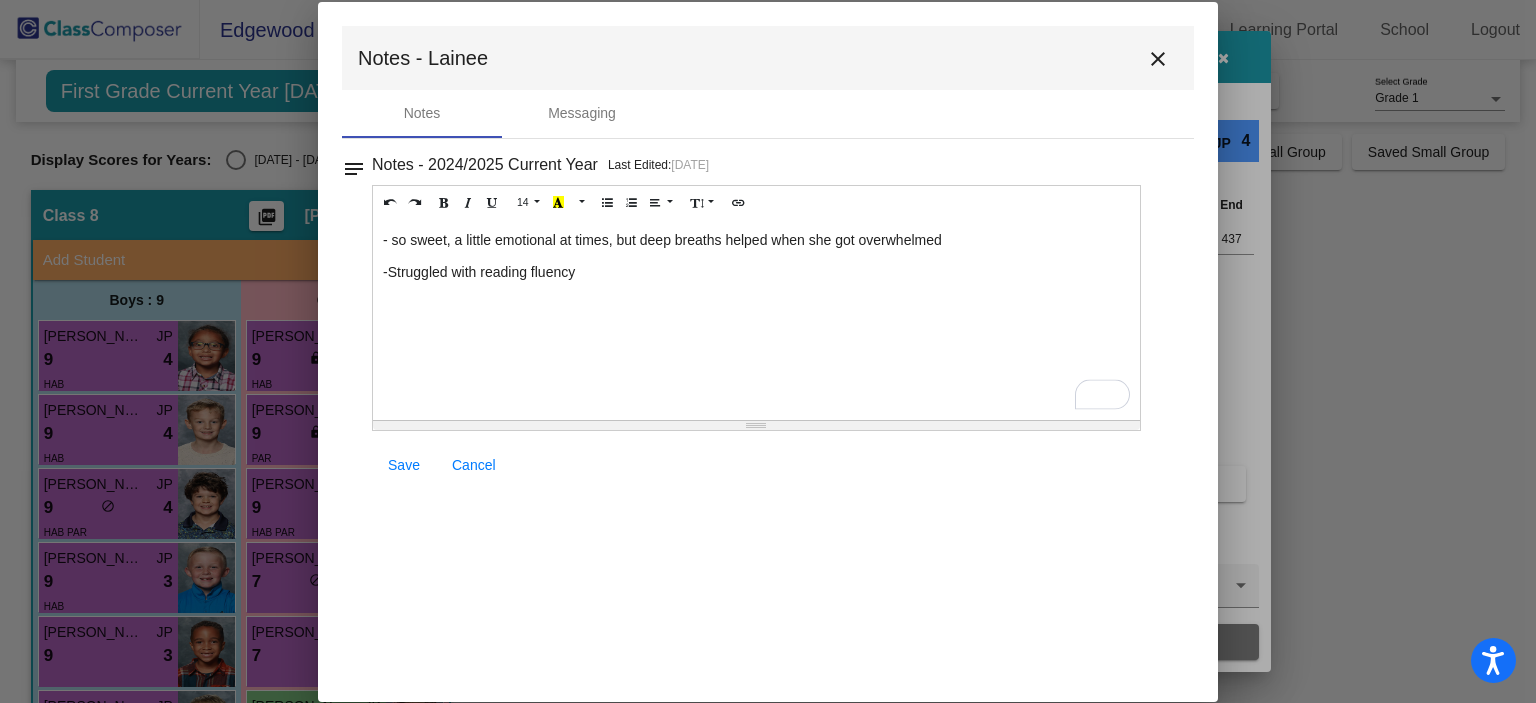 scroll, scrollTop: 0, scrollLeft: 0, axis: both 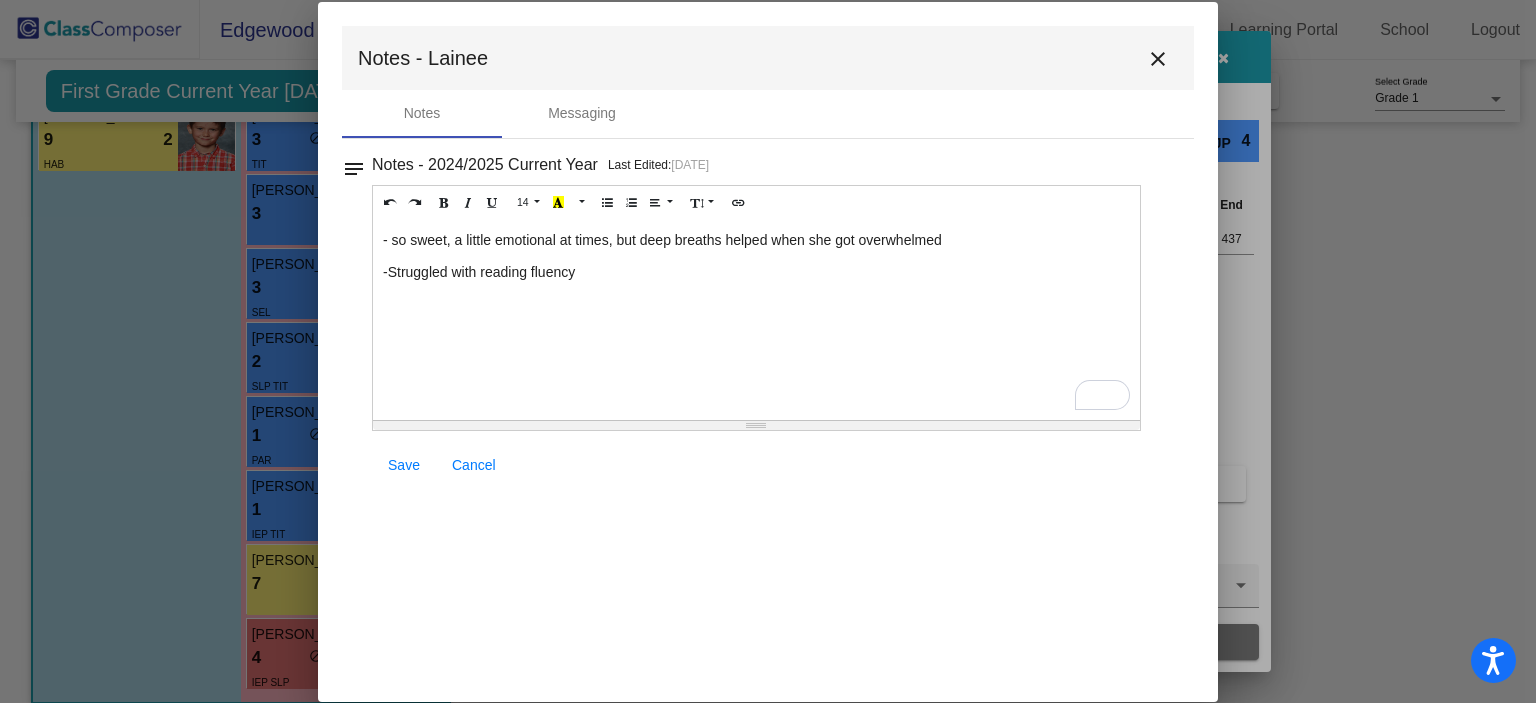click on "-Struggled with reading fluency" at bounding box center (756, 272) 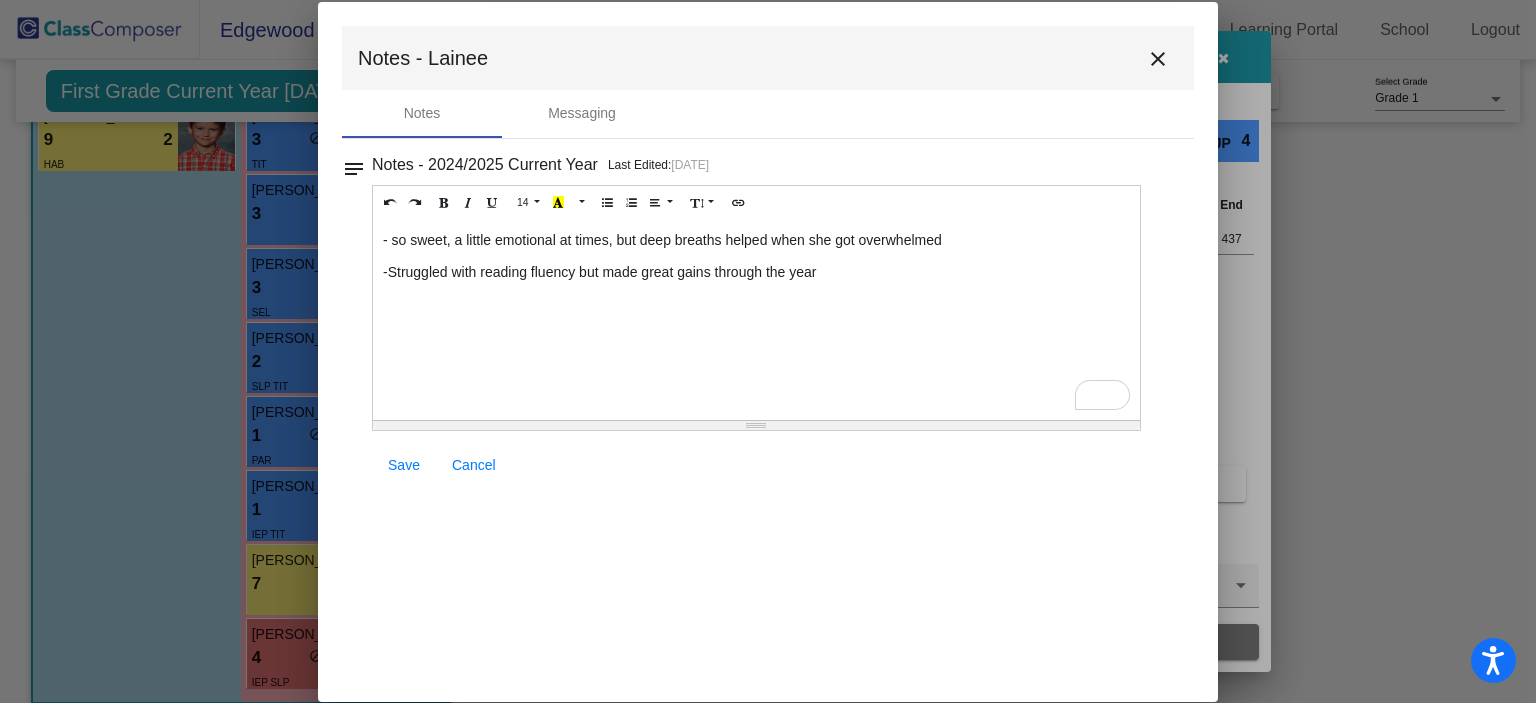 click on "-Struggled with reading fluency but made great gains through the year" at bounding box center [756, 272] 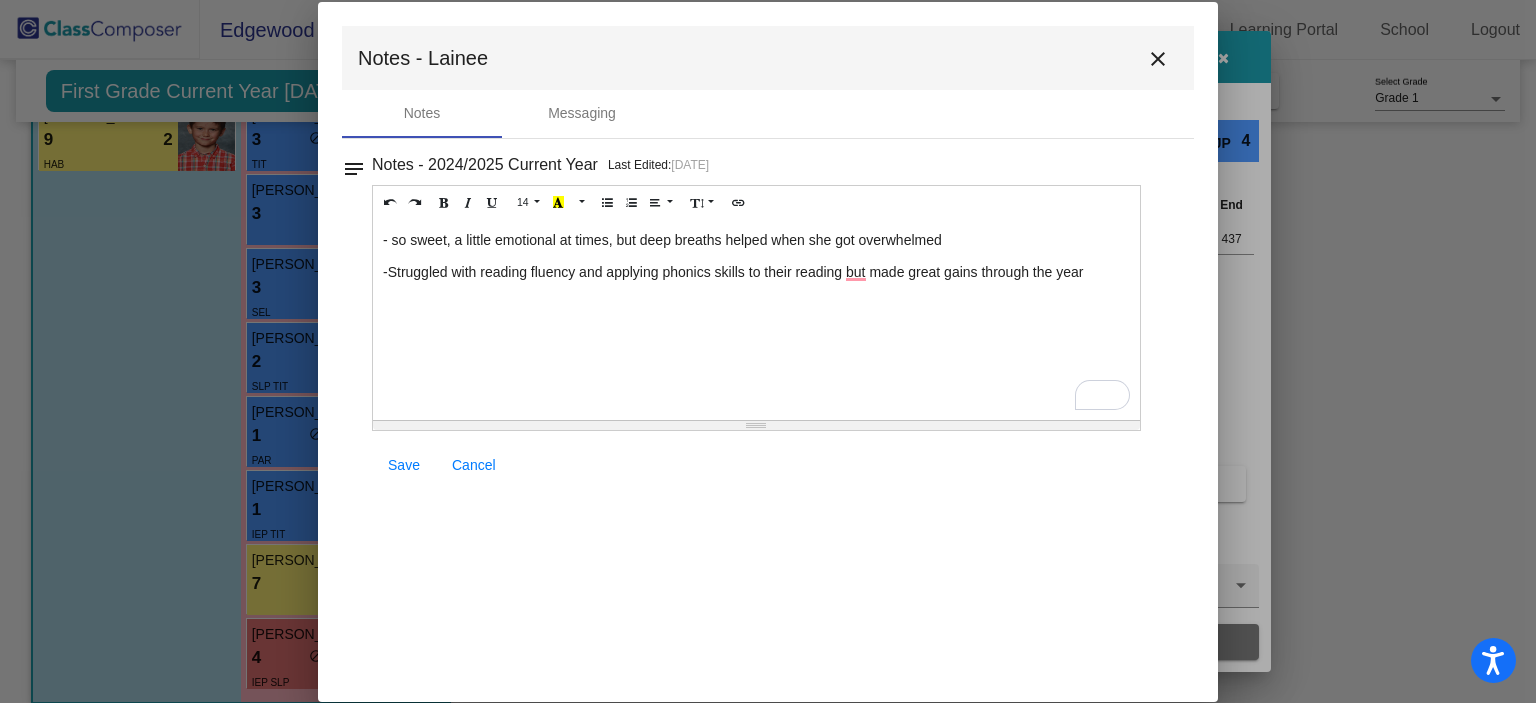 click on "-Struggled with reading fluency and applying phonics skills to their reading but made great gains through the year" at bounding box center [756, 272] 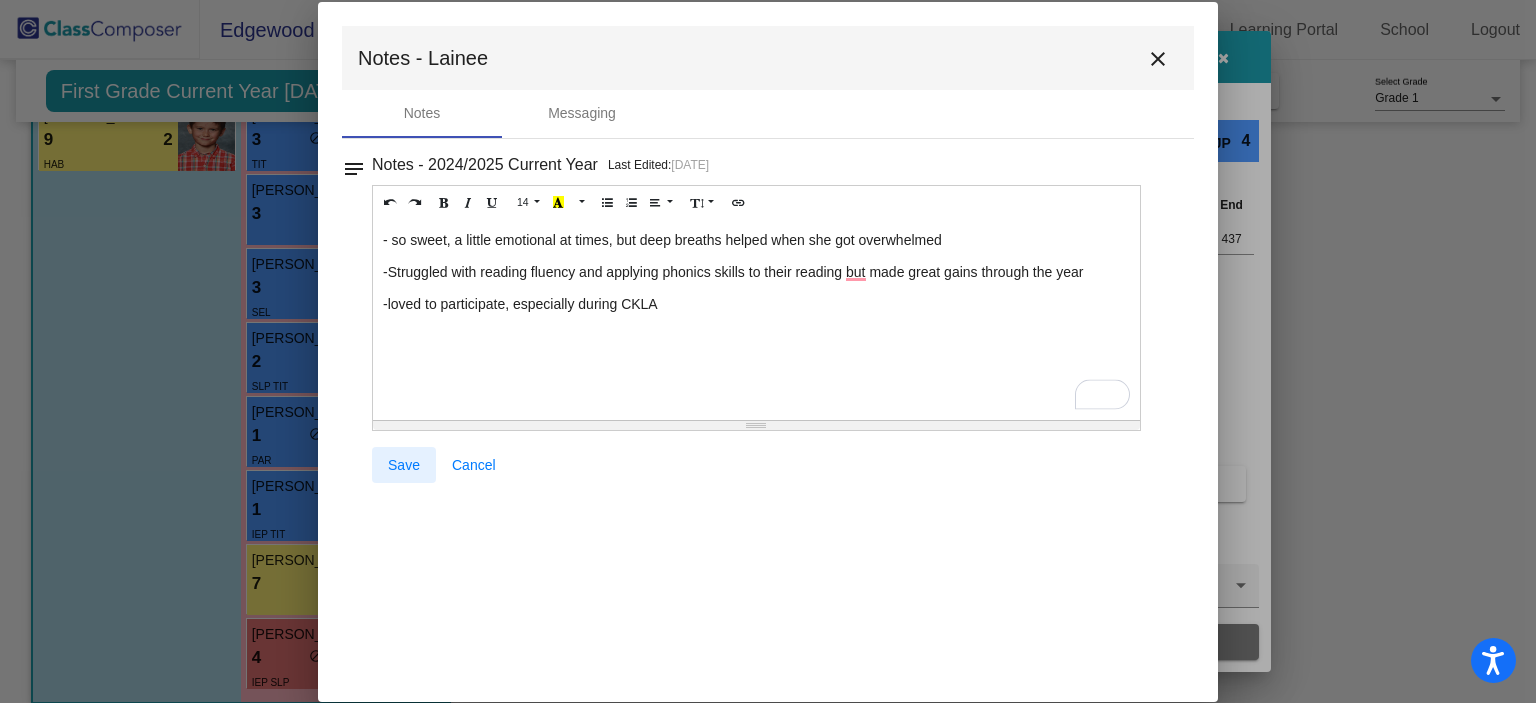 click on "Save" at bounding box center (404, 465) 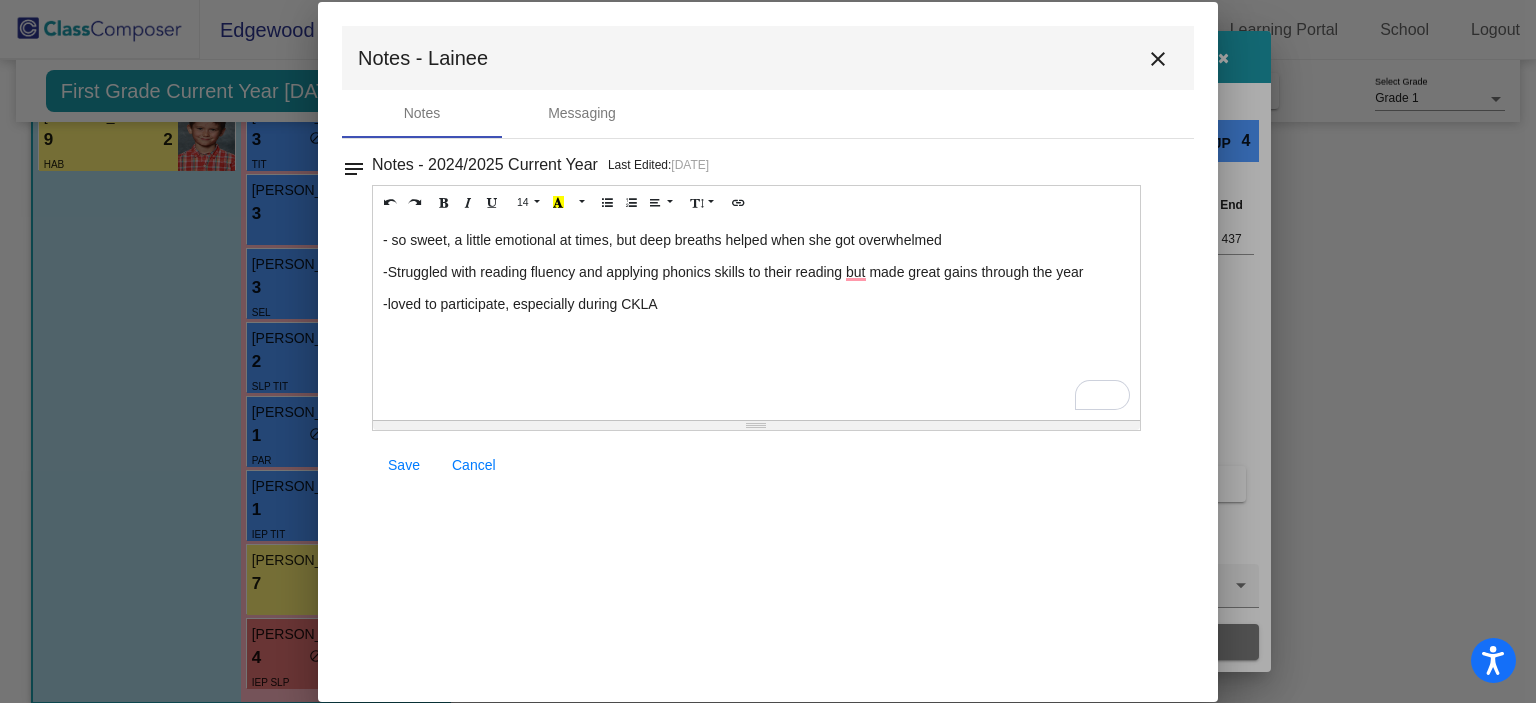 click on "-loved to participate, especially during CKLA" at bounding box center (756, 304) 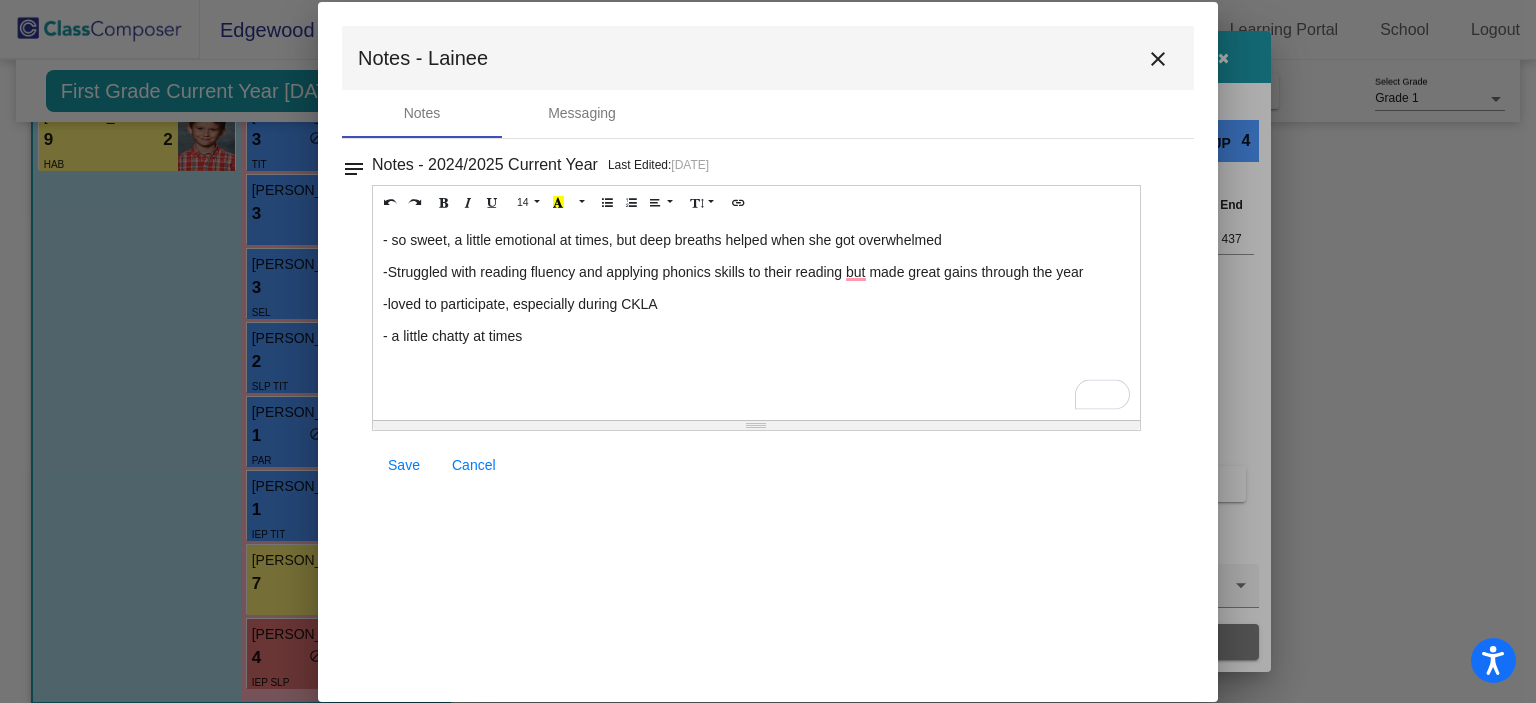 click on "Save" at bounding box center [404, 465] 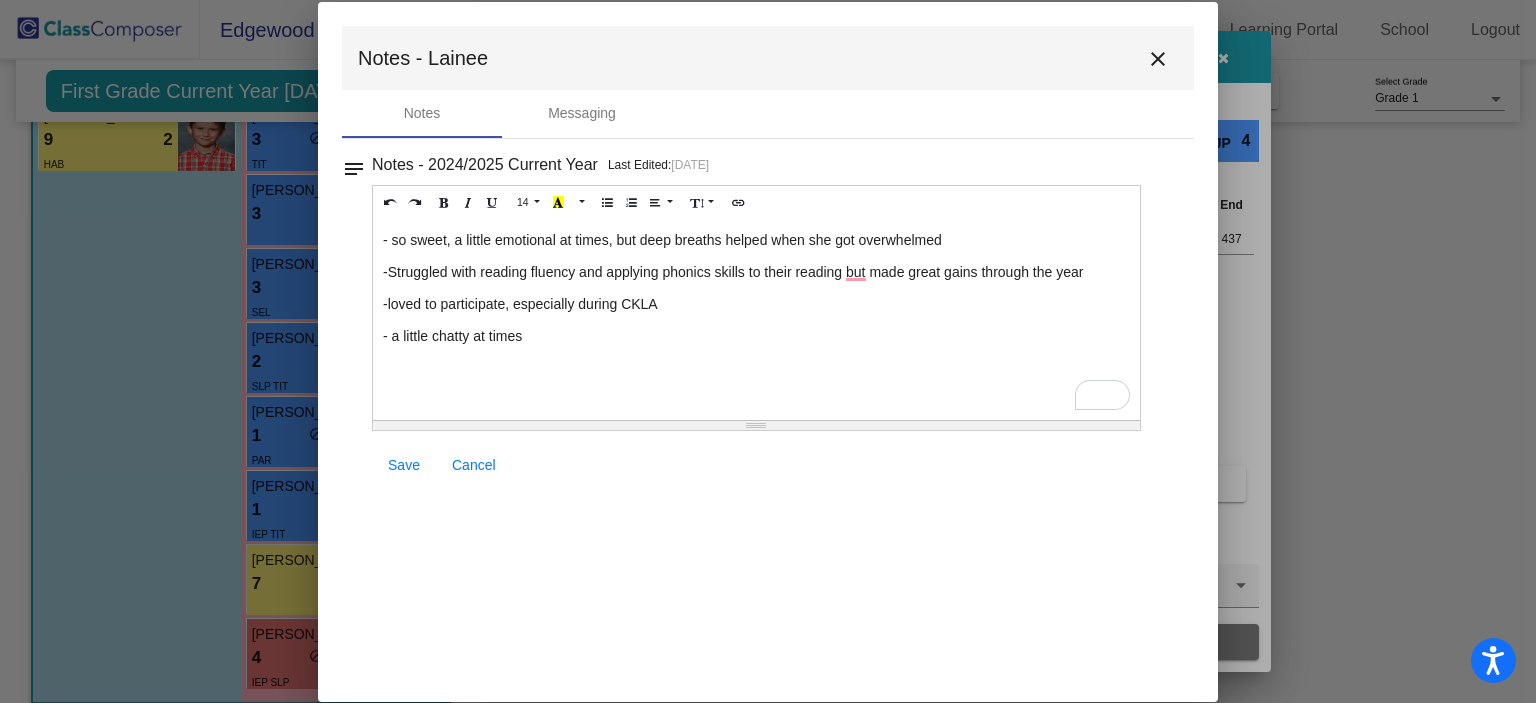 click on "close" at bounding box center (1158, 59) 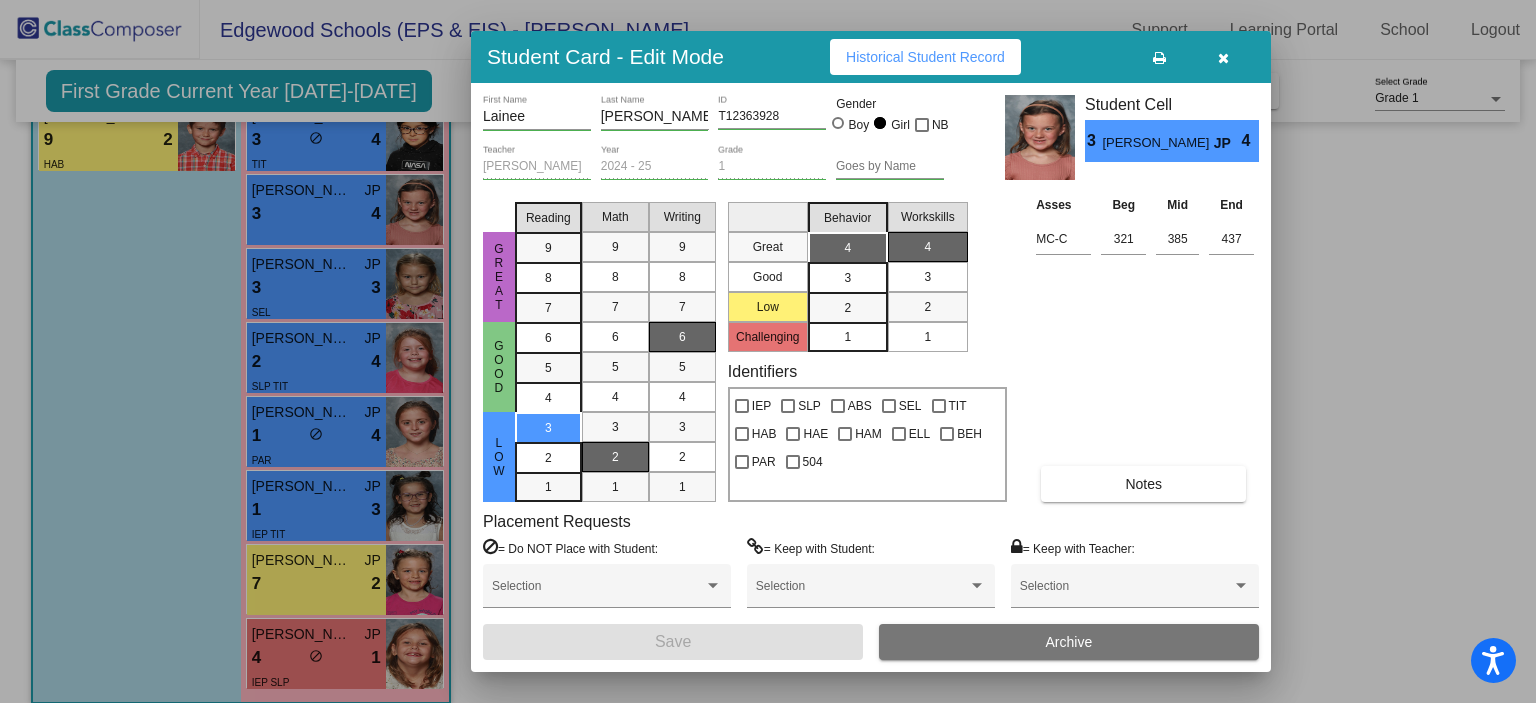 click at bounding box center [1223, 58] 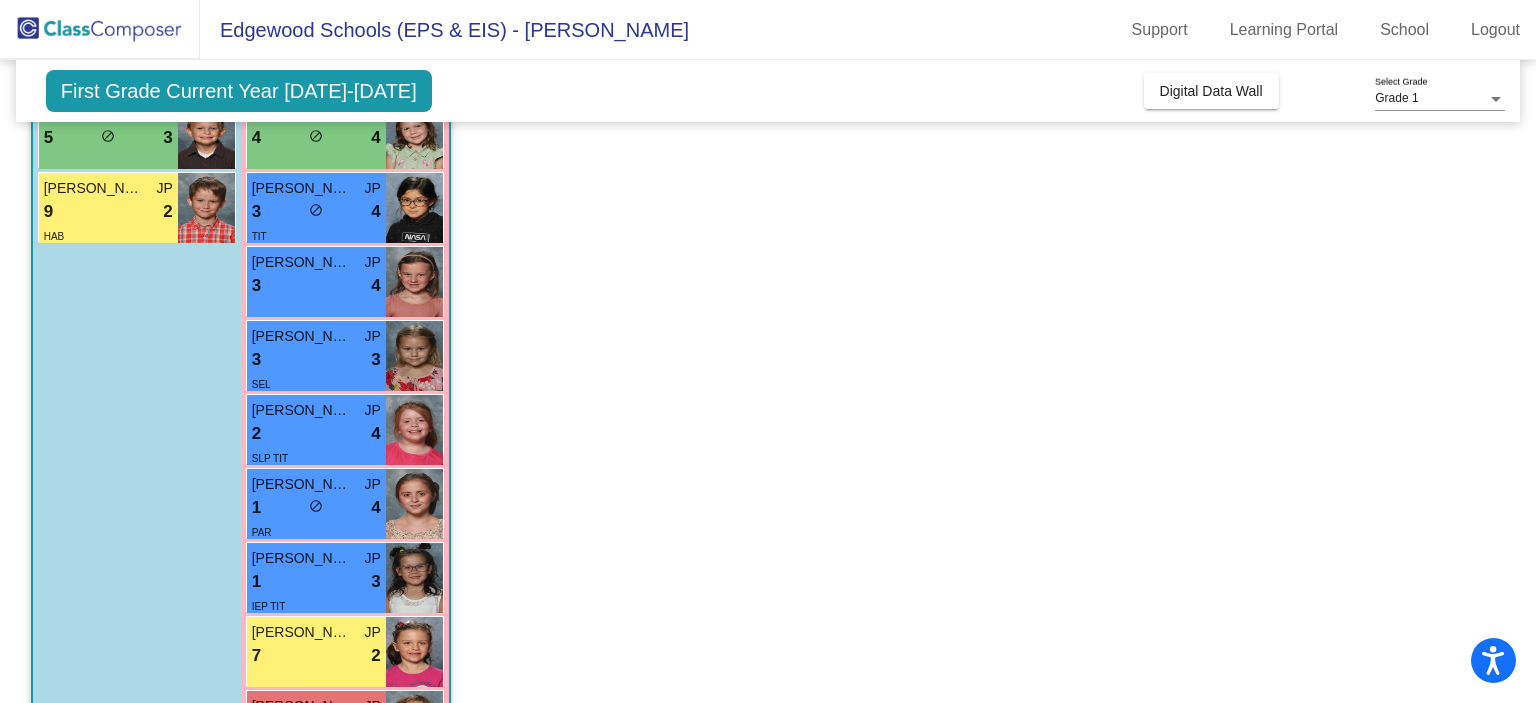 scroll, scrollTop: 832, scrollLeft: 0, axis: vertical 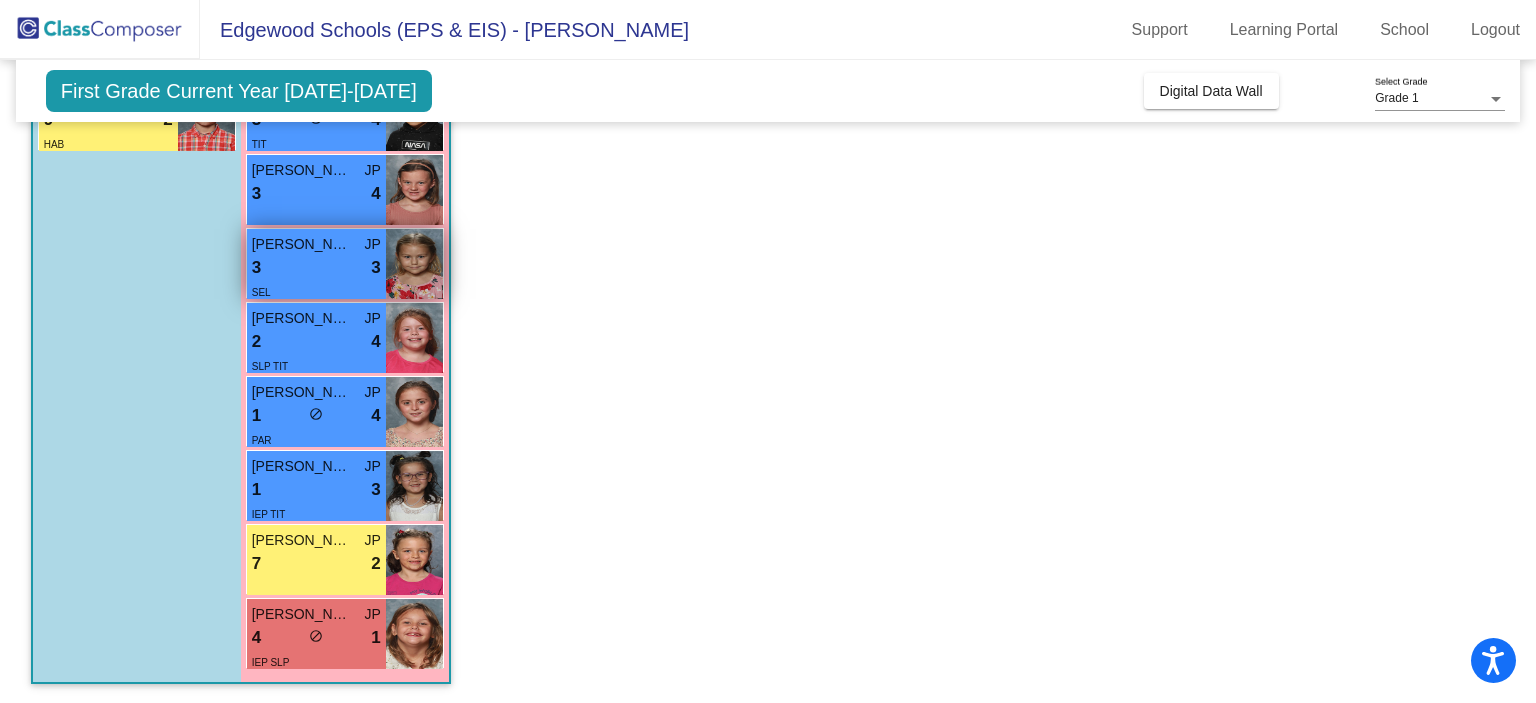 click on "Alannah Vaught JP 3 lock do_not_disturb_alt 3 SEL" at bounding box center (316, 264) 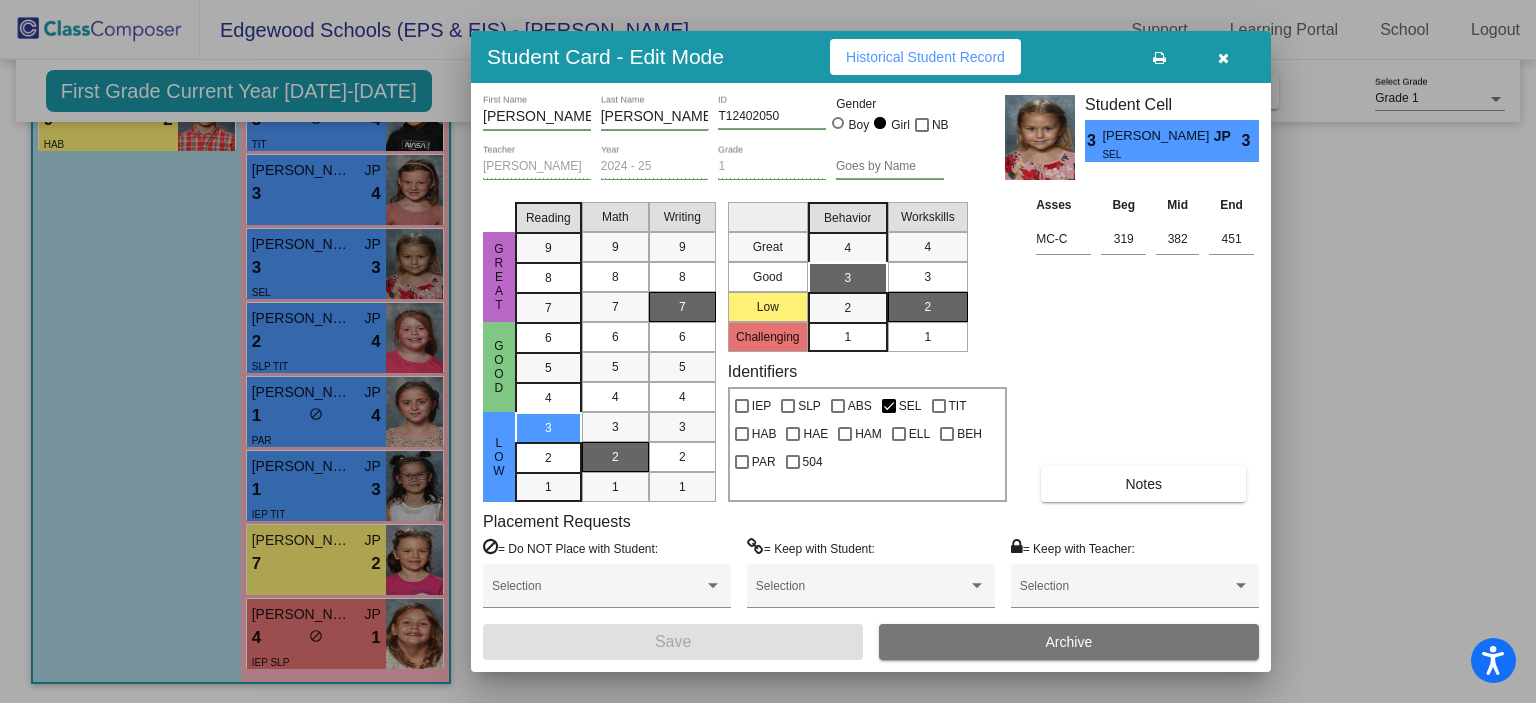 click on "Notes" at bounding box center (1143, 484) 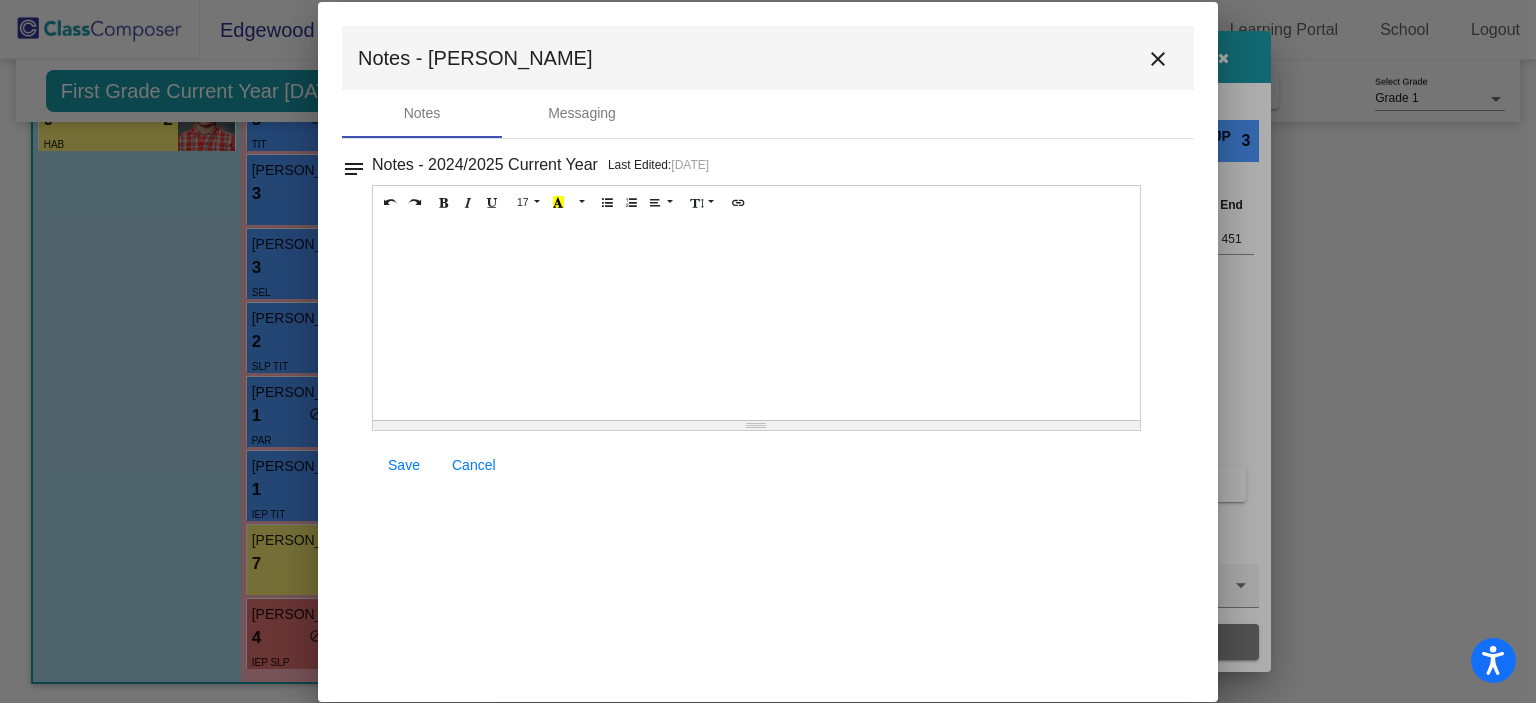 click at bounding box center (756, 320) 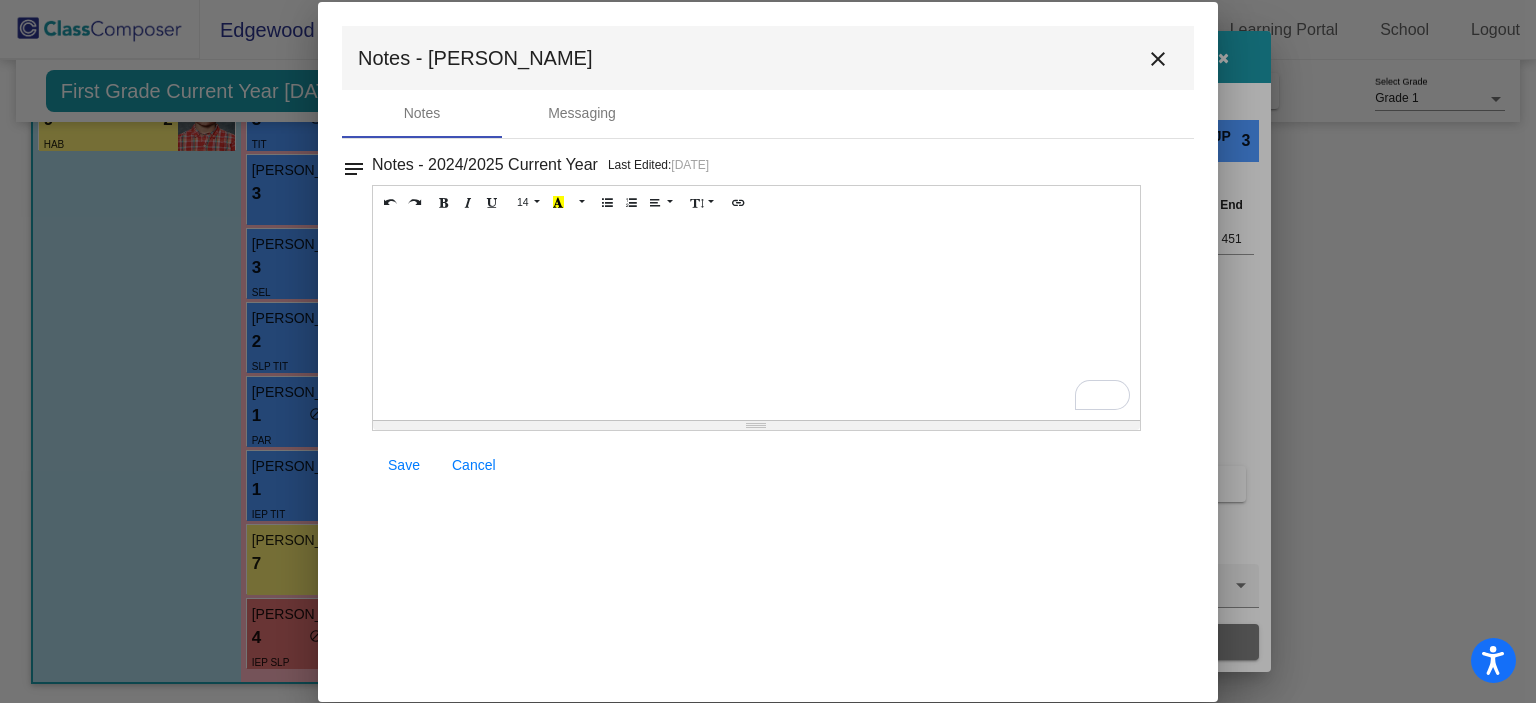 type 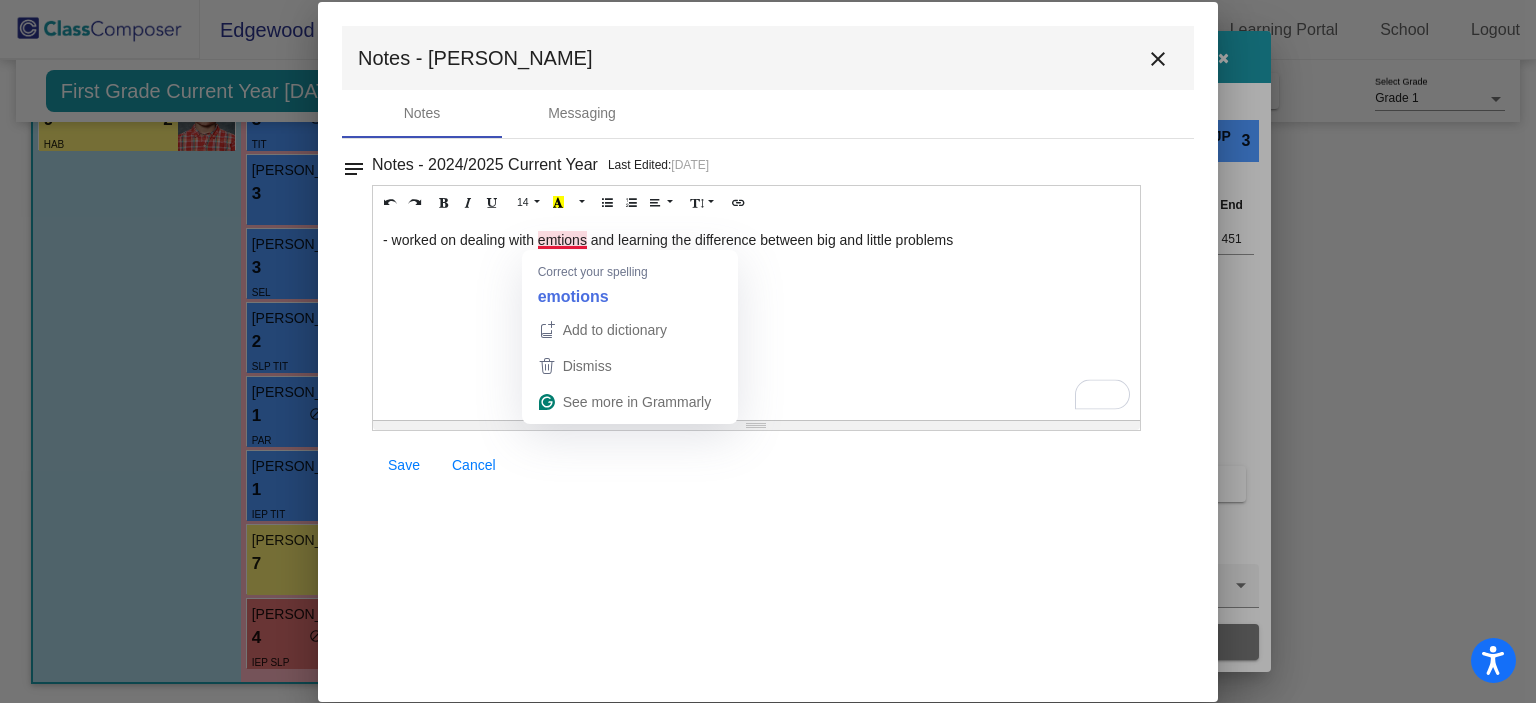 click on "- worked on dealing with emtions and learning the difference between big and little problems" at bounding box center (756, 320) 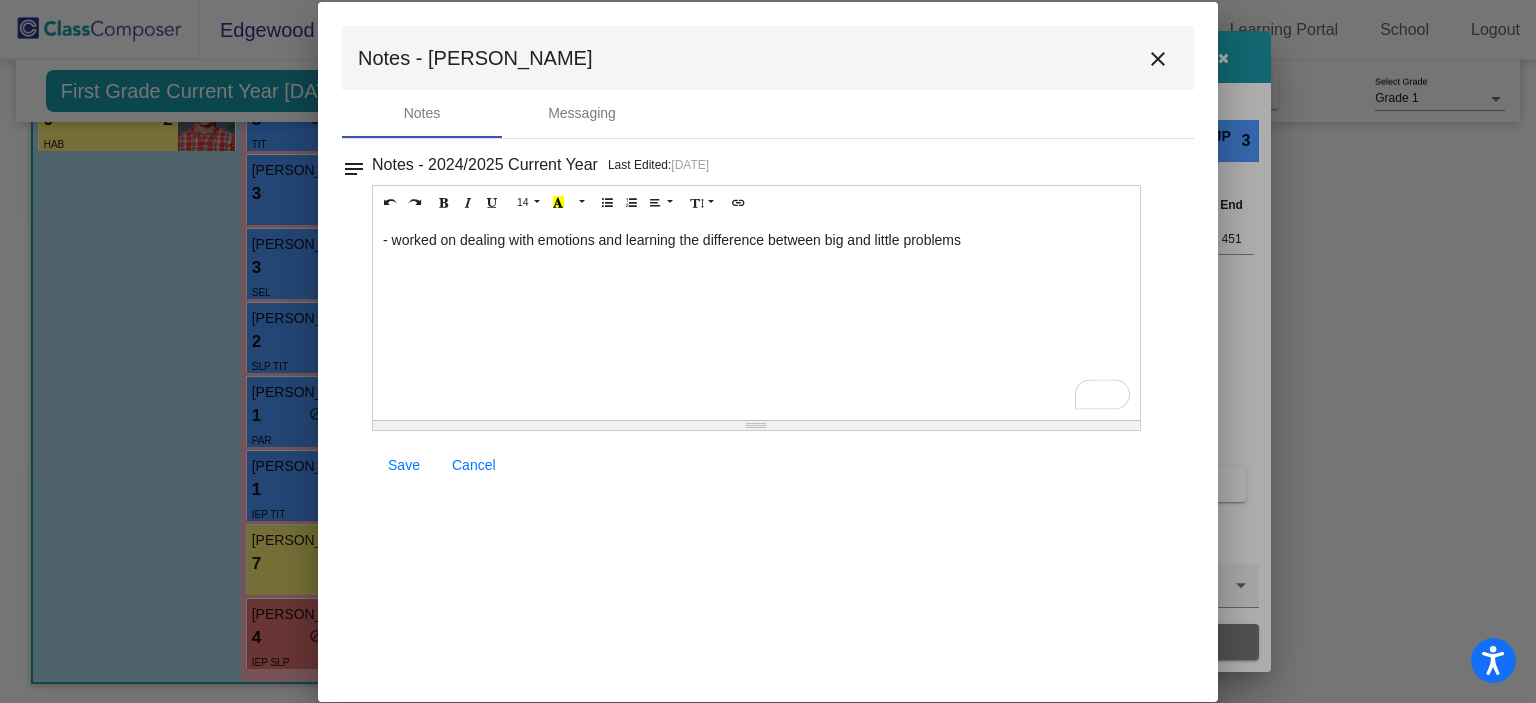 click on "- worked on dealing with emotions and learning the difference between big and little problems" at bounding box center [756, 320] 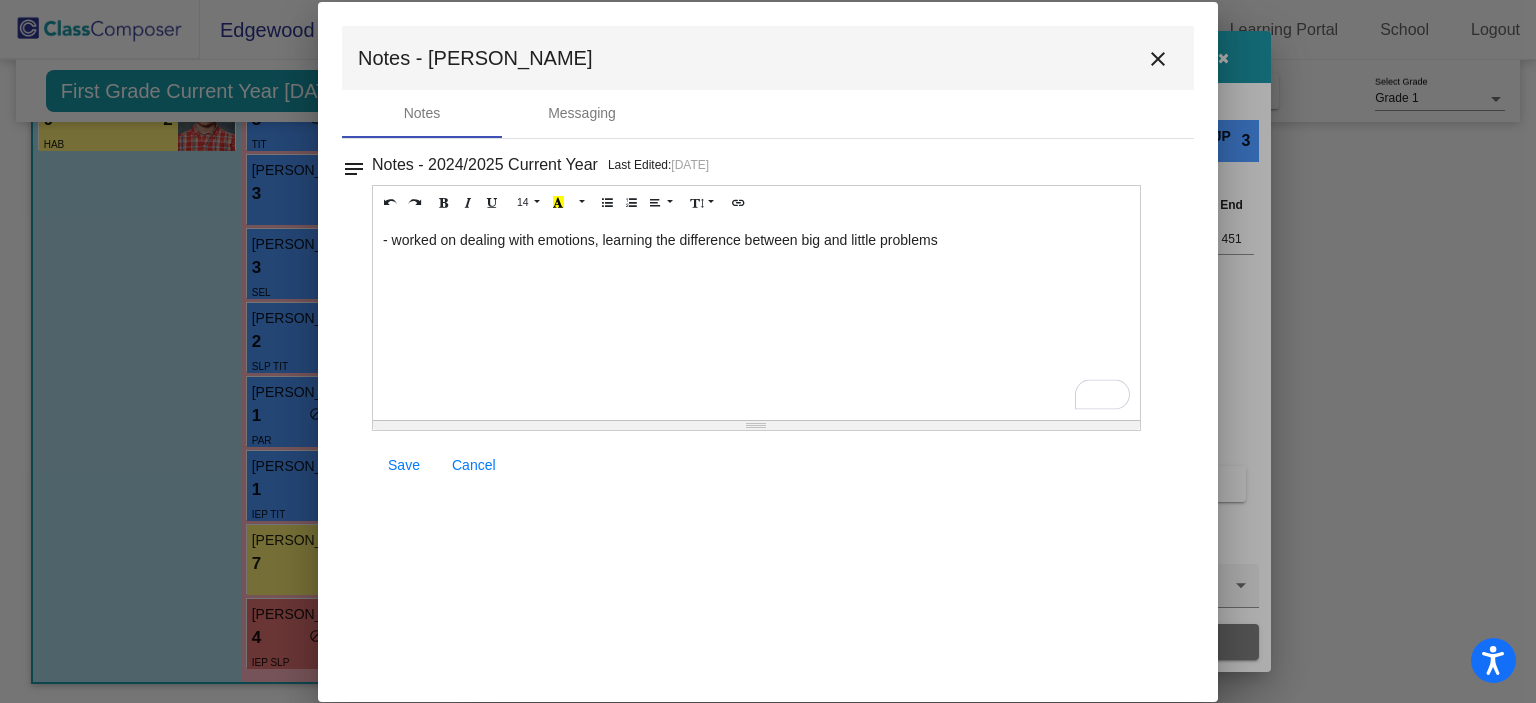 click on "- worked on dealing with emotions, learning the difference between big and little problems" at bounding box center [756, 320] 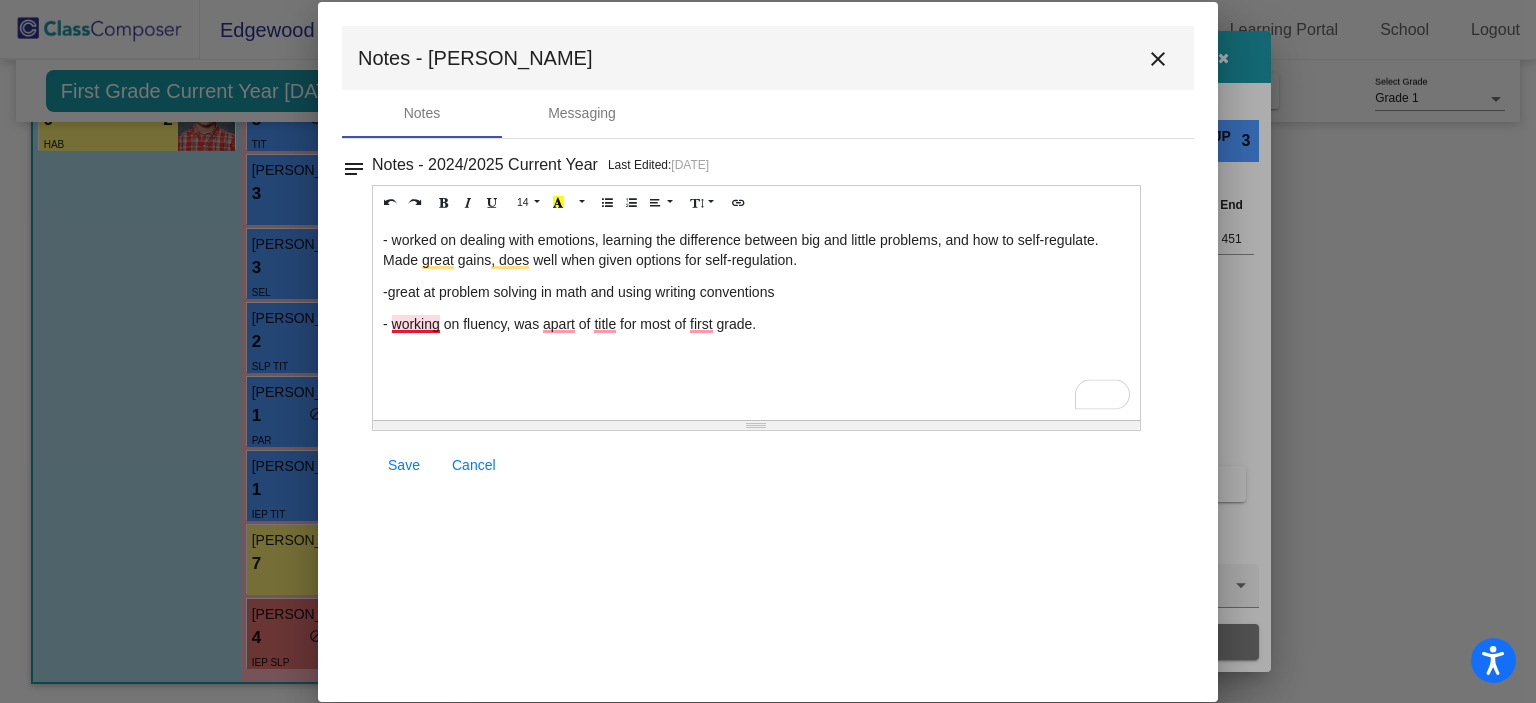 click on "- working on fluency, was apart of title for most of first grade." at bounding box center (756, 324) 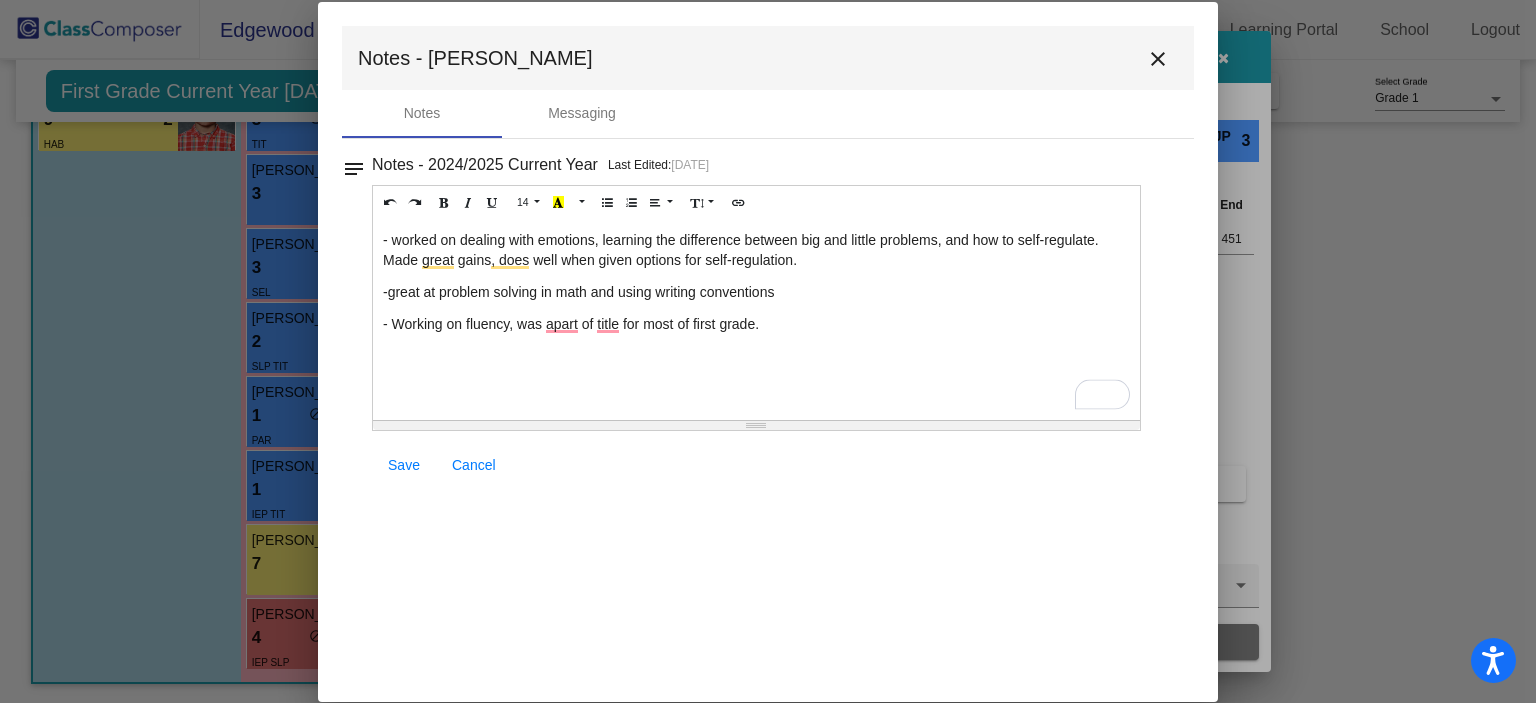 click on "- Working on fluency, was apart of title for most of first grade." at bounding box center (756, 324) 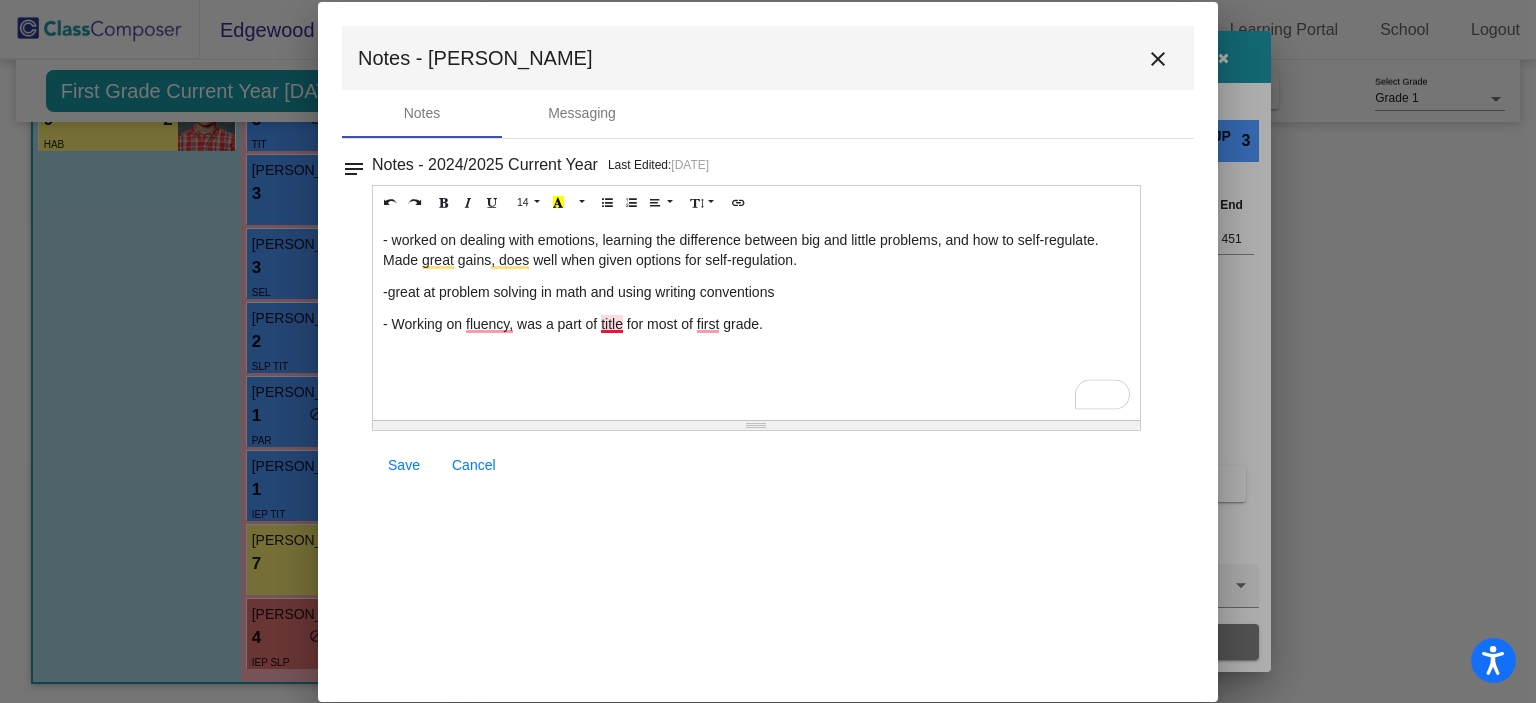 click on "- Working on fluency, was a part of title for most of first grade." at bounding box center (756, 324) 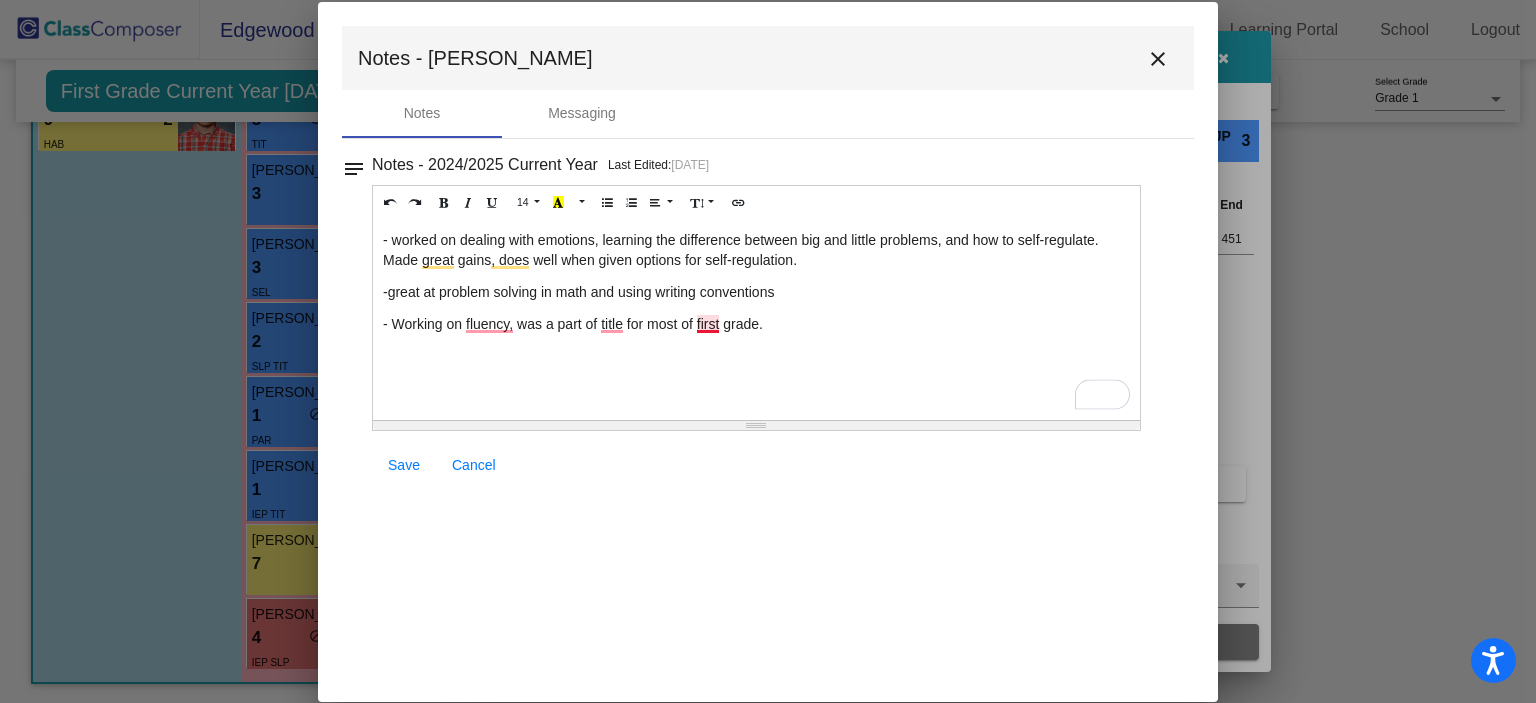 click on "- Working on fluency, was a part of title for most of first grade." at bounding box center [756, 324] 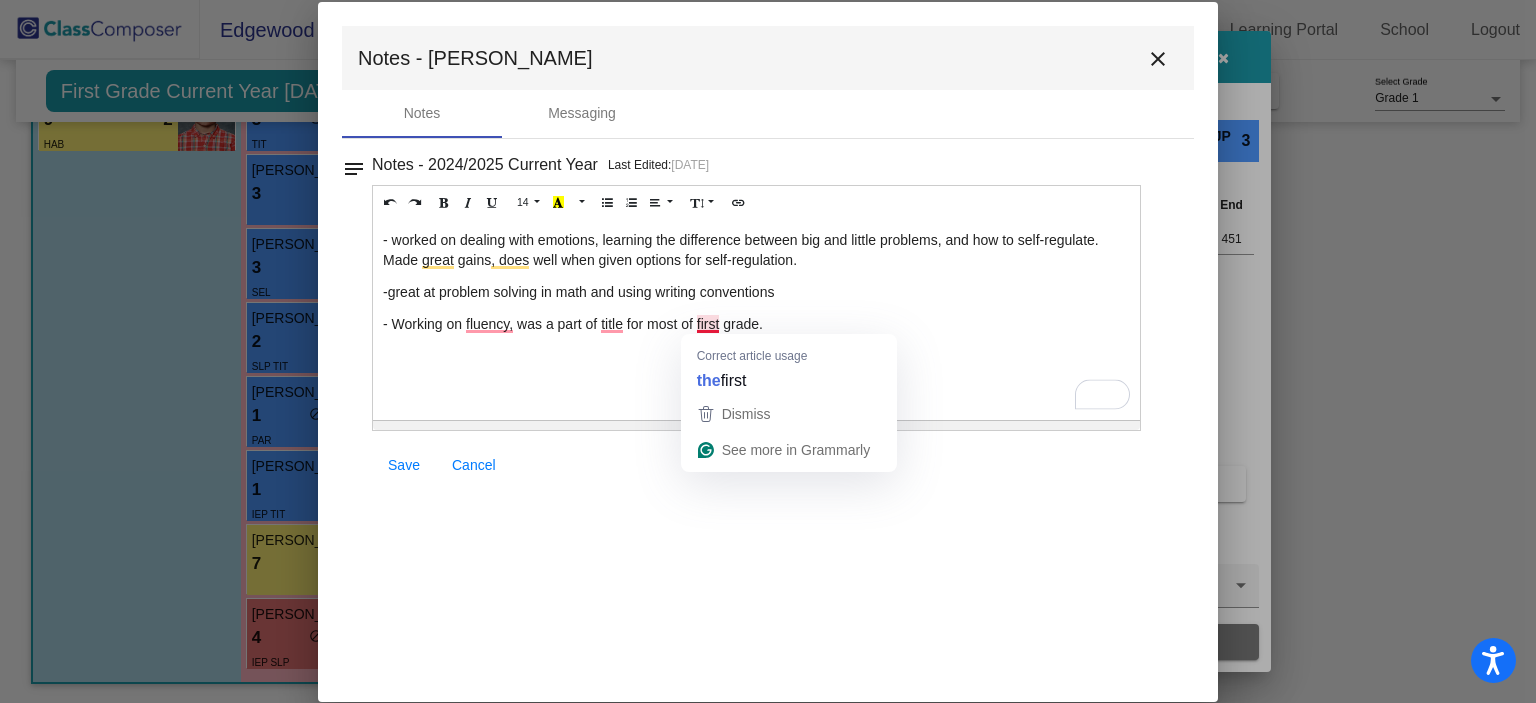 click on "- worked on dealing with emotions, learning the difference between big and little problems, and how to self-regulate. Made great gains, does well when given options for self-regulation. -great at problem solving in math and using writing conventions - Working on fluency, was a part of title for most of first grade." at bounding box center (756, 320) 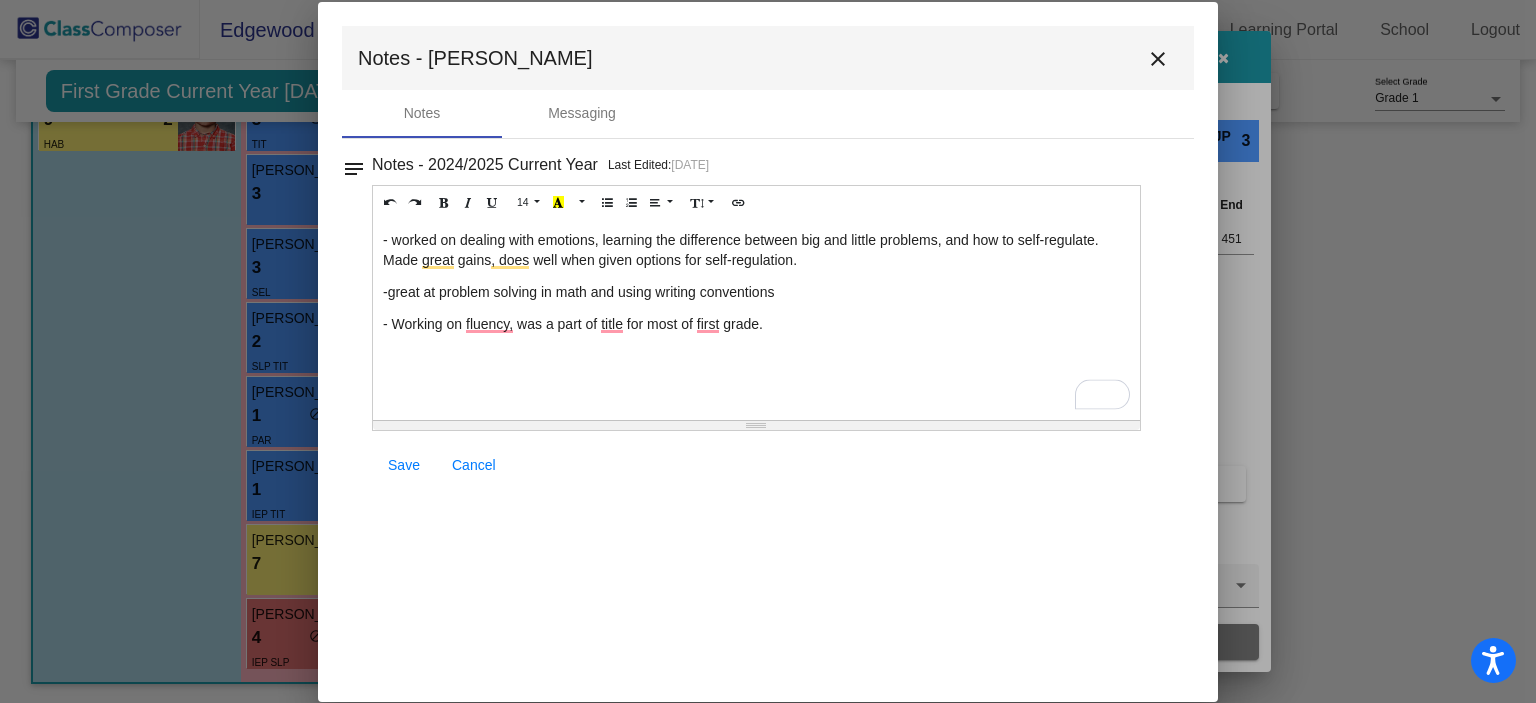 click on "Save" at bounding box center [404, 465] 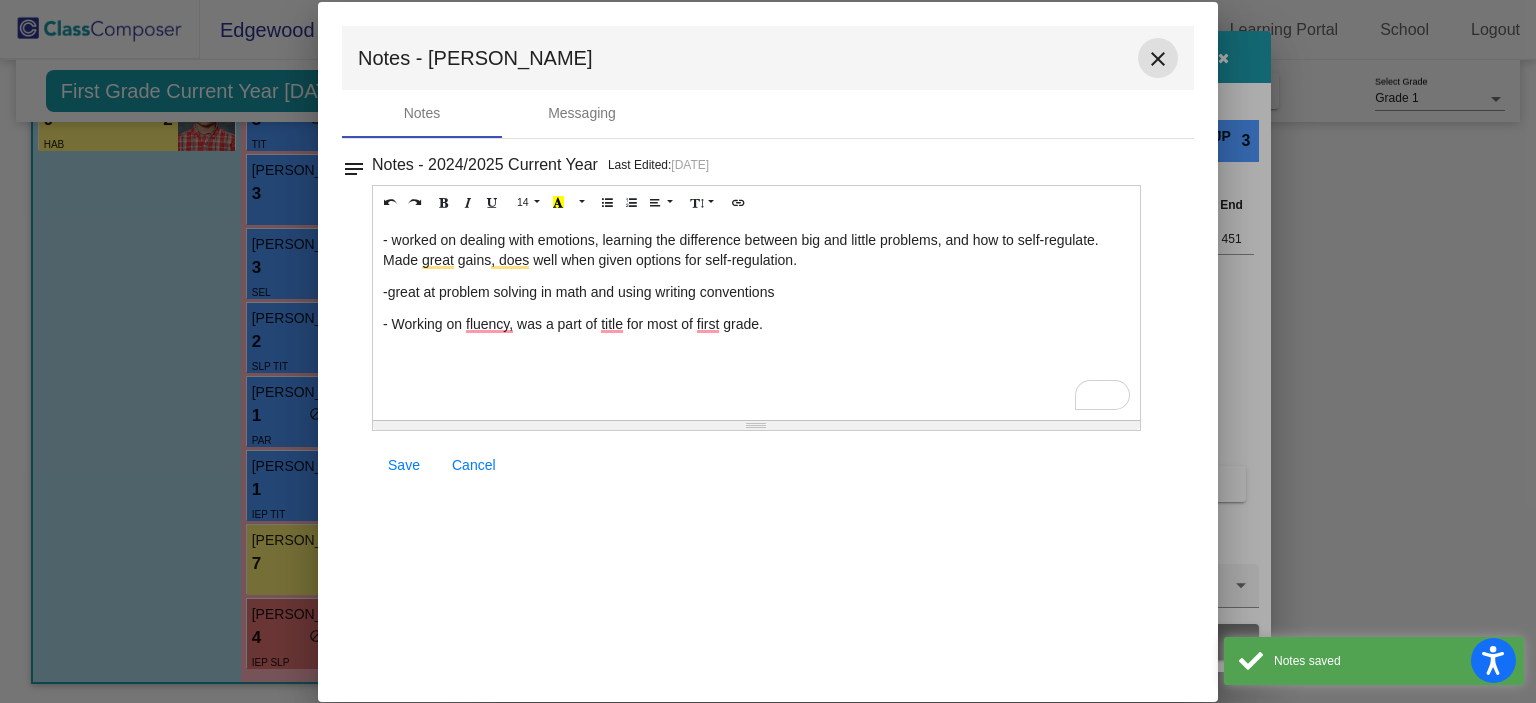 click on "close" at bounding box center (1158, 59) 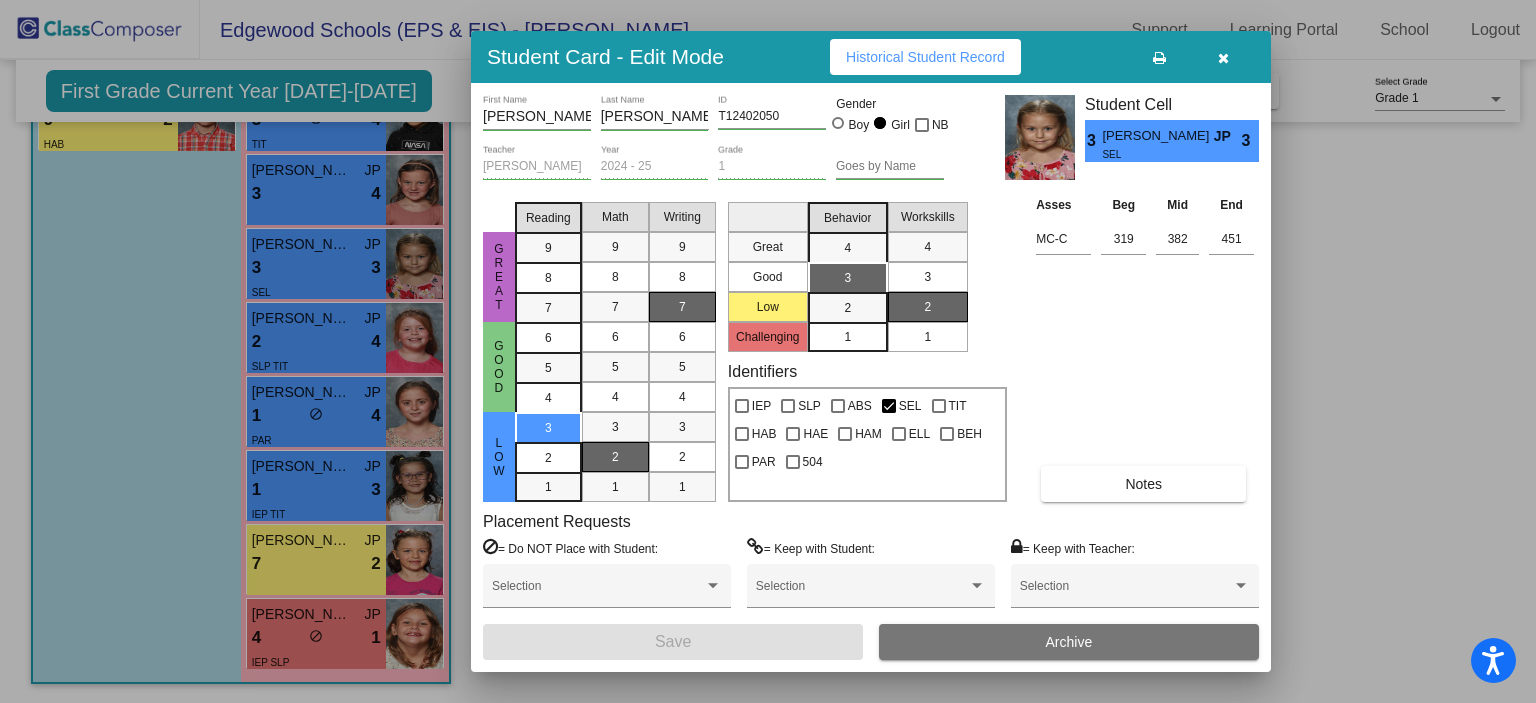 click at bounding box center [1223, 58] 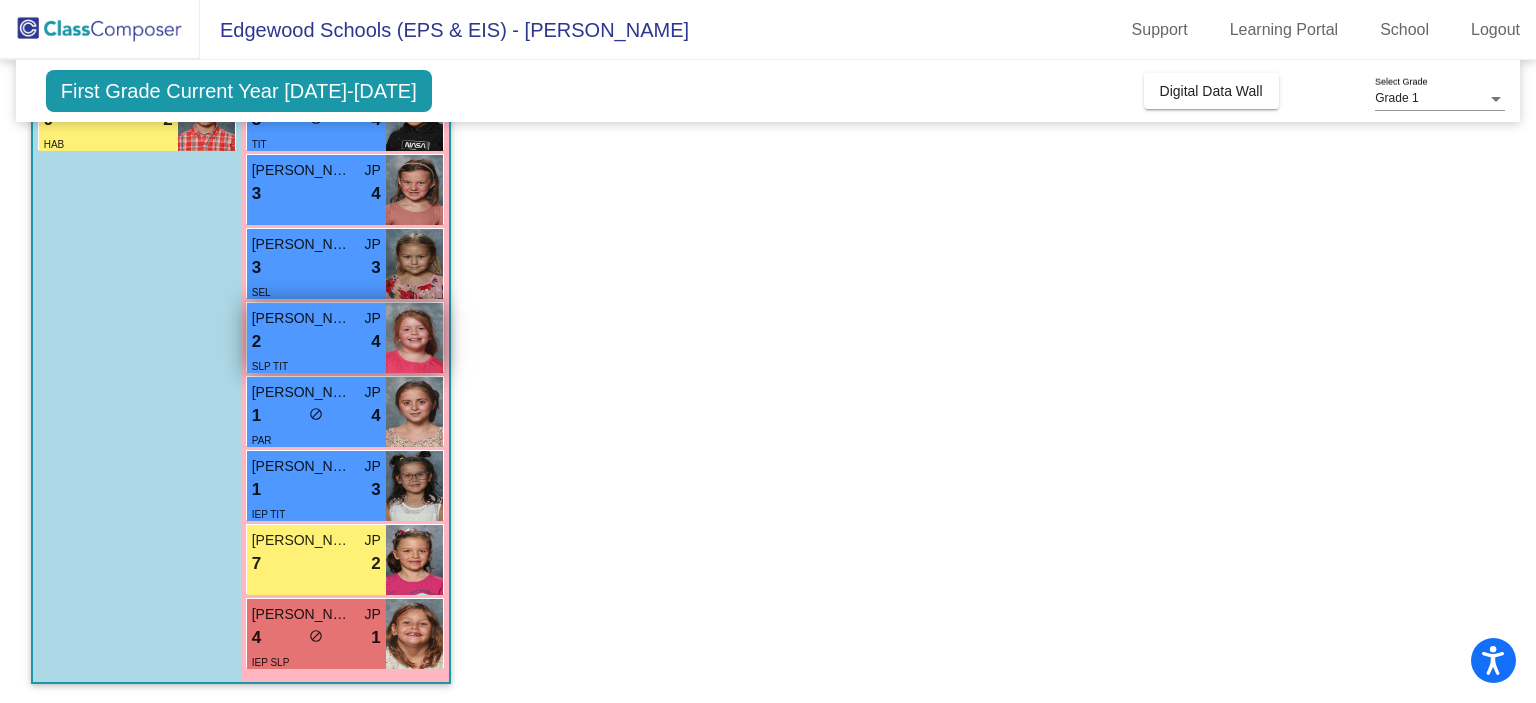 click on "2 lock do_not_disturb_alt 4" at bounding box center [316, 342] 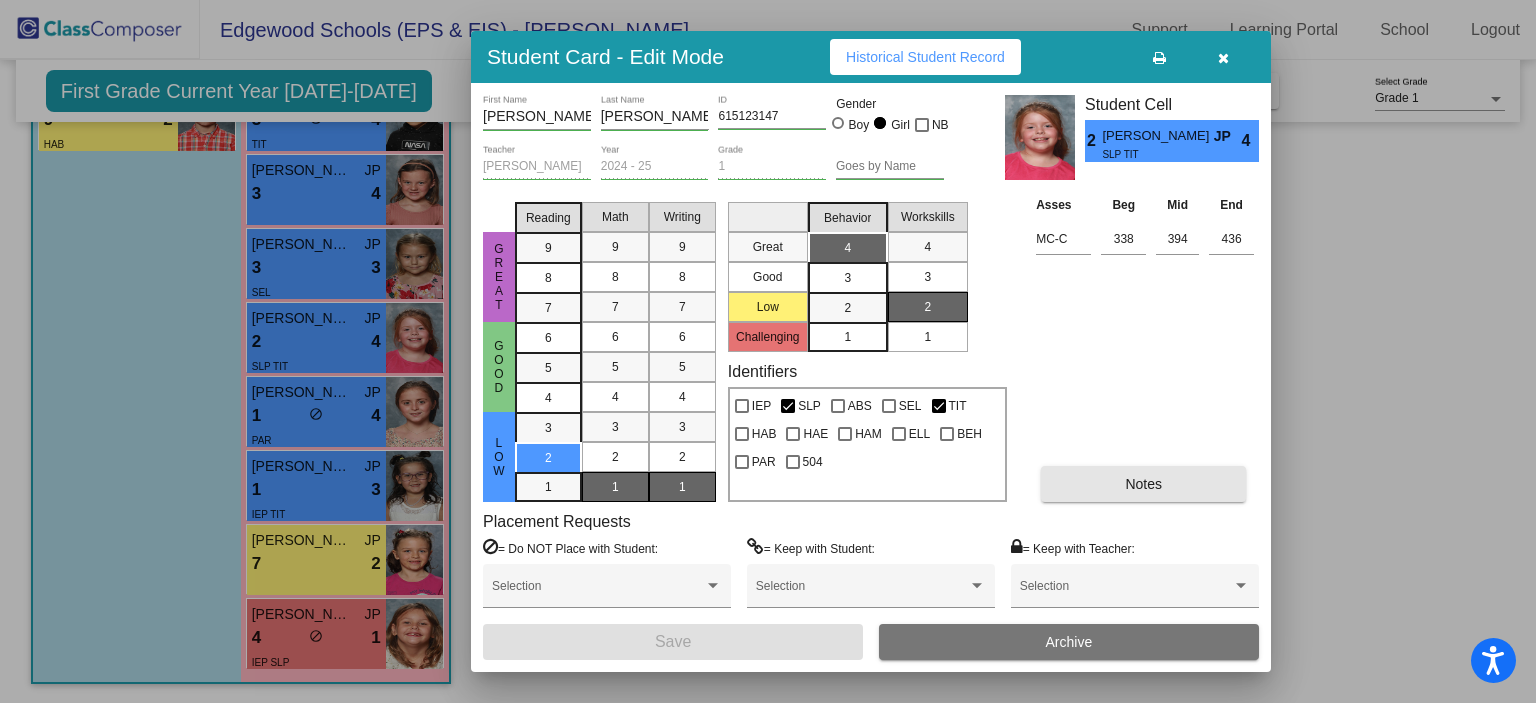 click on "Notes" at bounding box center (1143, 484) 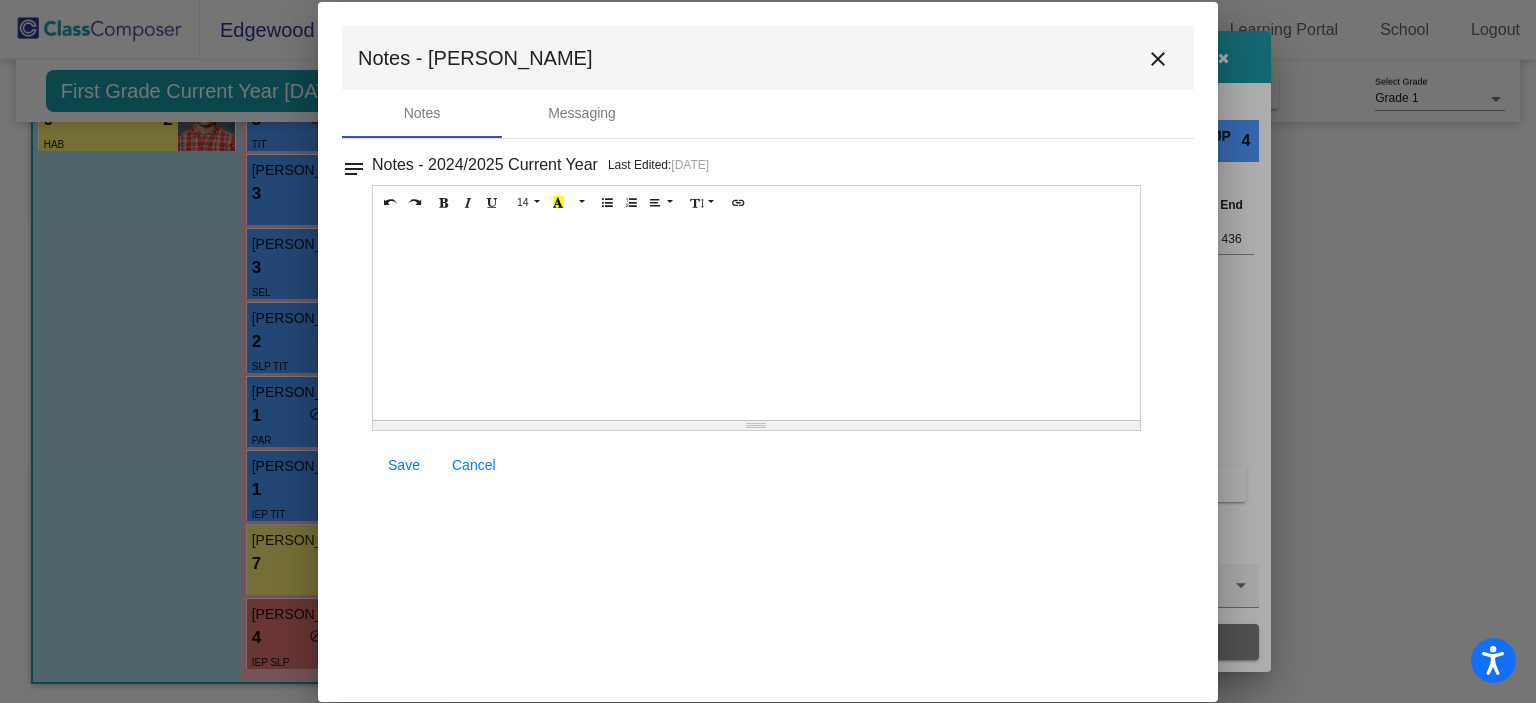 click at bounding box center (756, 320) 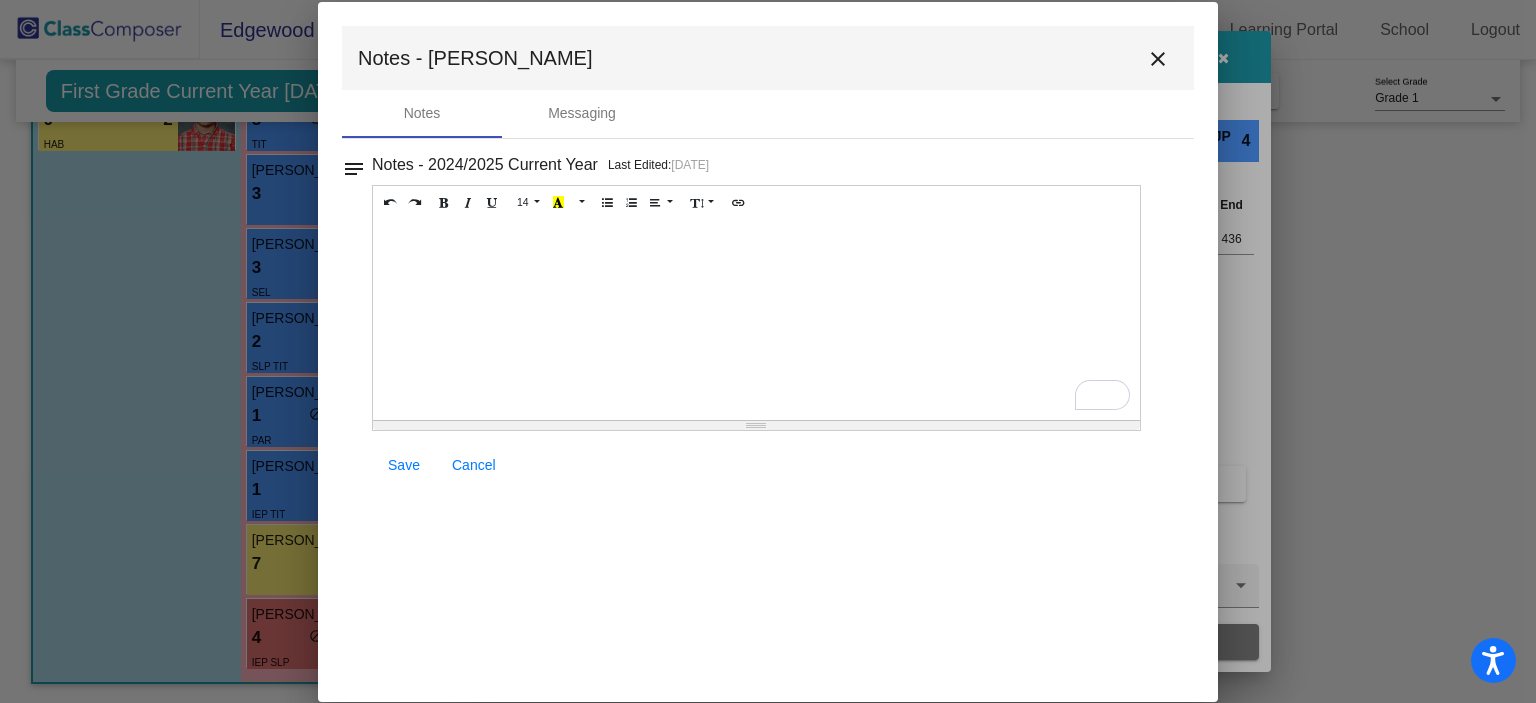 type 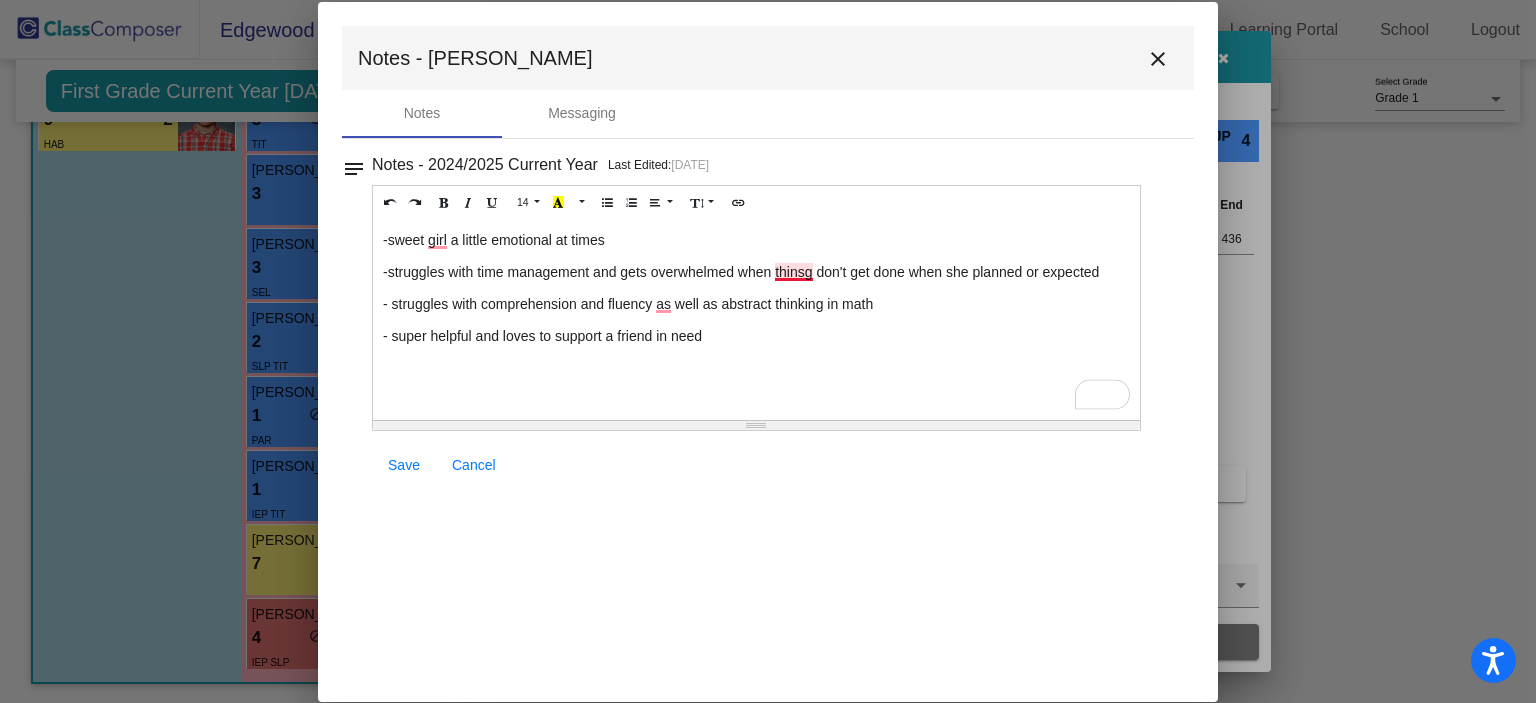 click on "-struggles with time management and gets overwhelmed when thinsg don't get done when she planned or expected" at bounding box center [756, 272] 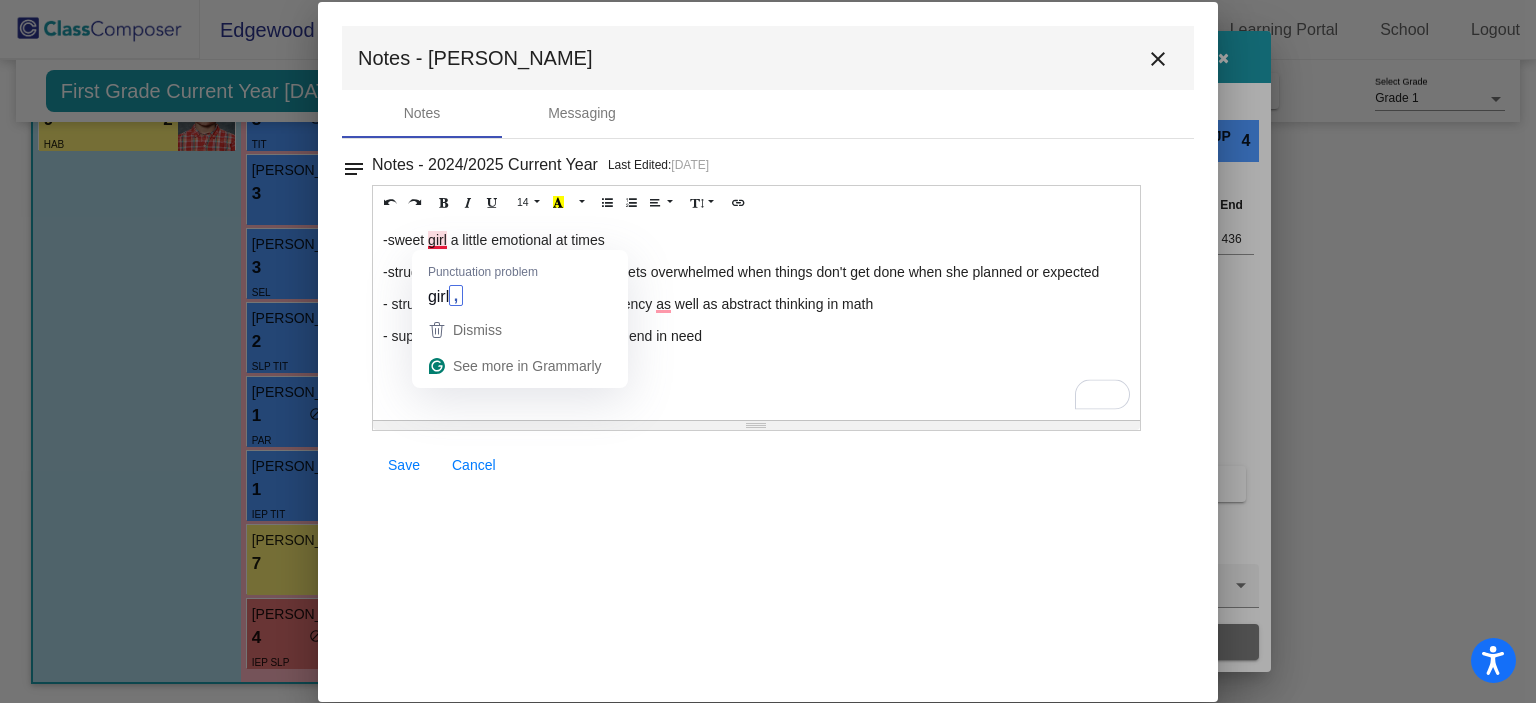 click on "-sweet girl a little emotional at times" at bounding box center (756, 240) 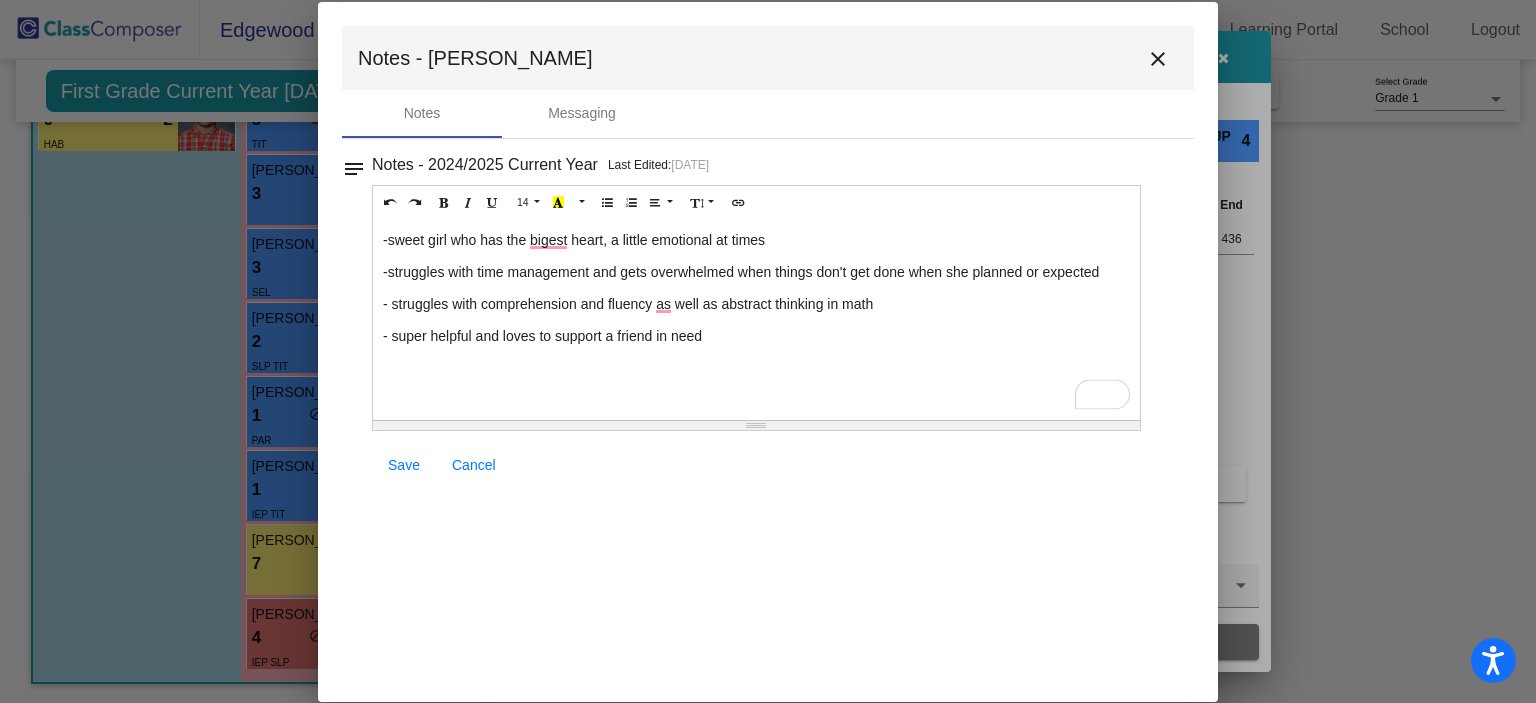 click on "Save" at bounding box center [404, 465] 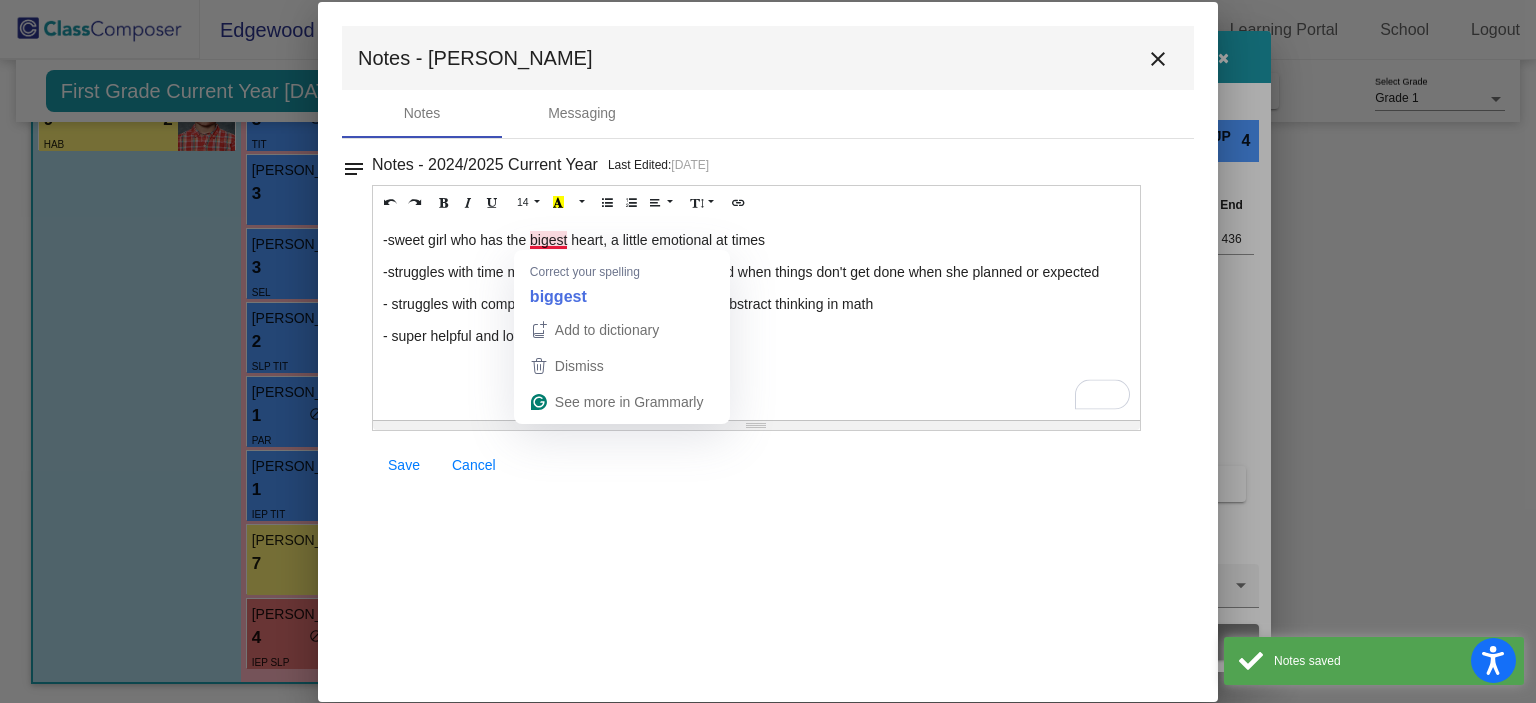 click on "-sweet girl who has the bigest heart, a little emotional at times" at bounding box center (756, 240) 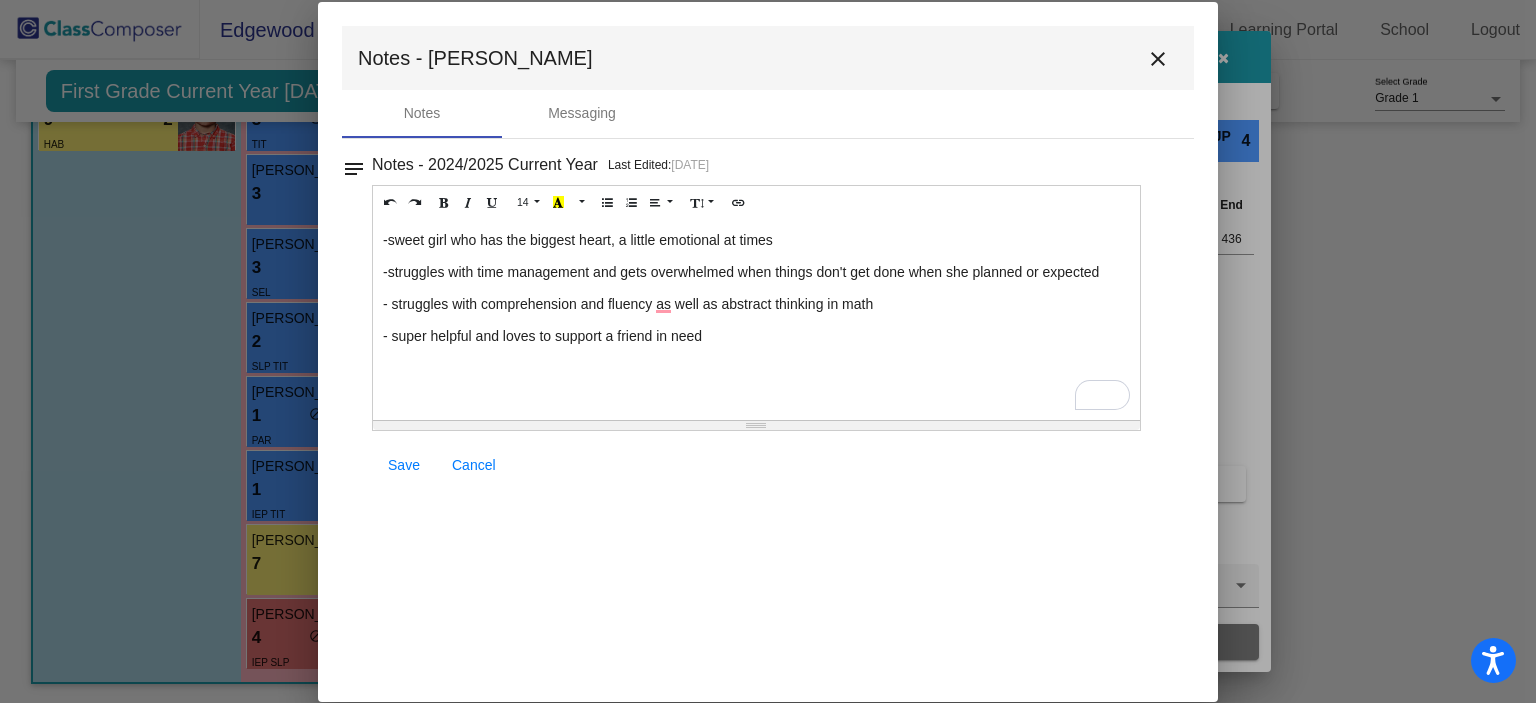 click on "Save" at bounding box center (404, 465) 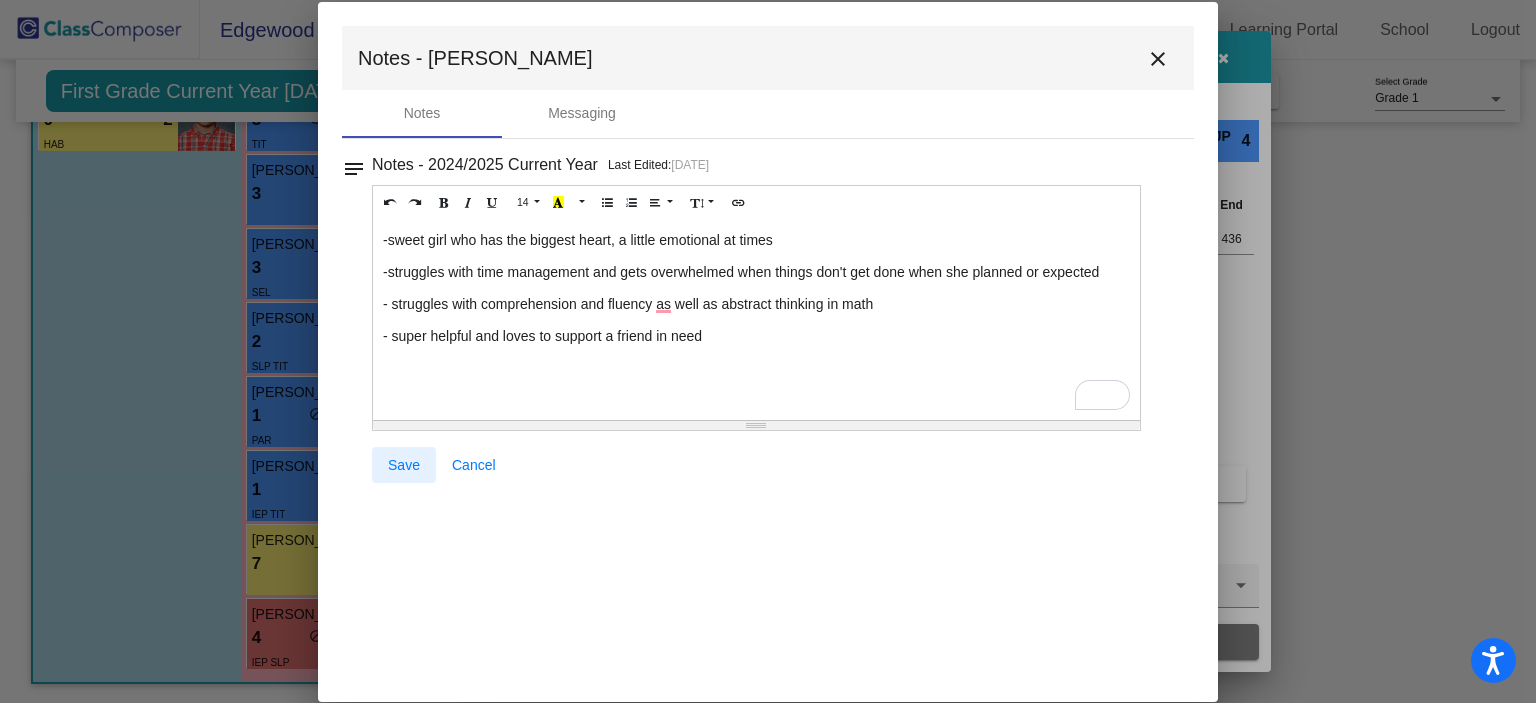 click on "Save" at bounding box center (404, 465) 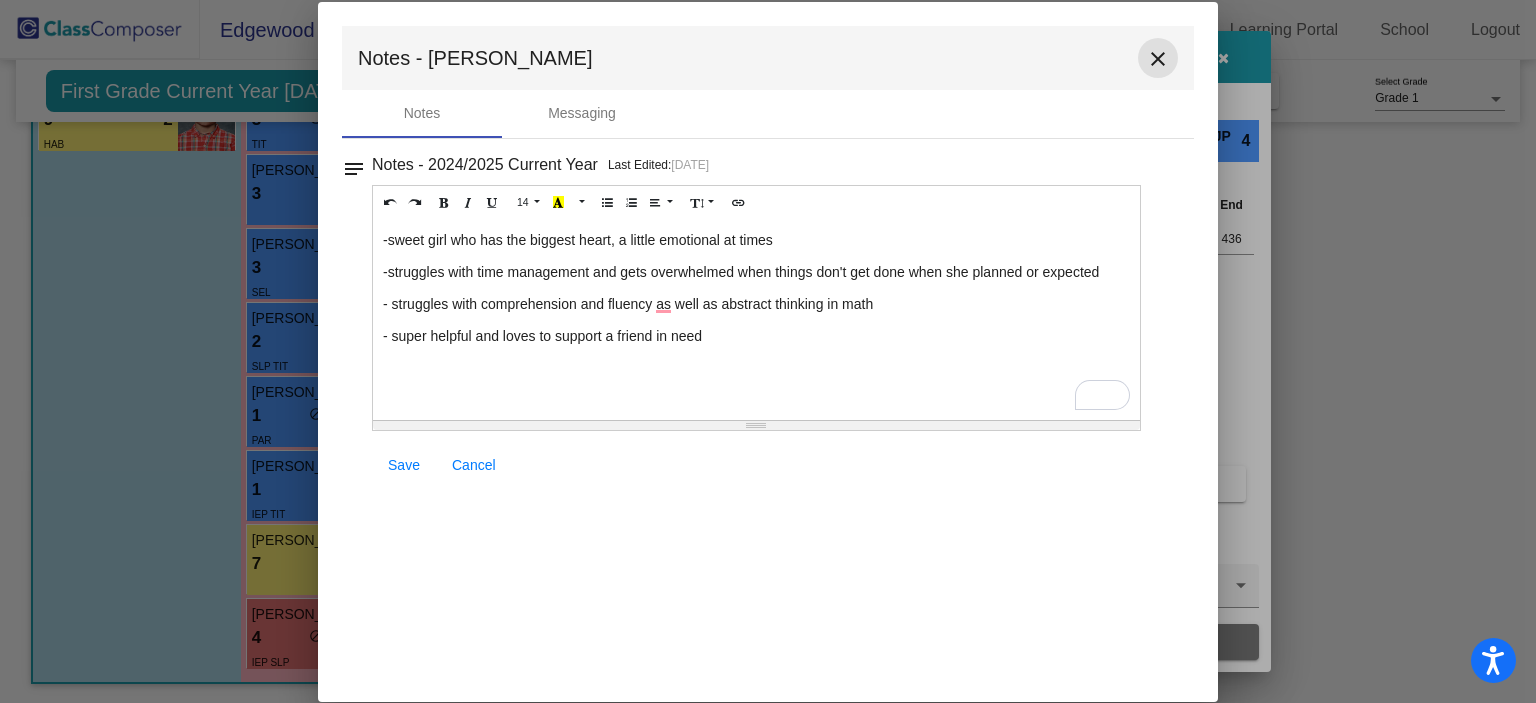 click on "close" at bounding box center (1158, 59) 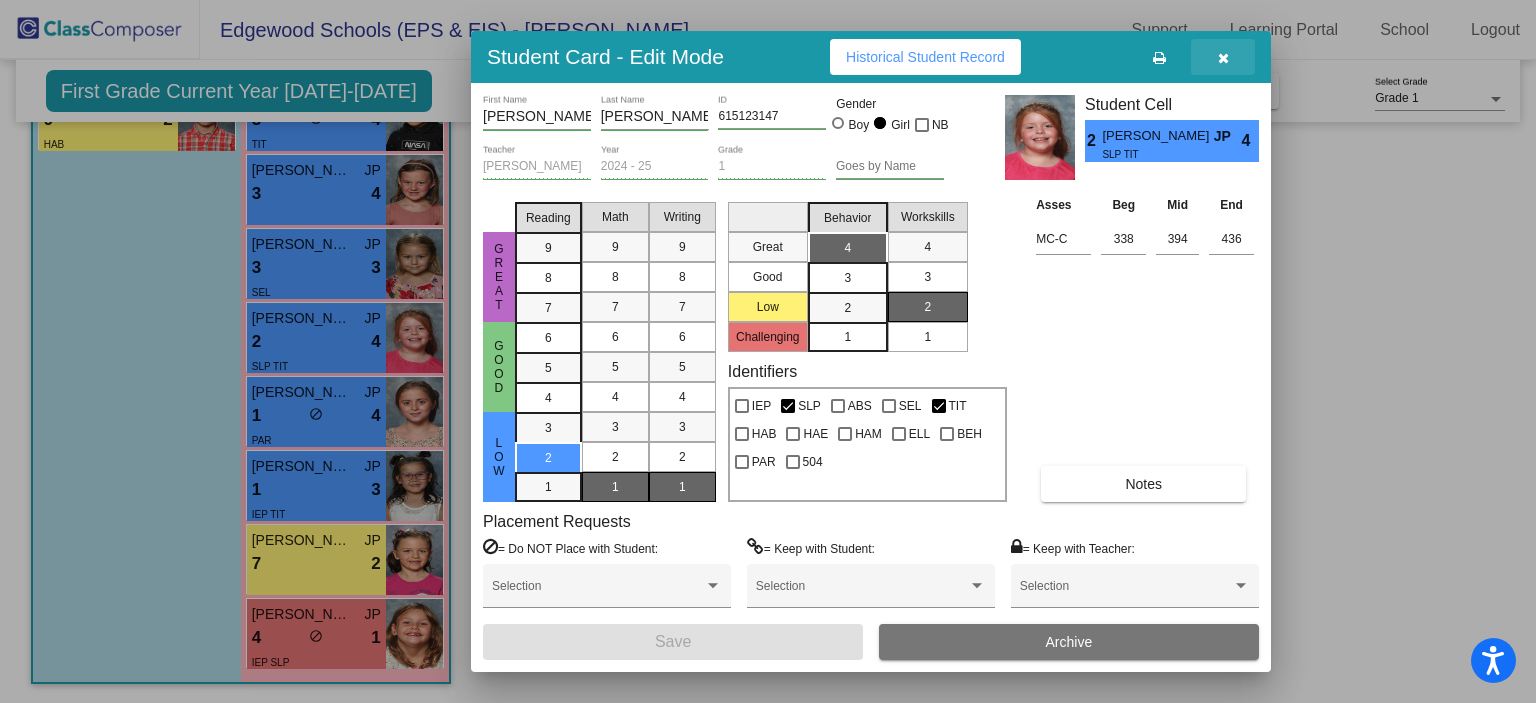 click at bounding box center (1223, 57) 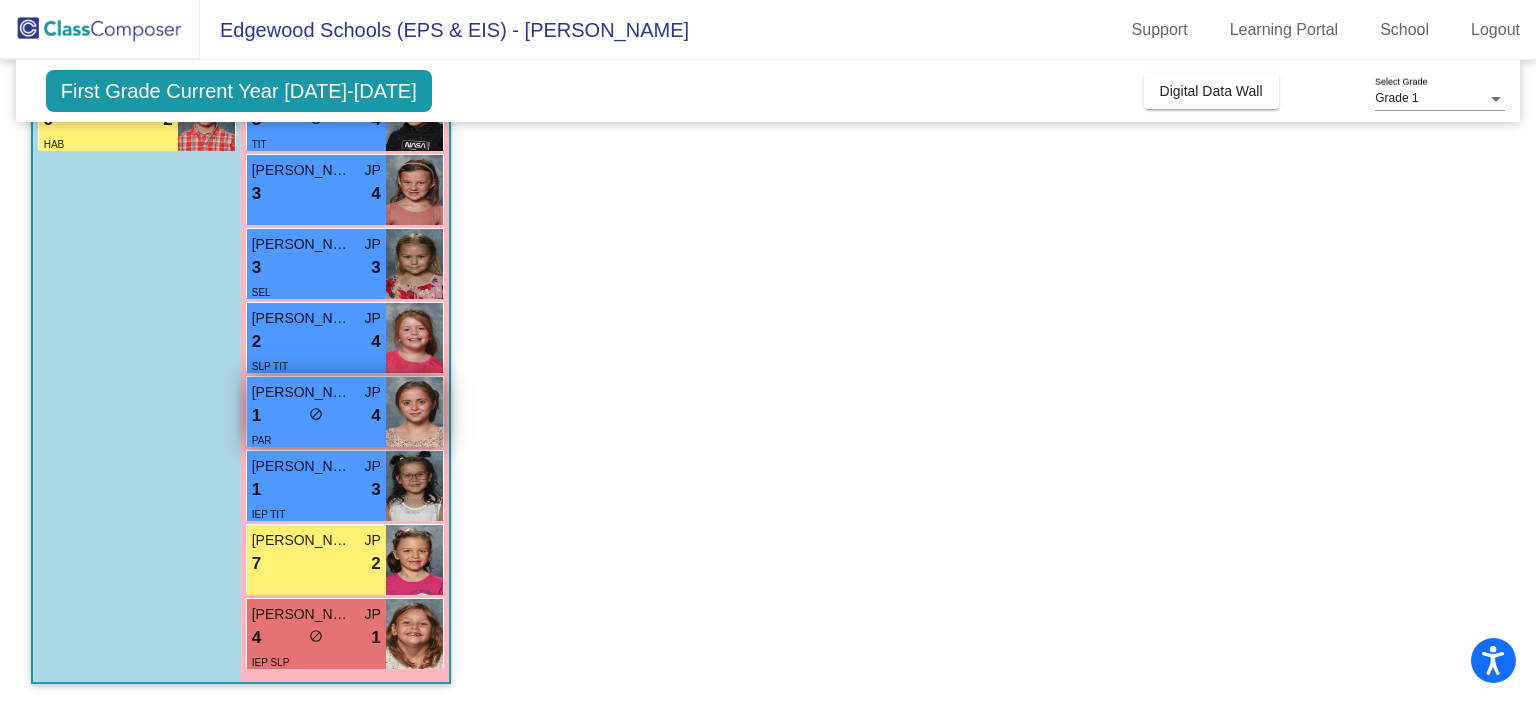 click on "1 lock do_not_disturb_alt 4" at bounding box center (316, 416) 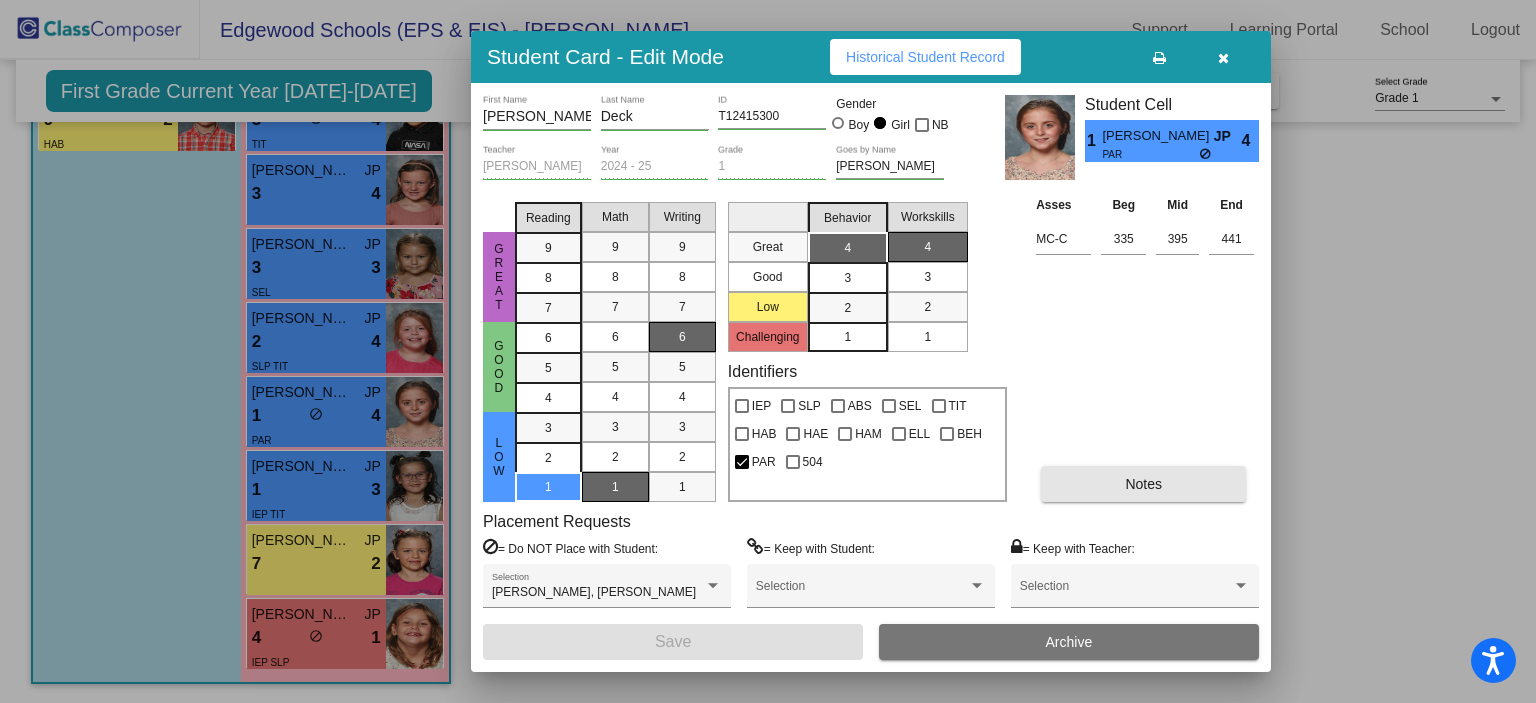 click on "Notes" at bounding box center (1143, 484) 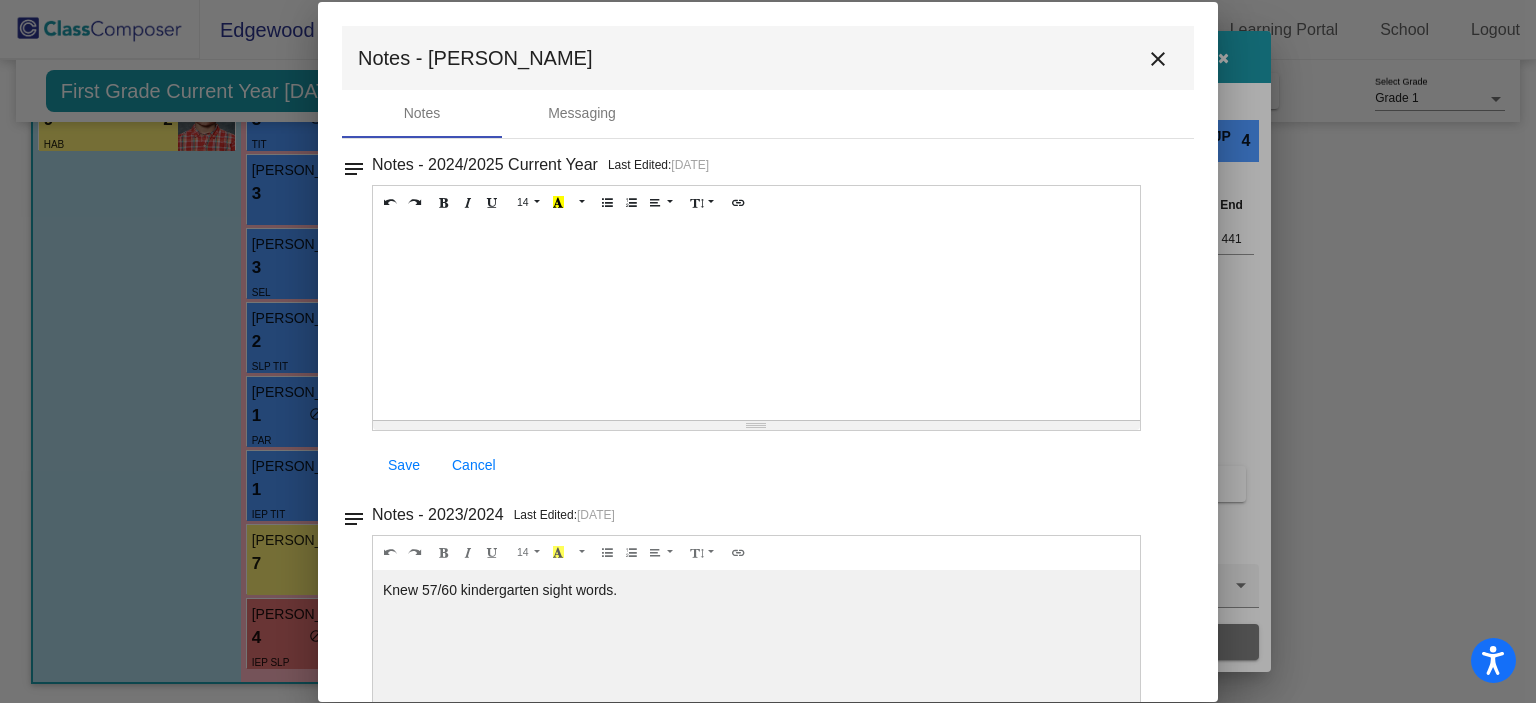 click at bounding box center [756, 320] 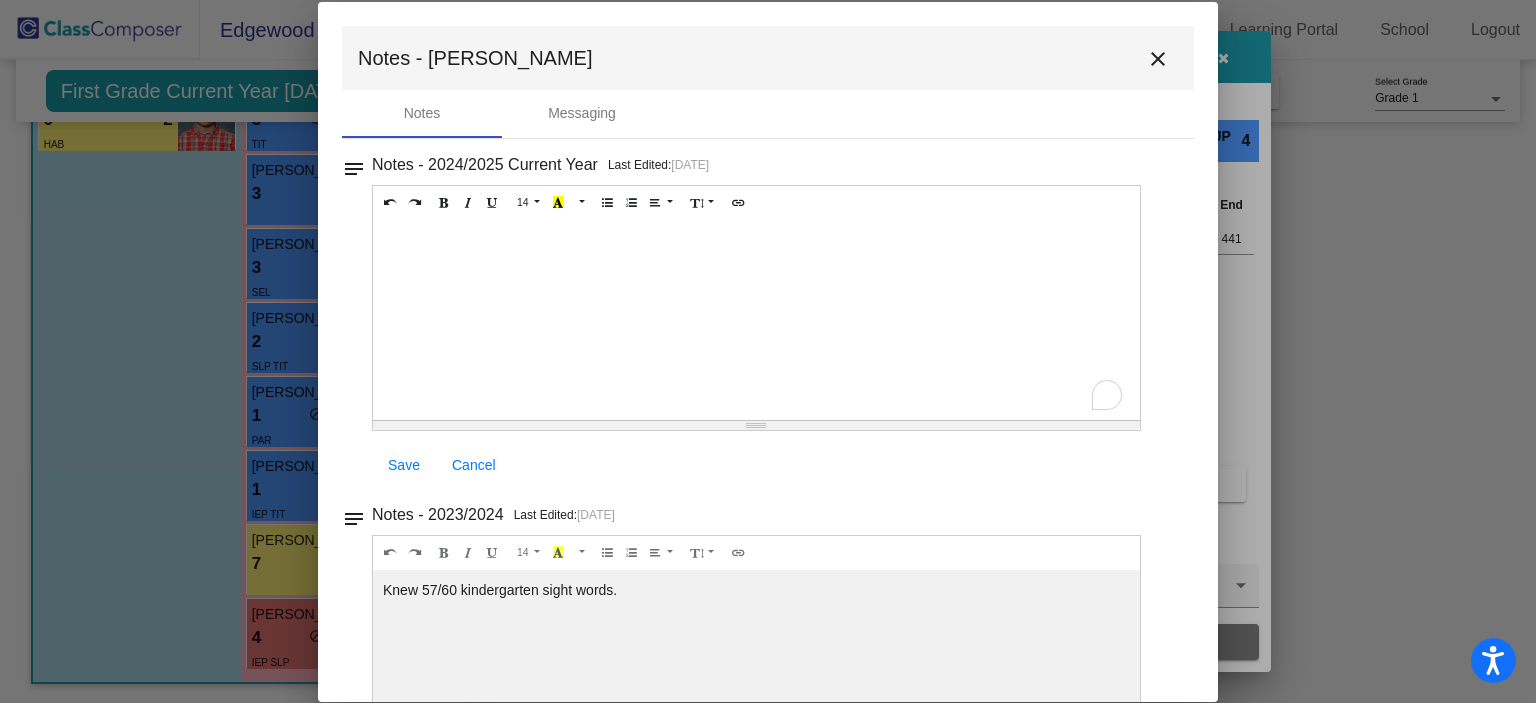 click at bounding box center [756, 320] 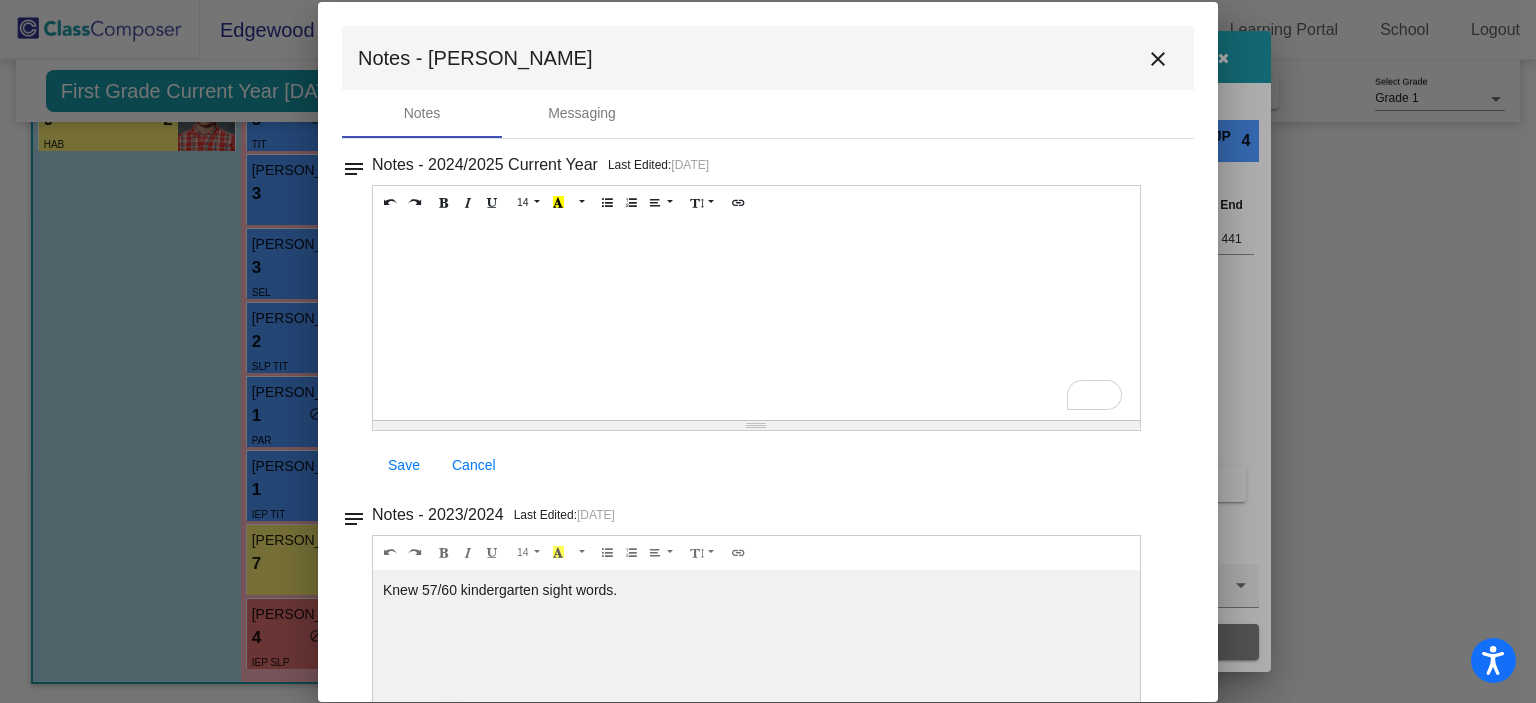 type 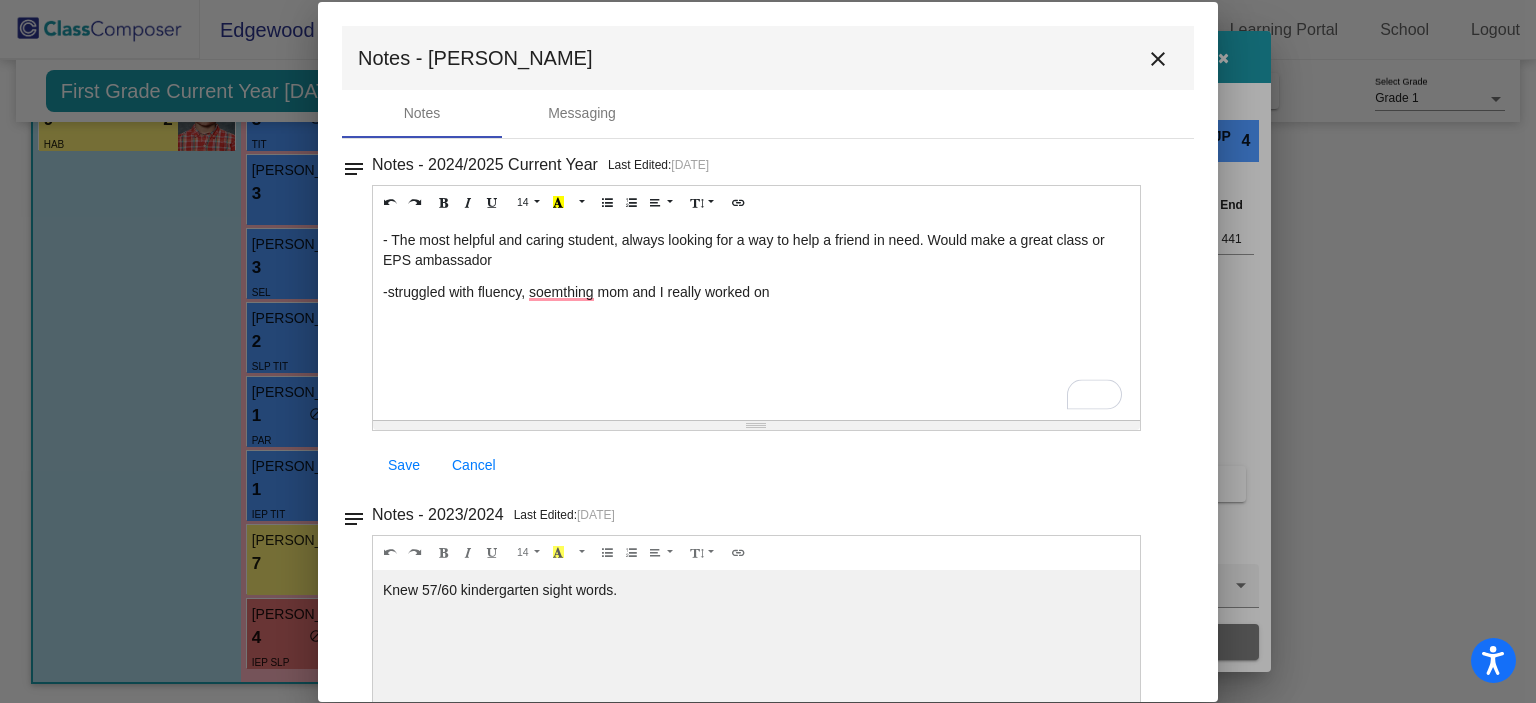 click on "-struggled with fluency, soemthing mom and I really worked on" at bounding box center [756, 292] 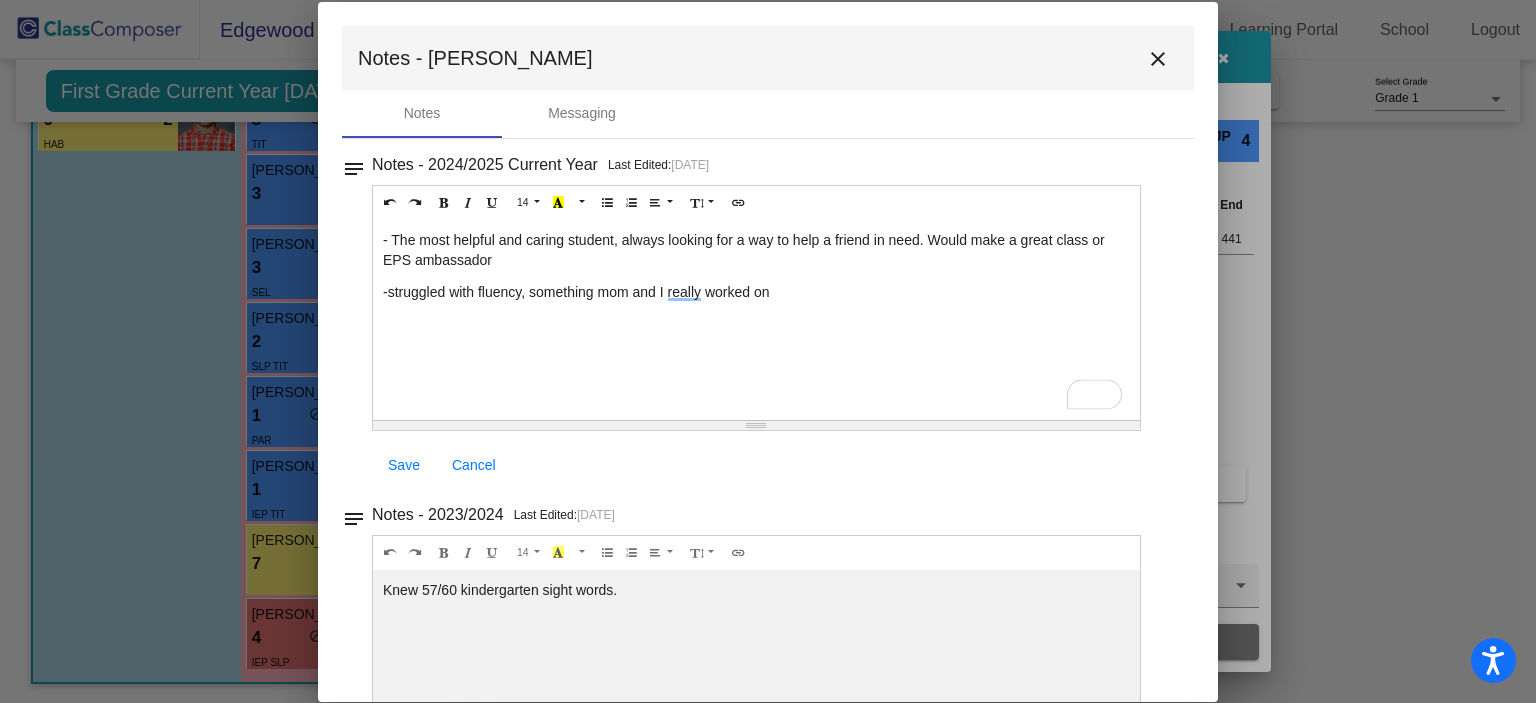 click on "-struggled with fluency, something mom and I really worked on" at bounding box center [756, 292] 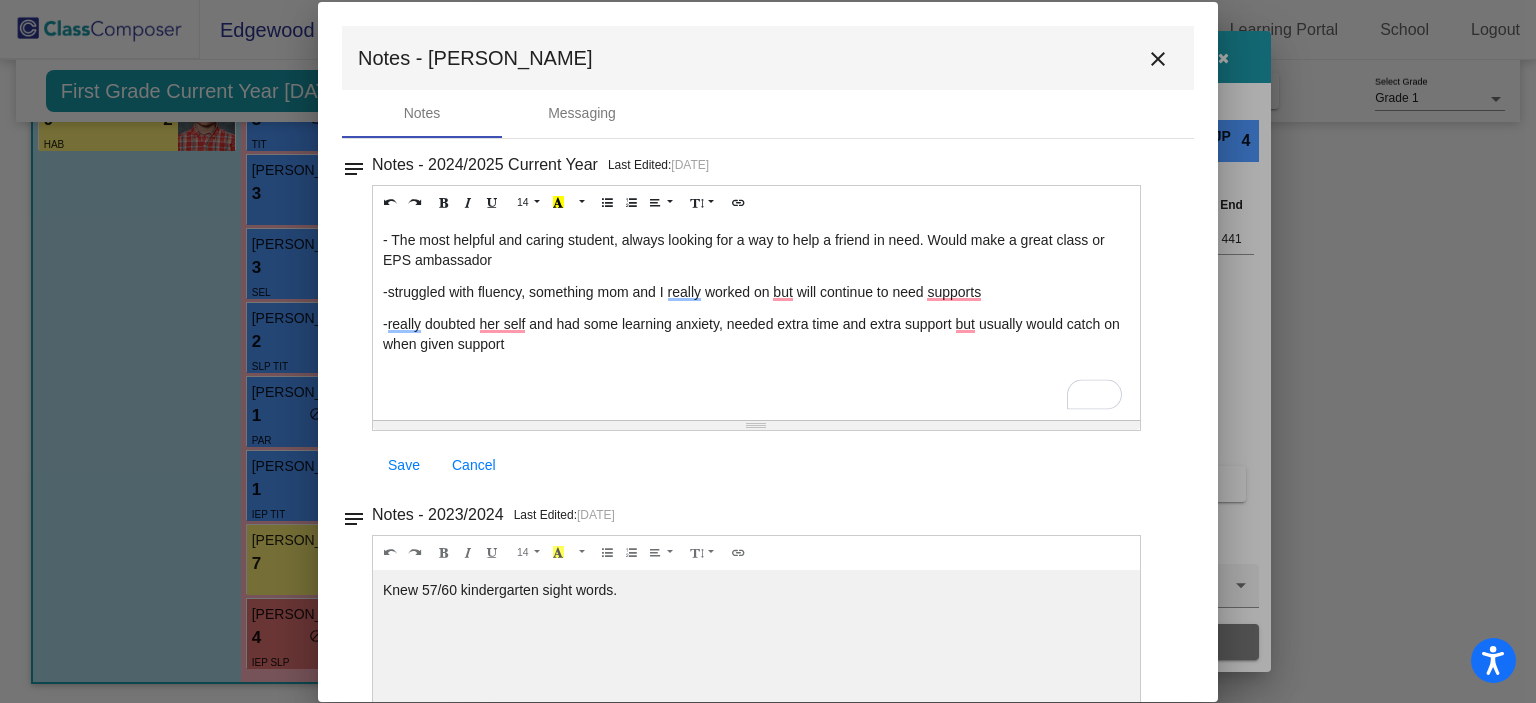 click on "-really doubted her self and had some learning anxiety, needed extra time and extra support but usually would catch on when given support" at bounding box center (756, 334) 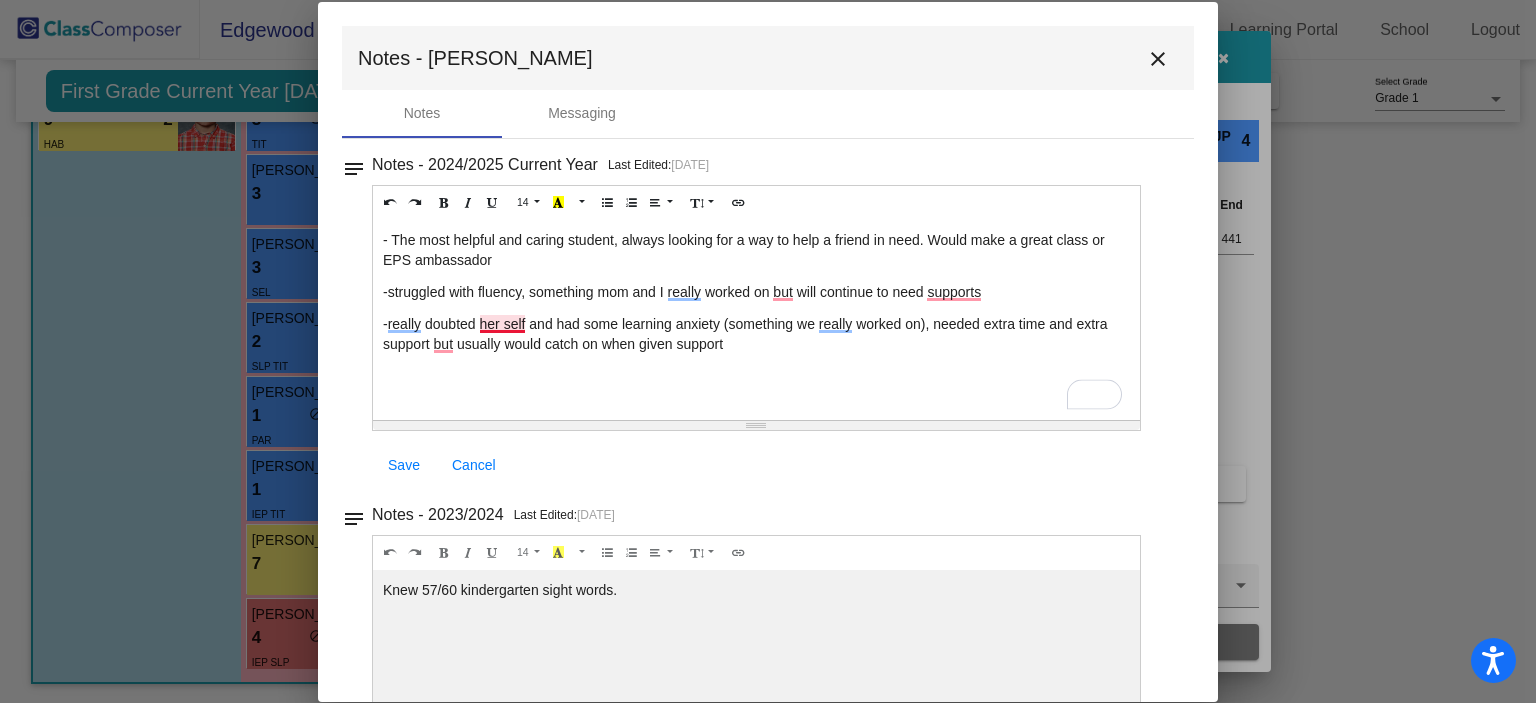 click on "-really doubted her self and had some learning anxiety (something we really worked on), needed extra time and extra support but usually would catch on when given support" at bounding box center [756, 334] 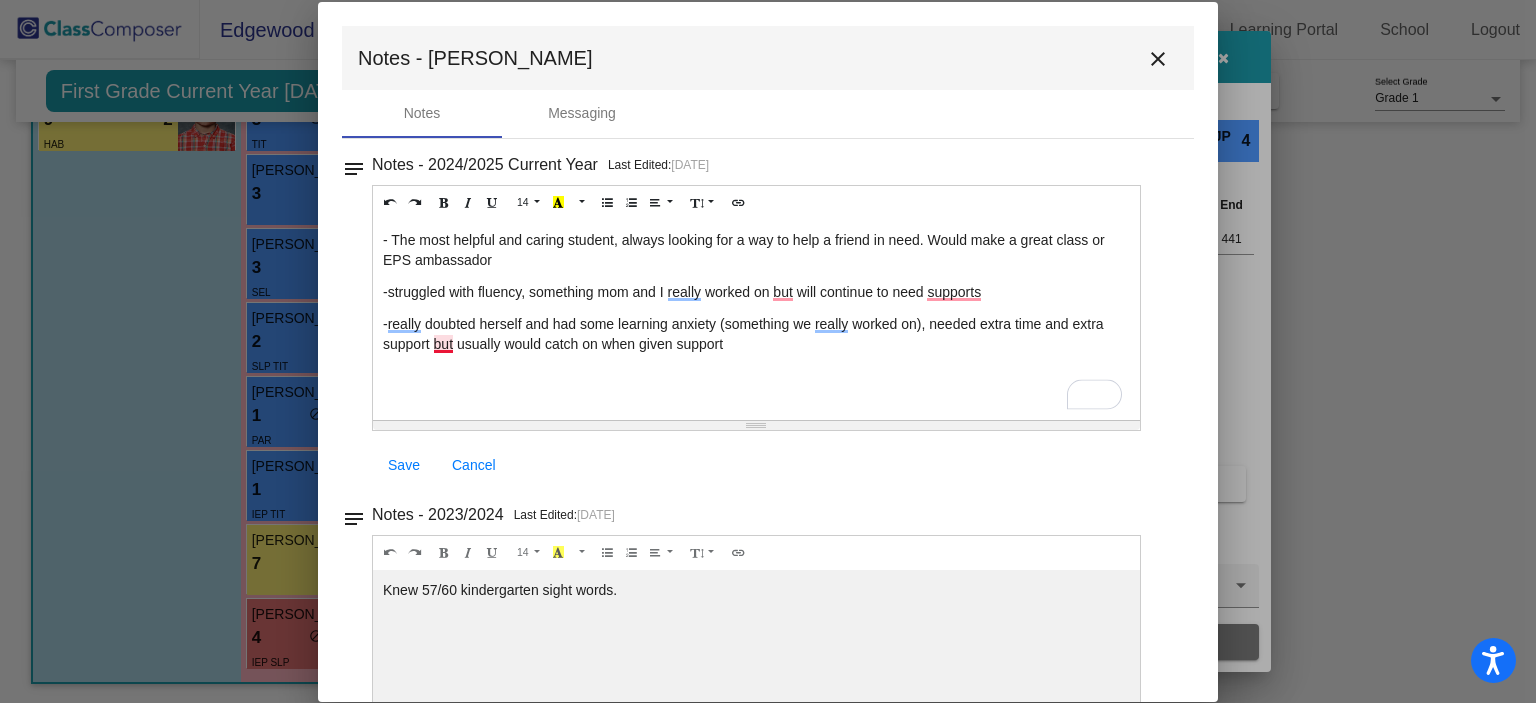 click on "-really doubted herself and had some learning anxiety (something we really worked on), needed extra time and extra support but usually would catch on when given support" at bounding box center (756, 334) 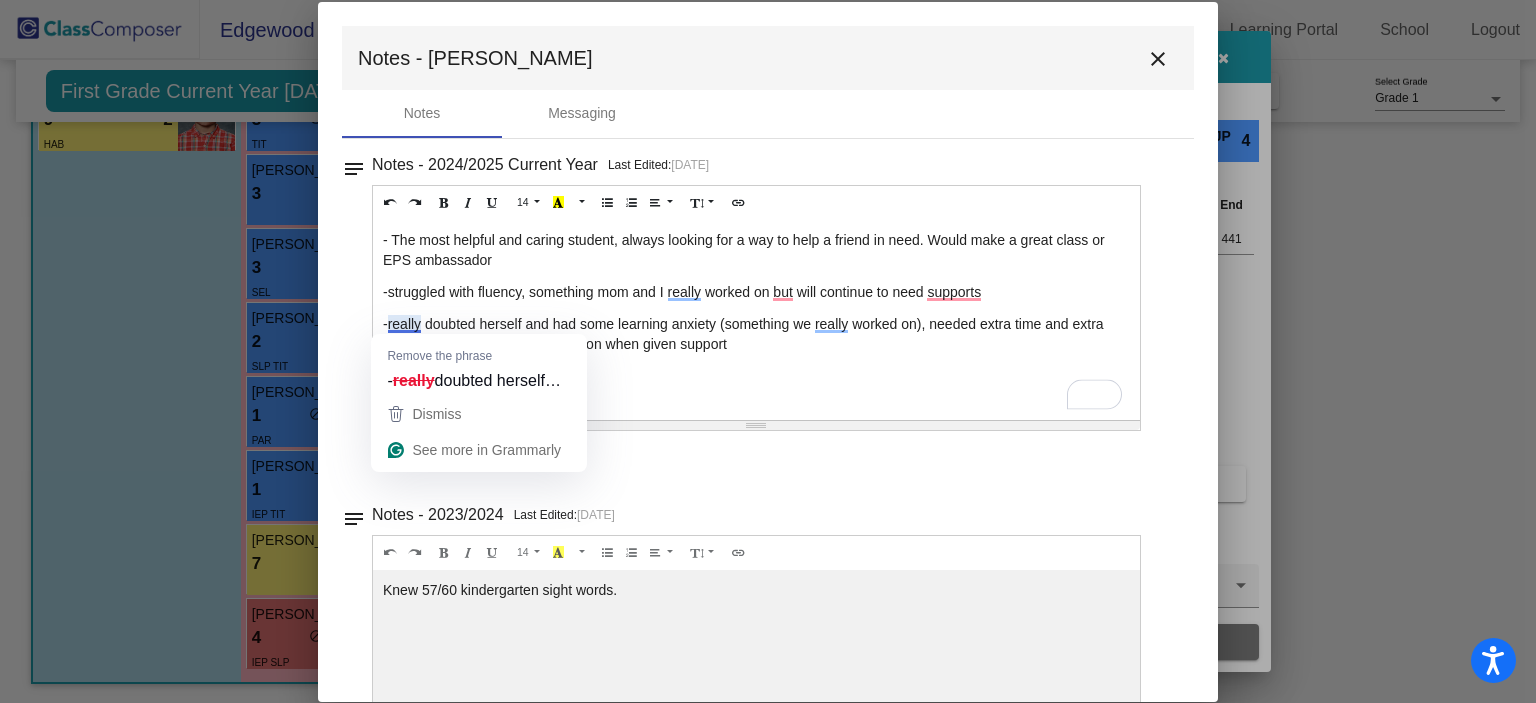 click on "-really doubted herself and had some learning anxiety (something we really worked on), needed extra time and extra support, but usually would catch on when given support" at bounding box center (756, 334) 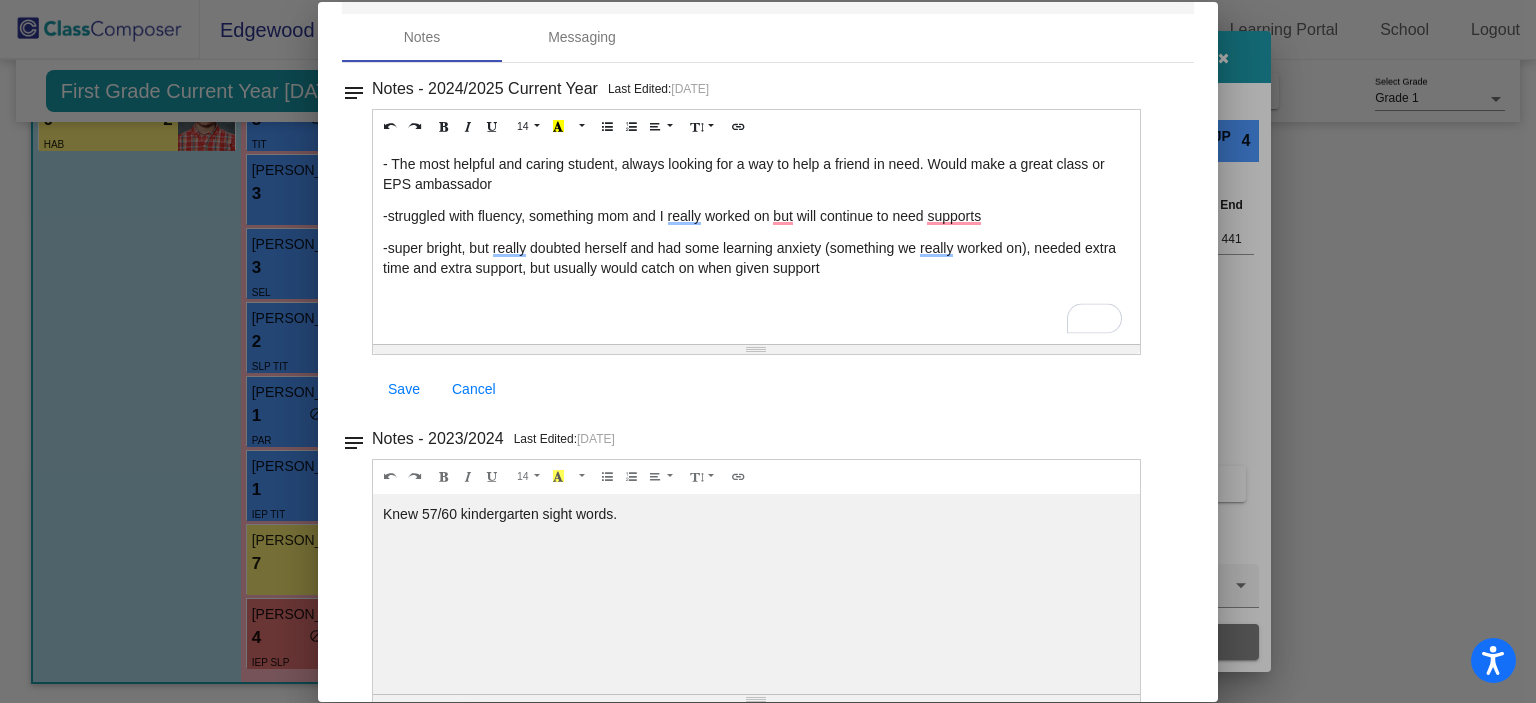scroll, scrollTop: 101, scrollLeft: 0, axis: vertical 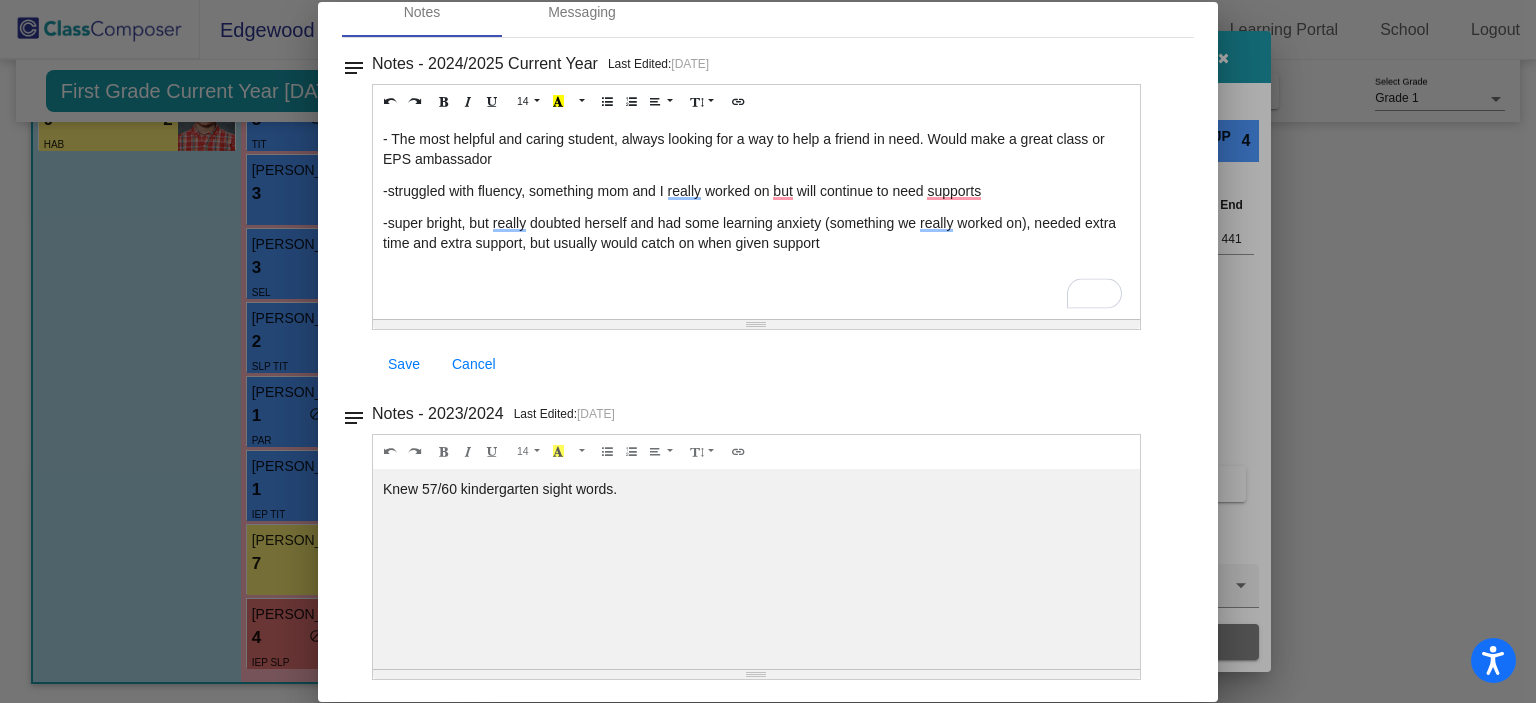 click on "- The most helpful and caring student, always looking for a way to help a friend in need. Would make a great class or EPS ambassador -struggled with fluency, something mom and I really worked on but will continue to need supports -super bright, but really doubted herself and had some learning anxiety (something we really worked on), needed extra time and extra support, but usually would catch on when given support" at bounding box center [756, 219] 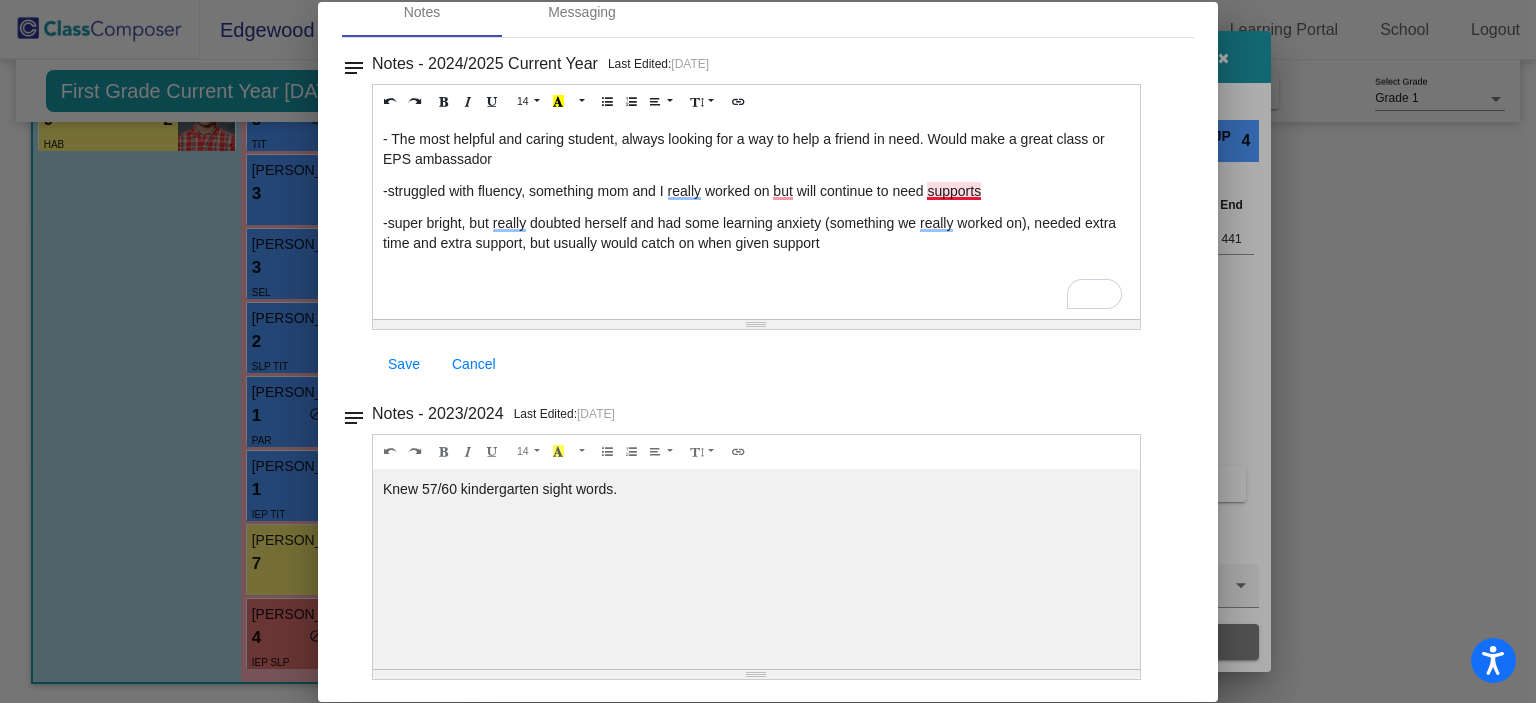 click on "-struggled with fluency, something mom and I really worked on but will continue to need supports" at bounding box center [756, 191] 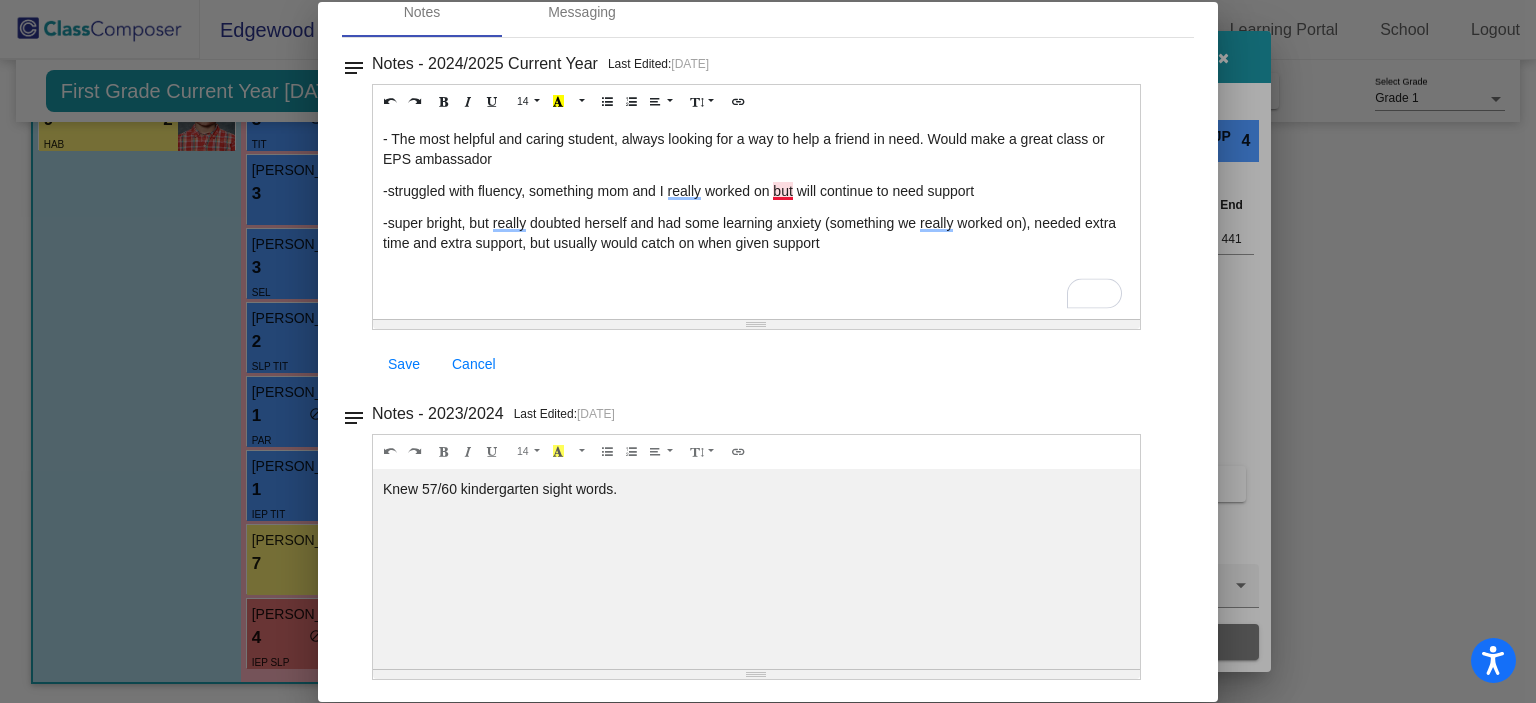 click on "-struggled with fluency, something mom and I really worked on but will continue to need support" at bounding box center [756, 191] 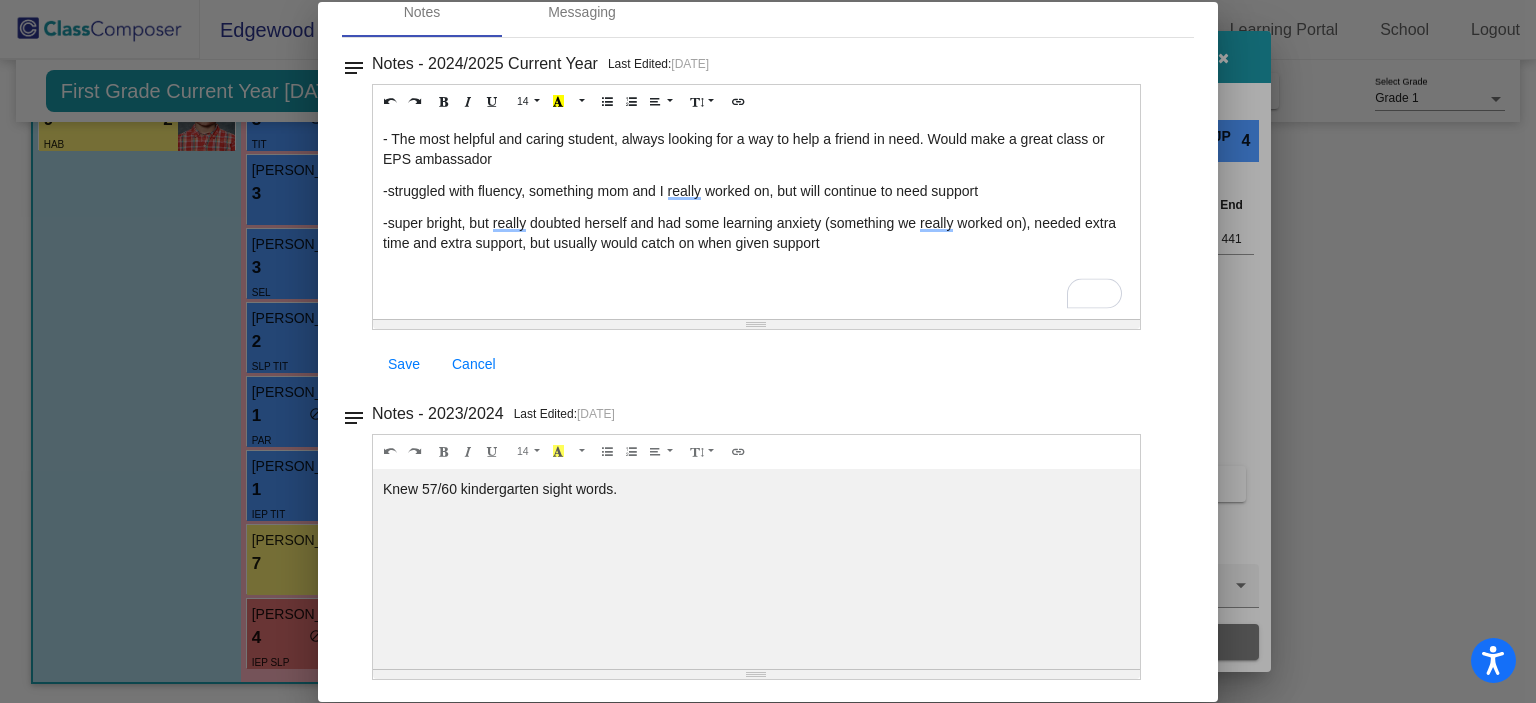 scroll, scrollTop: 0, scrollLeft: 0, axis: both 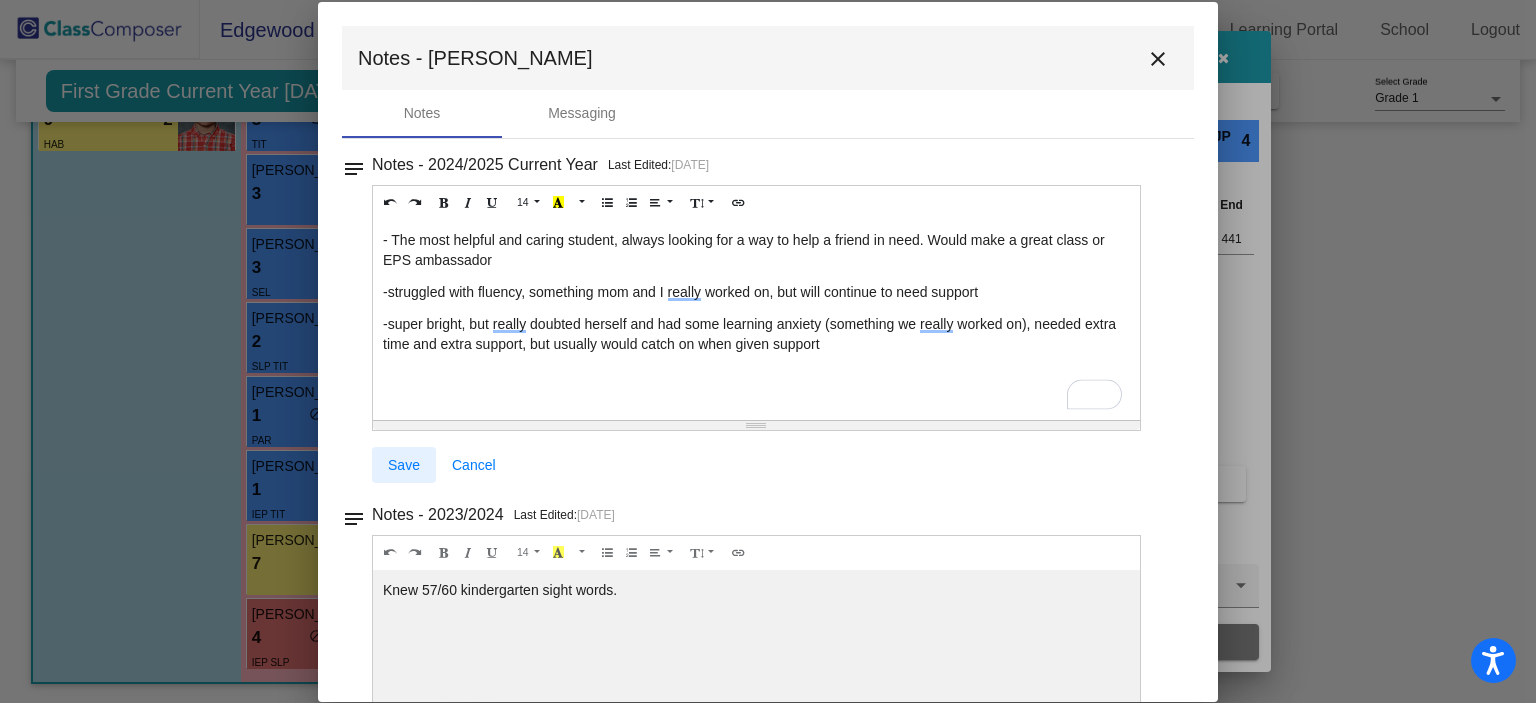 click on "Save" at bounding box center [404, 465] 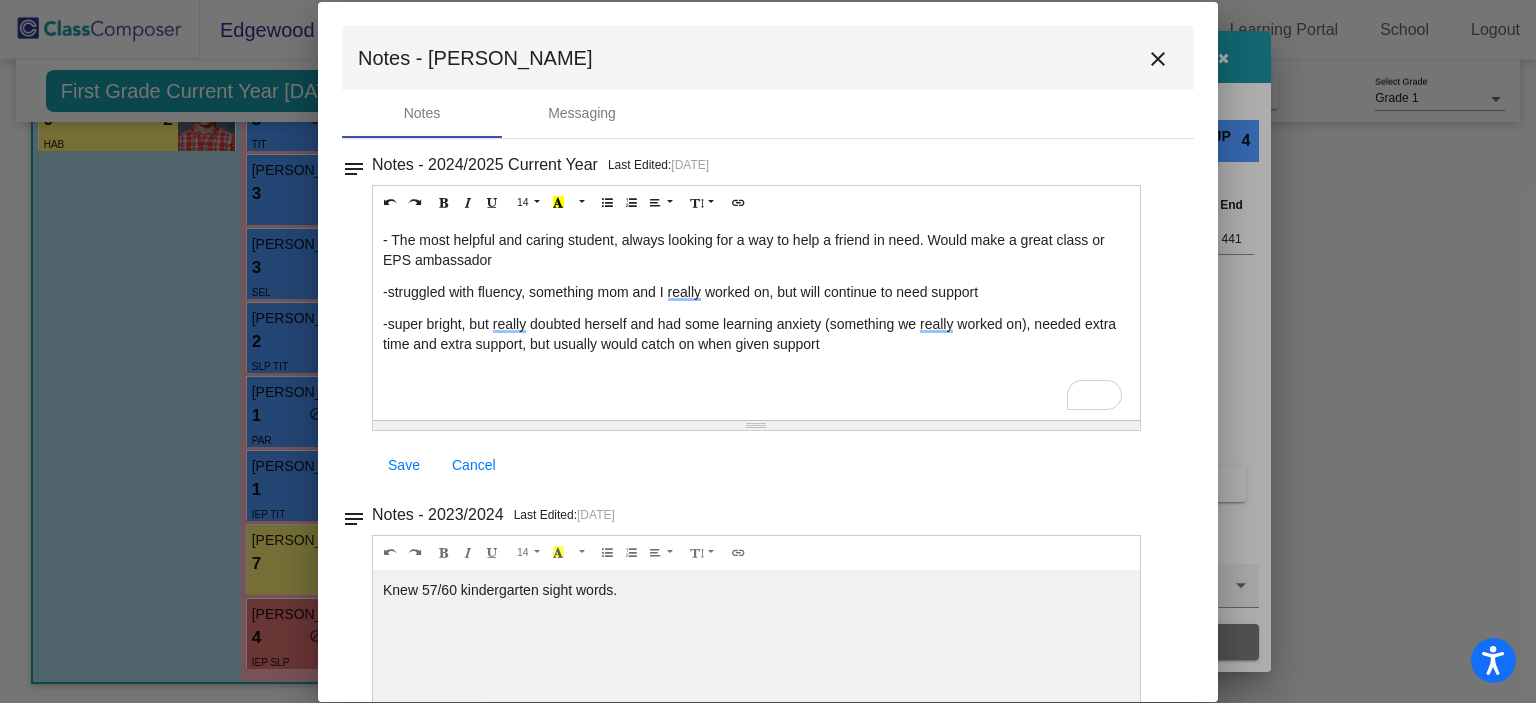 click on "close" at bounding box center [1158, 59] 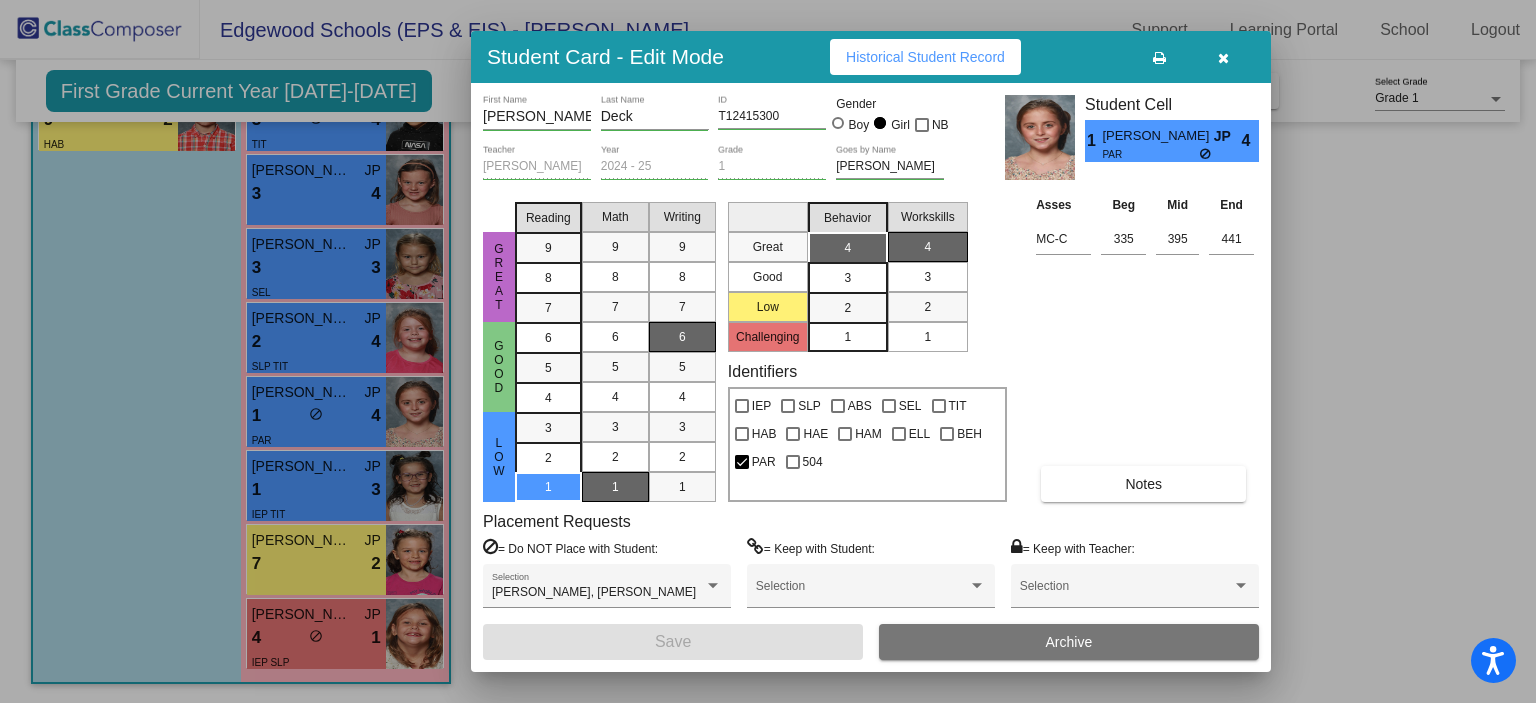 click at bounding box center [1223, 57] 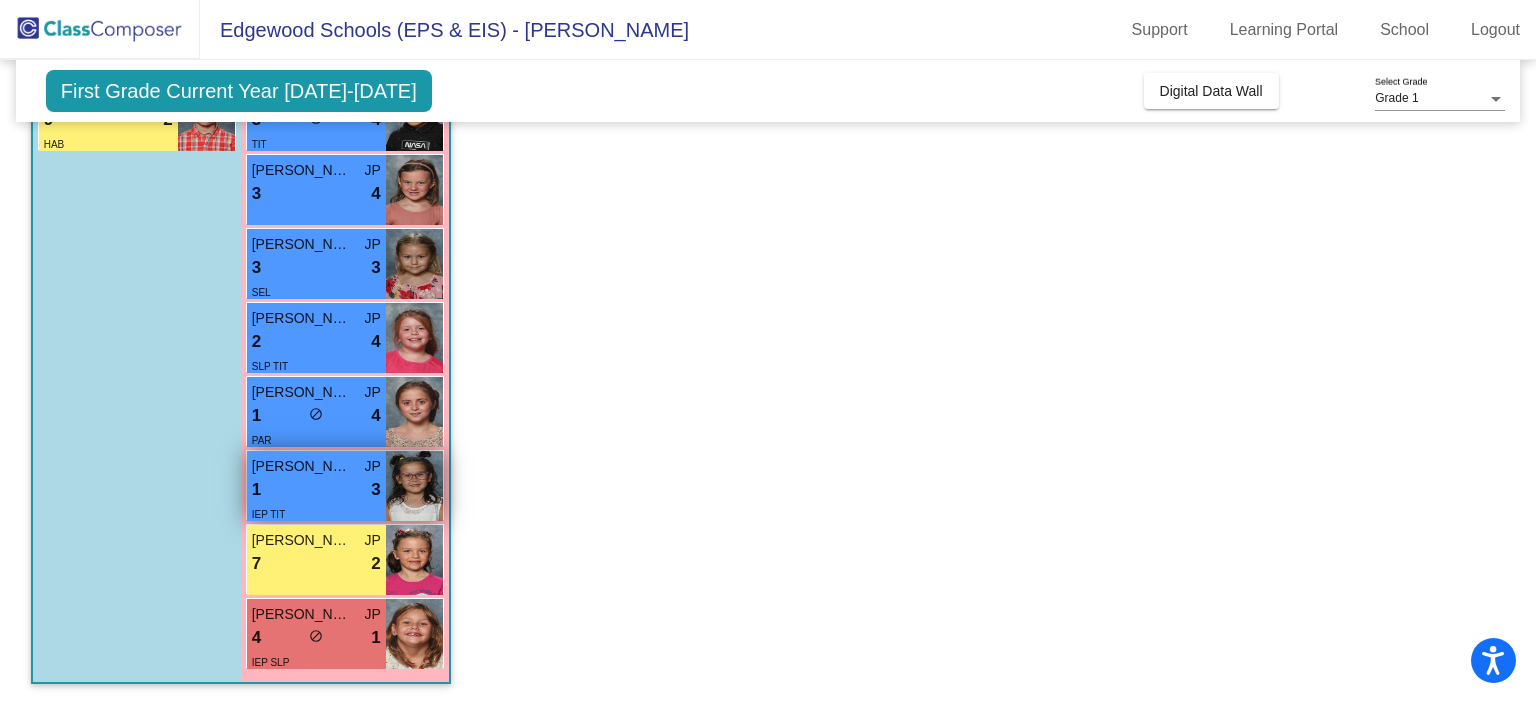 click at bounding box center [414, 486] 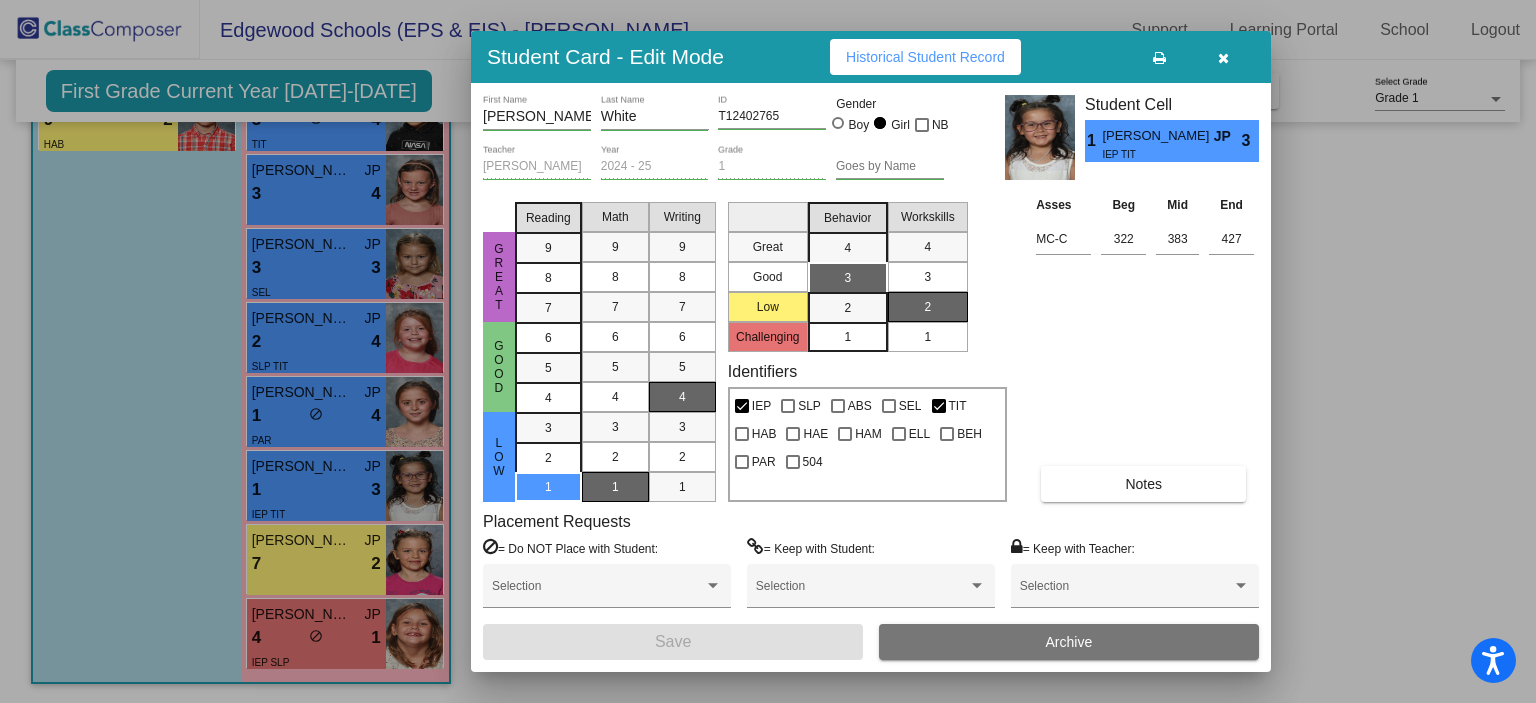 click on "Notes" at bounding box center [1143, 484] 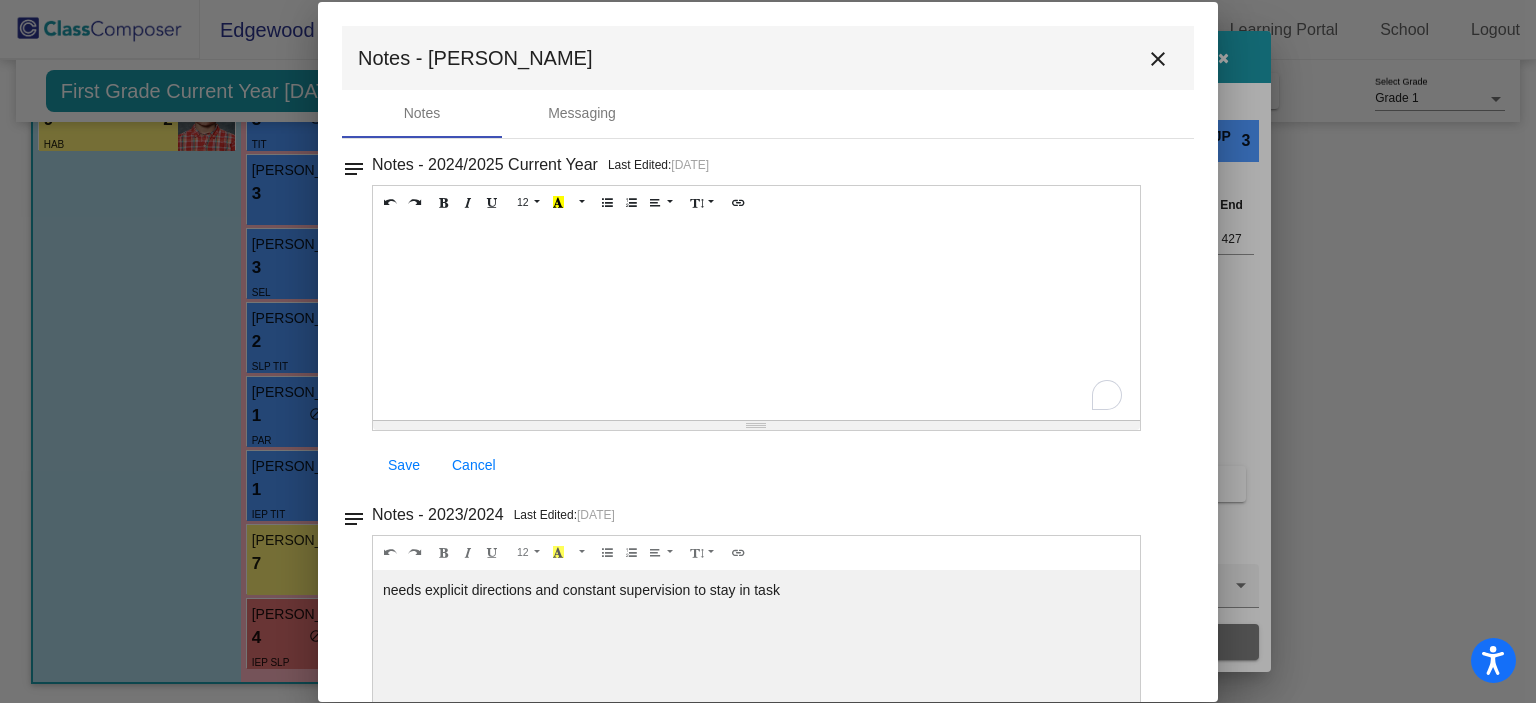 click at bounding box center (756, 320) 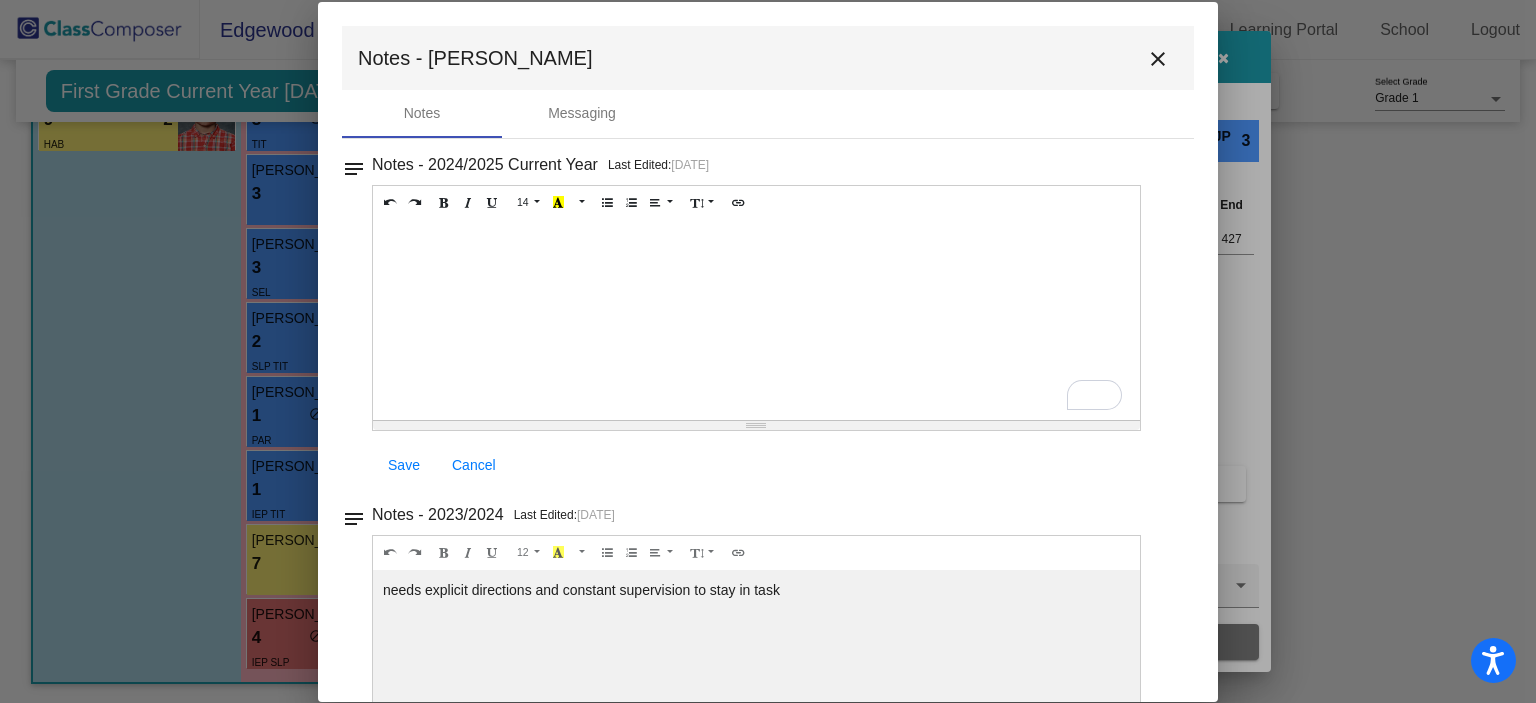 type 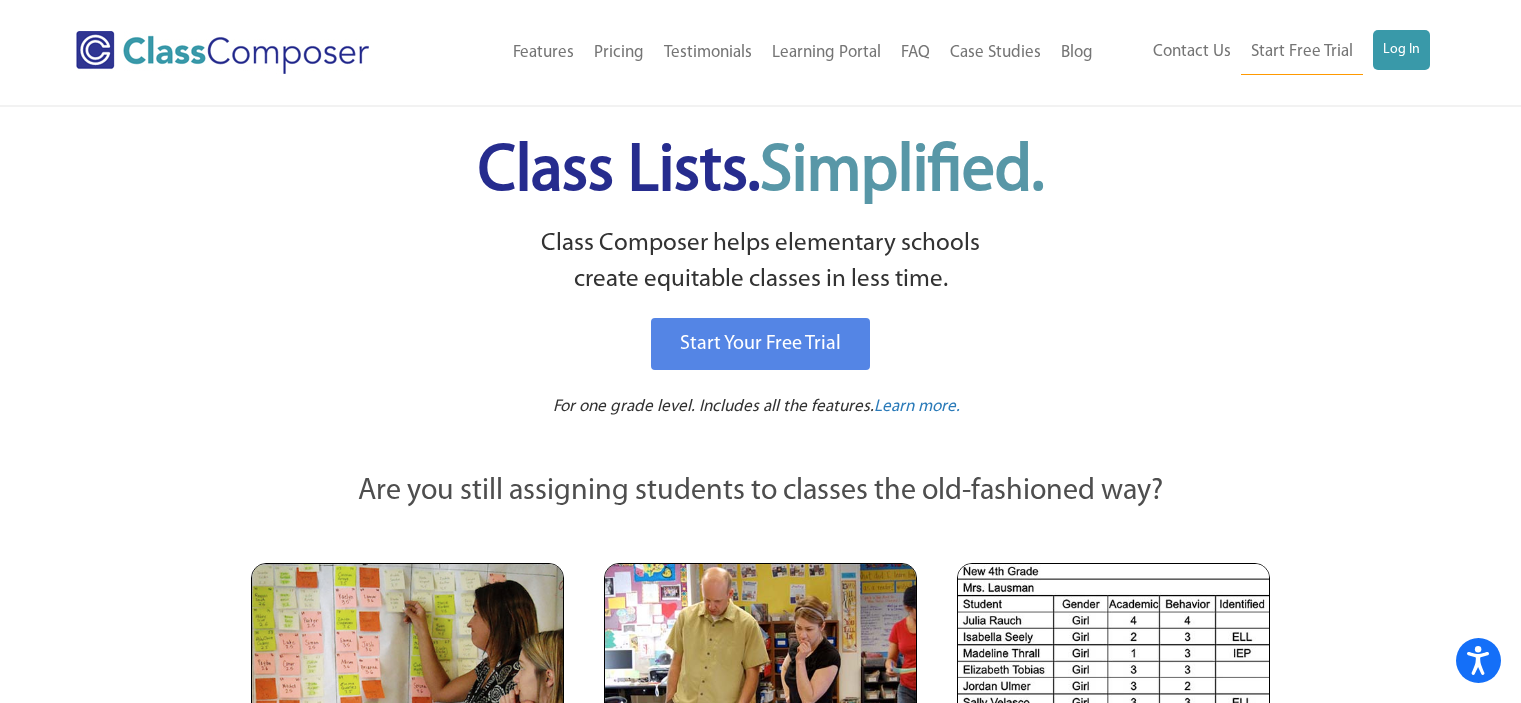 scroll, scrollTop: 0, scrollLeft: 0, axis: both 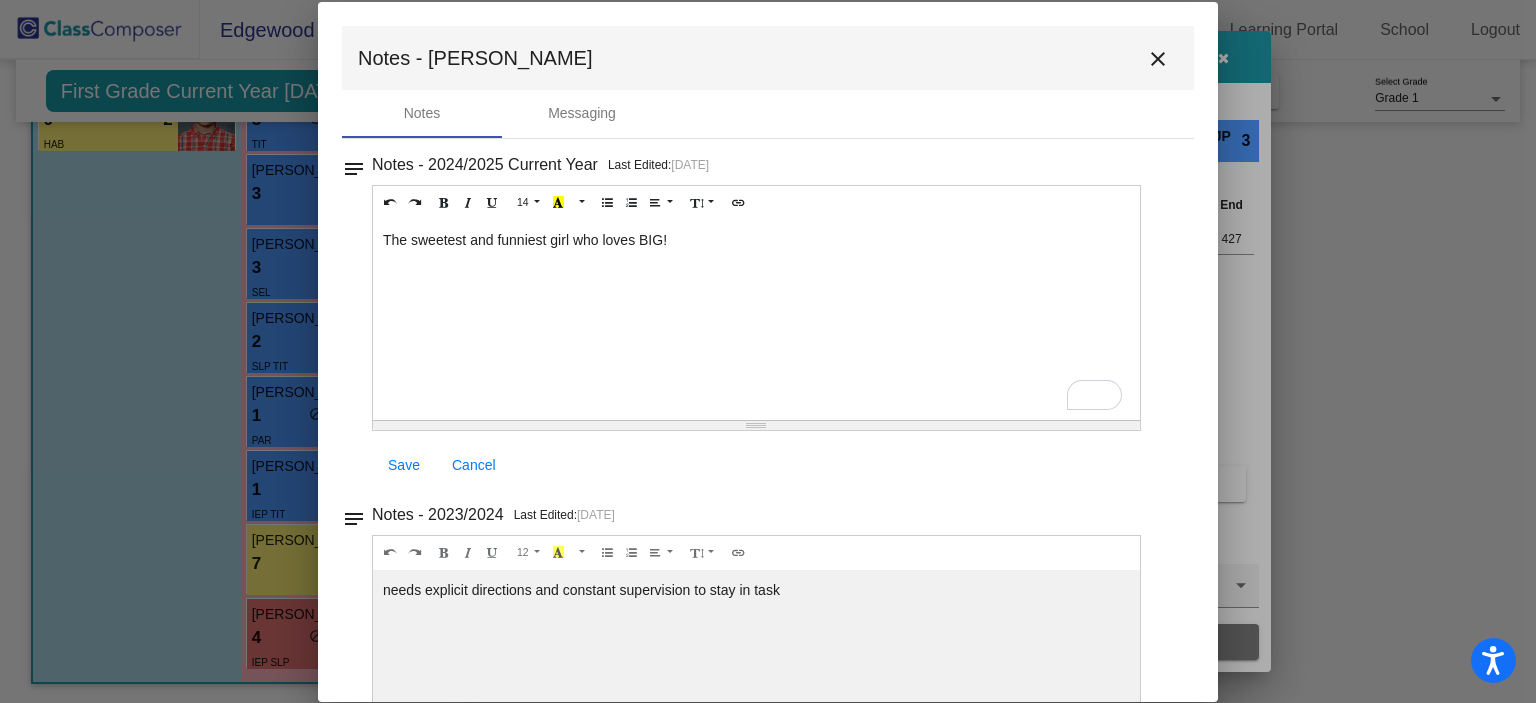 type 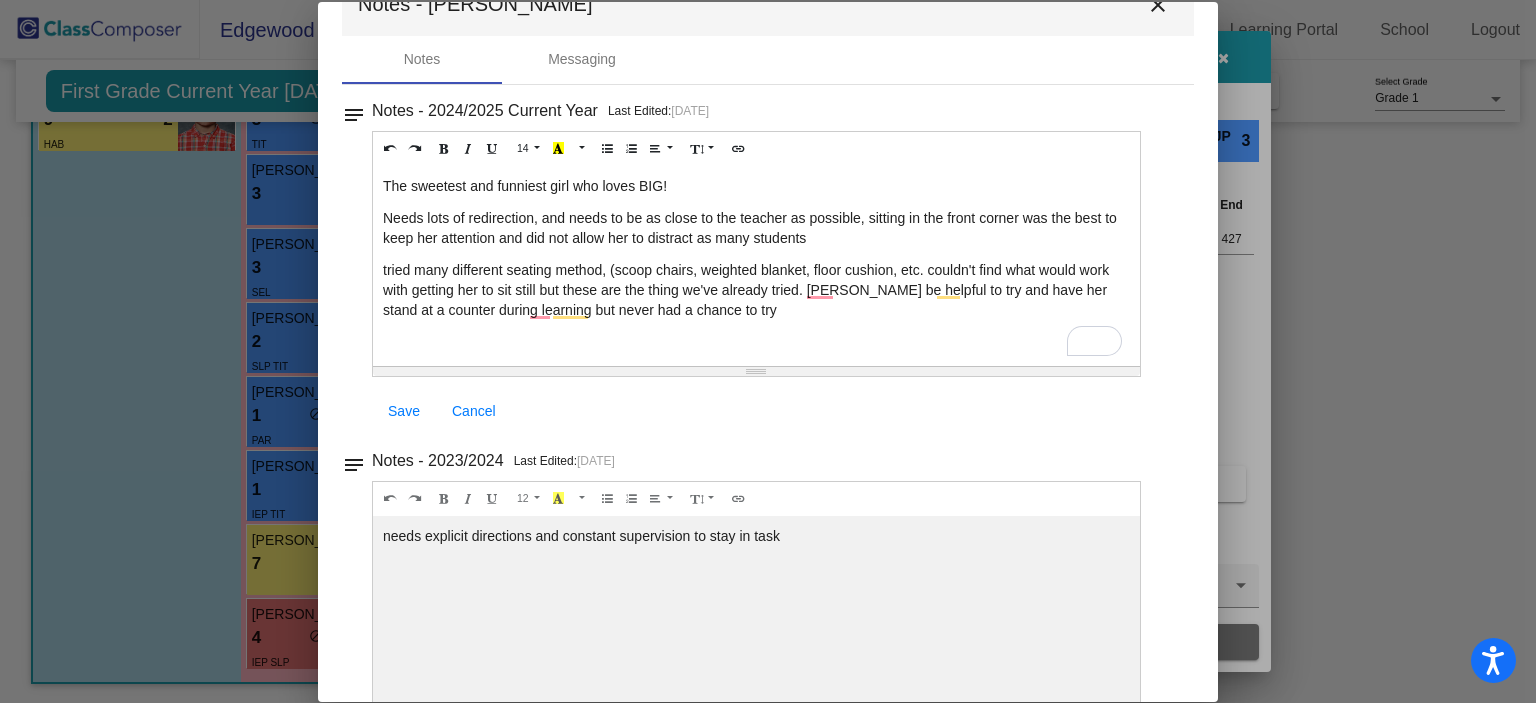 scroll, scrollTop: 101, scrollLeft: 0, axis: vertical 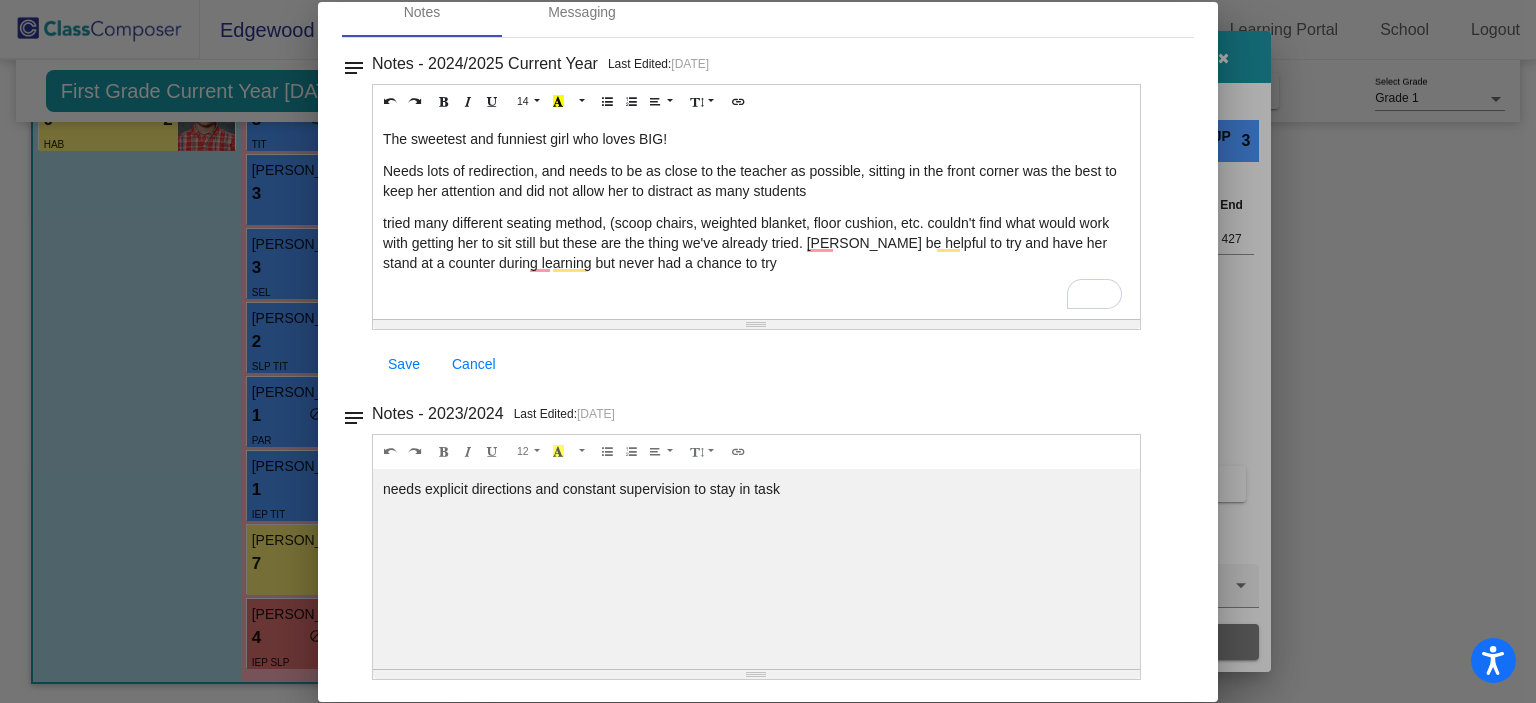 click on "Save" at bounding box center [404, 364] 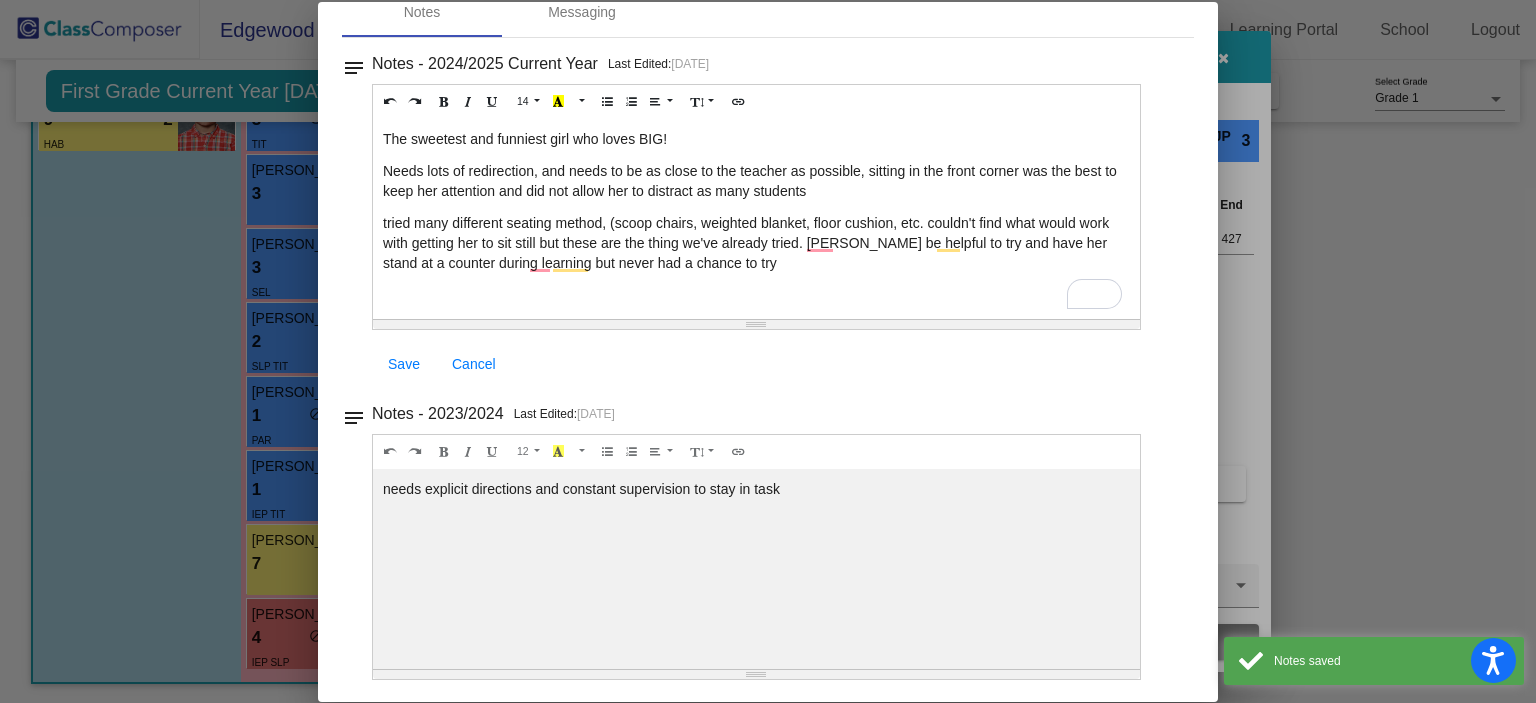 scroll, scrollTop: 0, scrollLeft: 0, axis: both 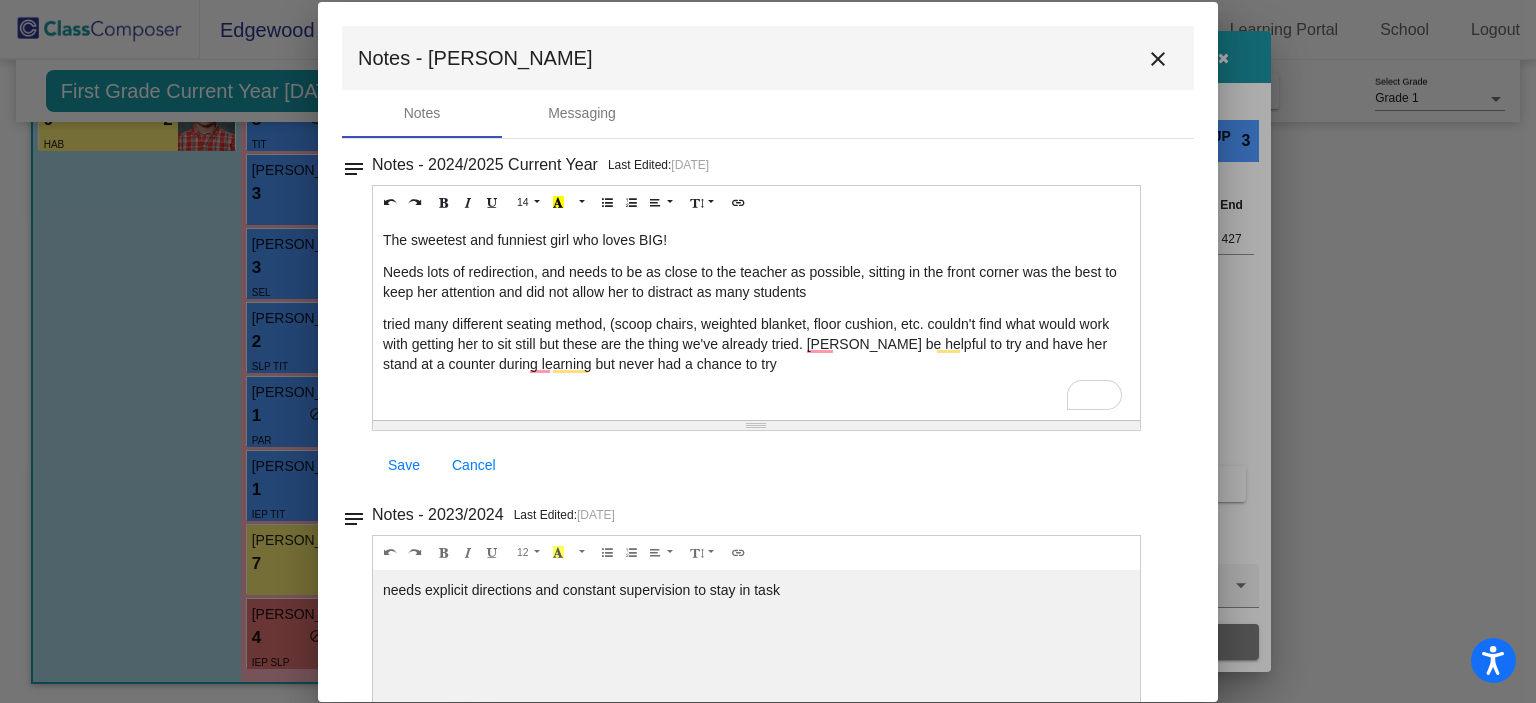click on "tried many different seating method, (scoop chairs, weighted blanket, floor cushion, etc. couldn't find what would work with getting her to sit still but these are the thing we've already tried. [PERSON_NAME] be helpful to try and have her stand at a counter during learning but never had a chance to try" at bounding box center [756, 344] 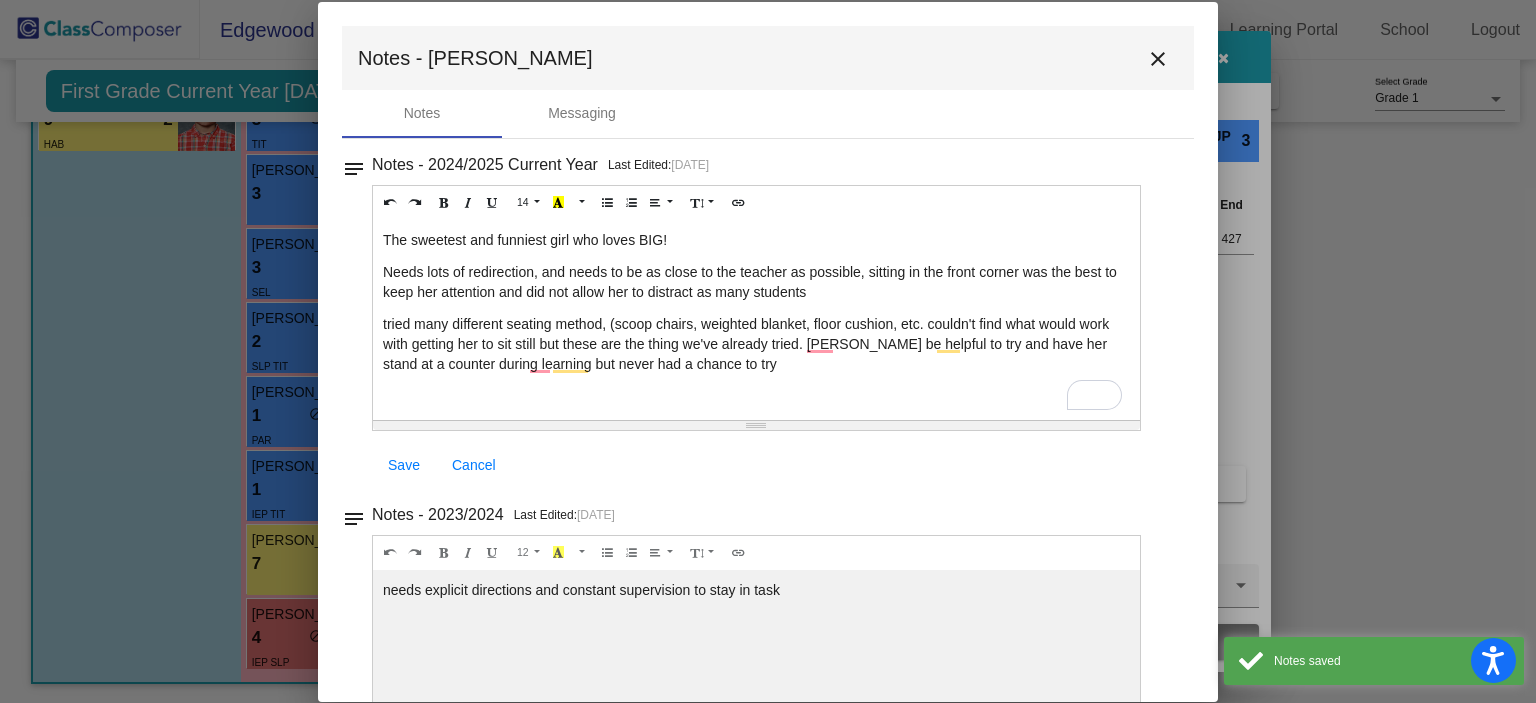 click on "close" at bounding box center [1158, 59] 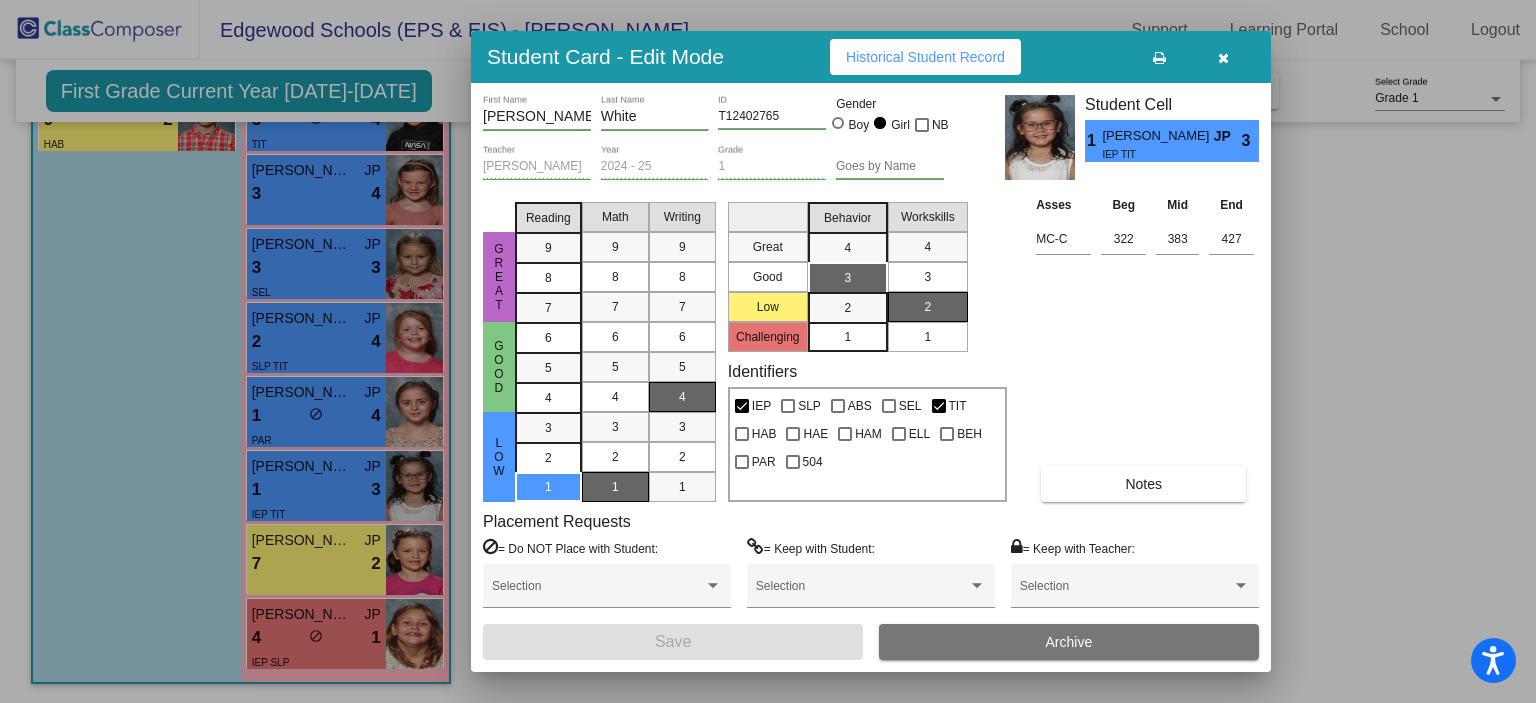 click at bounding box center (1223, 58) 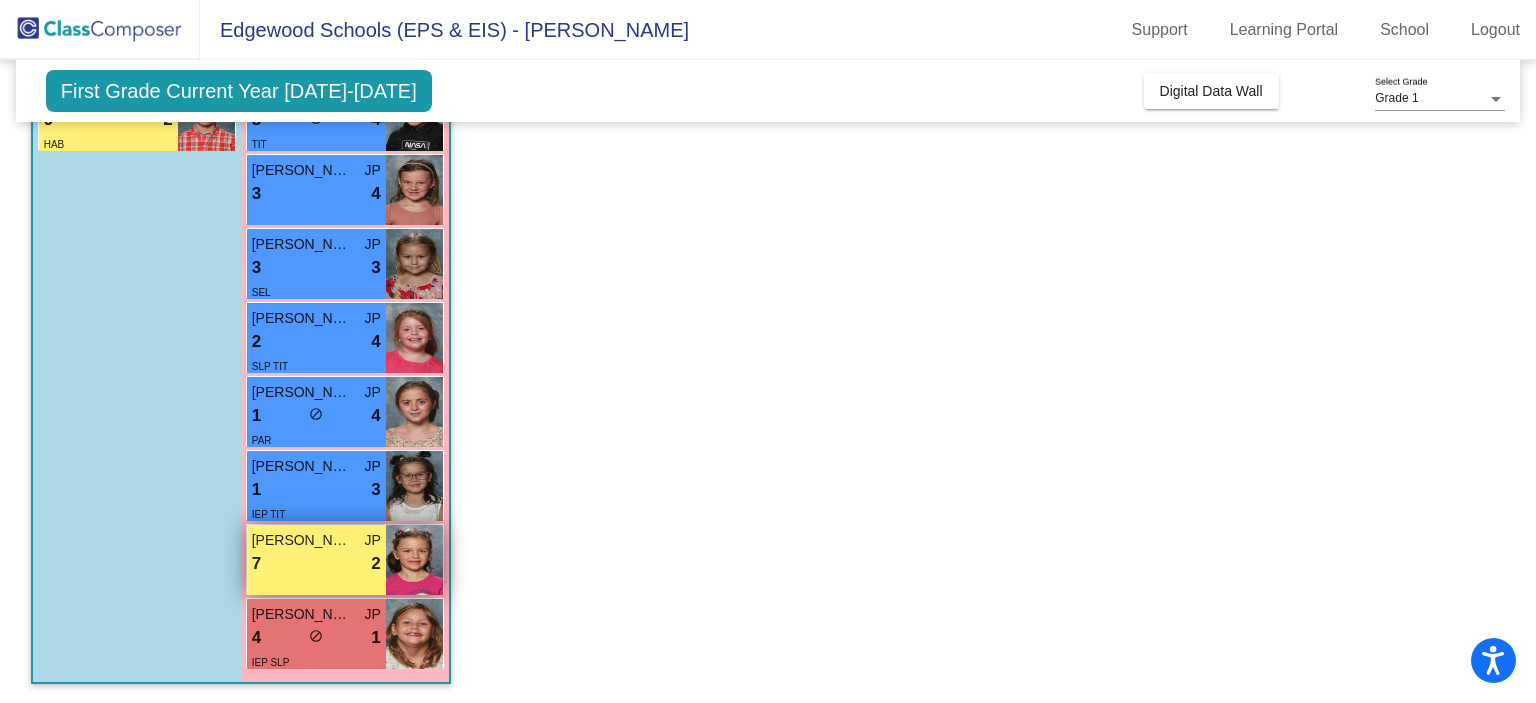 click on "7 lock do_not_disturb_alt 2" at bounding box center (316, 564) 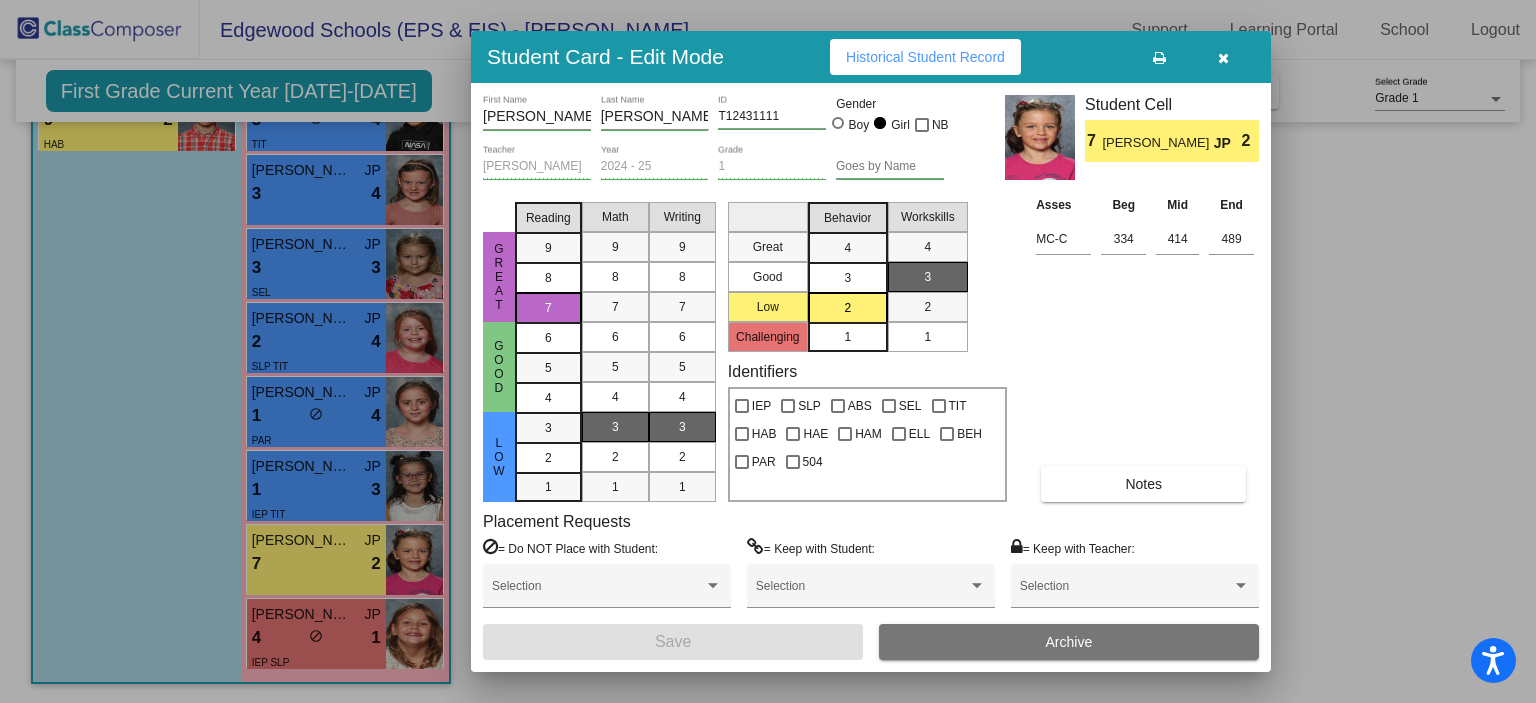 click on "Notes" at bounding box center (1143, 484) 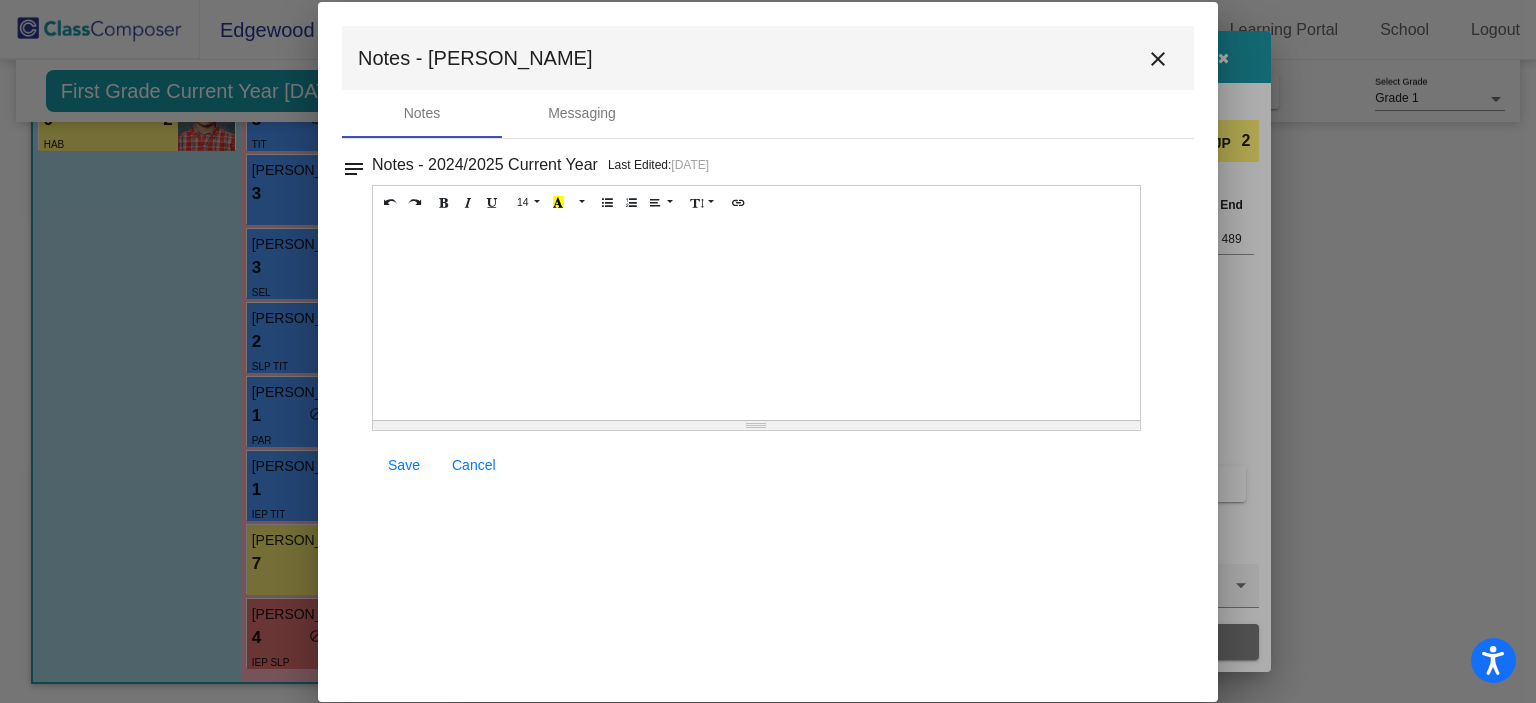 click at bounding box center (756, 320) 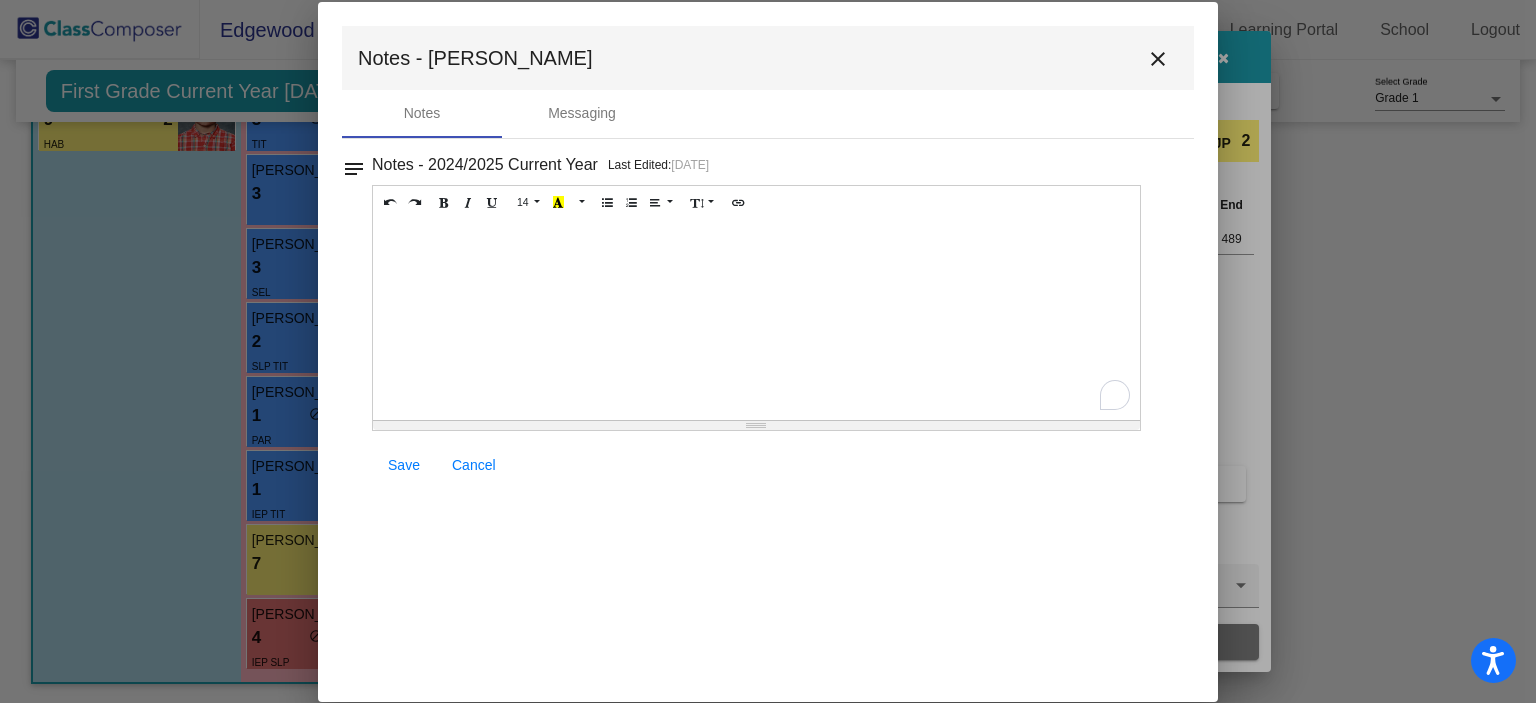 type 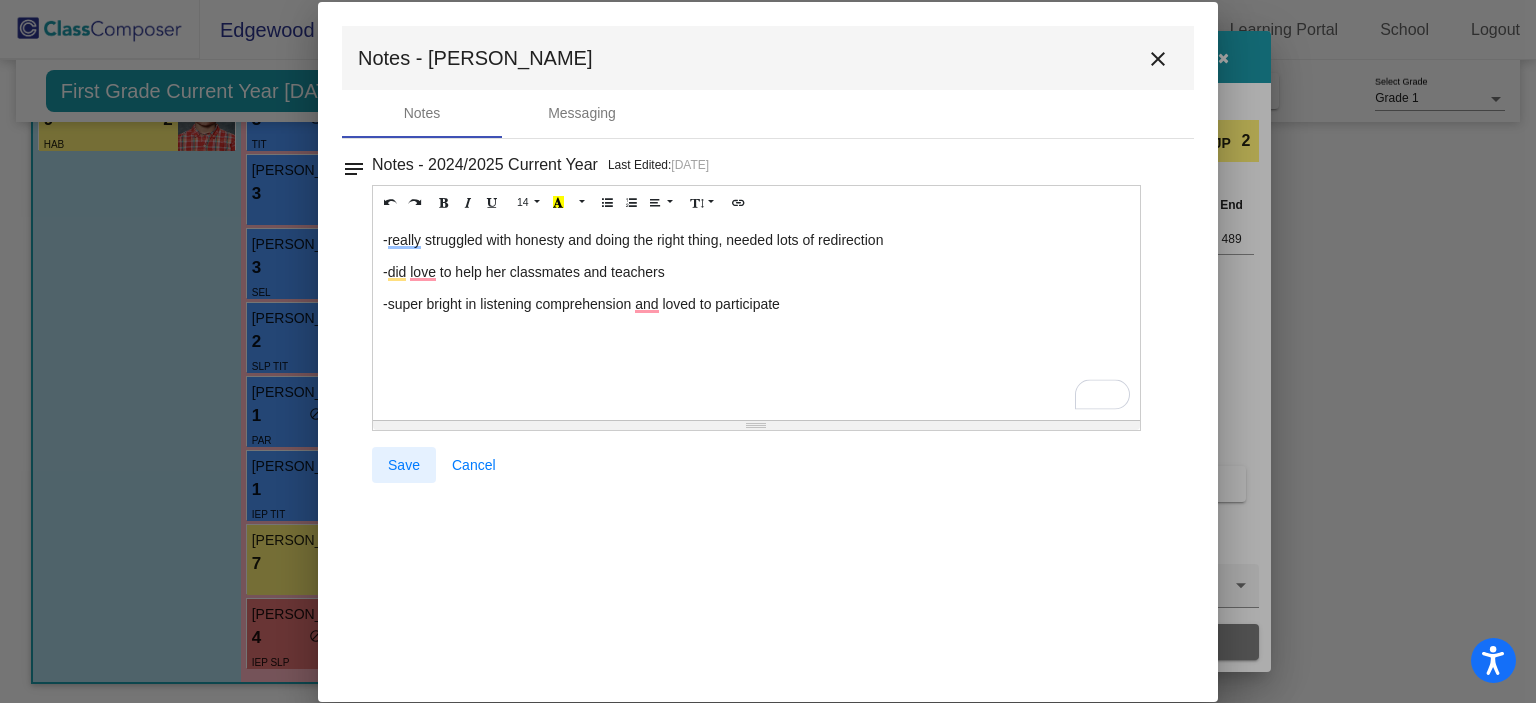 click on "Save" at bounding box center (404, 465) 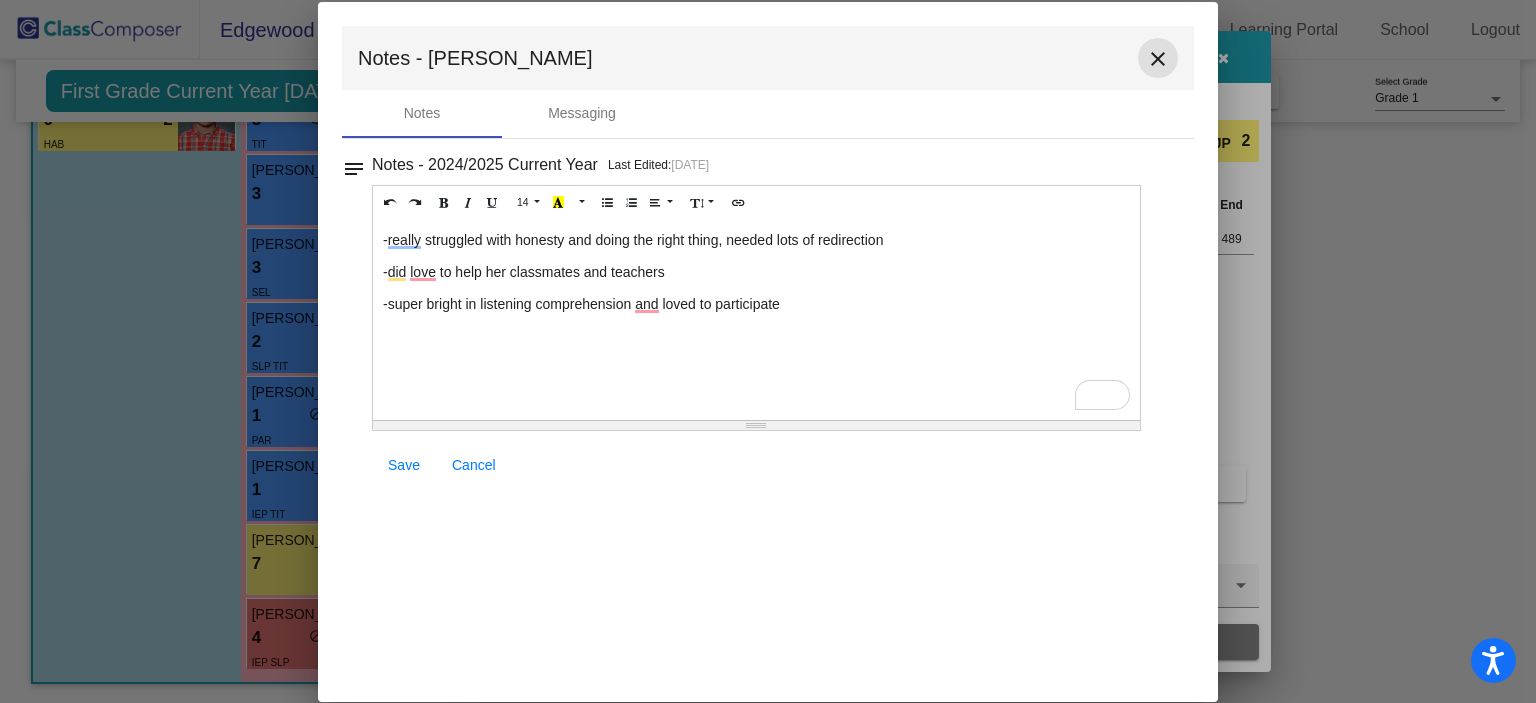 click on "close" at bounding box center (1158, 59) 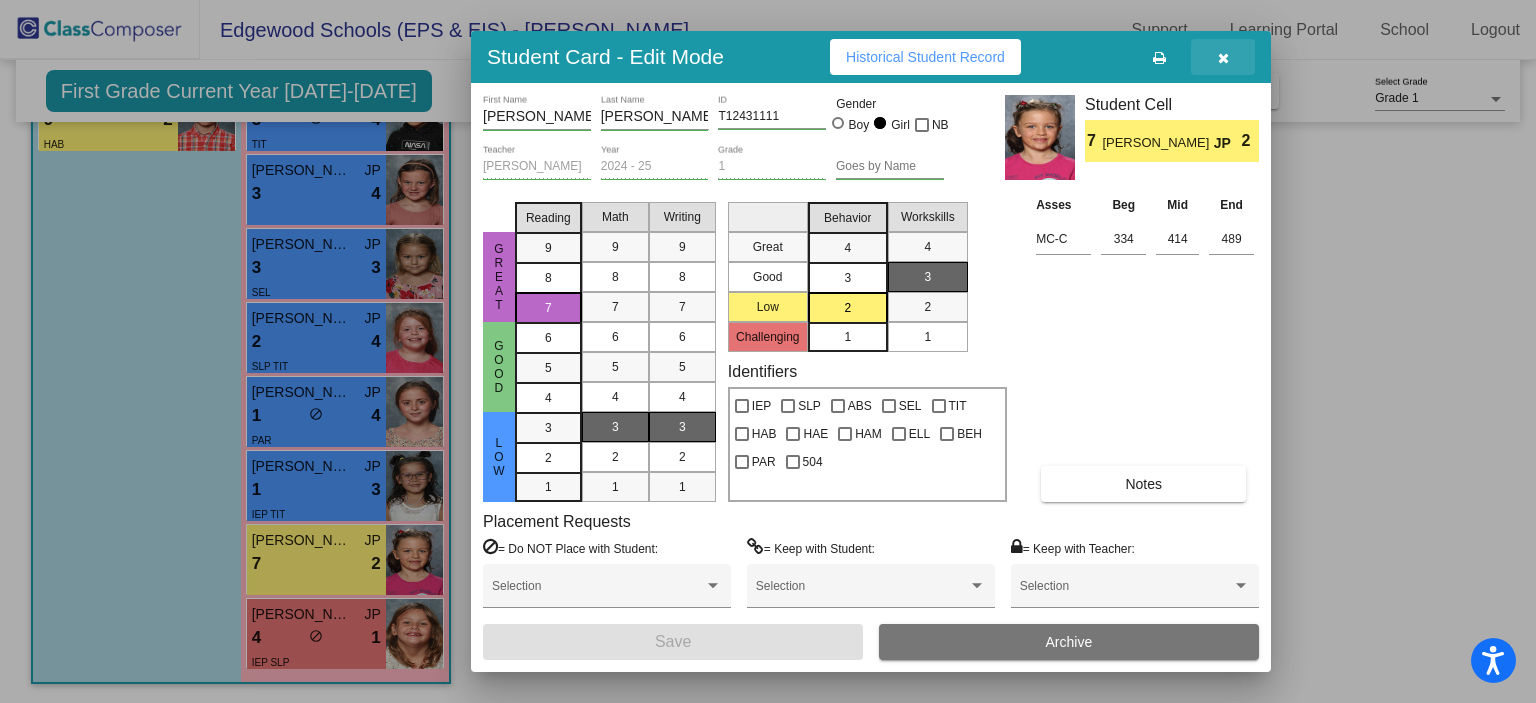 click at bounding box center [1223, 58] 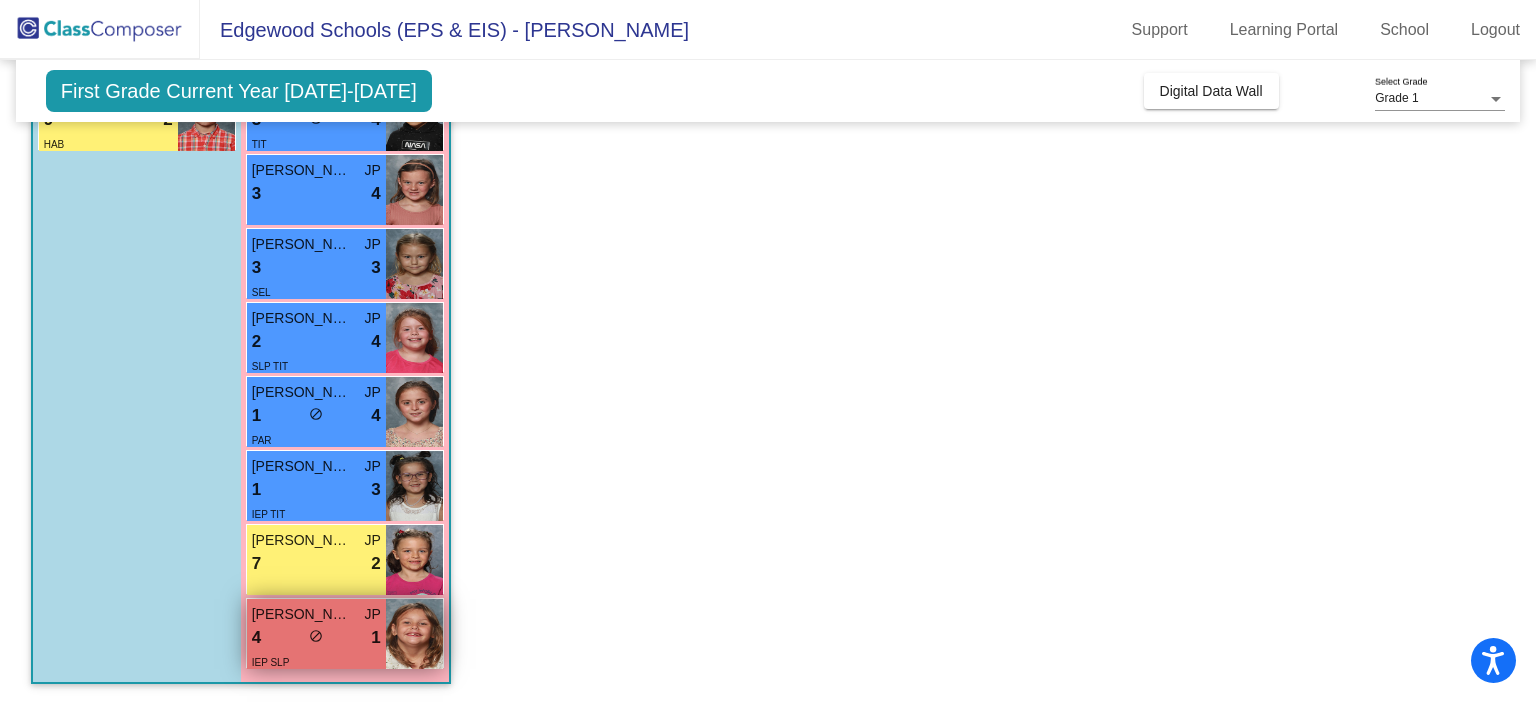 click at bounding box center [414, 634] 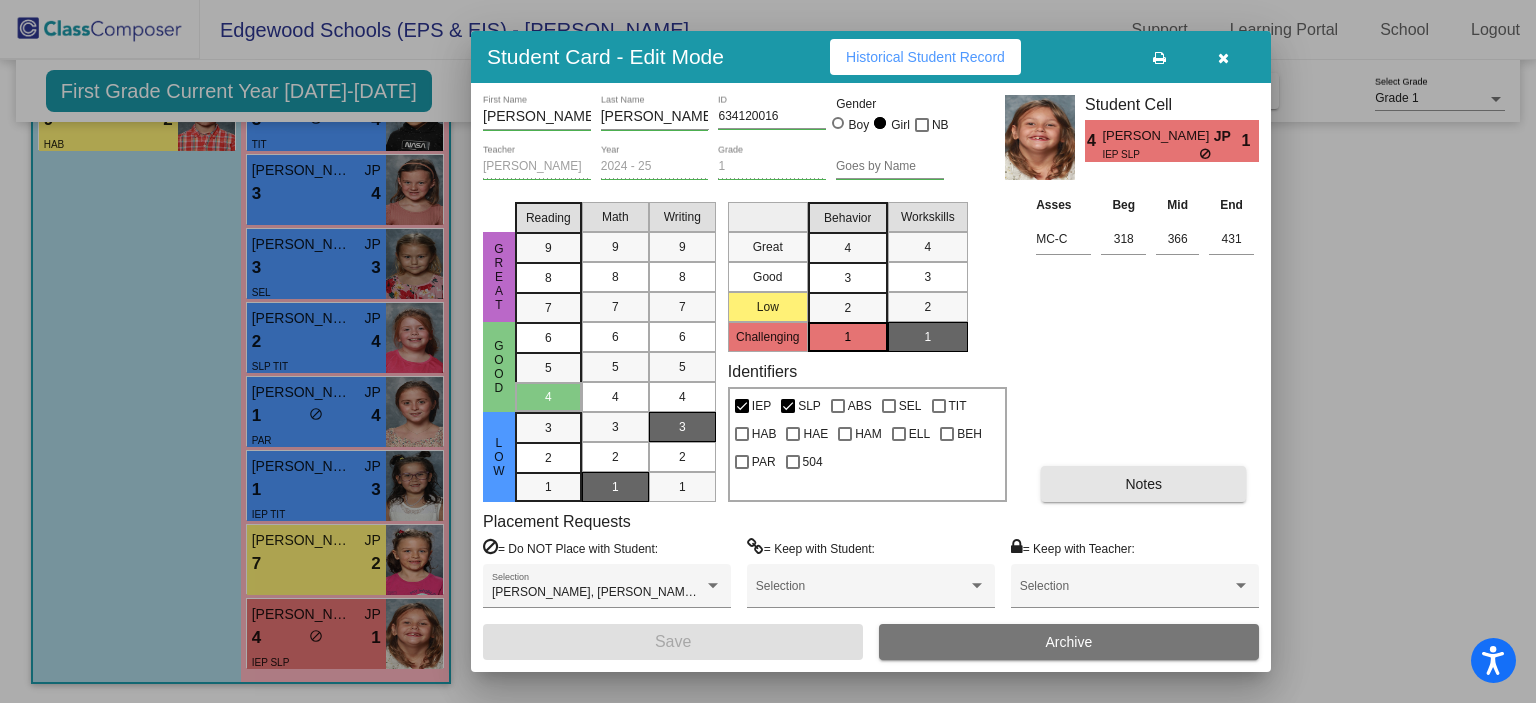 click on "Notes" at bounding box center [1143, 484] 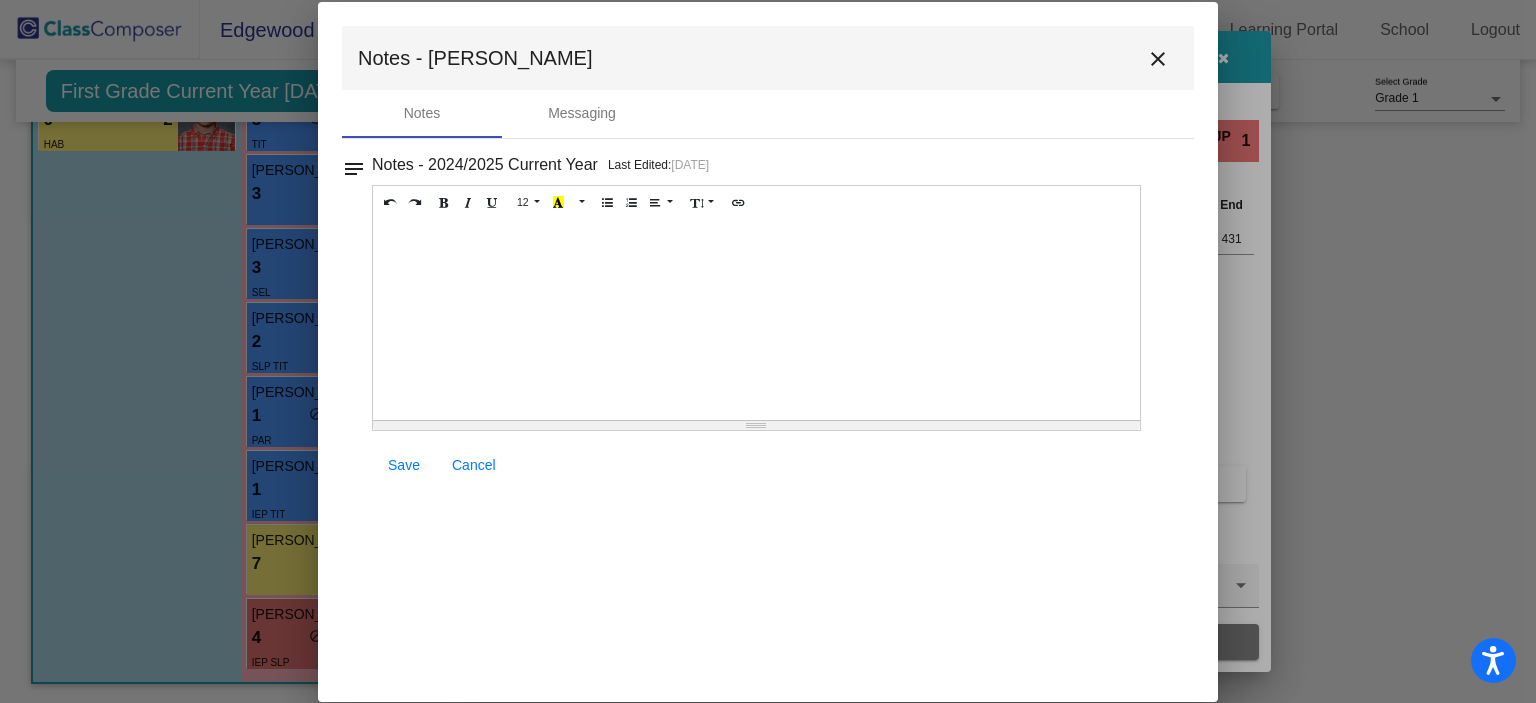 click at bounding box center [756, 320] 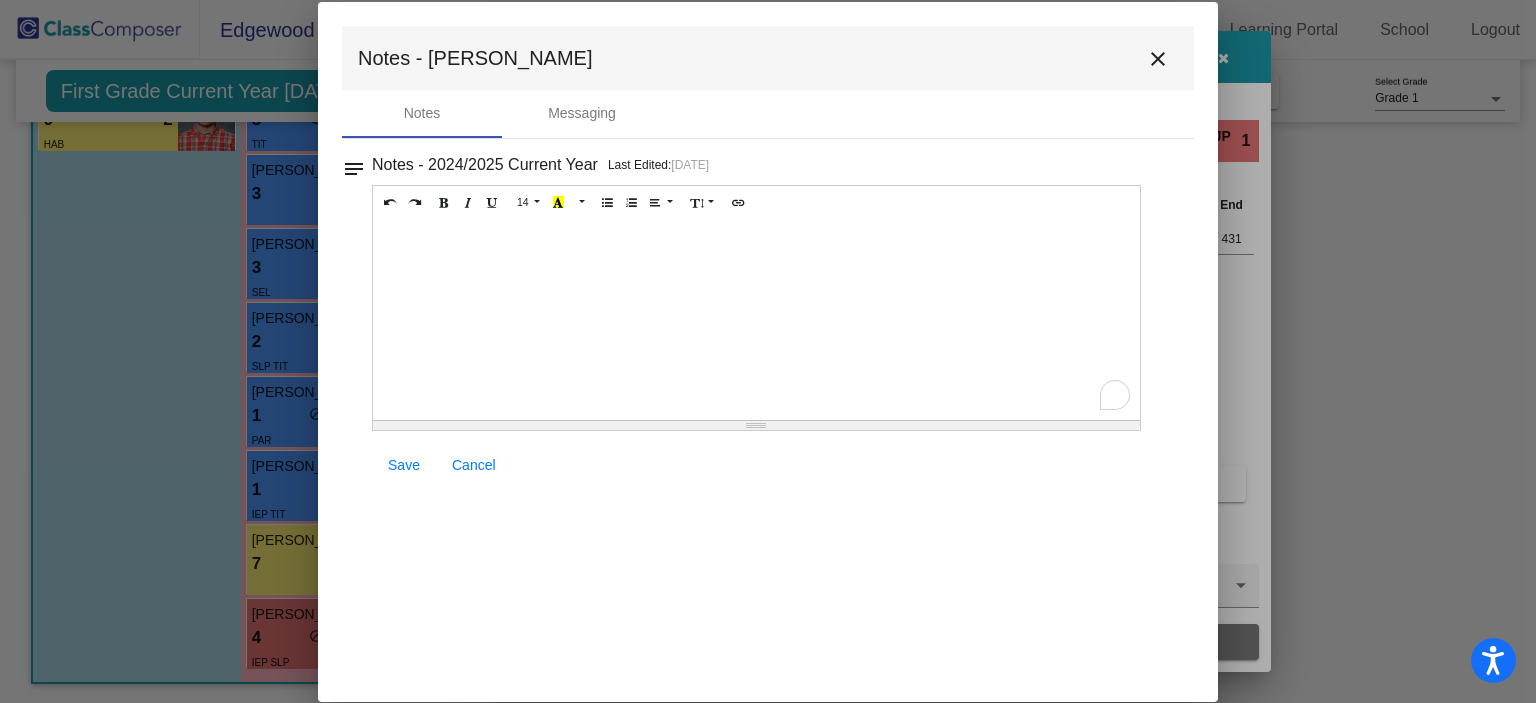 type 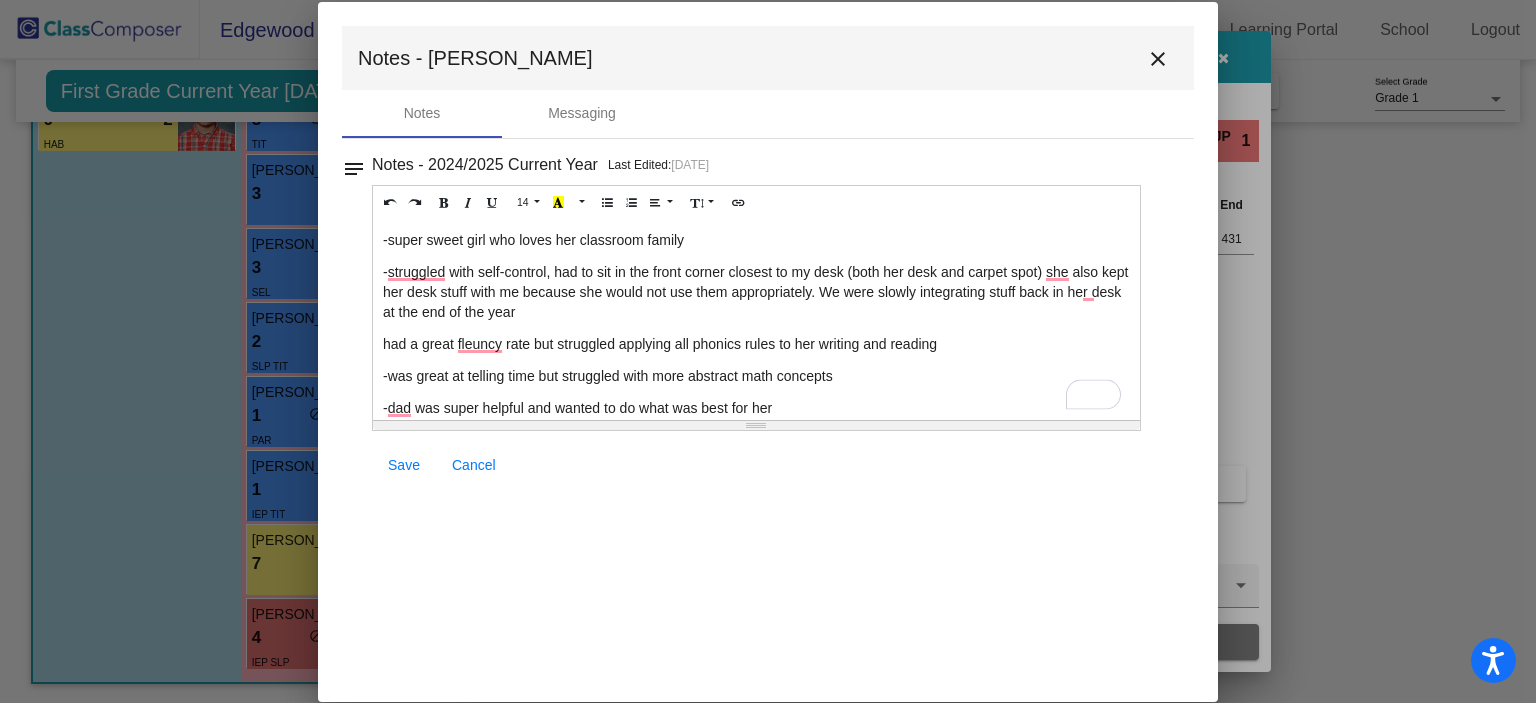 click on "Save" at bounding box center [404, 465] 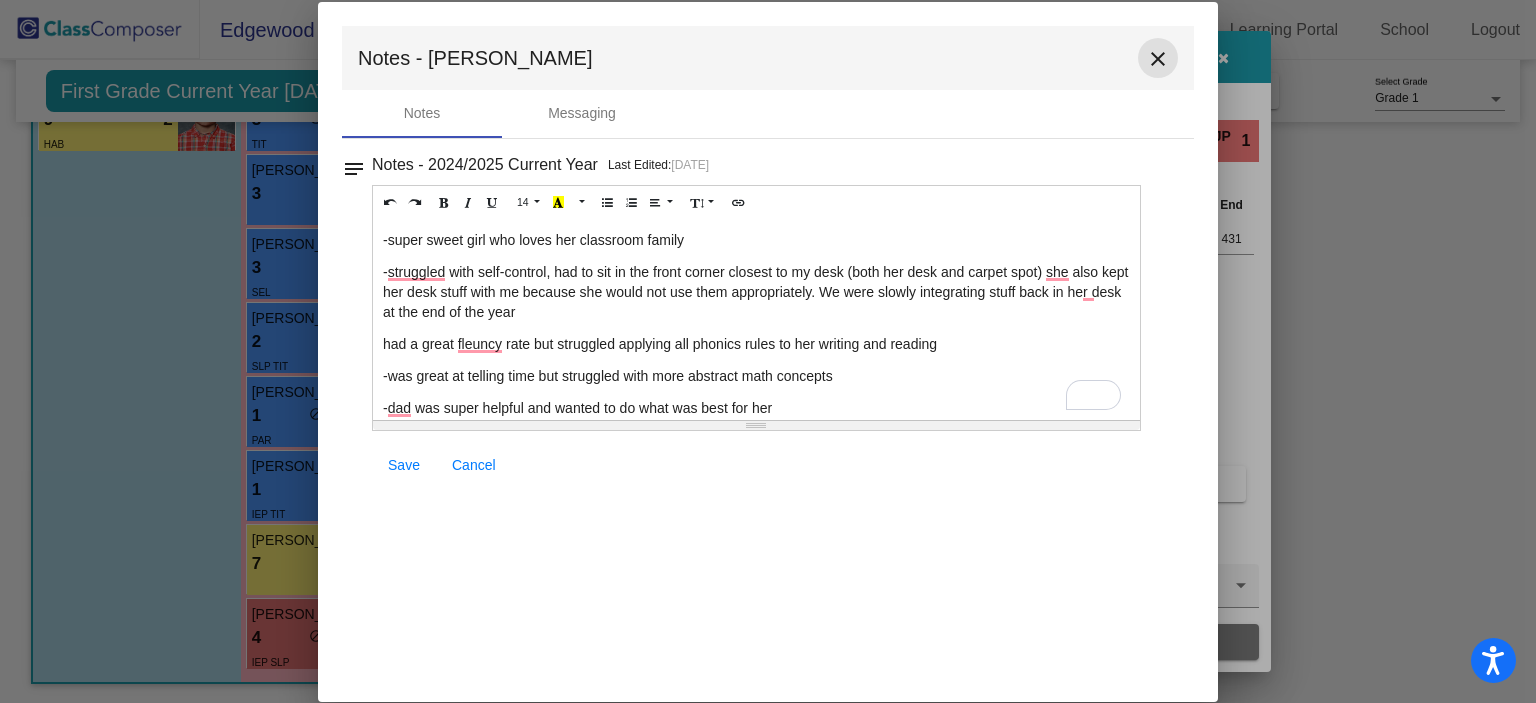 click on "close" at bounding box center [1158, 59] 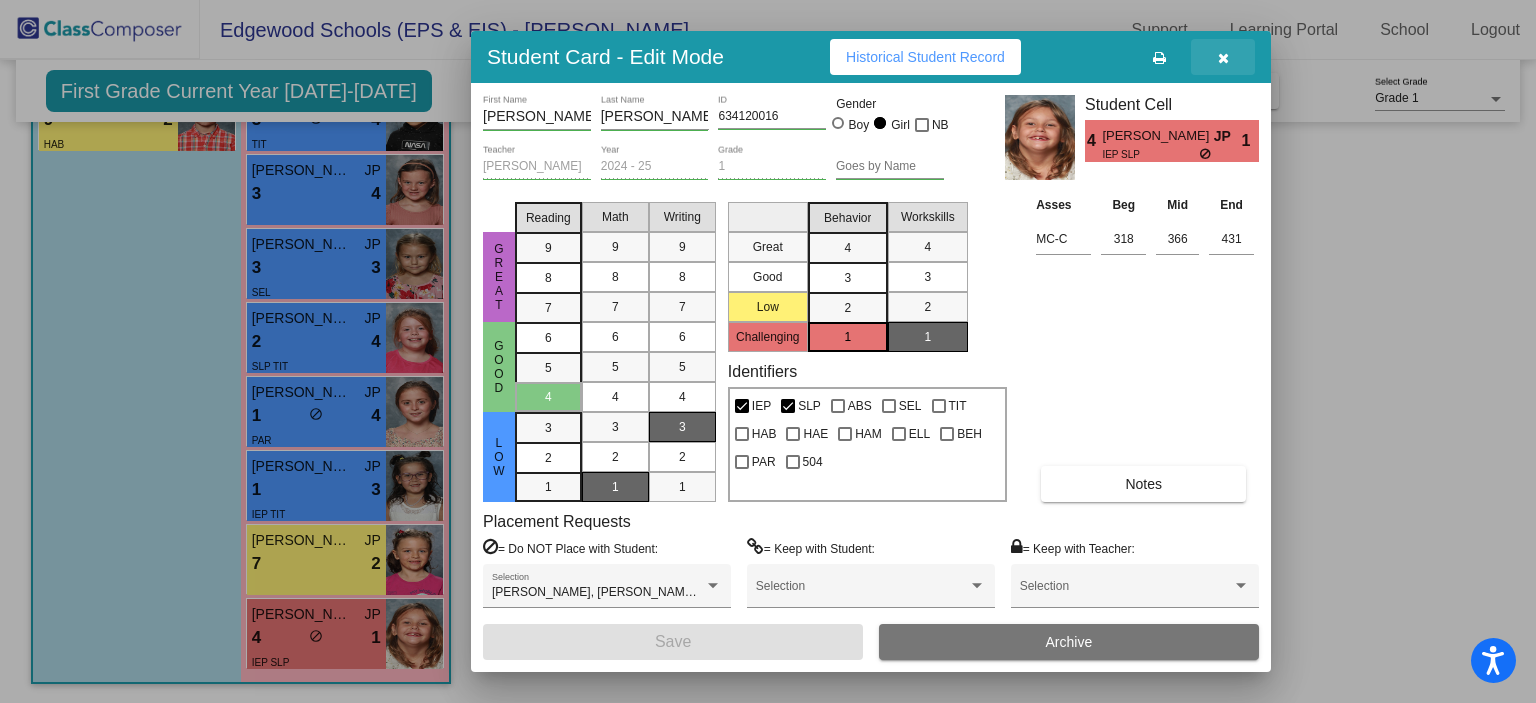 click at bounding box center (1223, 58) 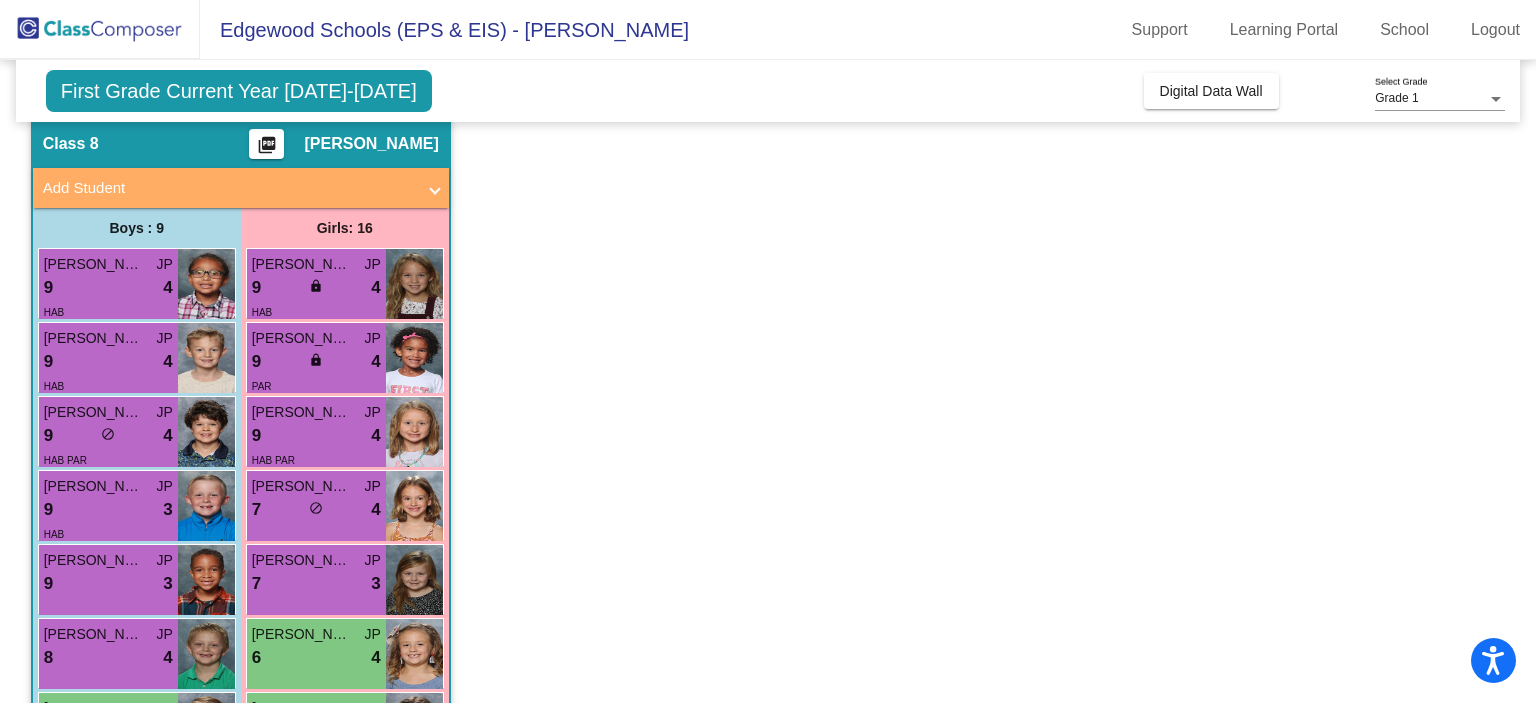 scroll, scrollTop: 63, scrollLeft: 0, axis: vertical 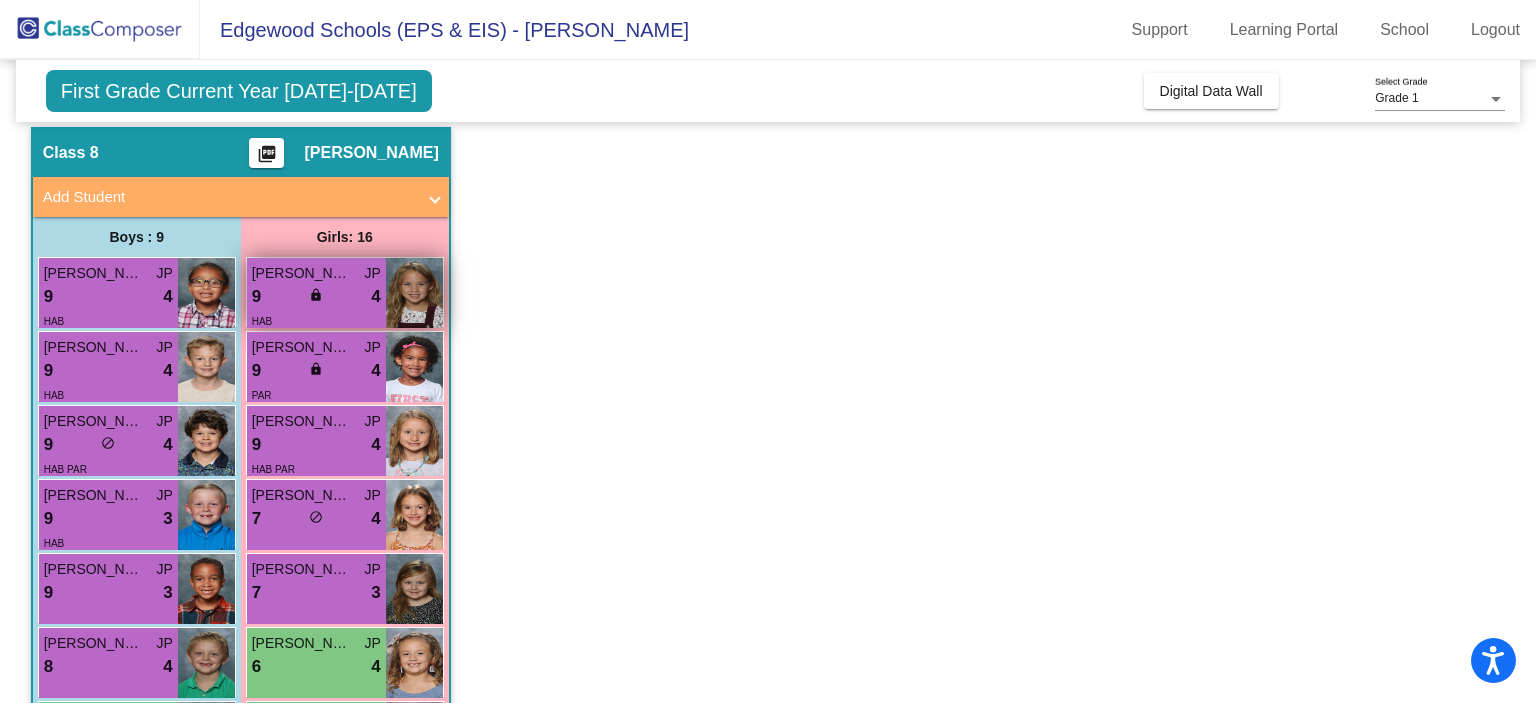click on "HAB" at bounding box center [316, 320] 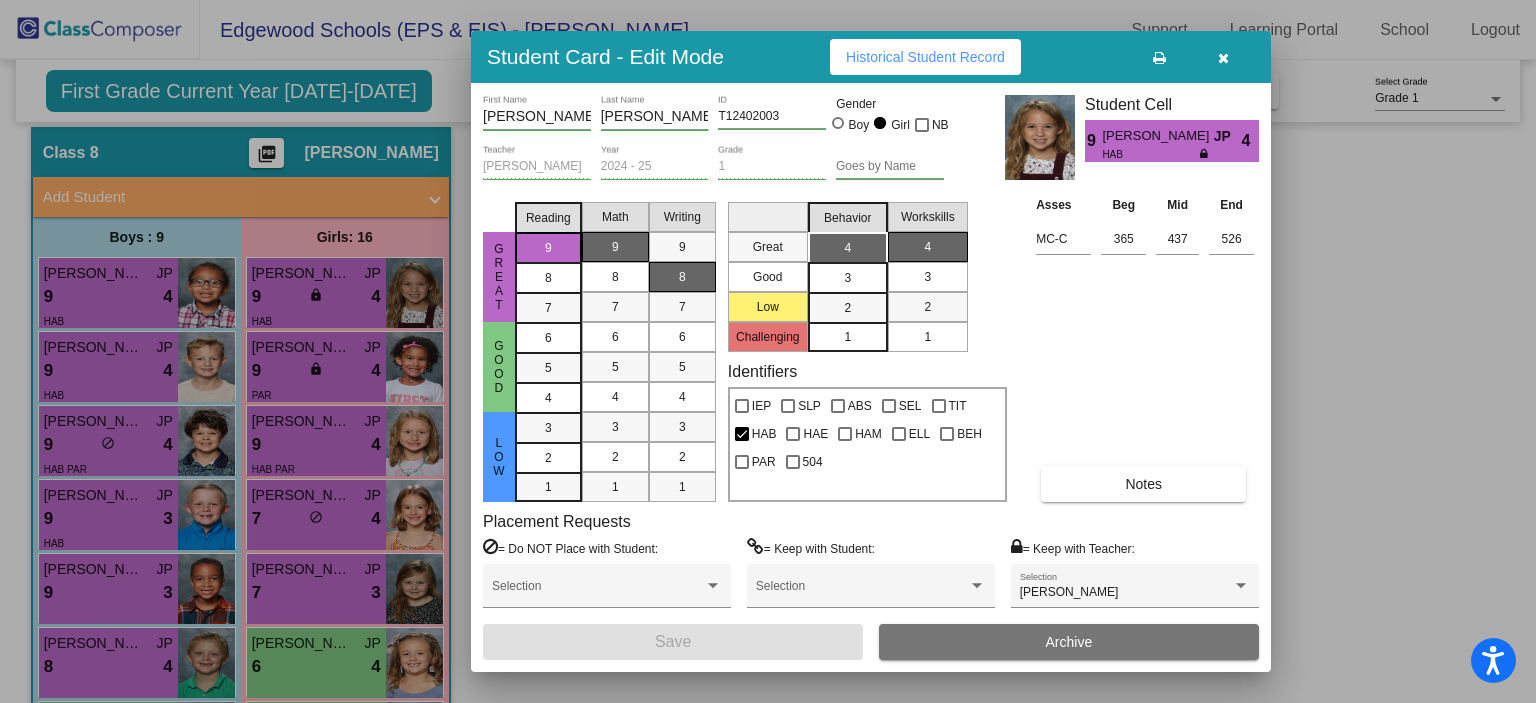click at bounding box center (1223, 58) 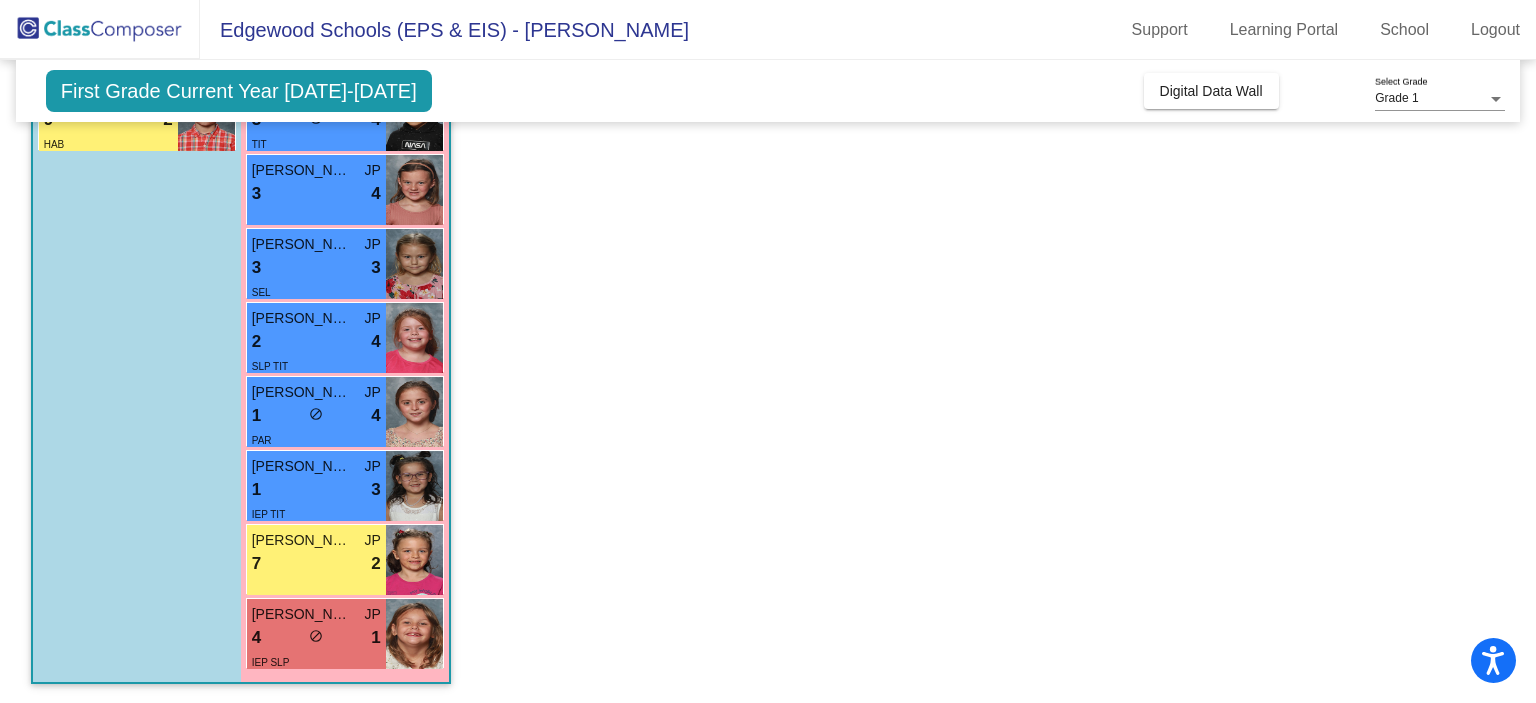 scroll, scrollTop: 0, scrollLeft: 0, axis: both 